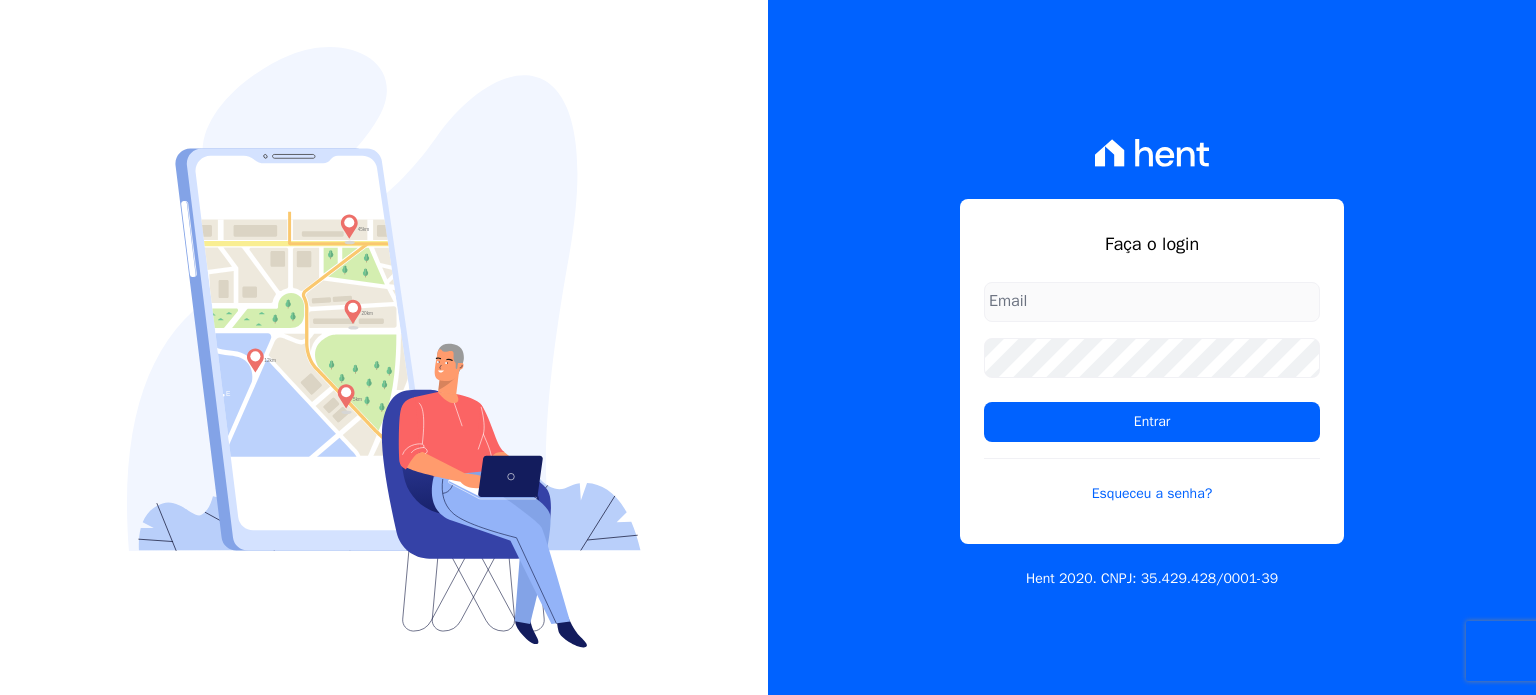 scroll, scrollTop: 0, scrollLeft: 0, axis: both 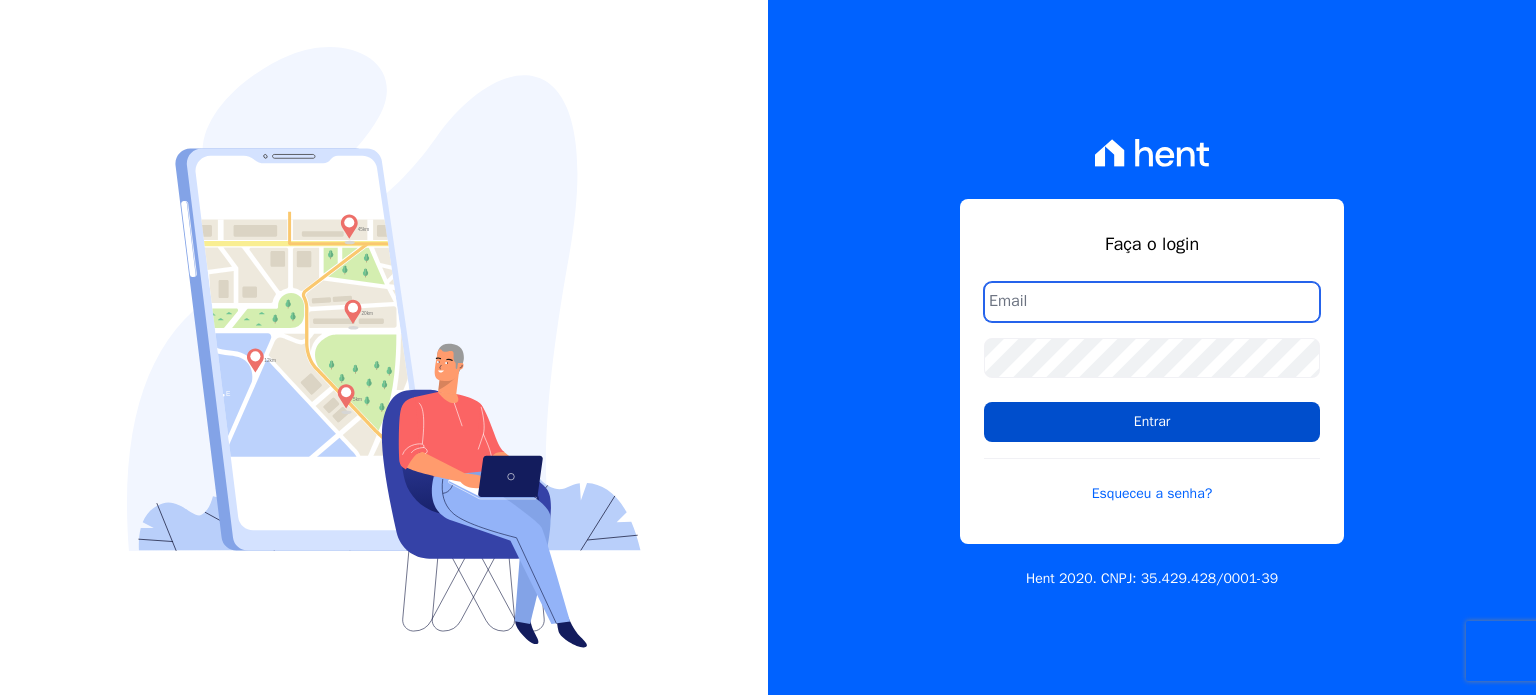 type on "financeiro@bonelliconstrutora.com.br" 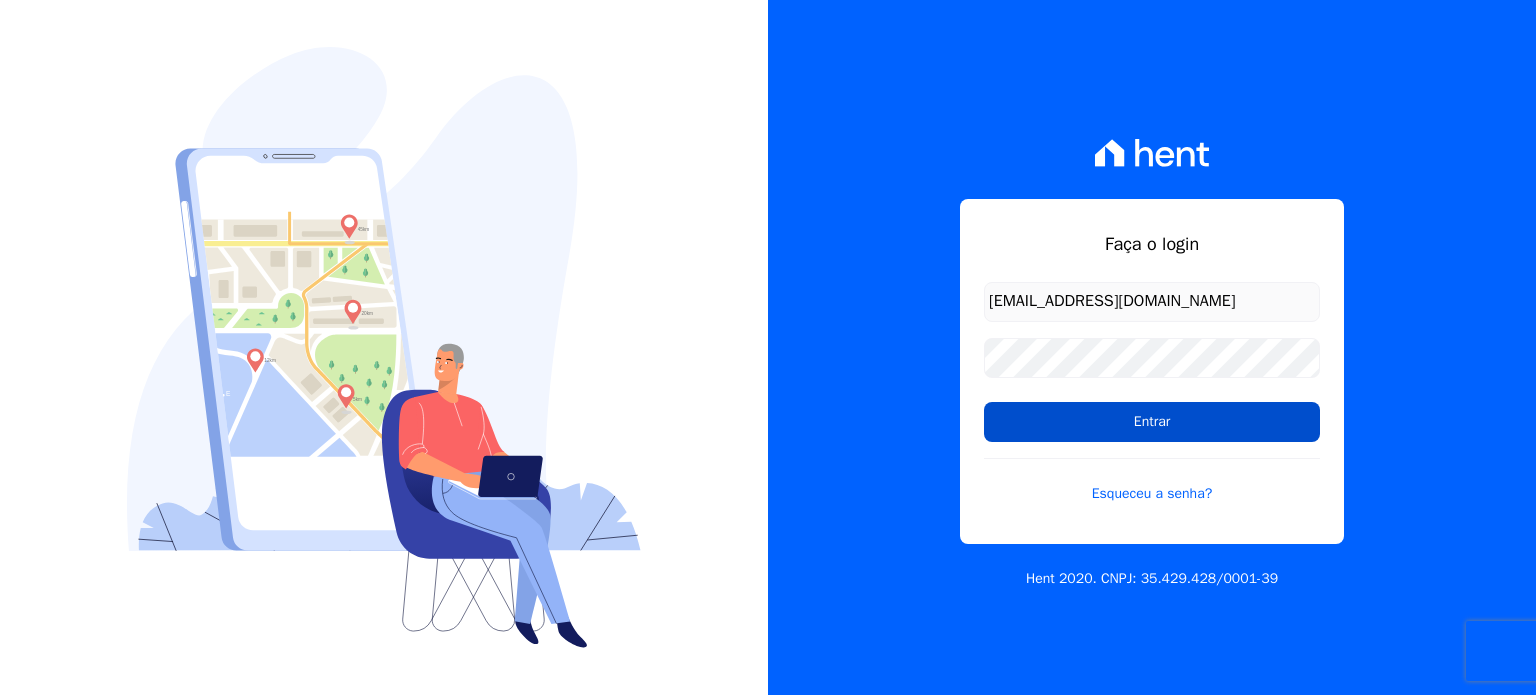 click on "Entrar" at bounding box center [1152, 422] 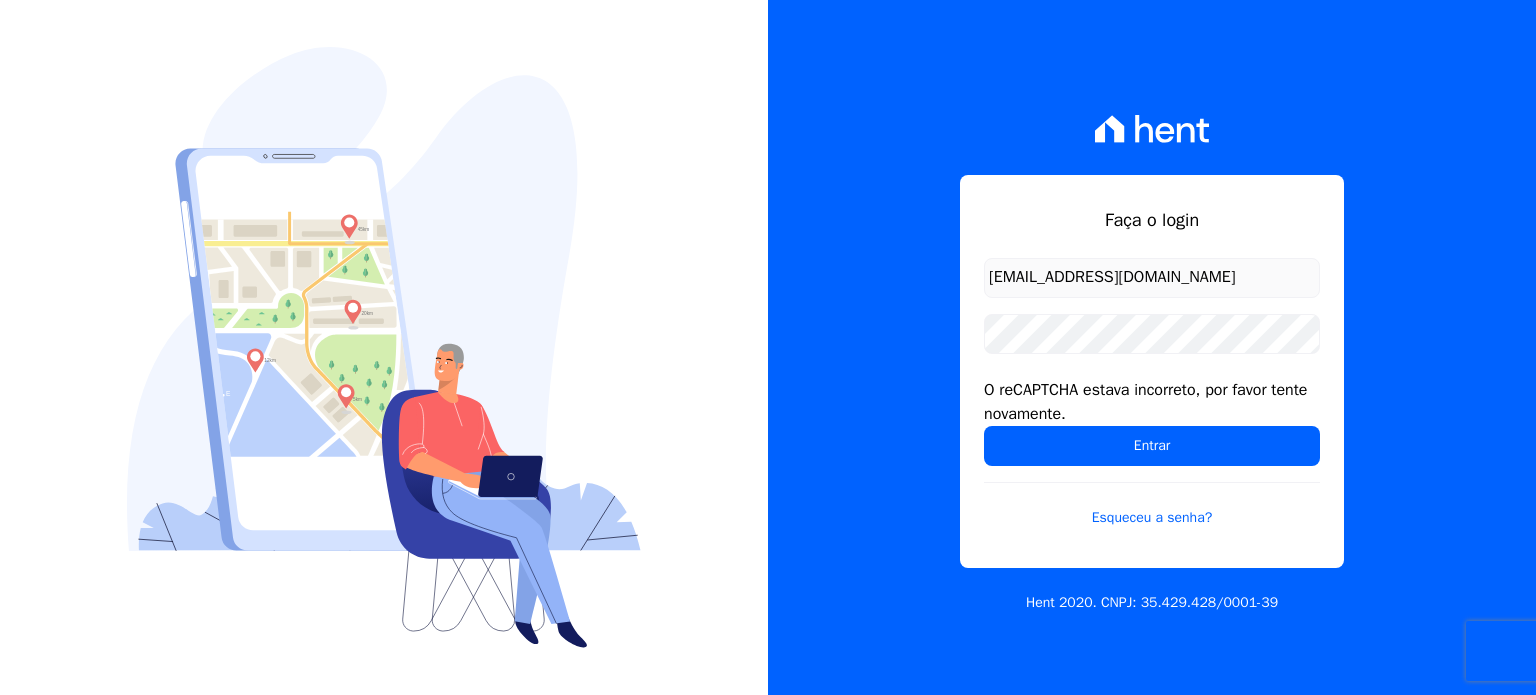 scroll, scrollTop: 0, scrollLeft: 0, axis: both 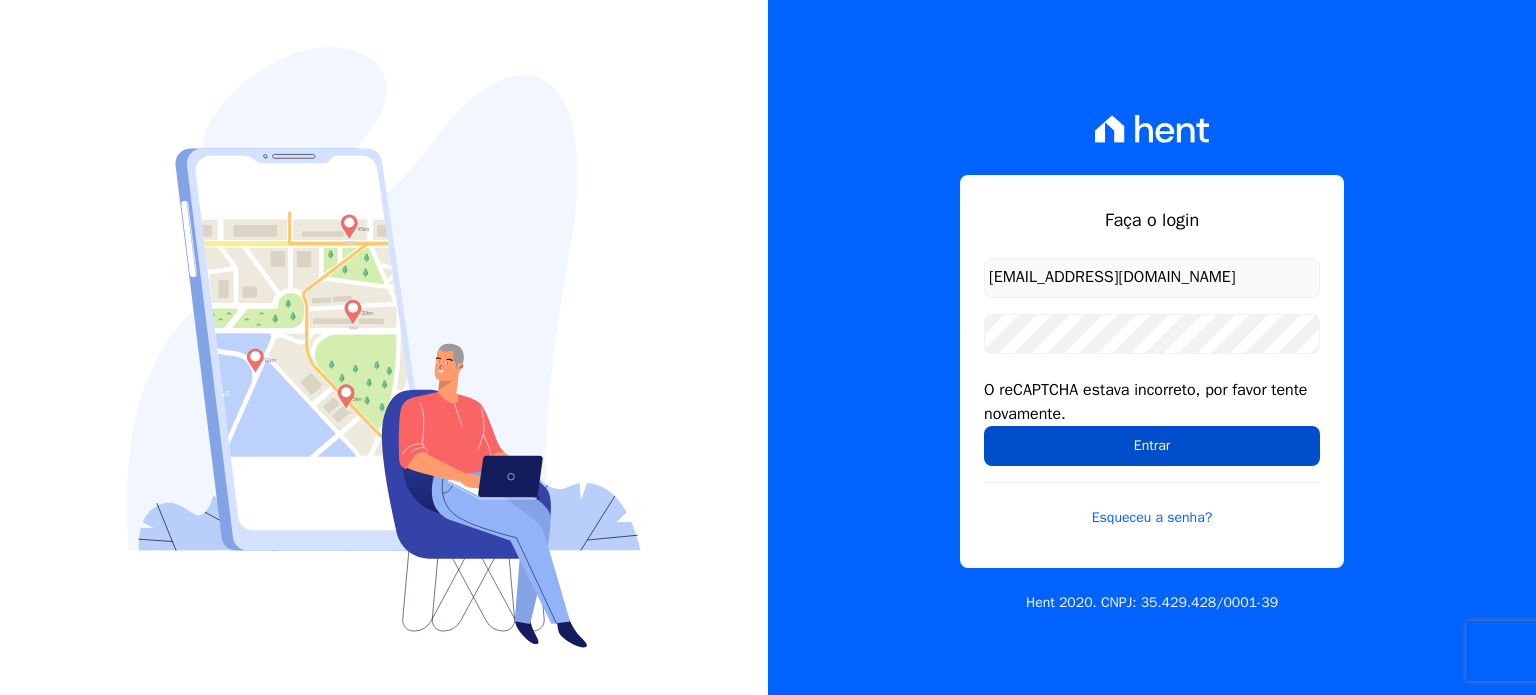 click on "Entrar" at bounding box center (1152, 446) 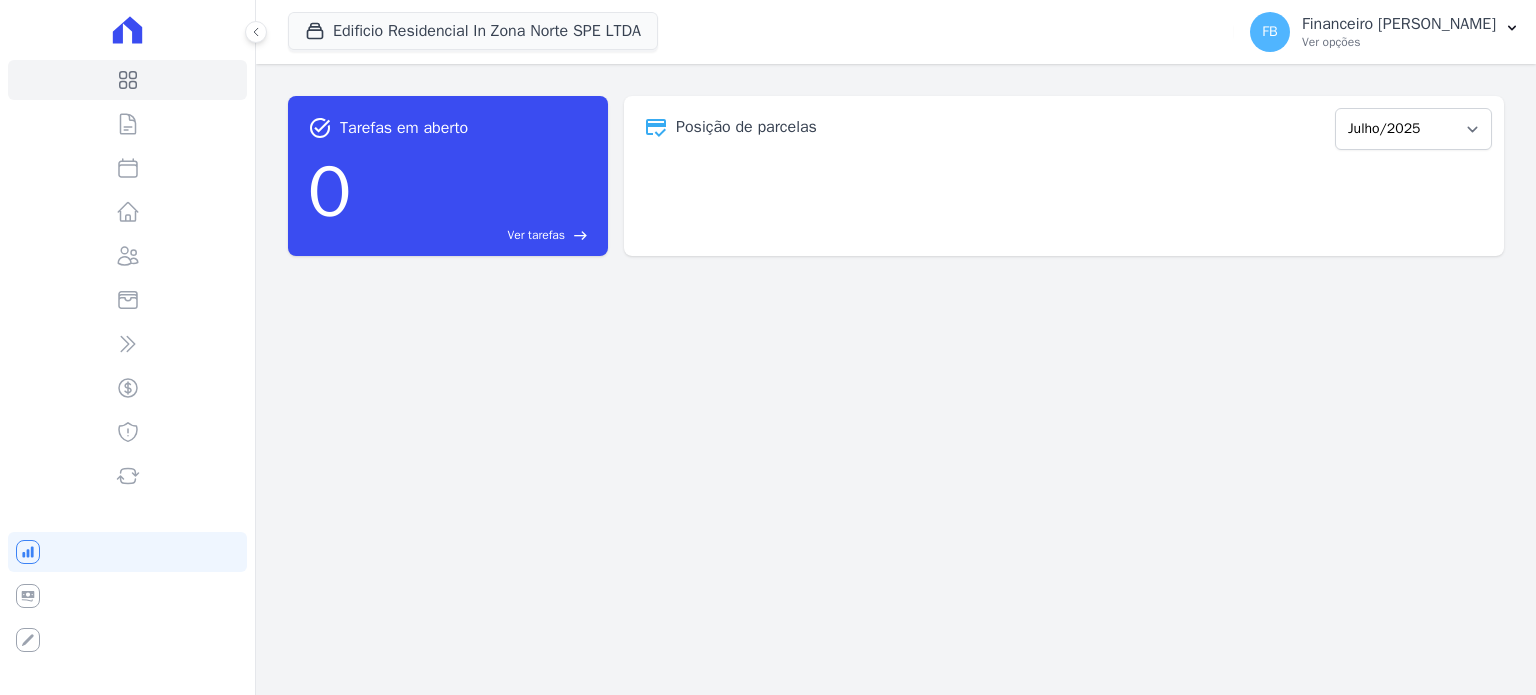scroll, scrollTop: 0, scrollLeft: 0, axis: both 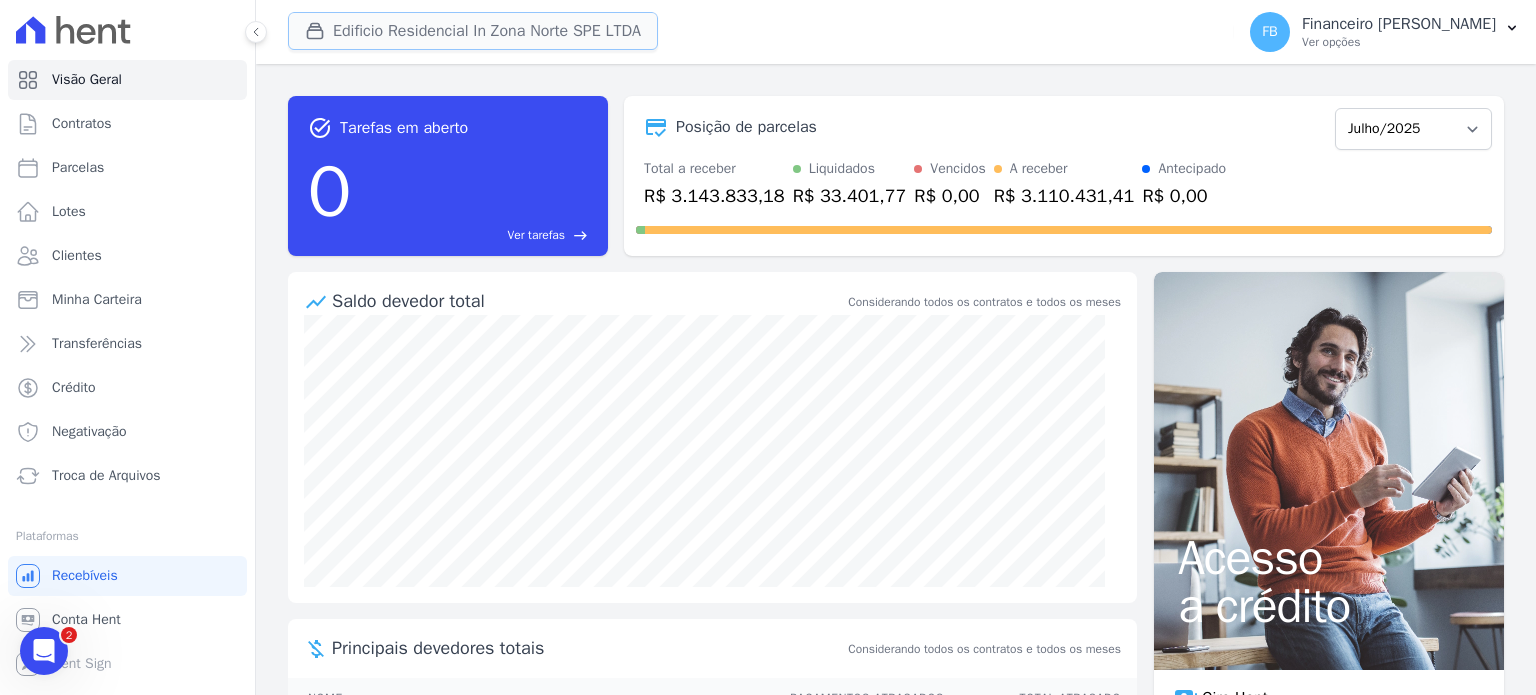 click on "Edificio Residencial In Zona Norte SPE LTDA" at bounding box center (473, 31) 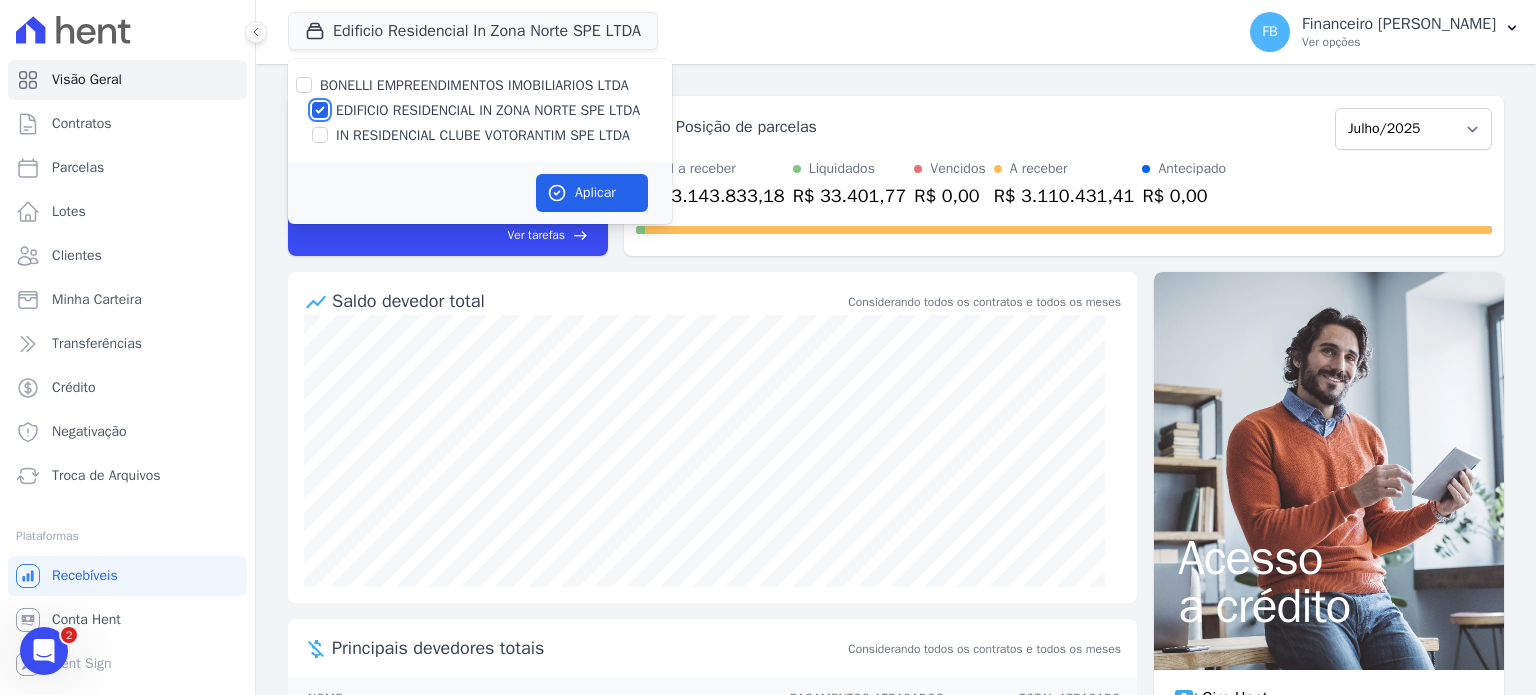 click on "EDIFICIO RESIDENCIAL IN ZONA NORTE SPE LTDA" at bounding box center [320, 110] 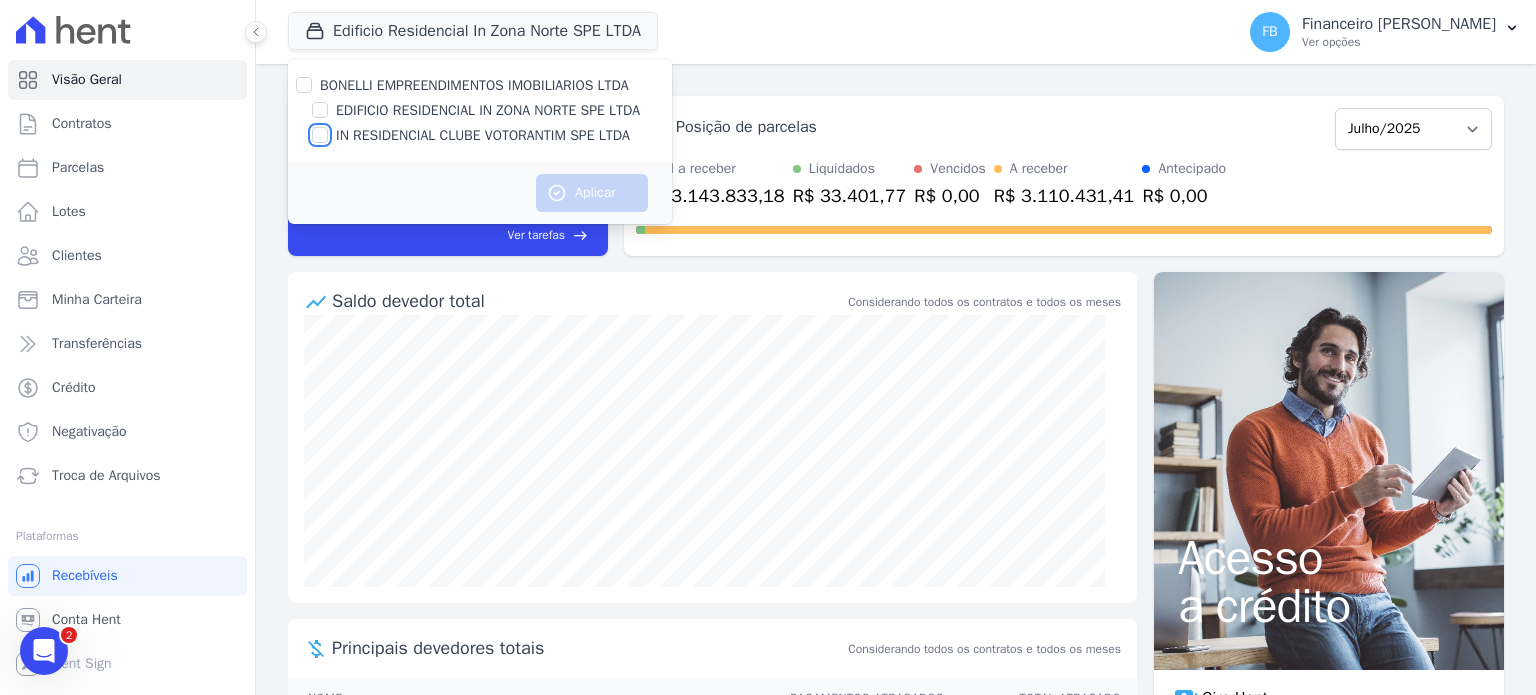 click on "IN RESIDENCIAL CLUBE VOTORANTIM SPE LTDA" at bounding box center (320, 135) 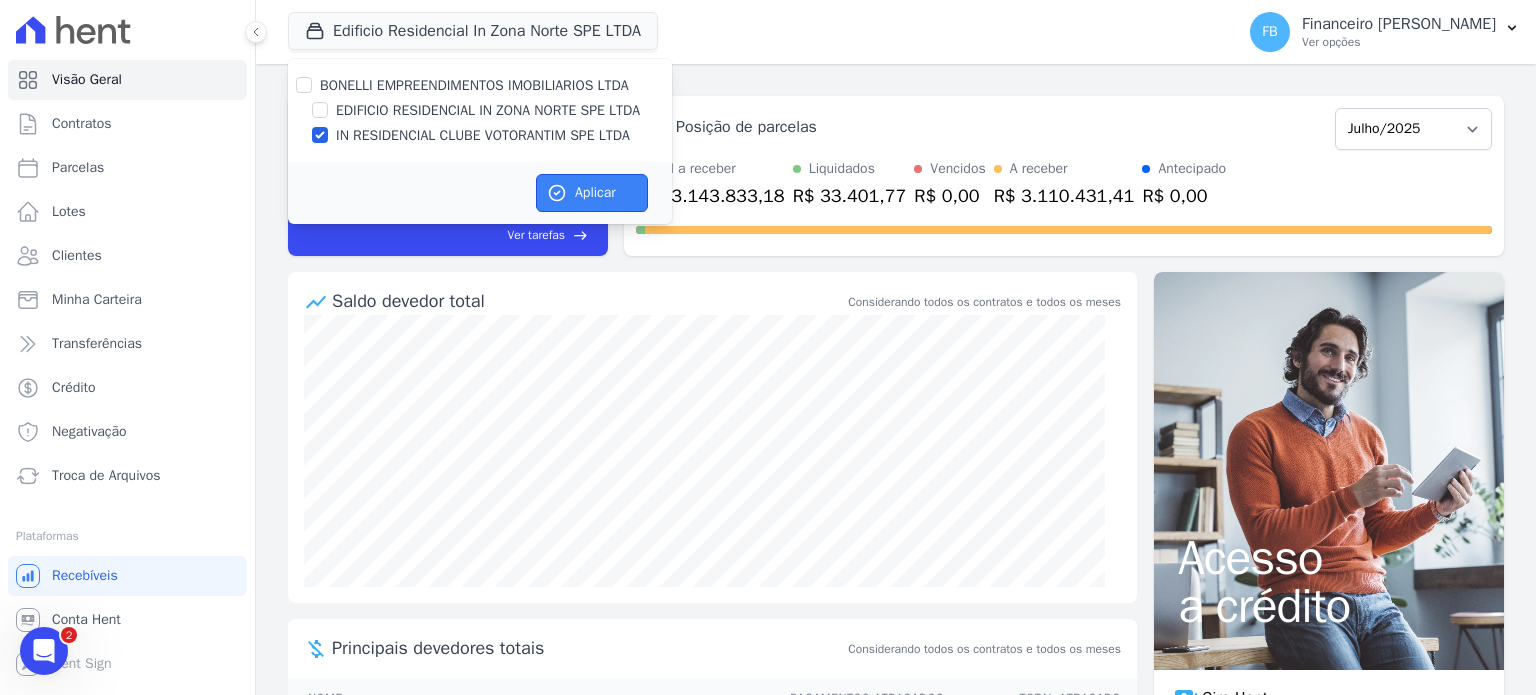 click on "Aplicar" at bounding box center [592, 193] 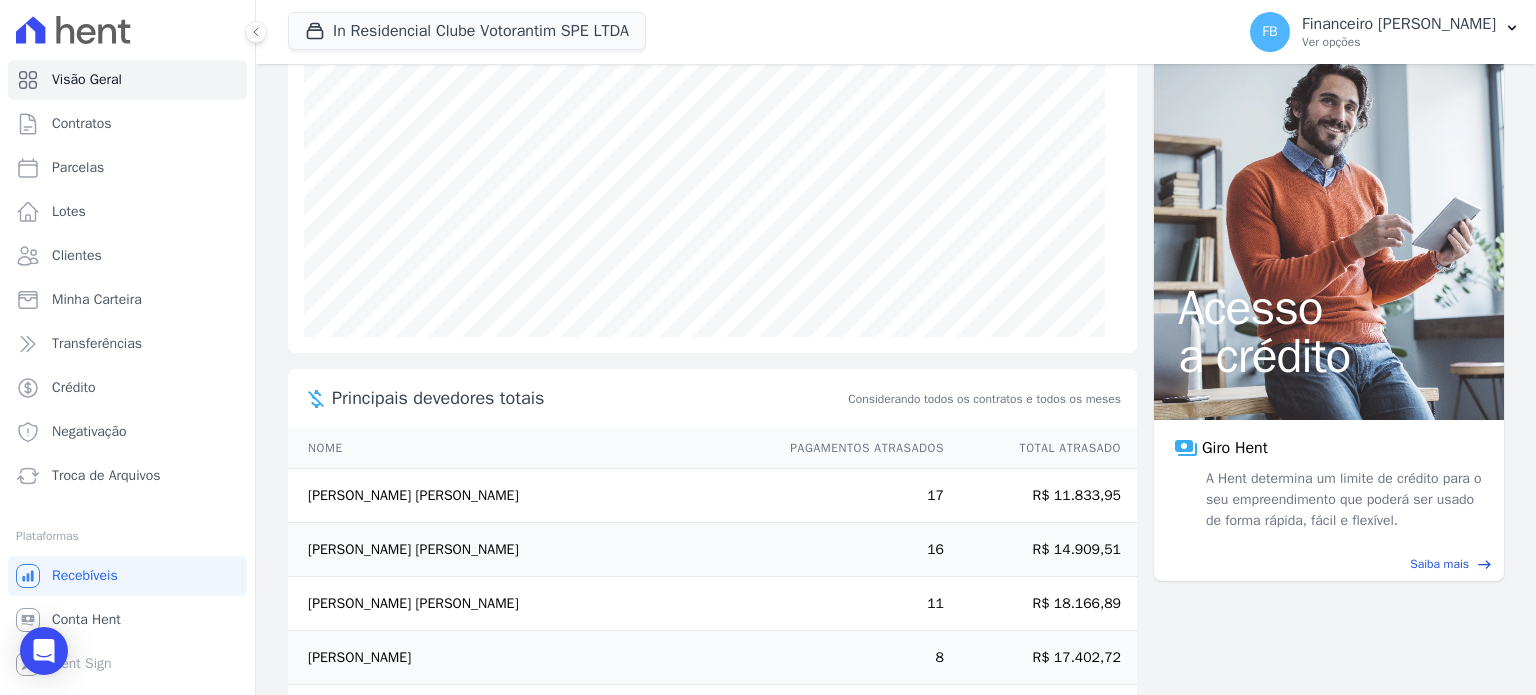 scroll, scrollTop: 300, scrollLeft: 0, axis: vertical 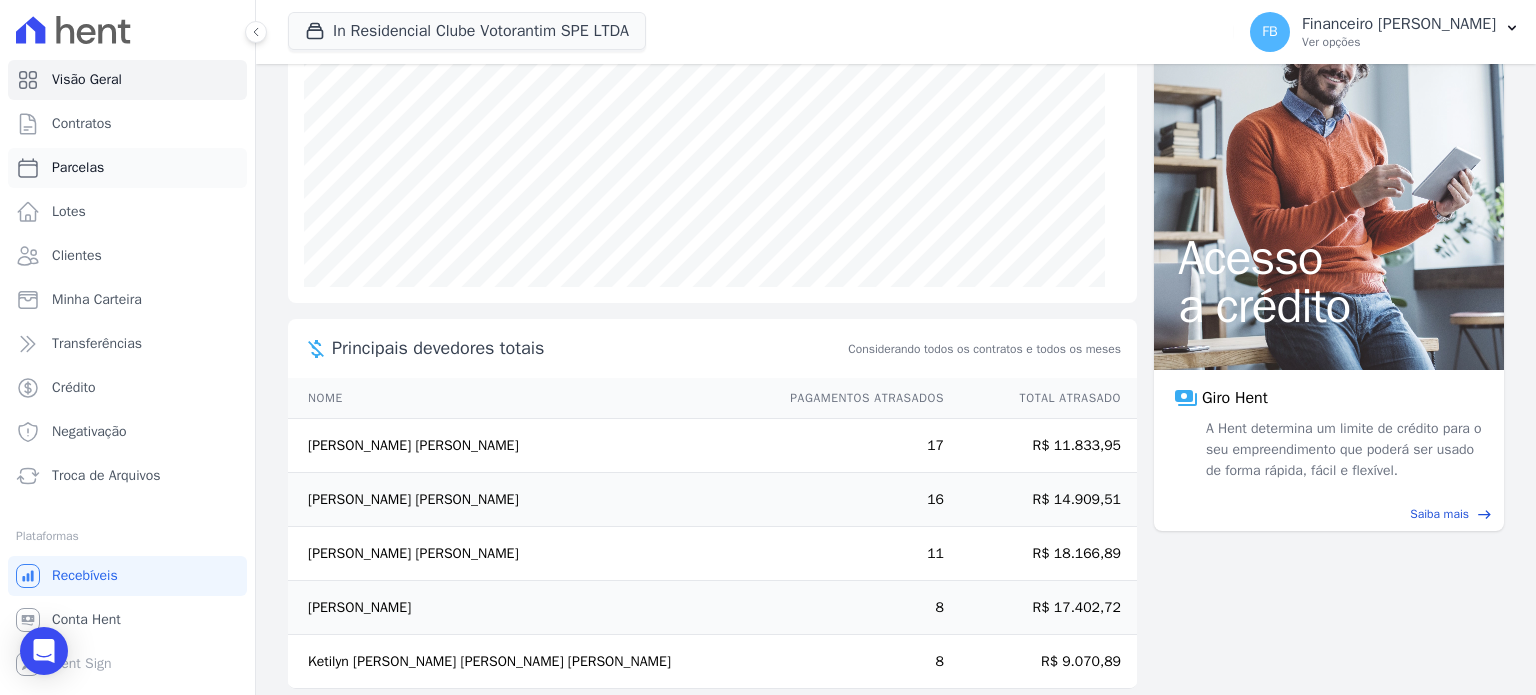 click on "Parcelas" at bounding box center (127, 168) 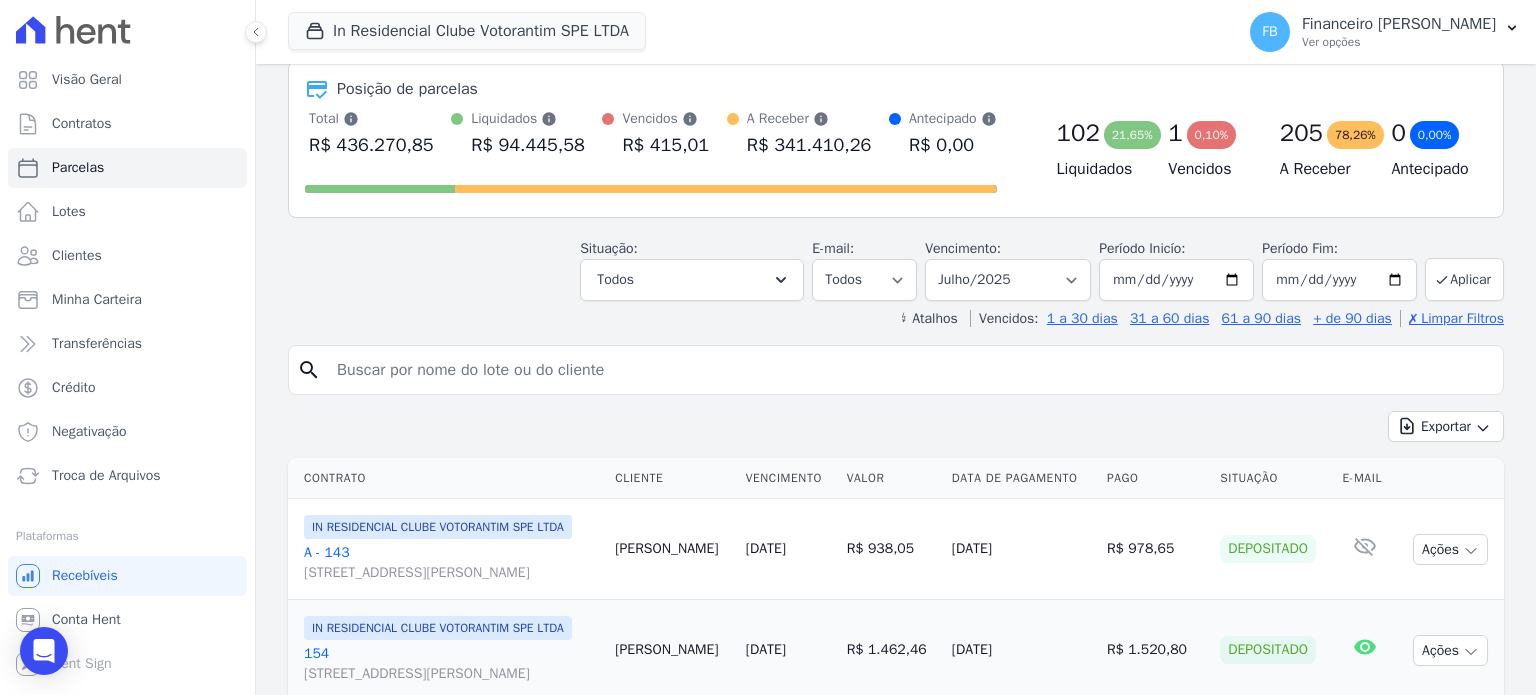 scroll, scrollTop: 300, scrollLeft: 0, axis: vertical 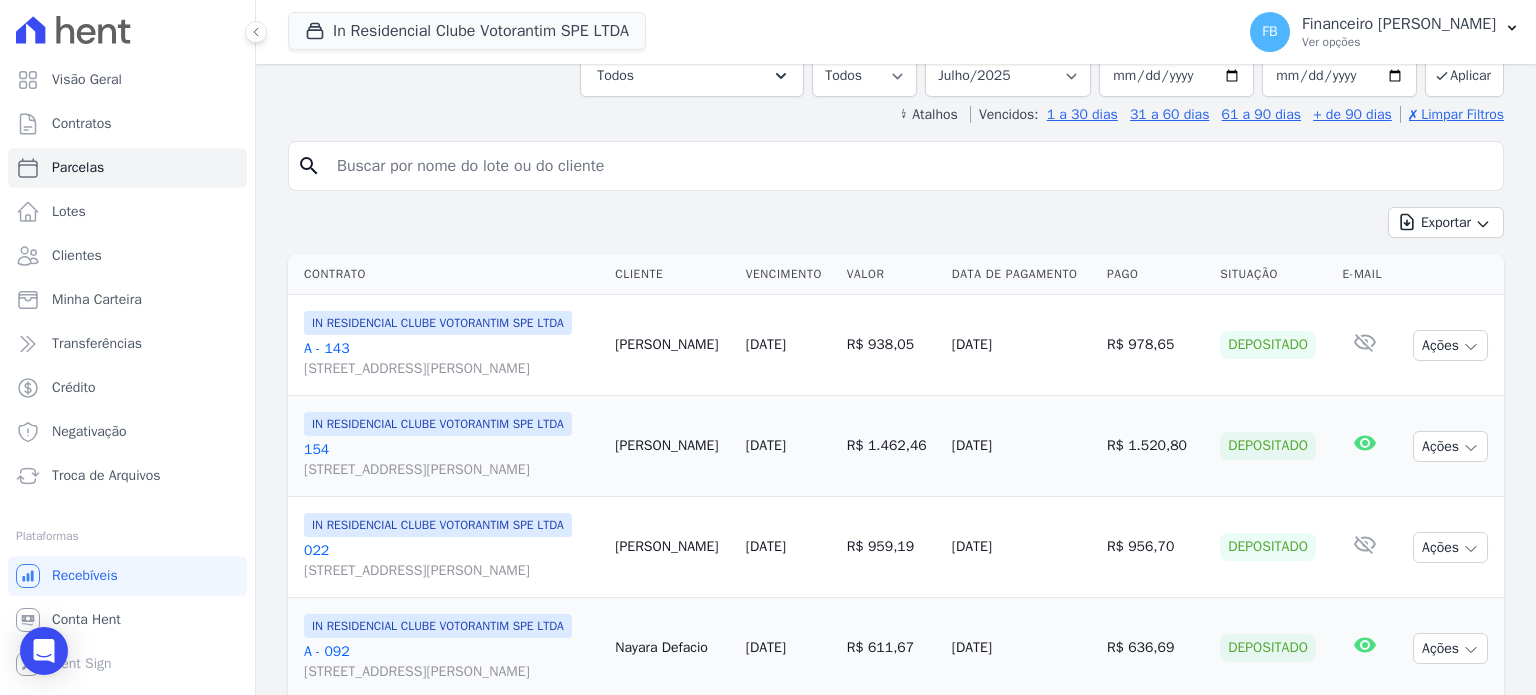 click at bounding box center [910, 166] 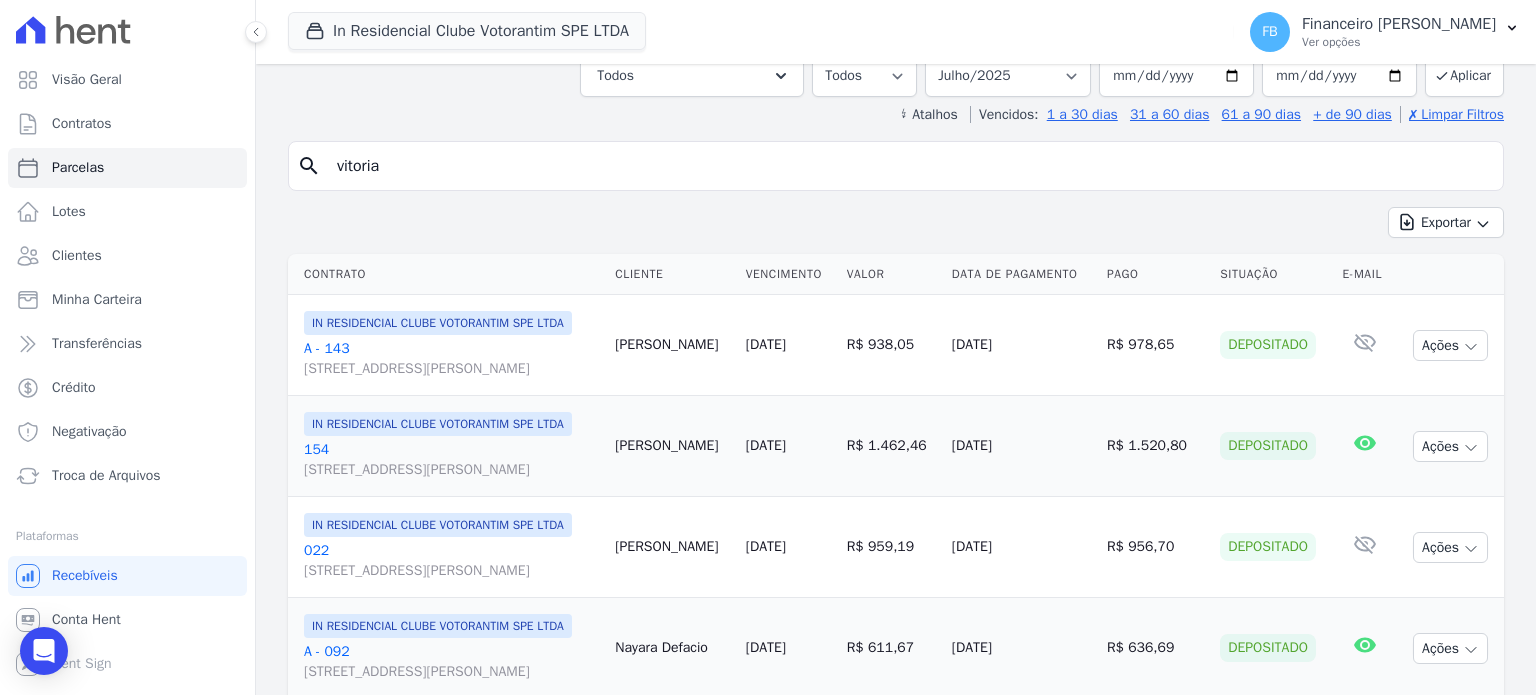 type on "vitoria" 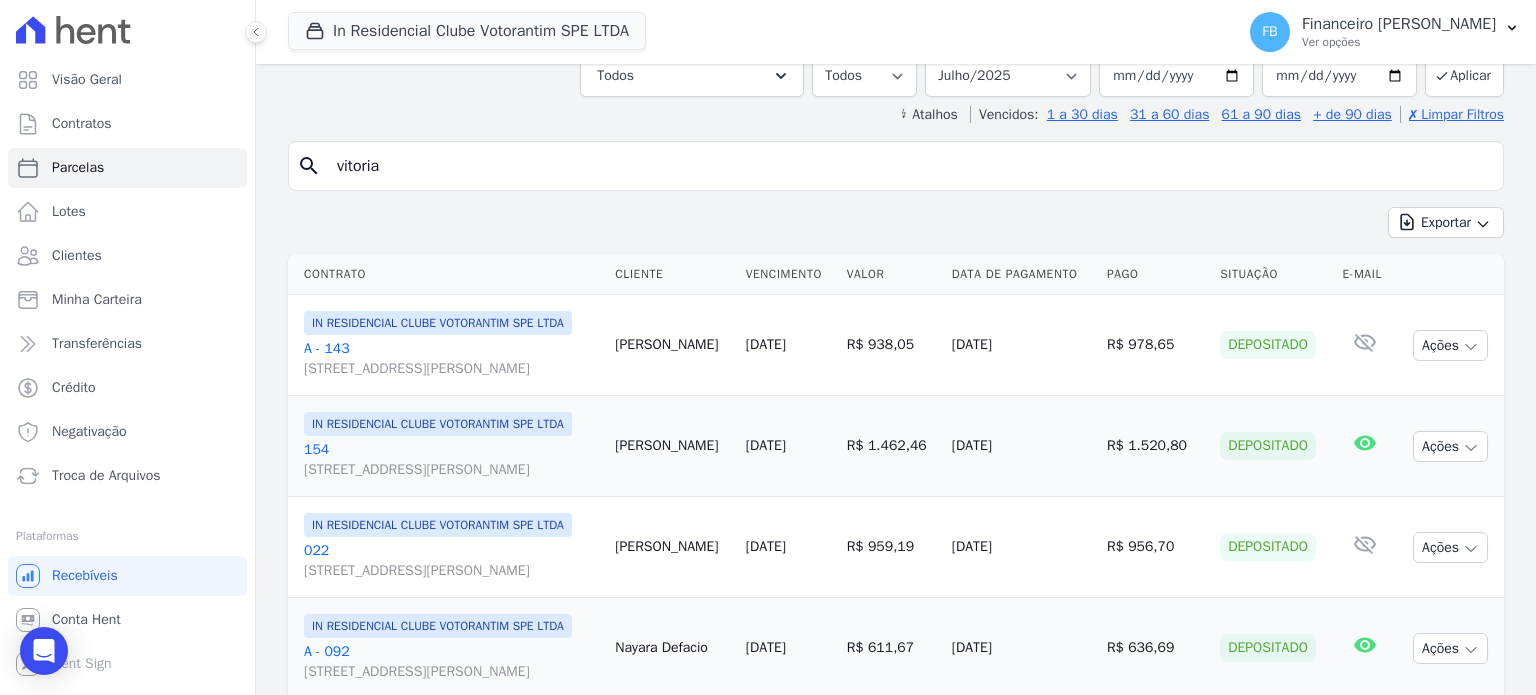 select 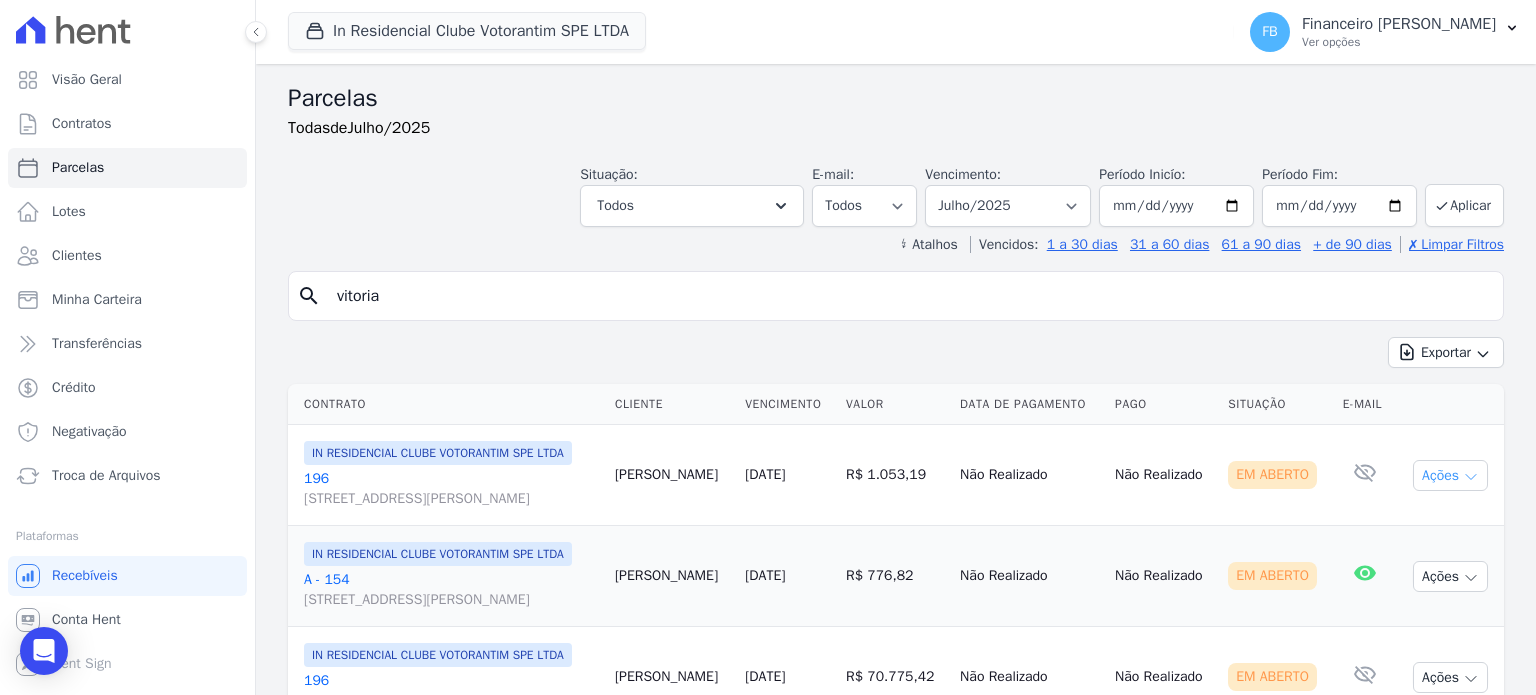 click 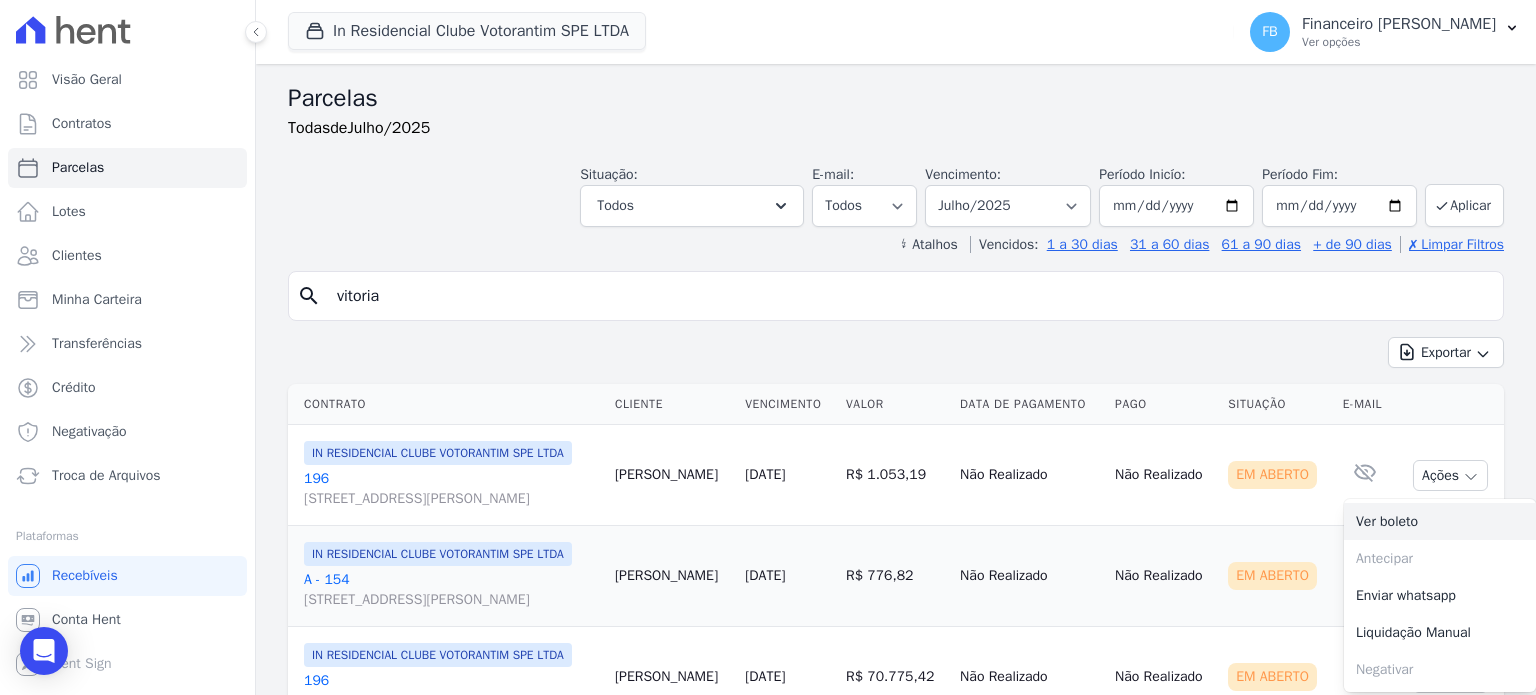 click on "Ver boleto" at bounding box center [1440, 521] 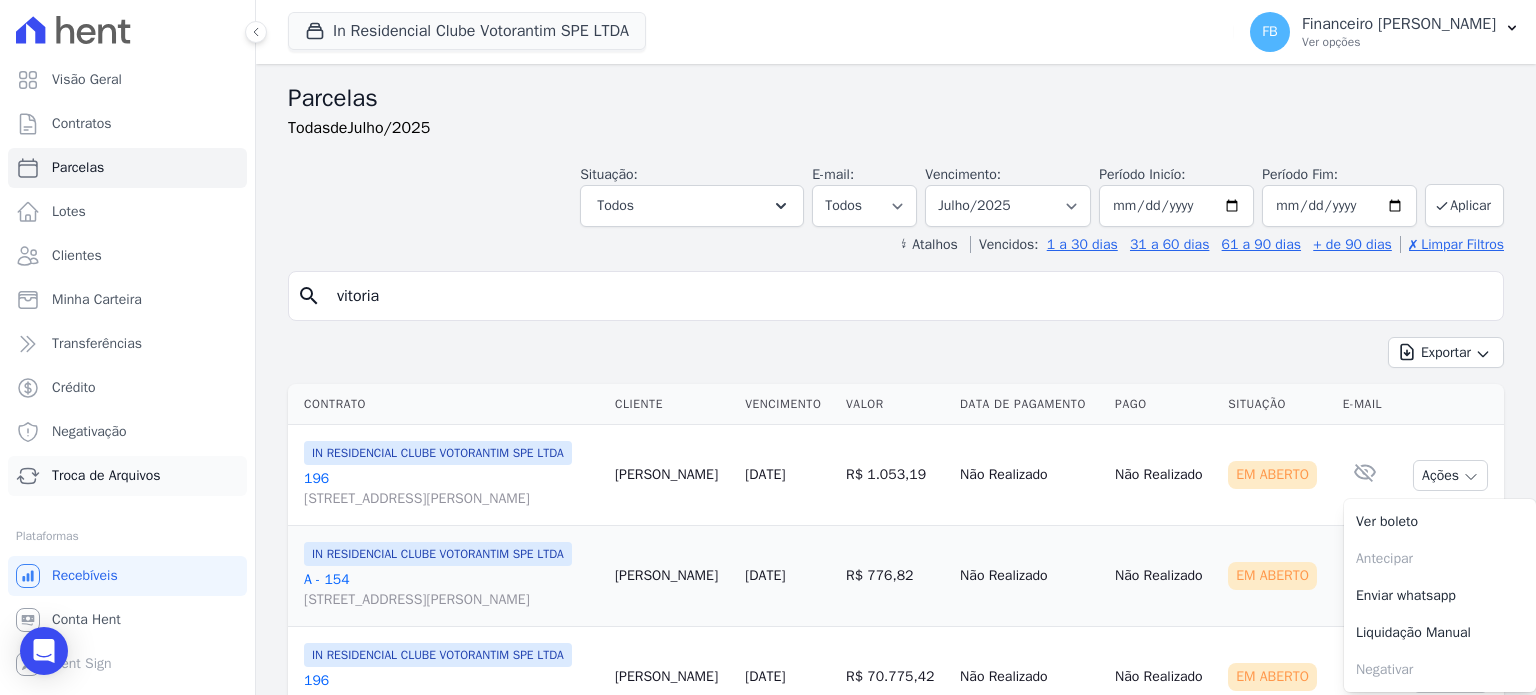 click on "Troca de Arquivos" at bounding box center (106, 476) 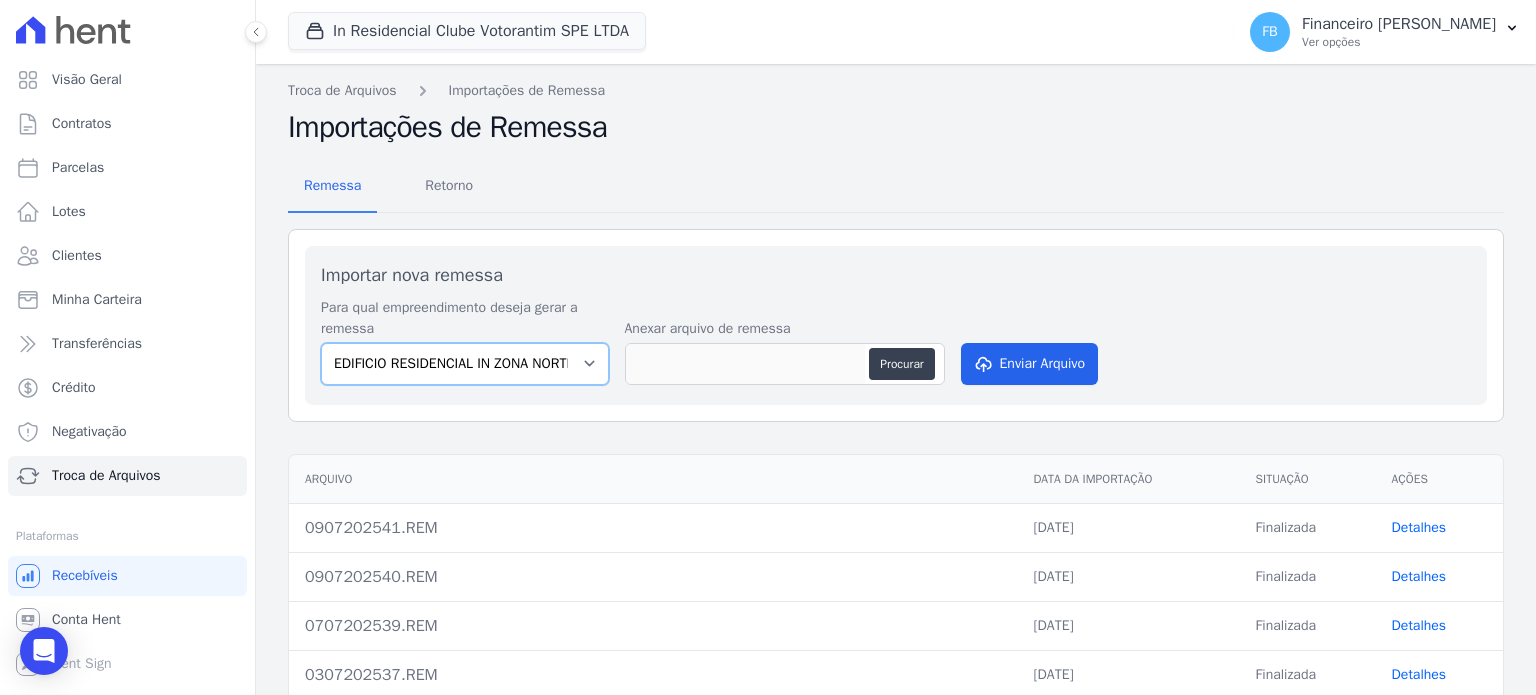 click on "EDIFICIO RESIDENCIAL IN ZONA NORTE SPE LTDA
IN RESIDENCIAL CLUBE VOTORANTIM SPE LTDA" at bounding box center (465, 364) 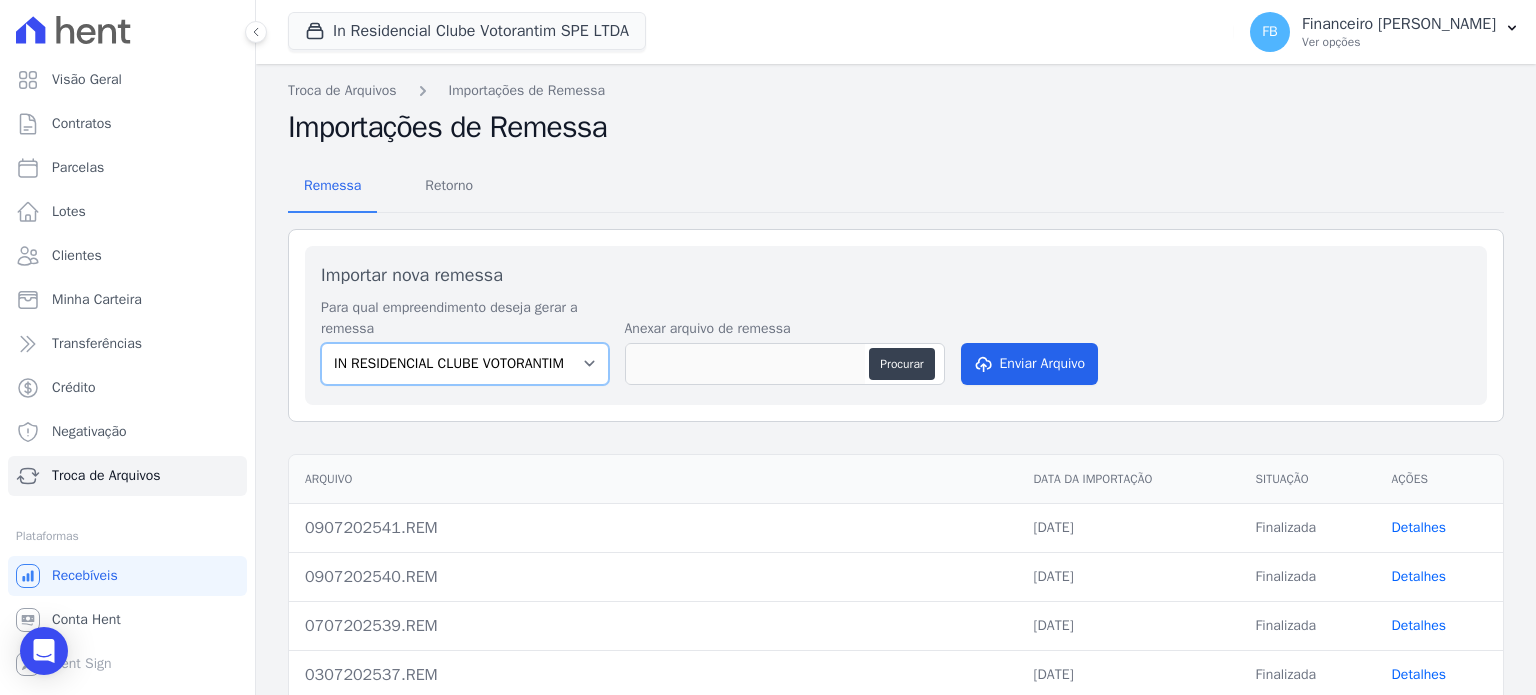 click on "EDIFICIO RESIDENCIAL IN ZONA NORTE SPE LTDA
IN RESIDENCIAL CLUBE VOTORANTIM SPE LTDA" at bounding box center [465, 364] 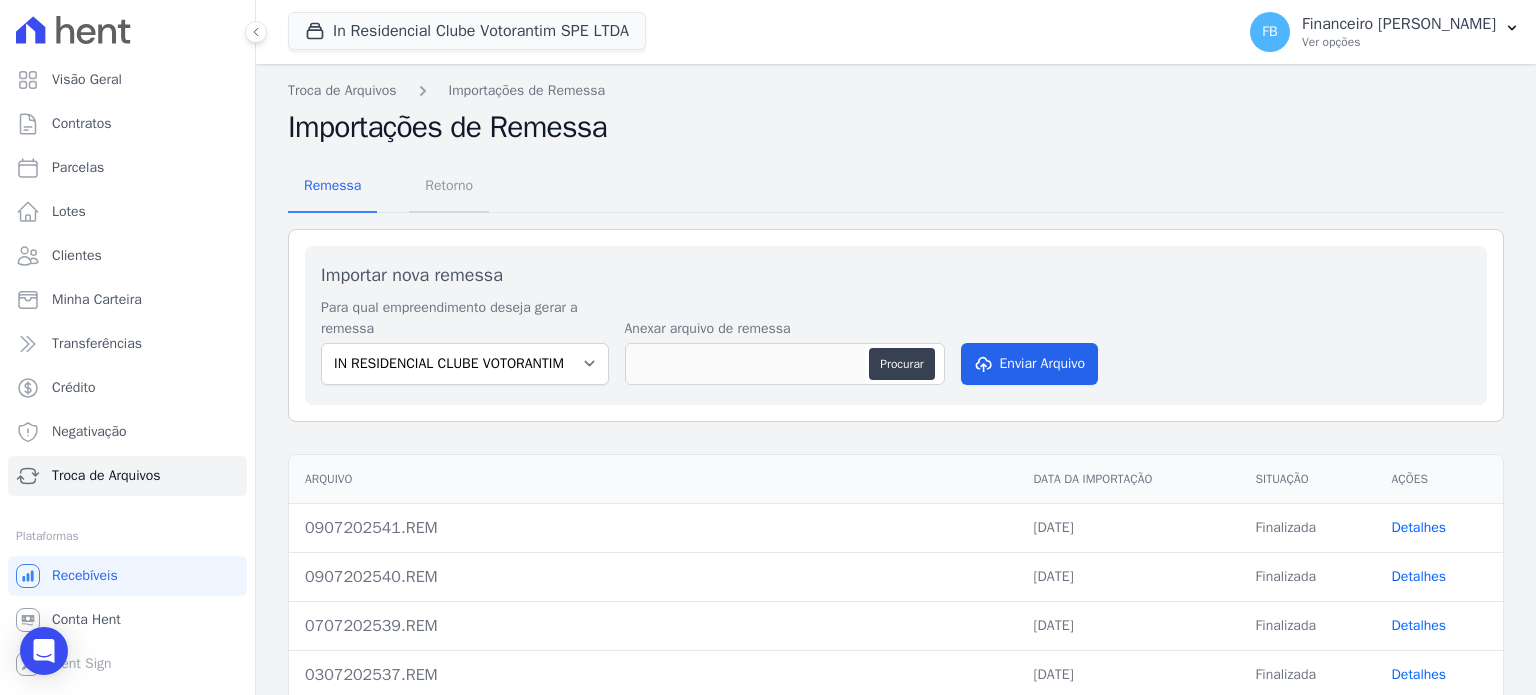 click on "Retorno" at bounding box center (449, 185) 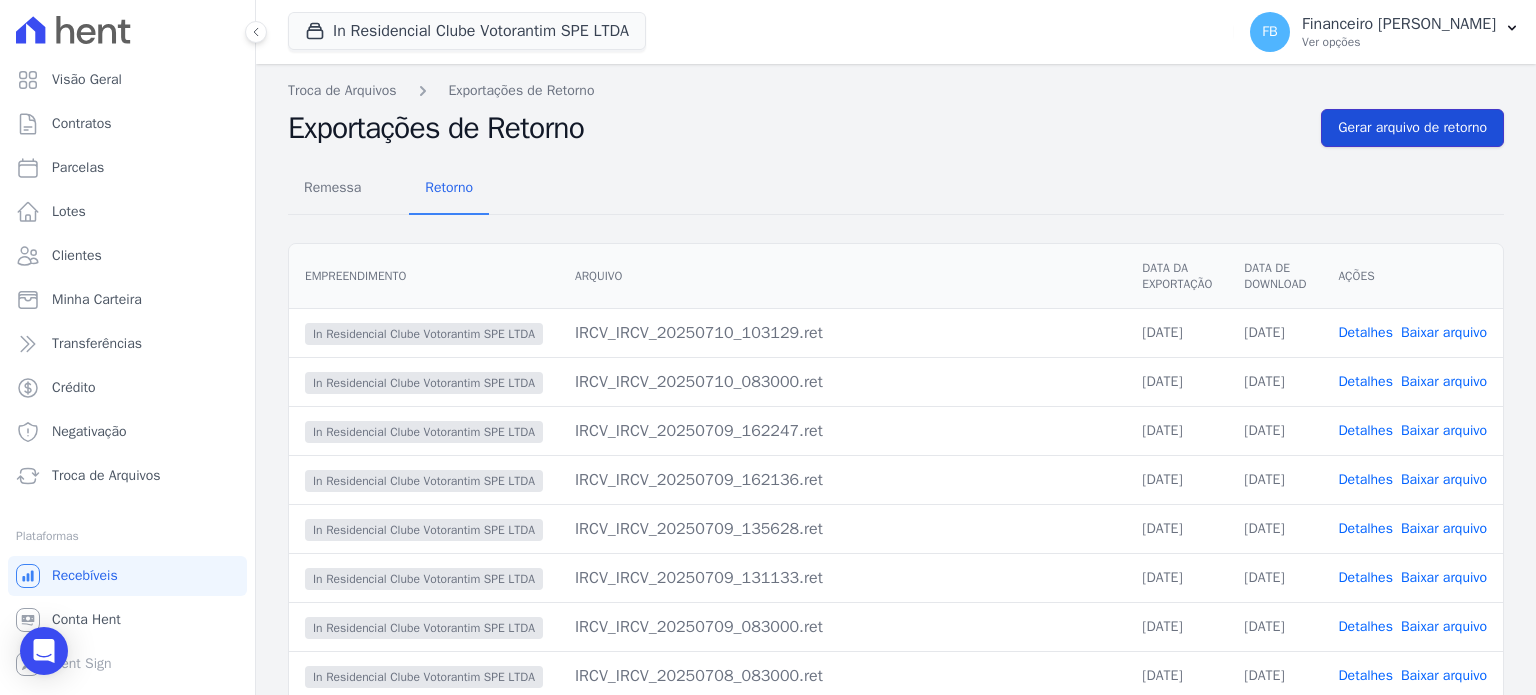 click on "Gerar arquivo de retorno" at bounding box center (1412, 128) 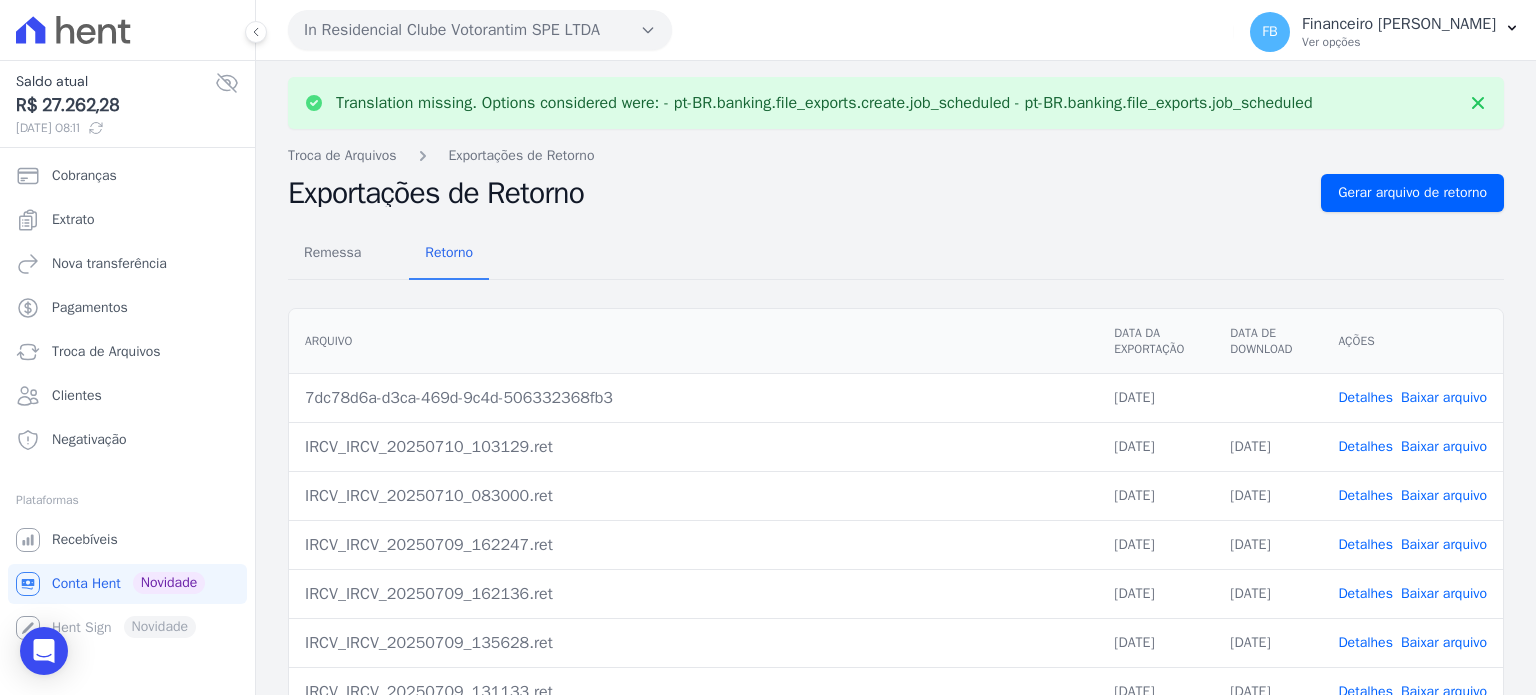click on "Baixar arquivo" at bounding box center (1444, 397) 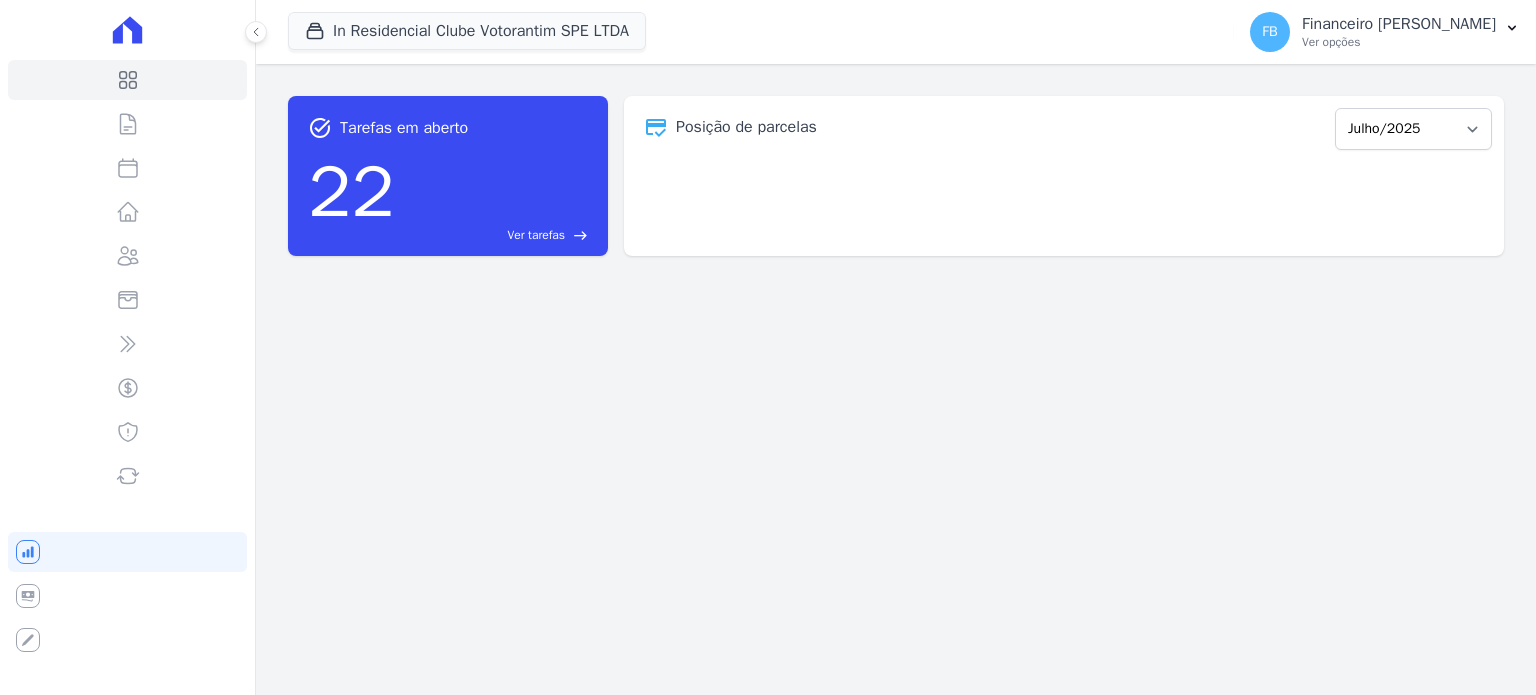 scroll, scrollTop: 0, scrollLeft: 0, axis: both 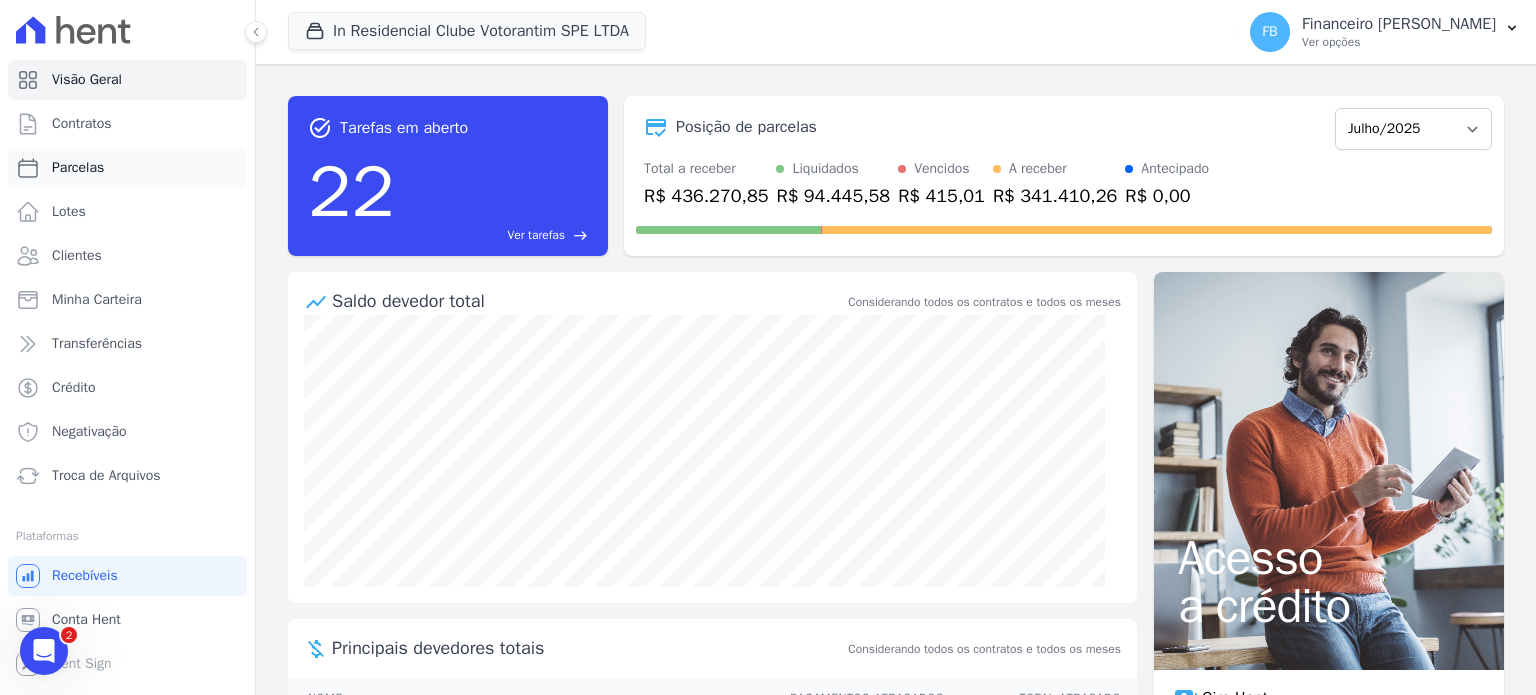click on "Parcelas" at bounding box center [127, 168] 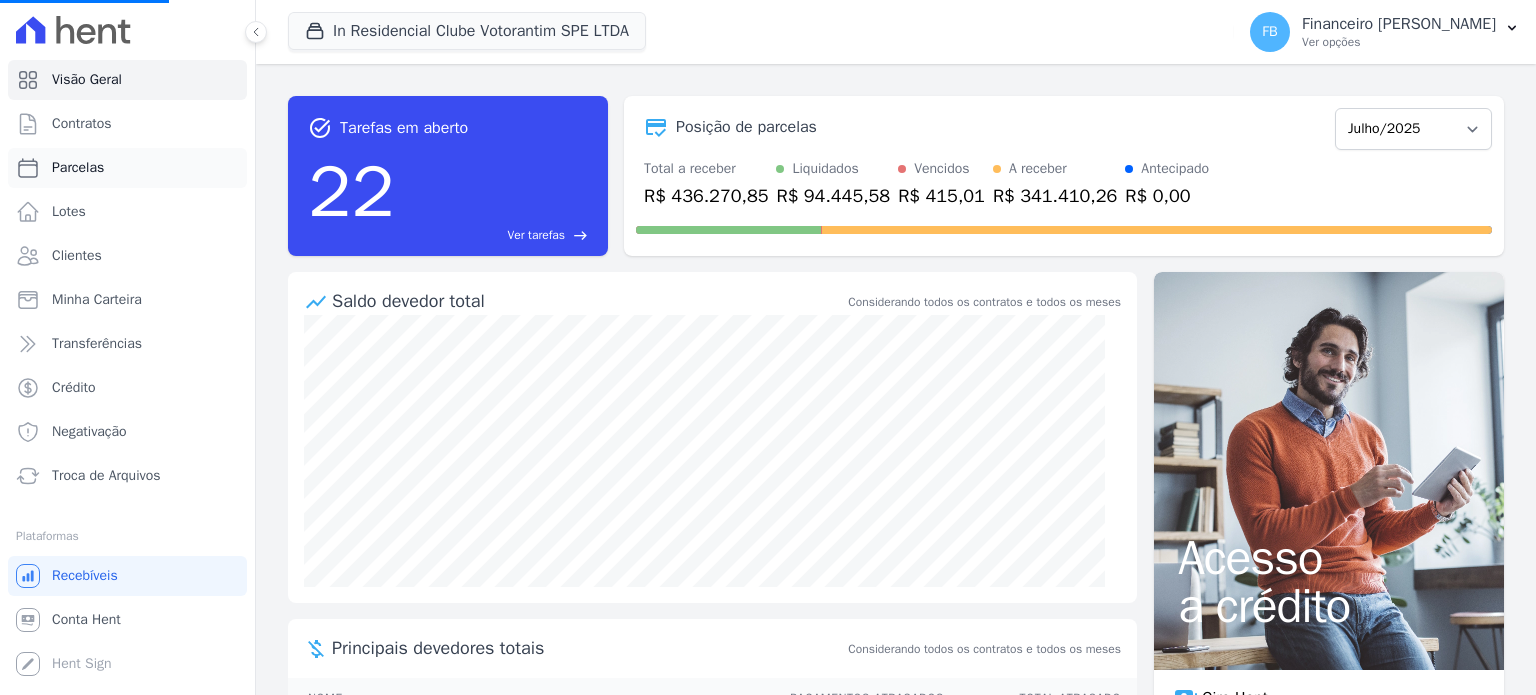 select 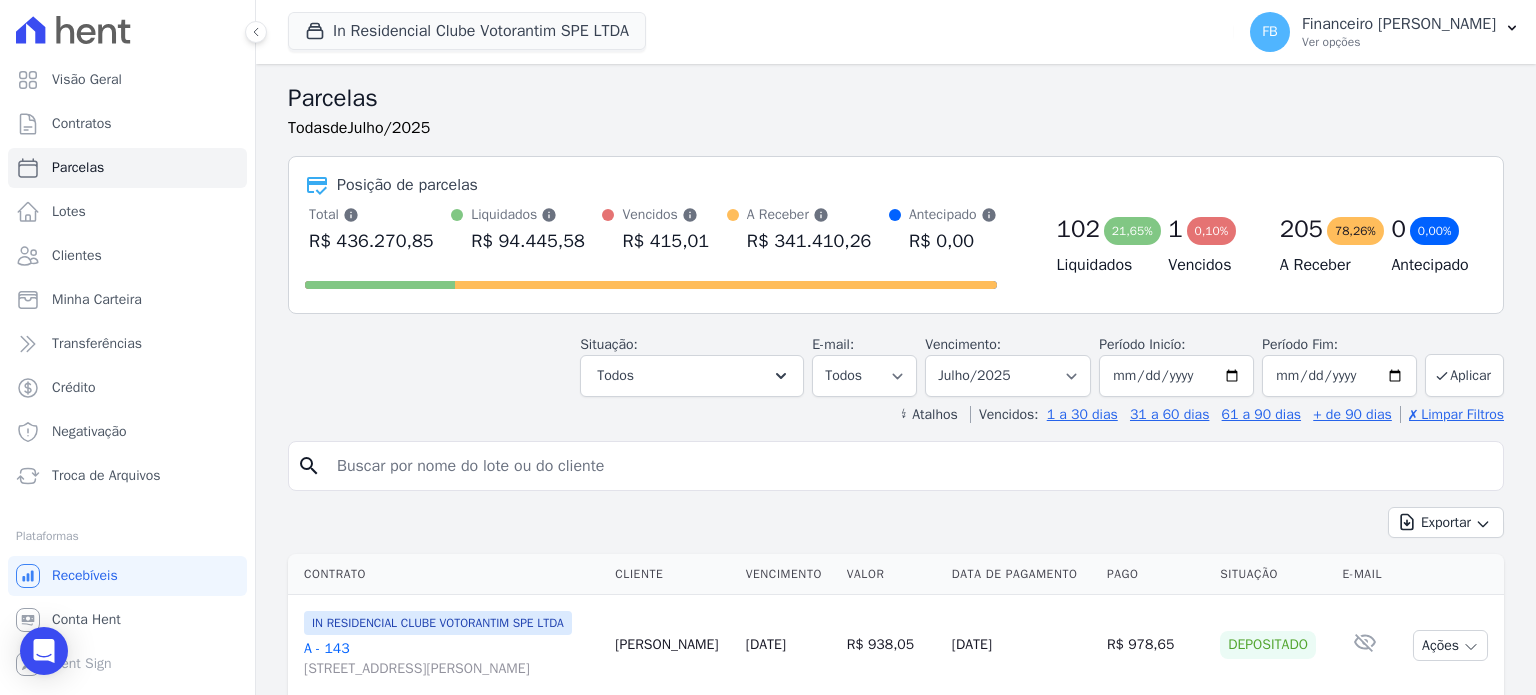 click at bounding box center [910, 466] 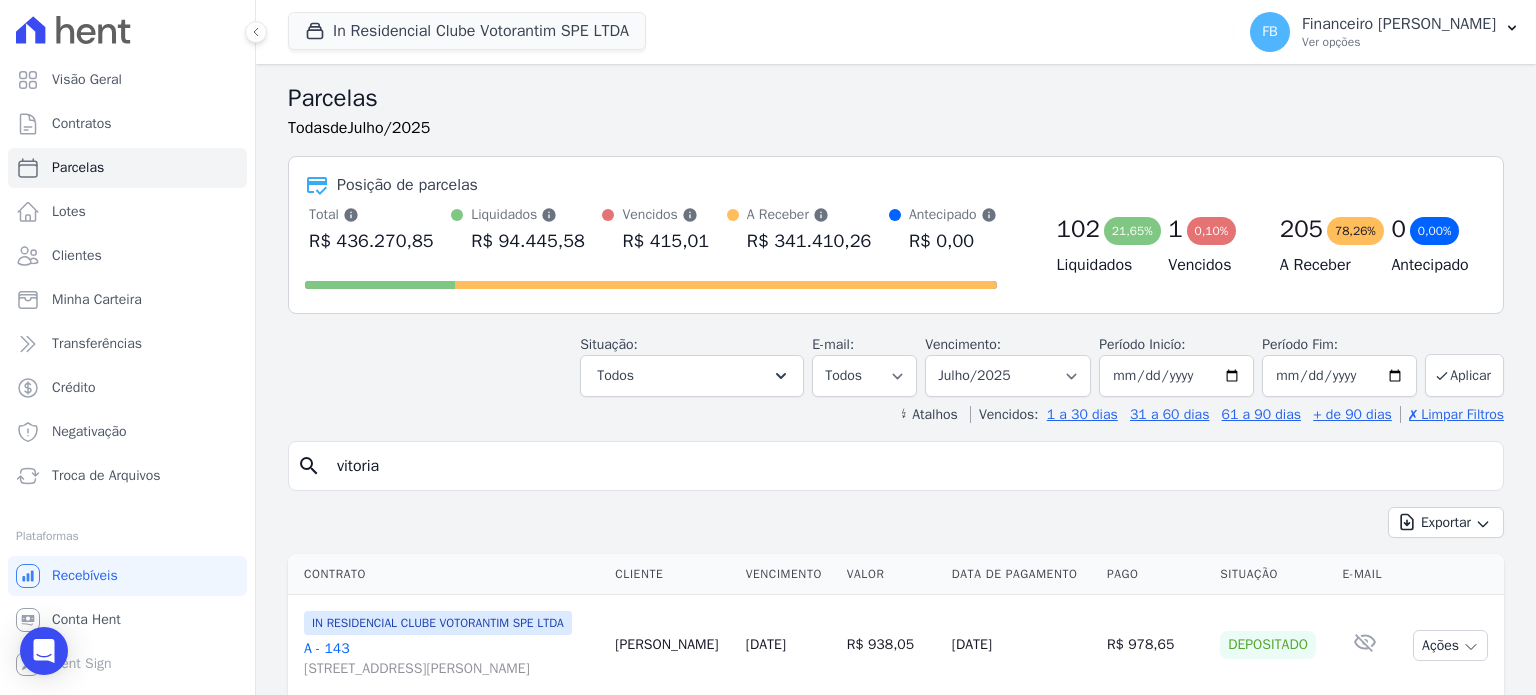 type on "vitoria" 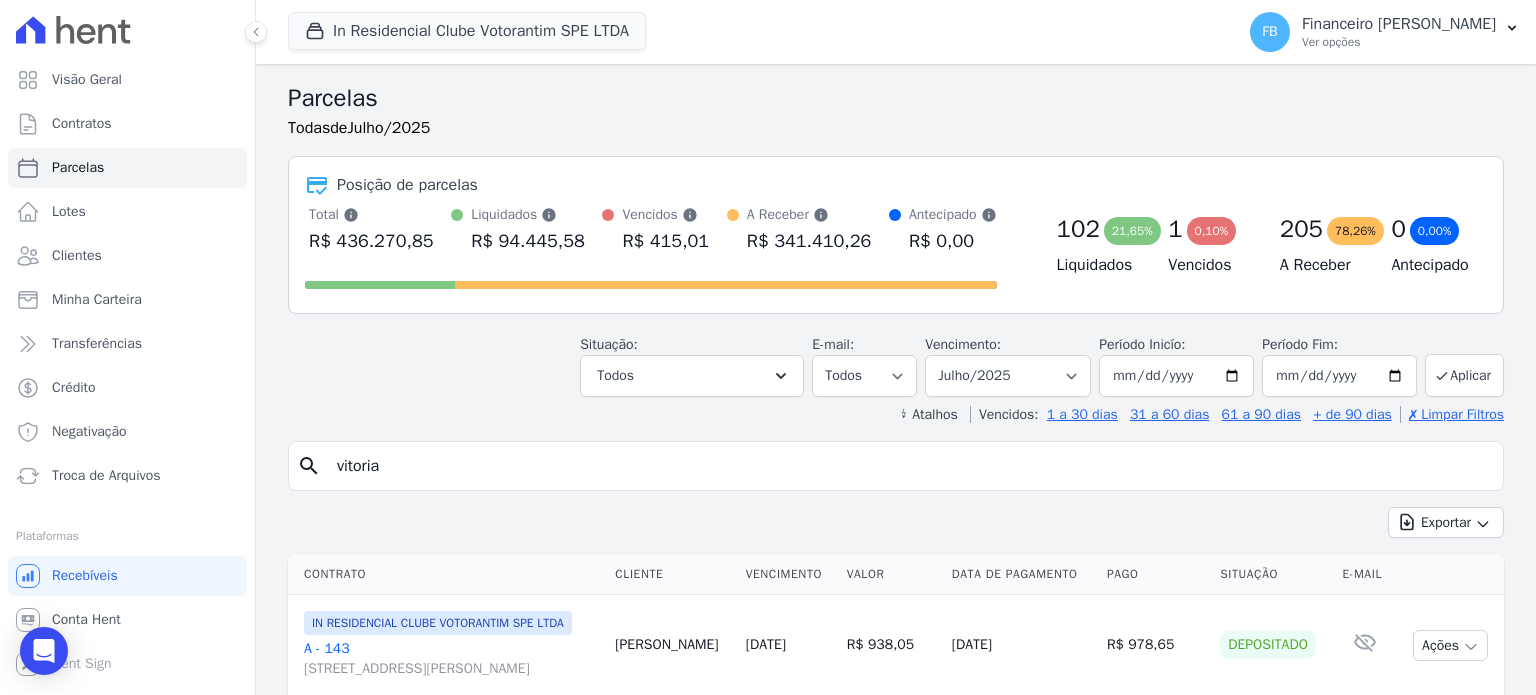 select 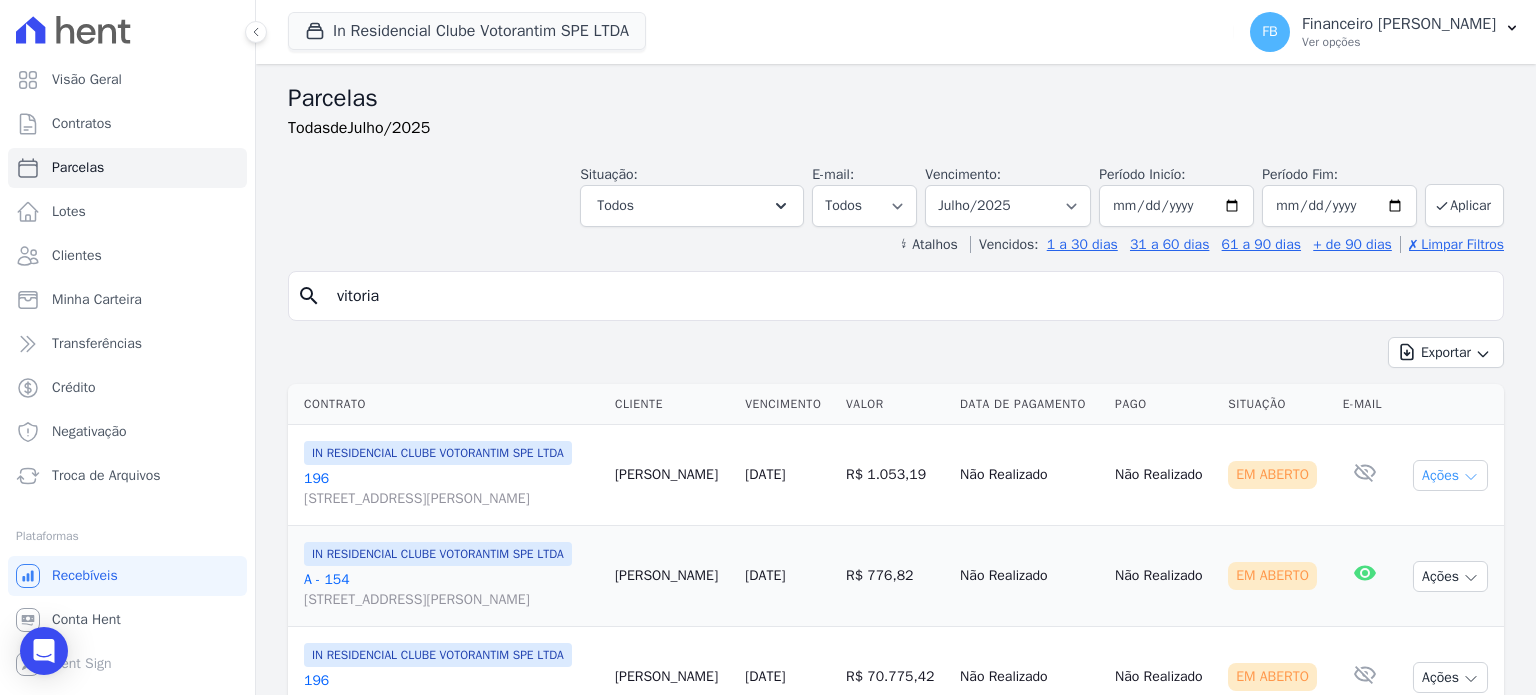 click 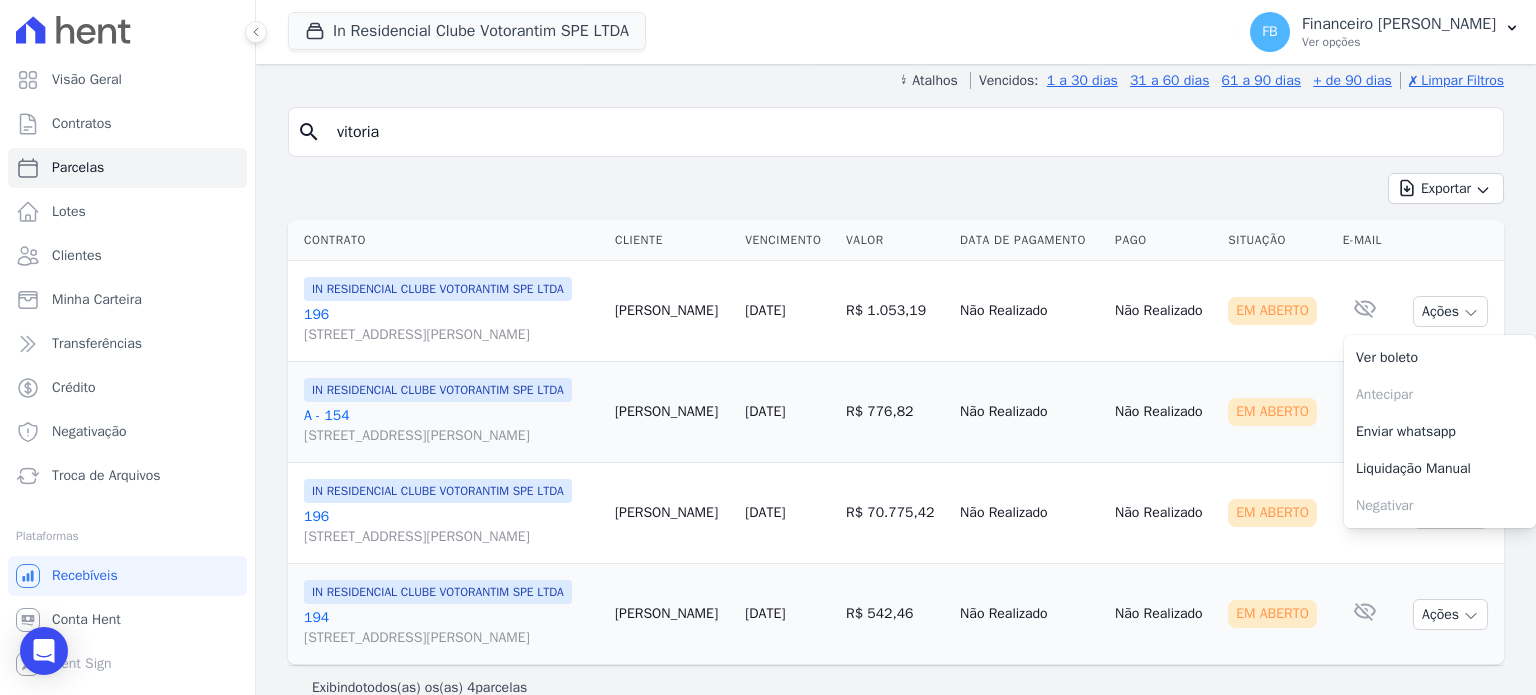 scroll, scrollTop: 200, scrollLeft: 0, axis: vertical 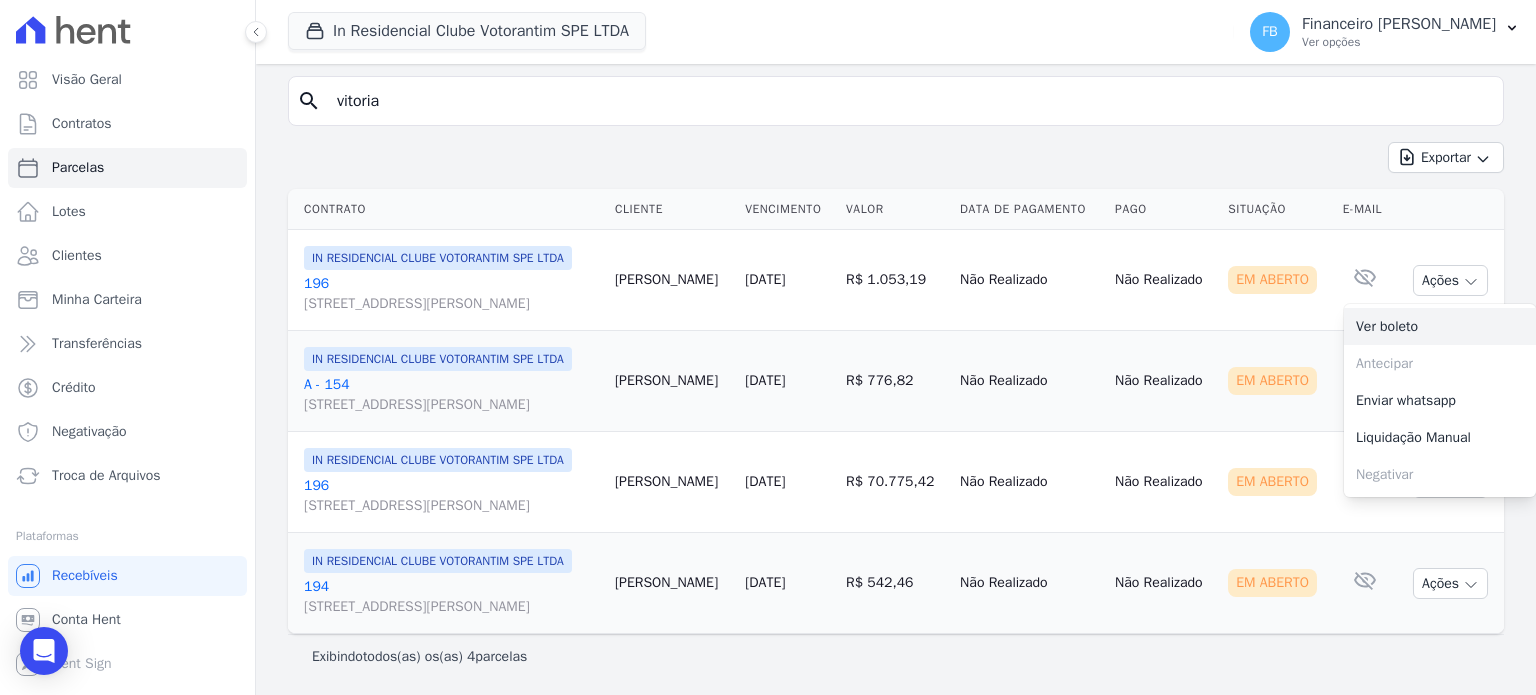 click on "Ver boleto" at bounding box center (1440, 326) 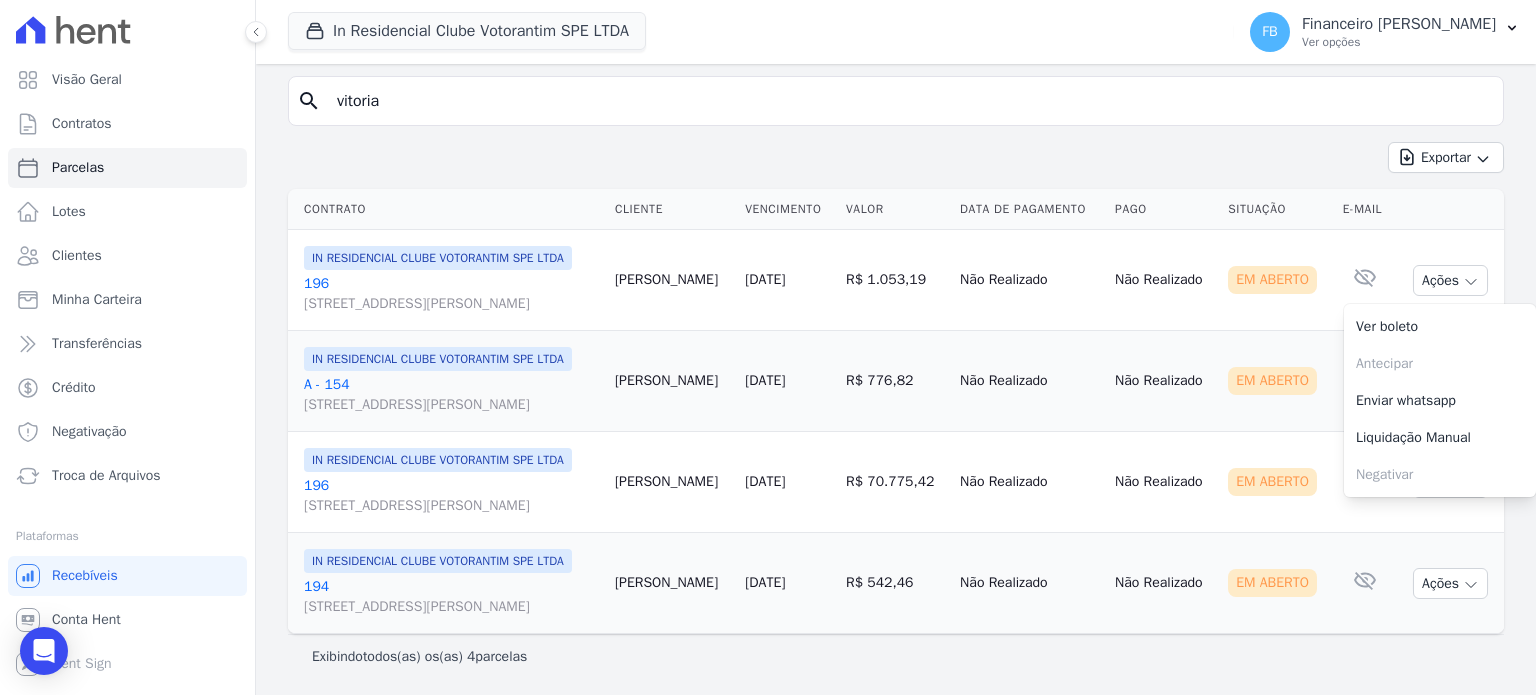 click on "196
Avenida Antônio Carlos Comitre, 1328, sala B, Parque Campolim" at bounding box center (451, 294) 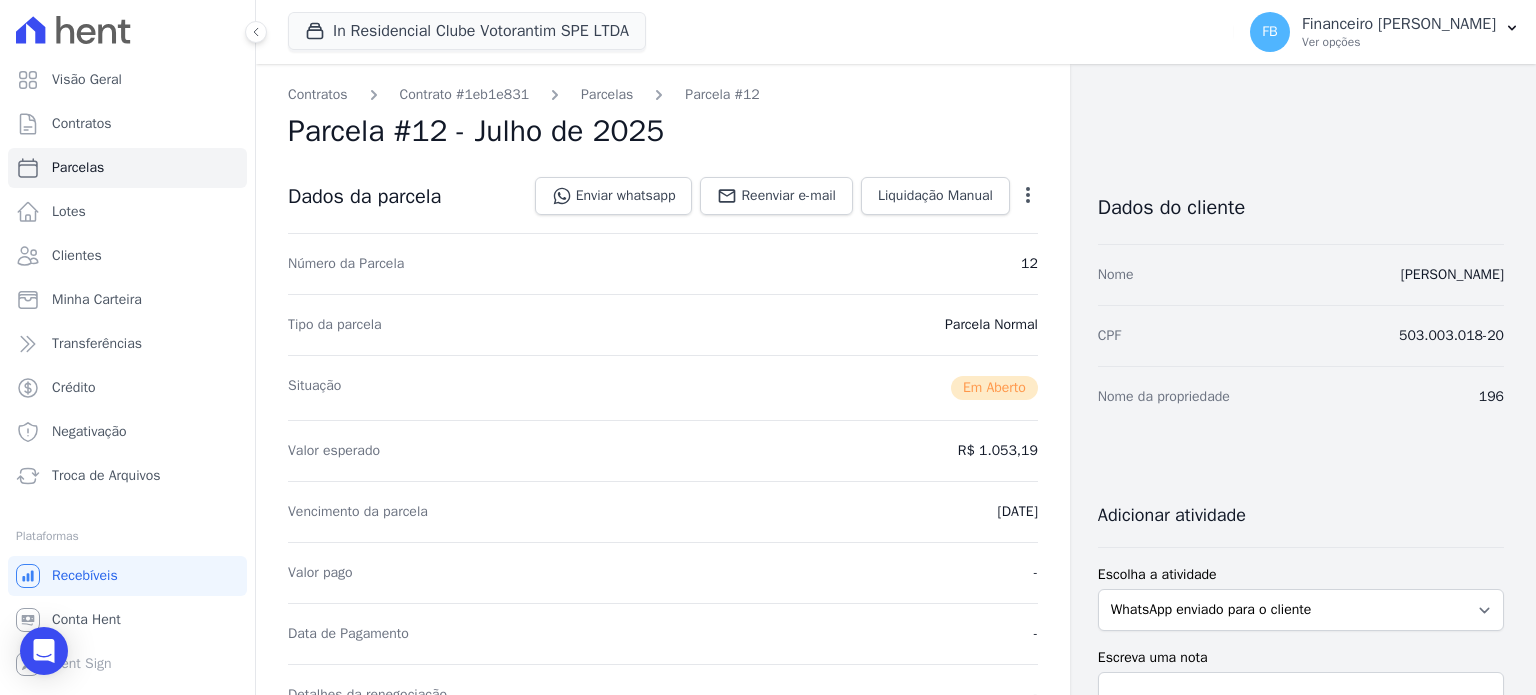 click 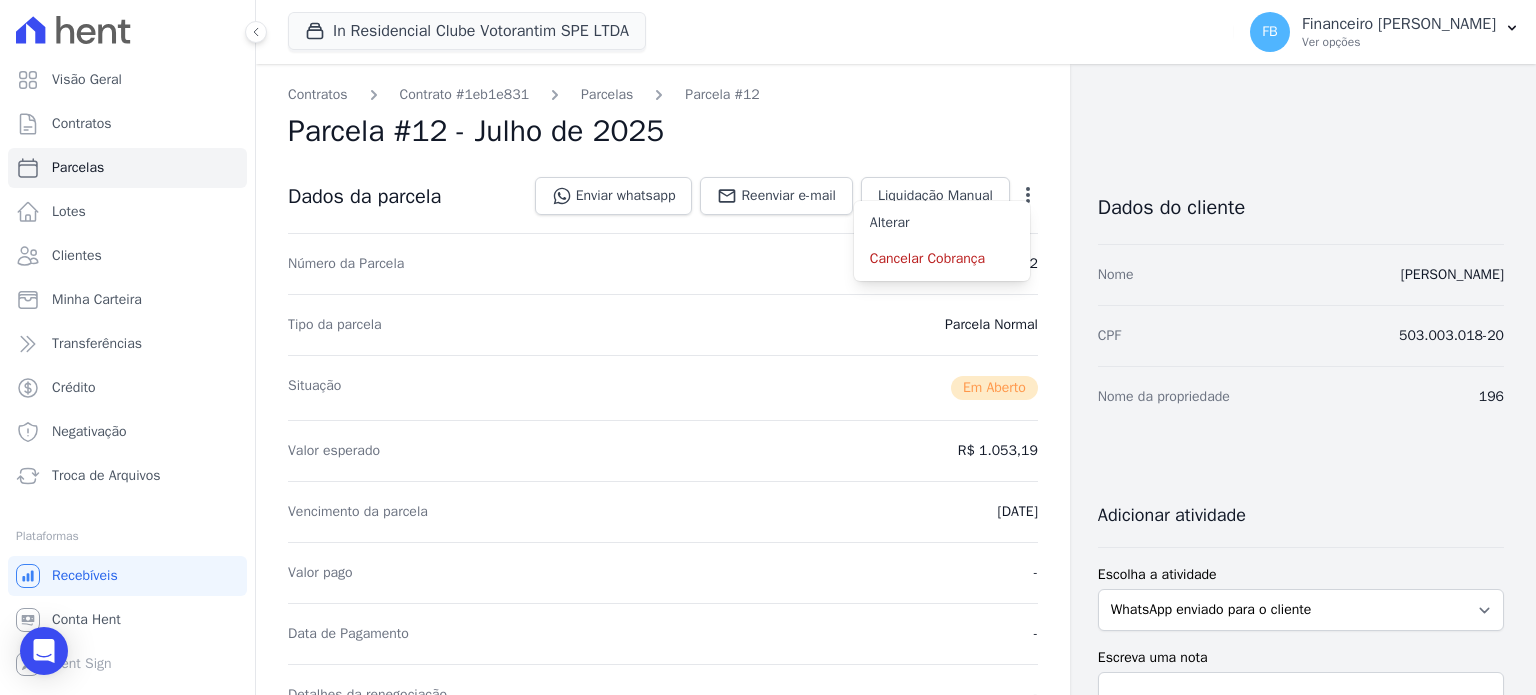 click on "Parcela #12 - Julho de 2025" at bounding box center [663, 131] 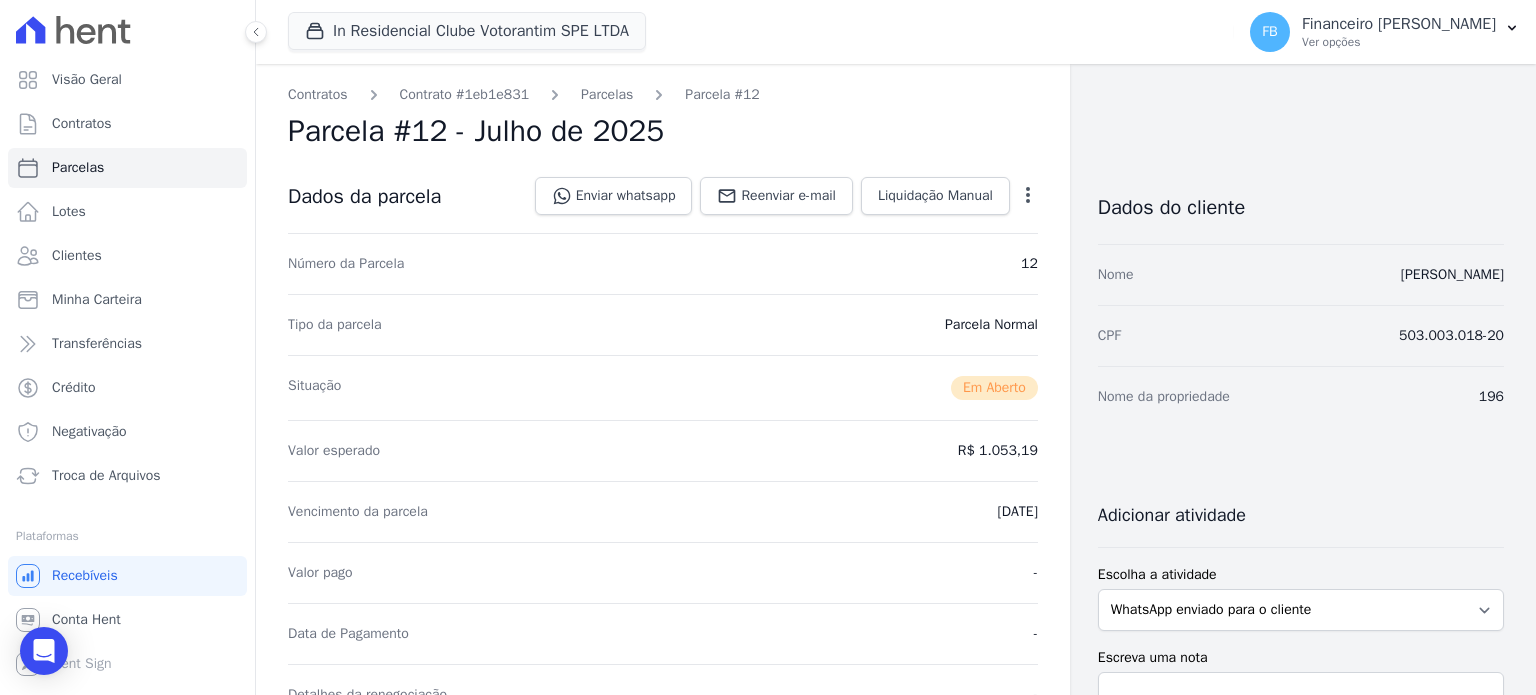 click 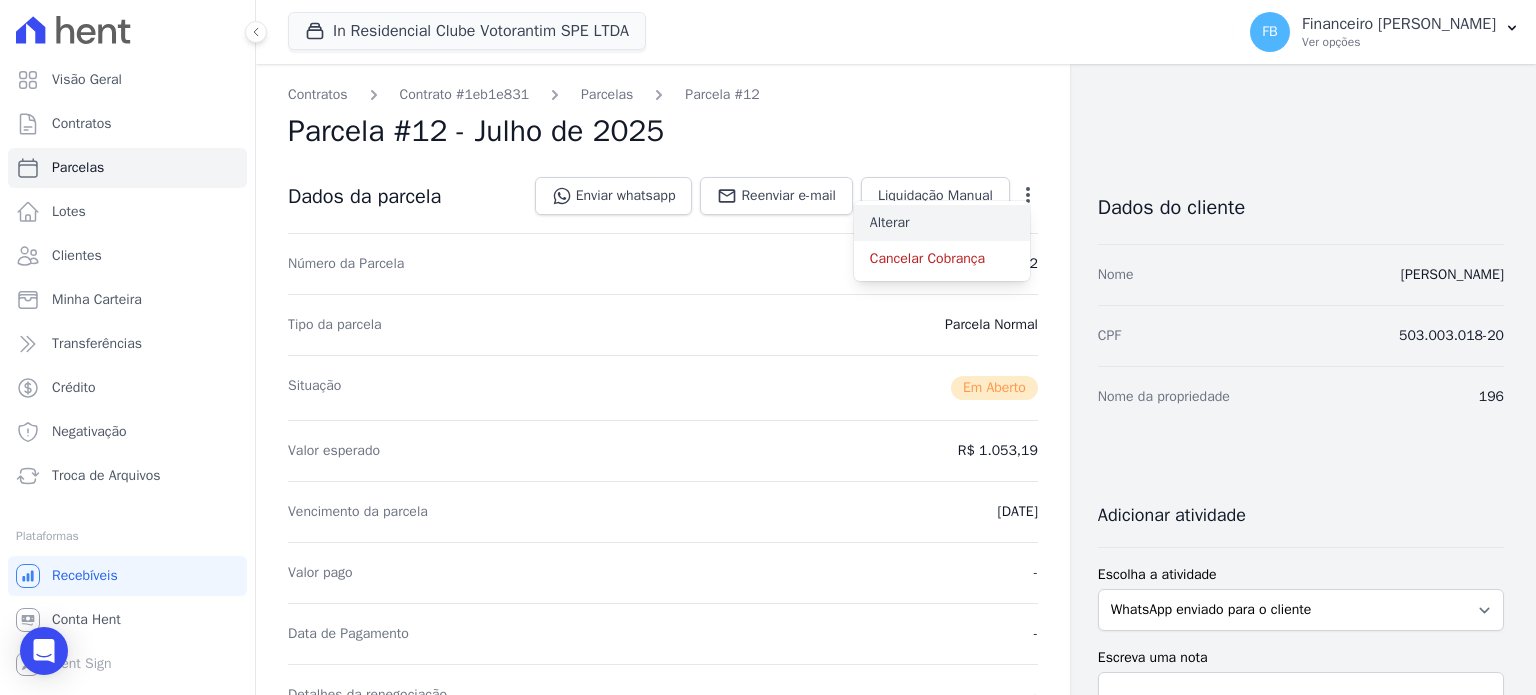 click on "Alterar" at bounding box center [942, 223] 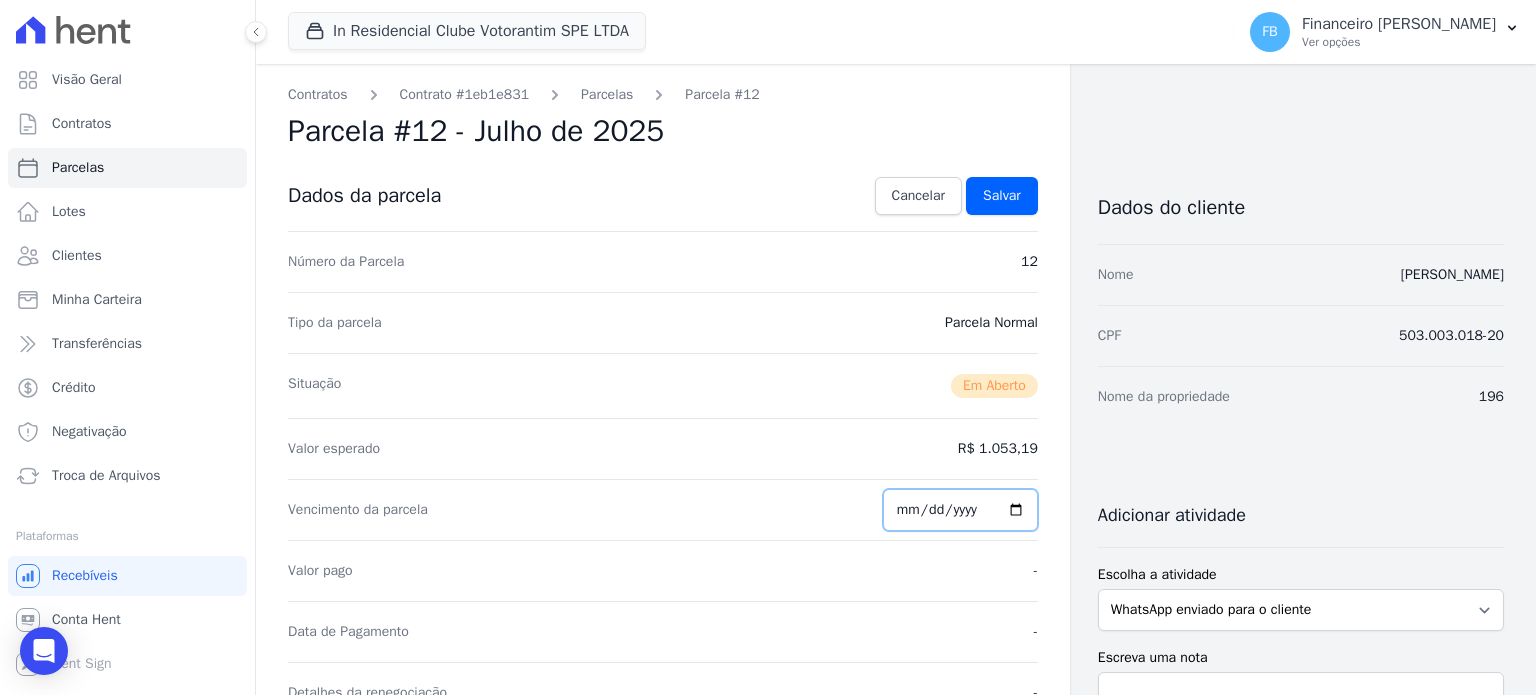 click on "[DATE]" at bounding box center [960, 510] 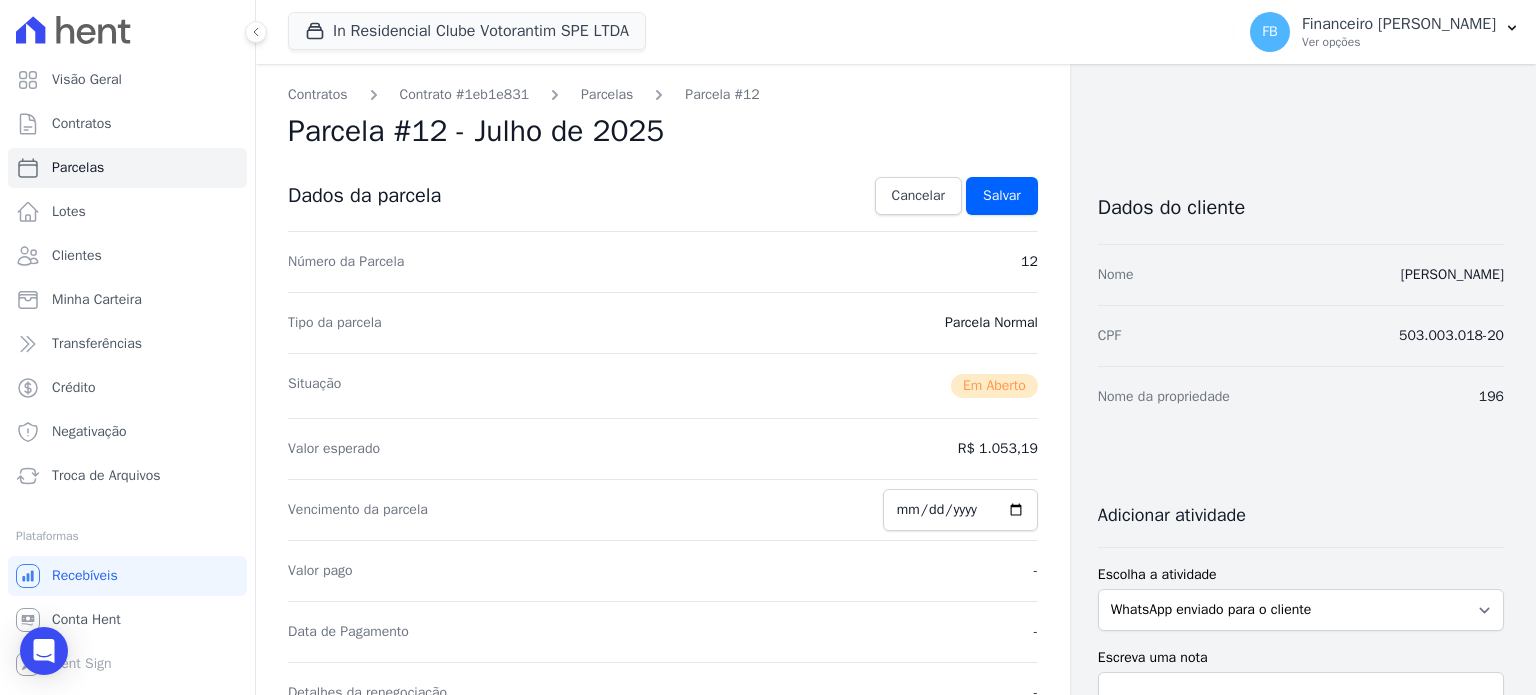 click on "Vencimento da parcela
2025-07-12" at bounding box center [663, 509] 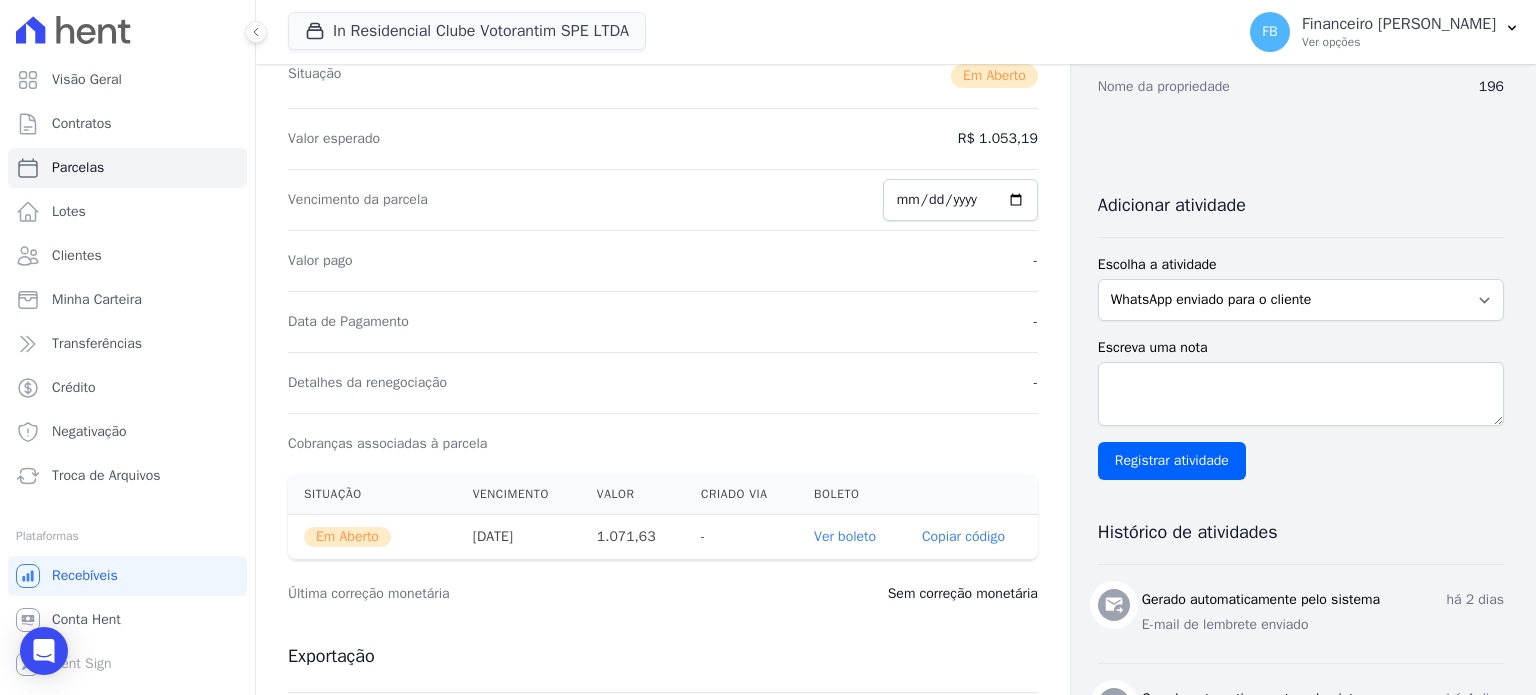 scroll, scrollTop: 0, scrollLeft: 0, axis: both 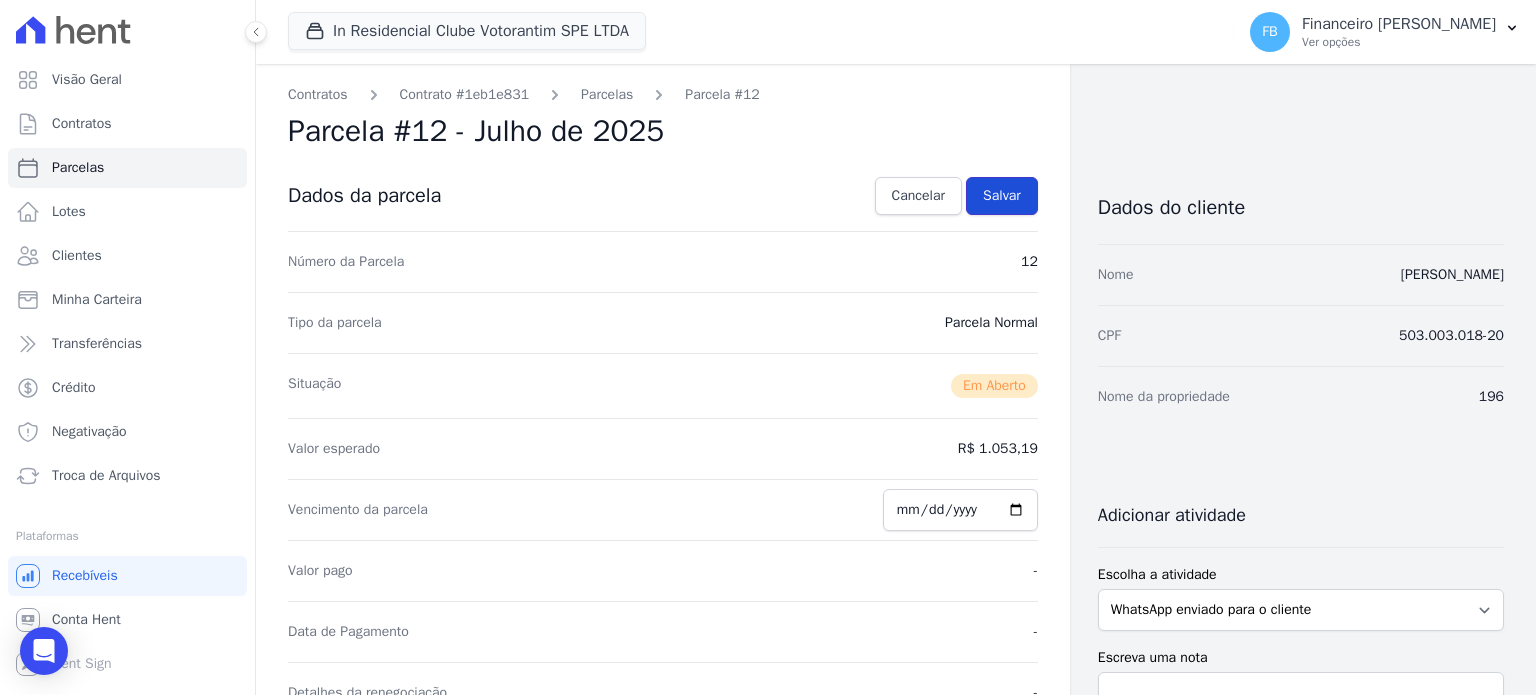 click on "Salvar" at bounding box center (1002, 196) 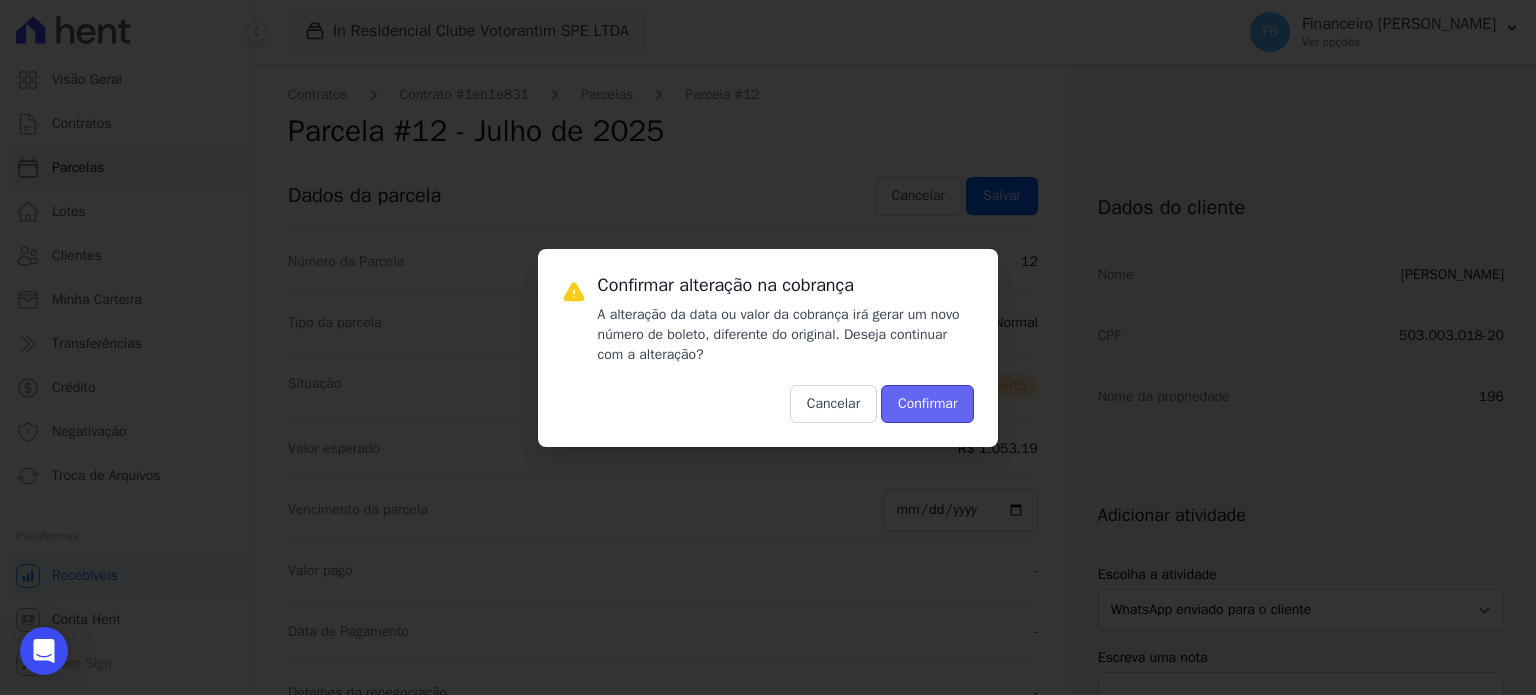click on "Confirmar" at bounding box center (927, 404) 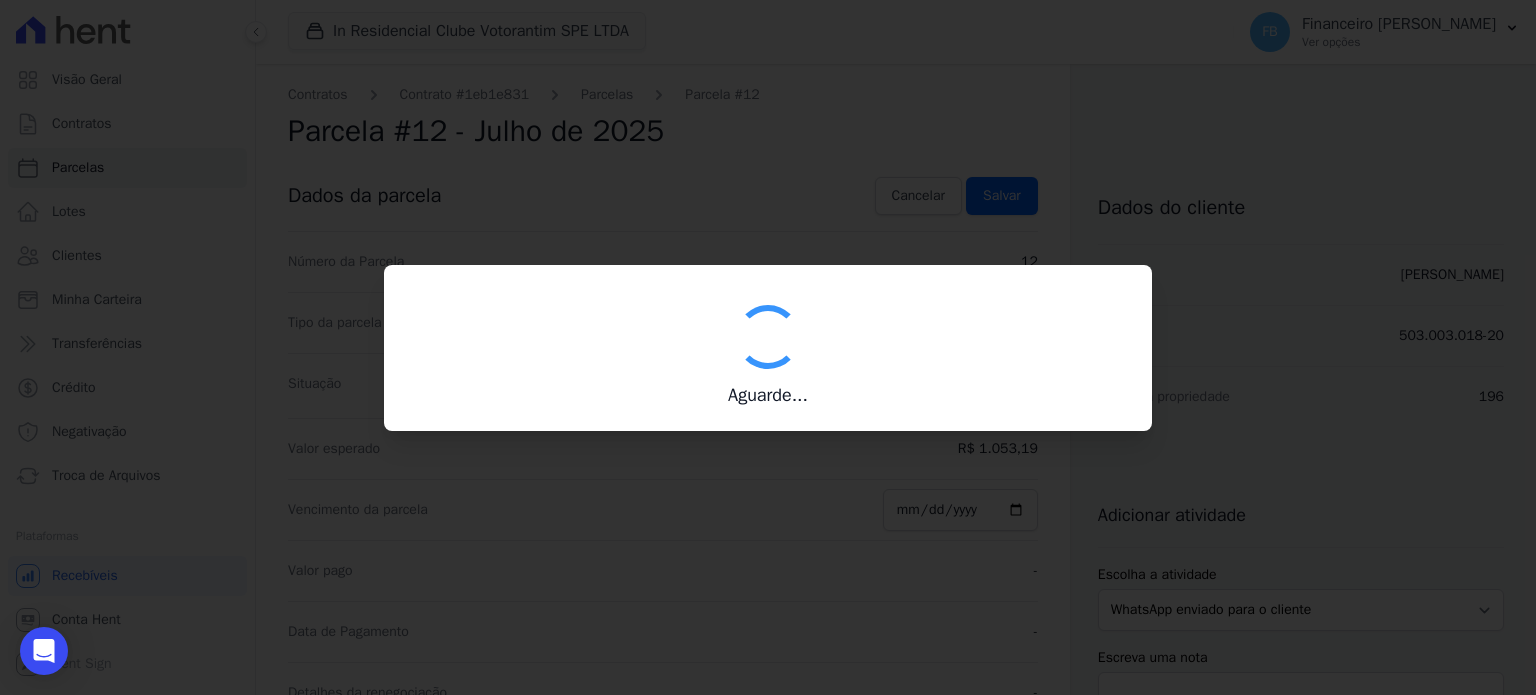 type on "00190000090335103300000624495172111380000107163" 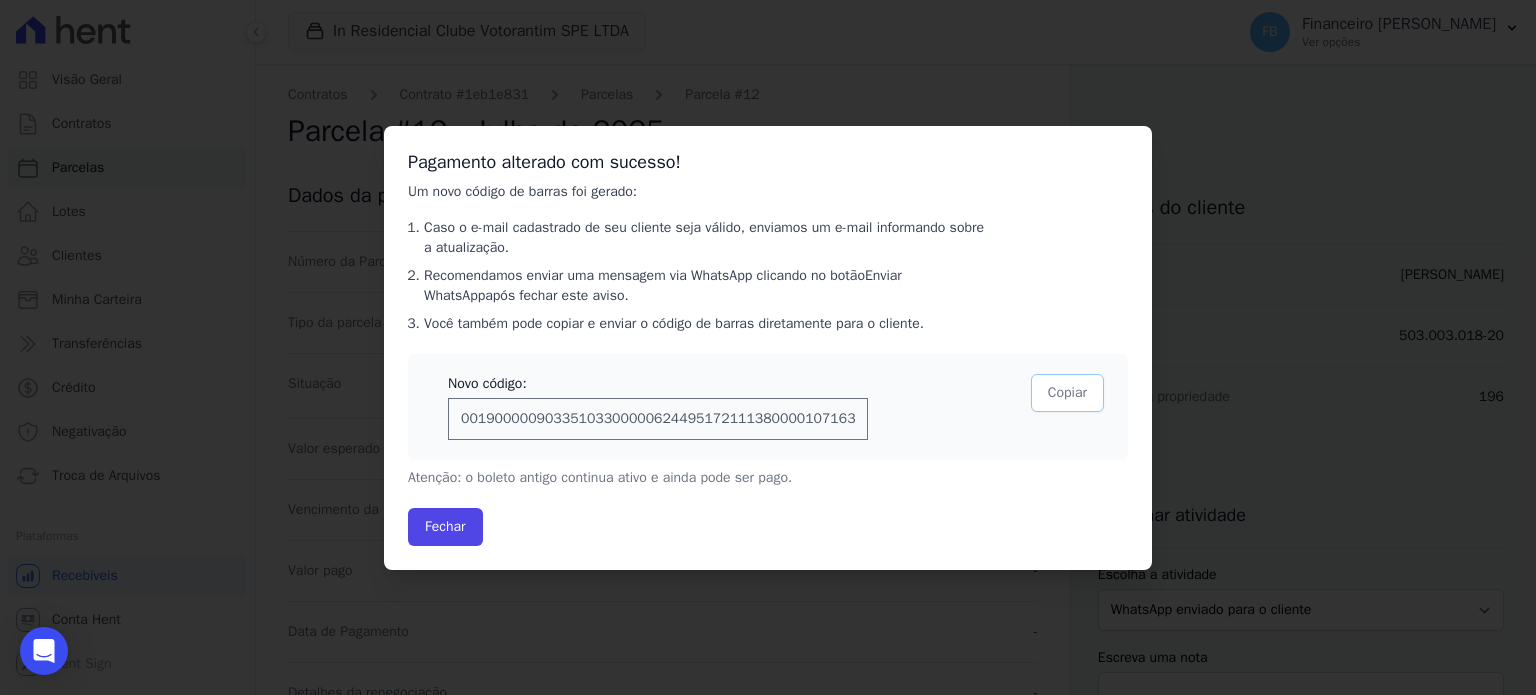 click on "Copiar" at bounding box center [1067, 393] 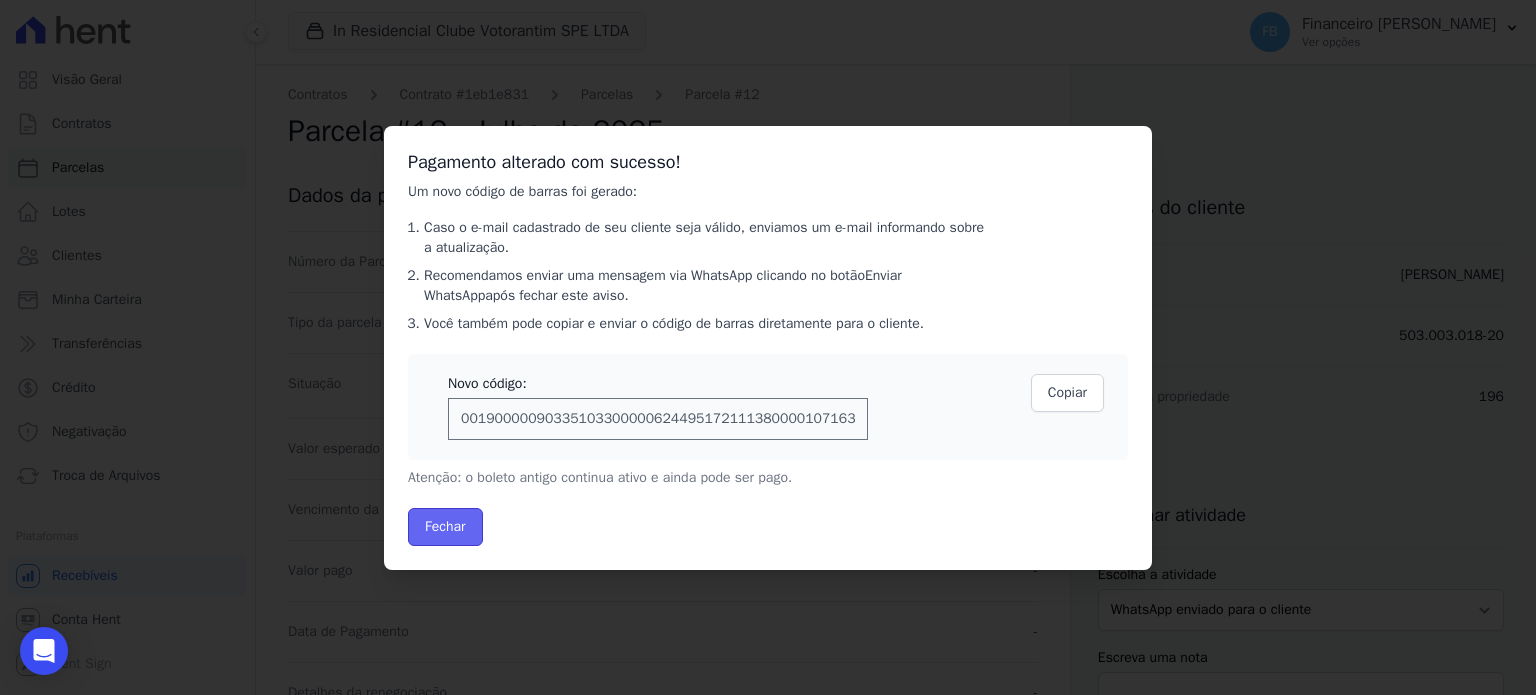 click on "Fechar" at bounding box center [445, 527] 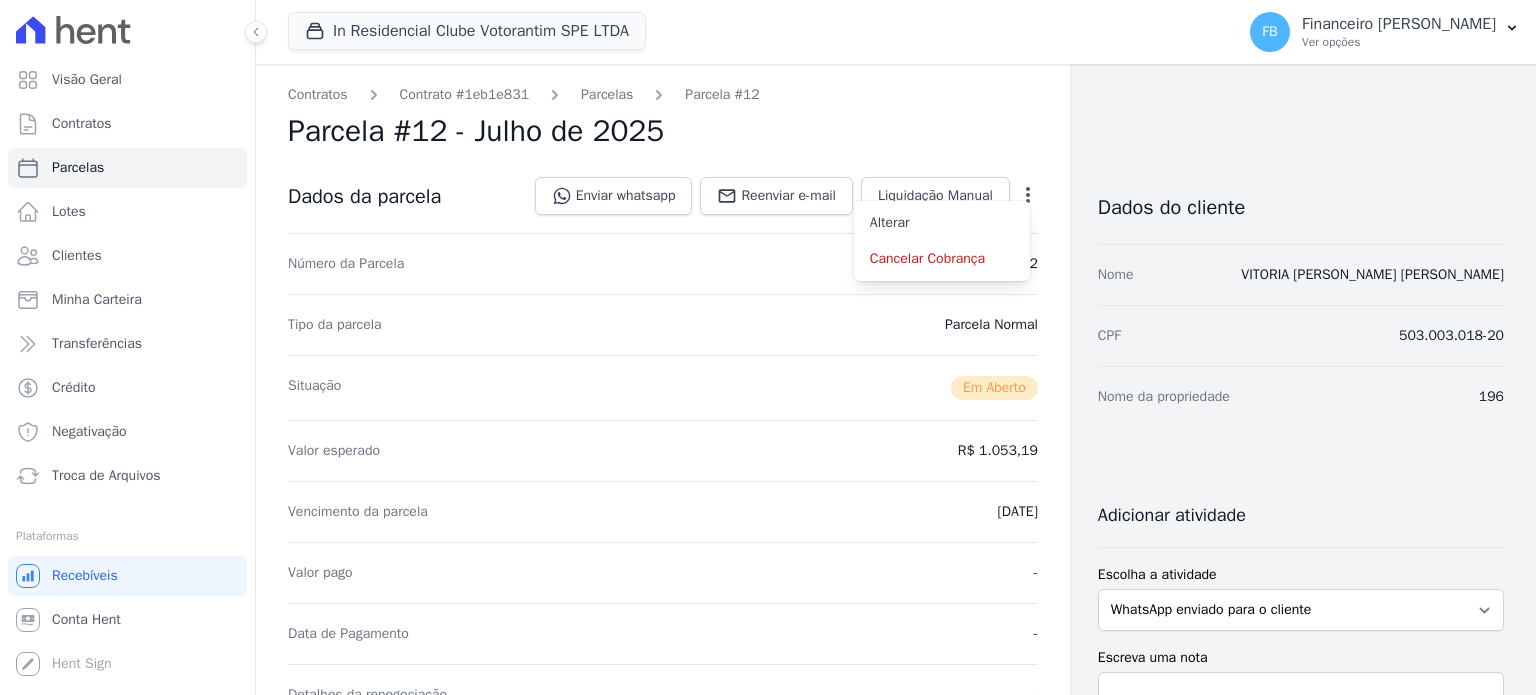 scroll, scrollTop: 0, scrollLeft: 0, axis: both 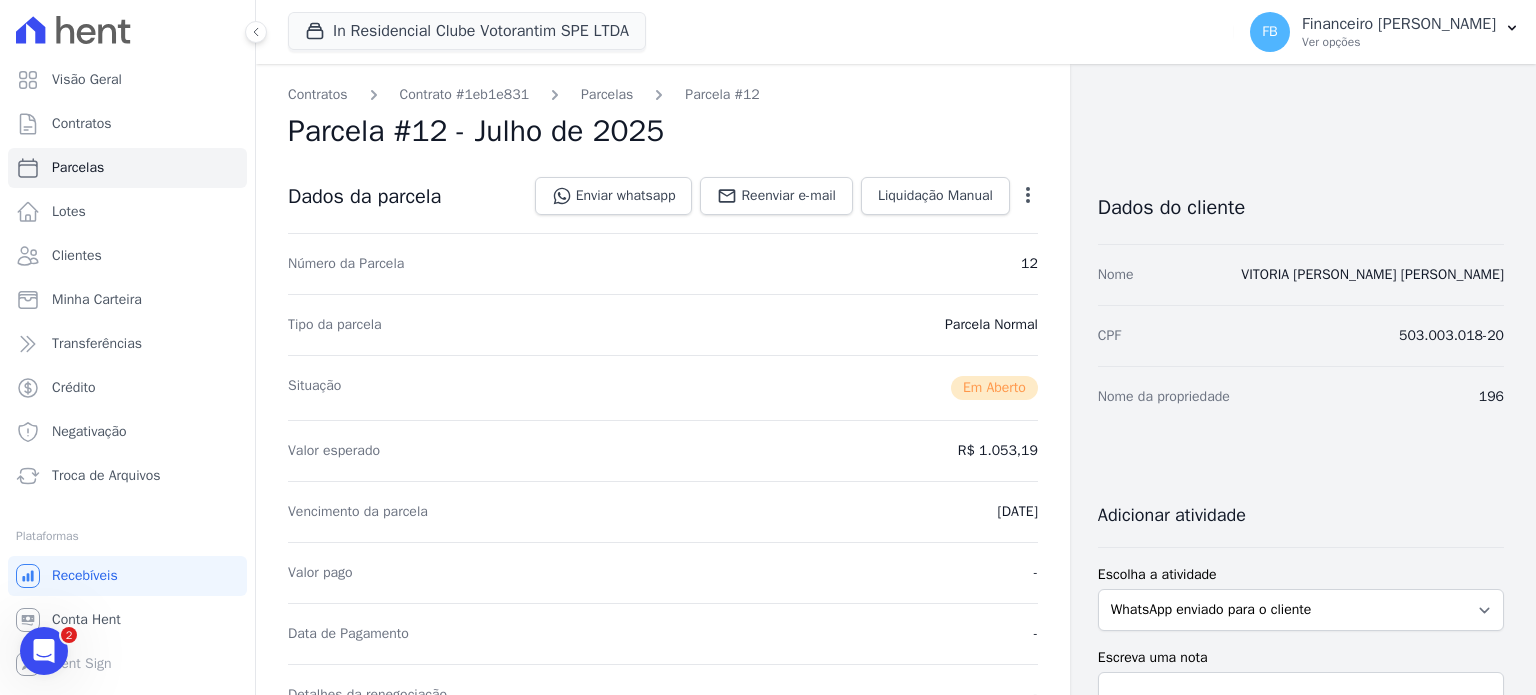 click 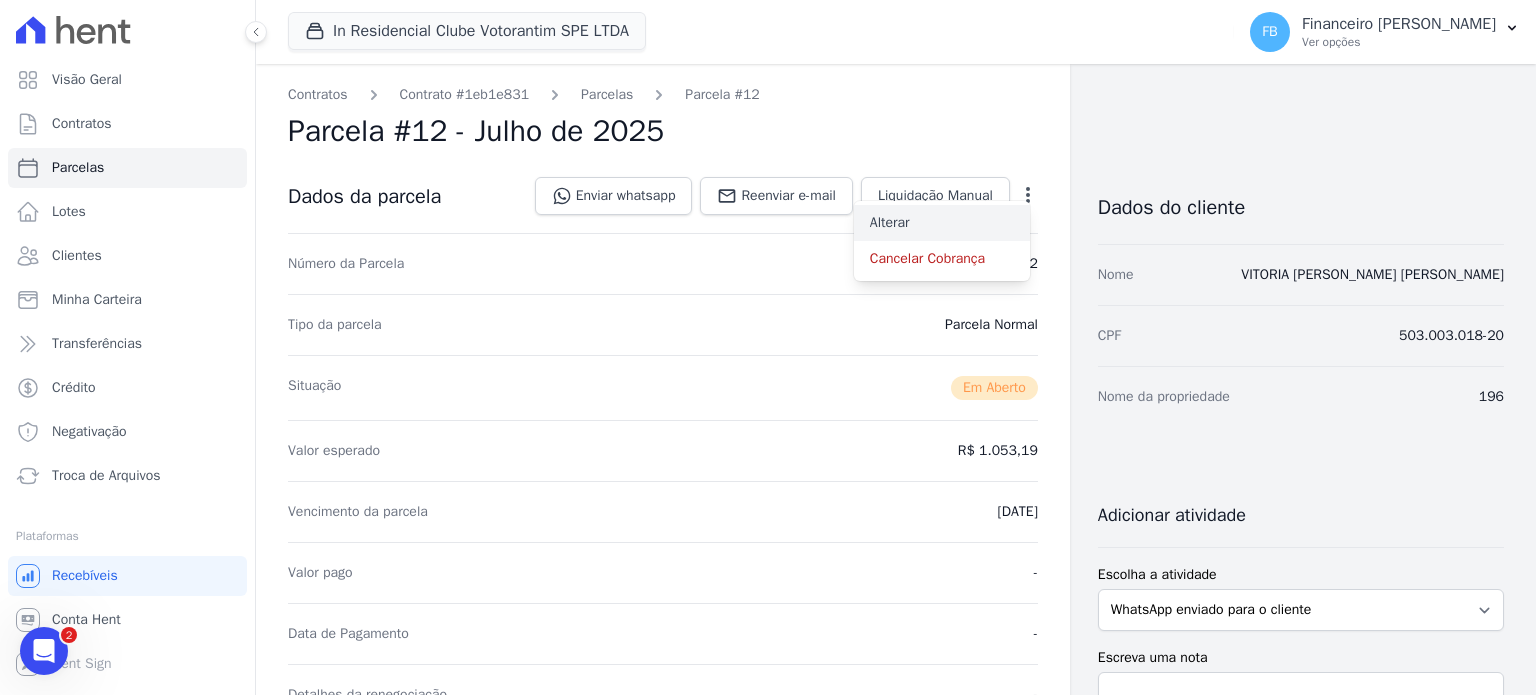 click on "Alterar" at bounding box center [942, 223] 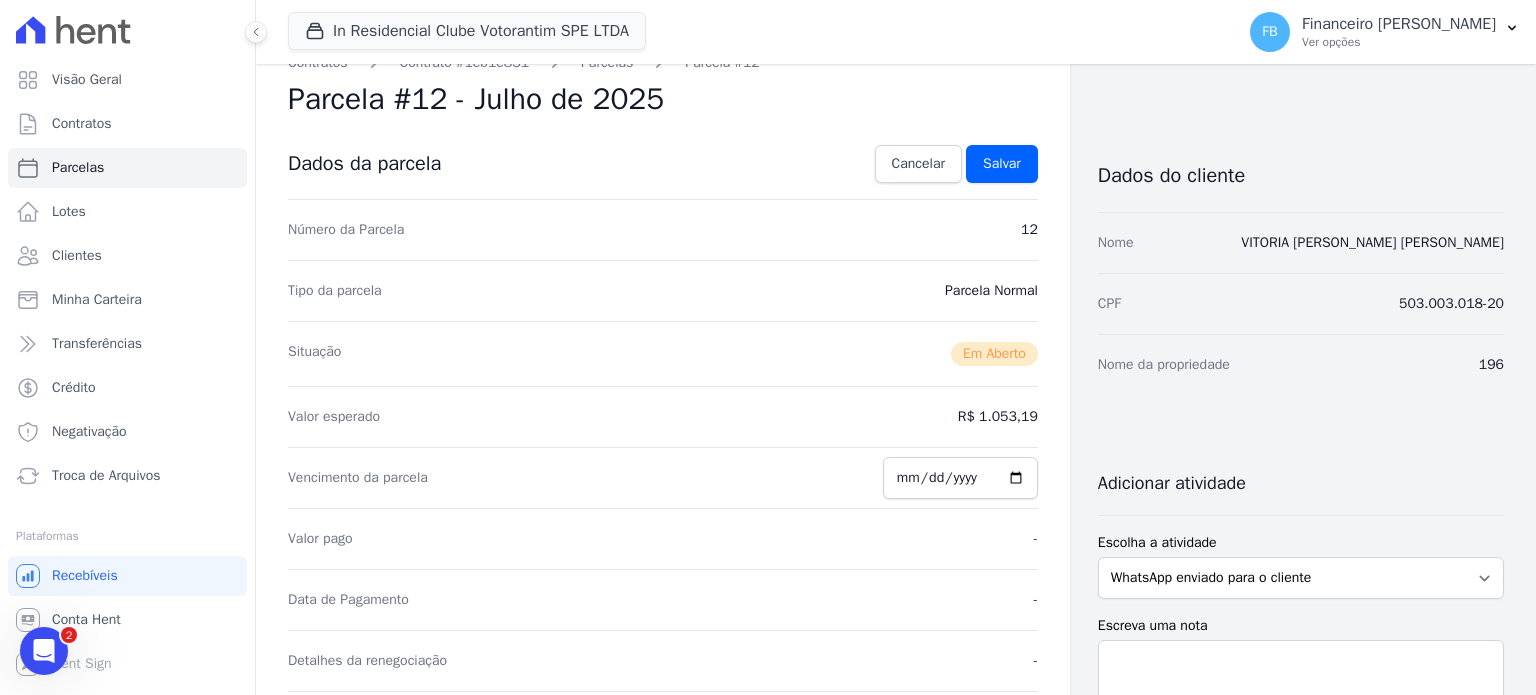 scroll, scrollTop: 0, scrollLeft: 0, axis: both 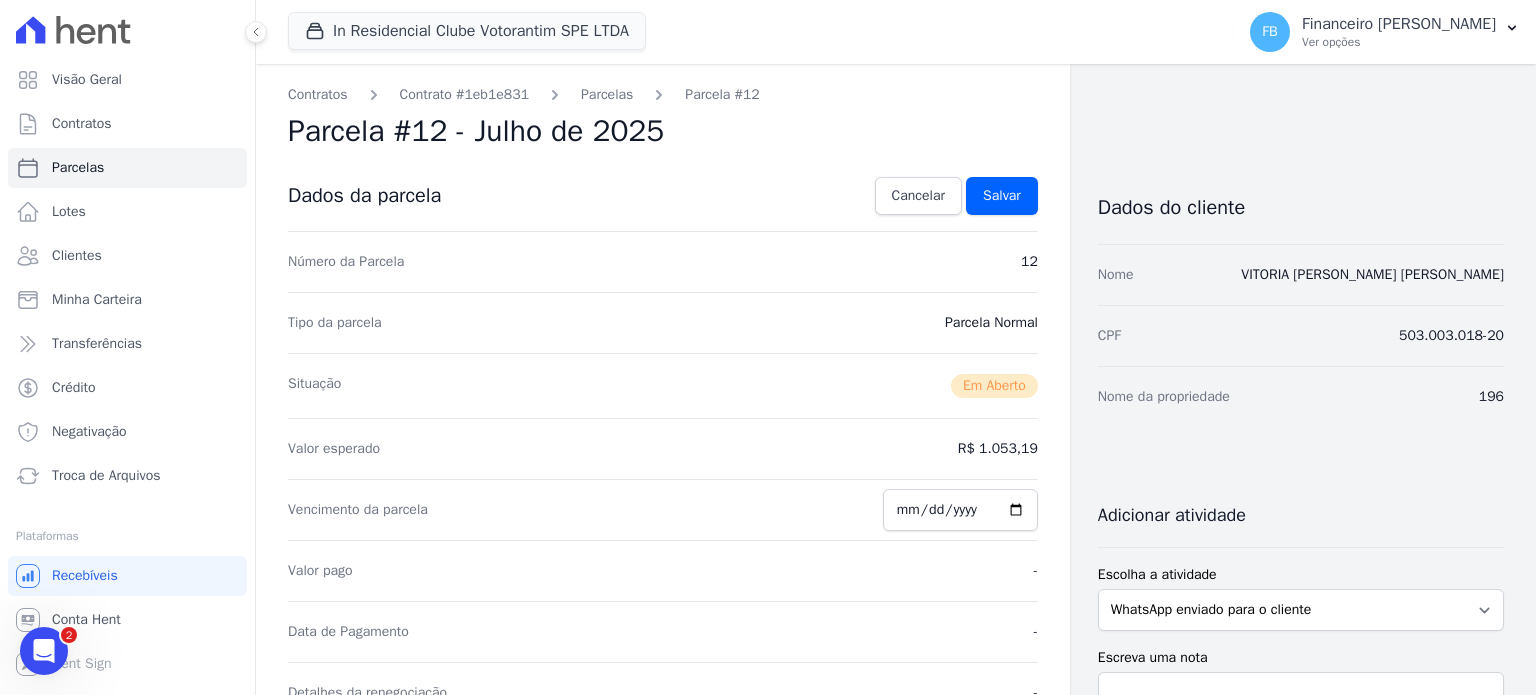click on "Número da Parcela
12" at bounding box center [663, 261] 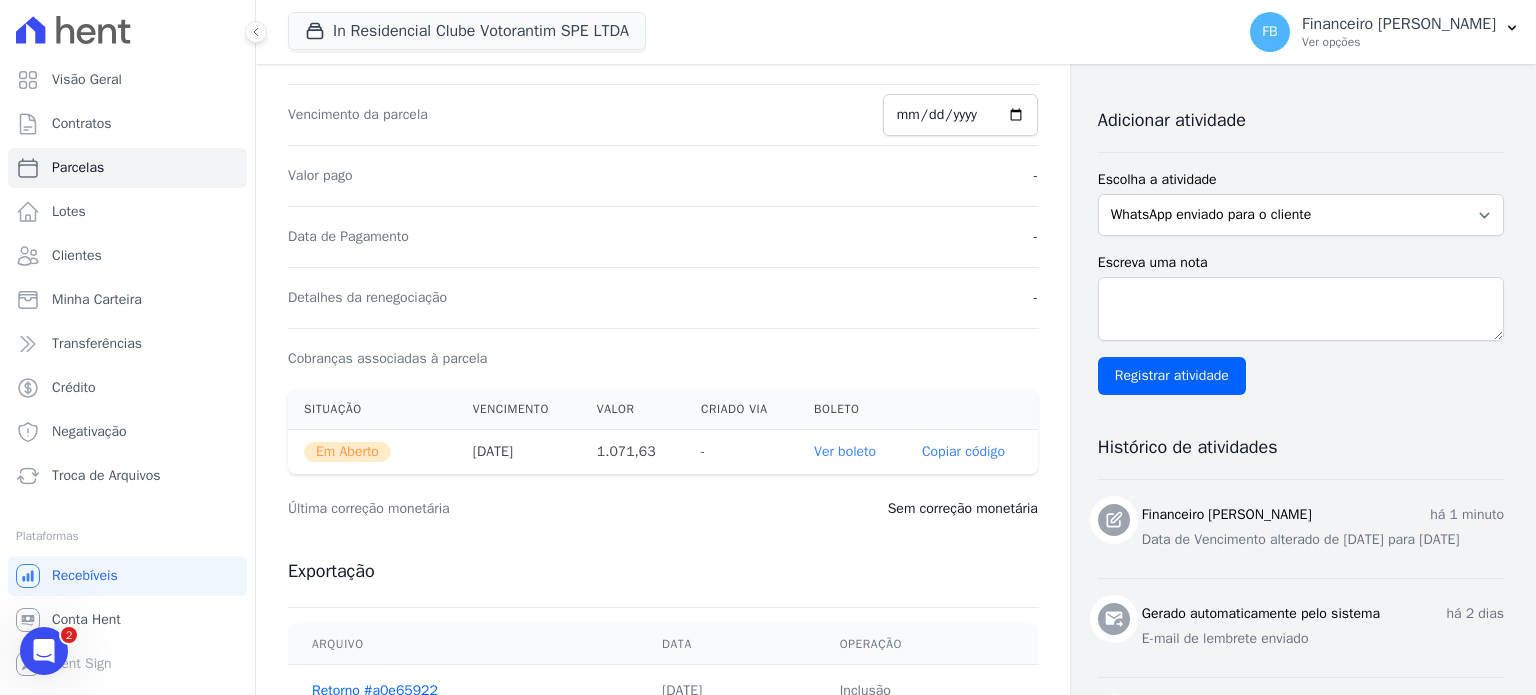 scroll, scrollTop: 400, scrollLeft: 0, axis: vertical 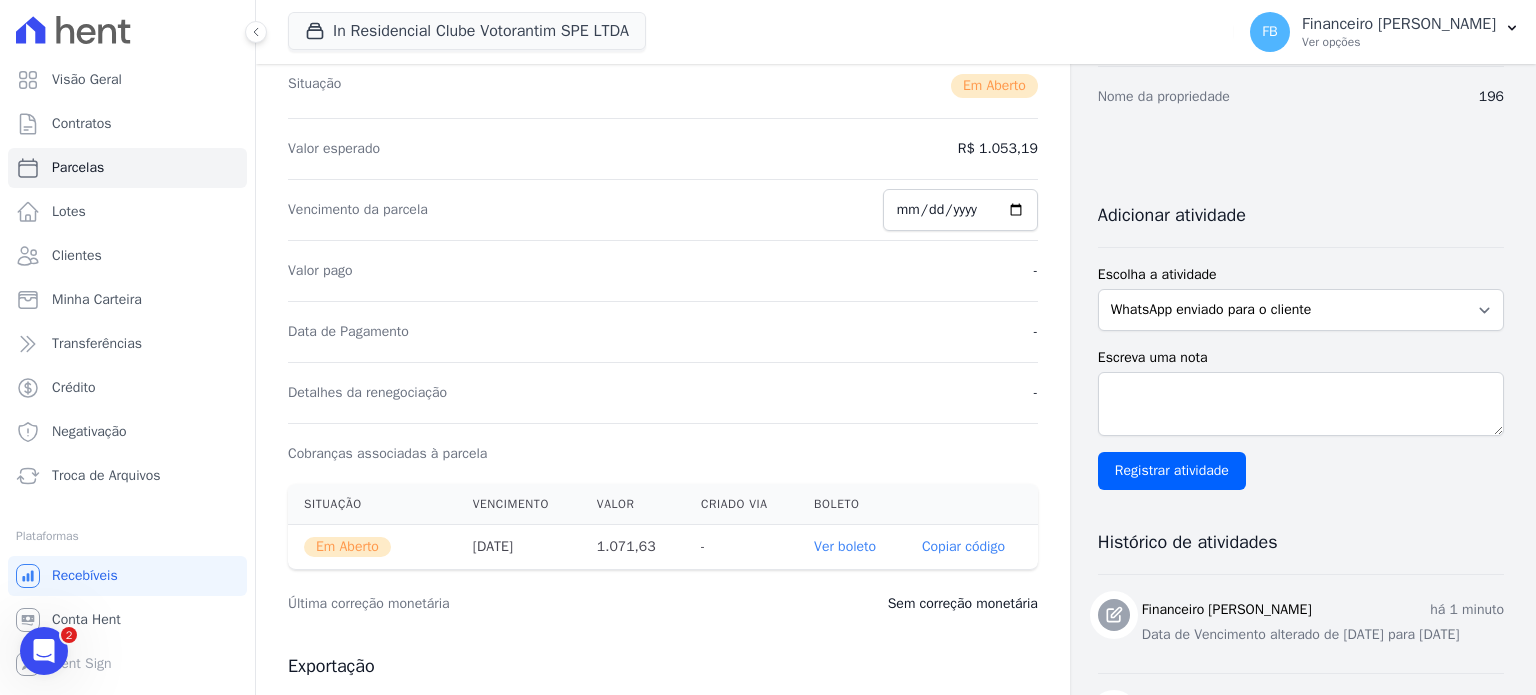 click on "Ver boleto" at bounding box center (845, 546) 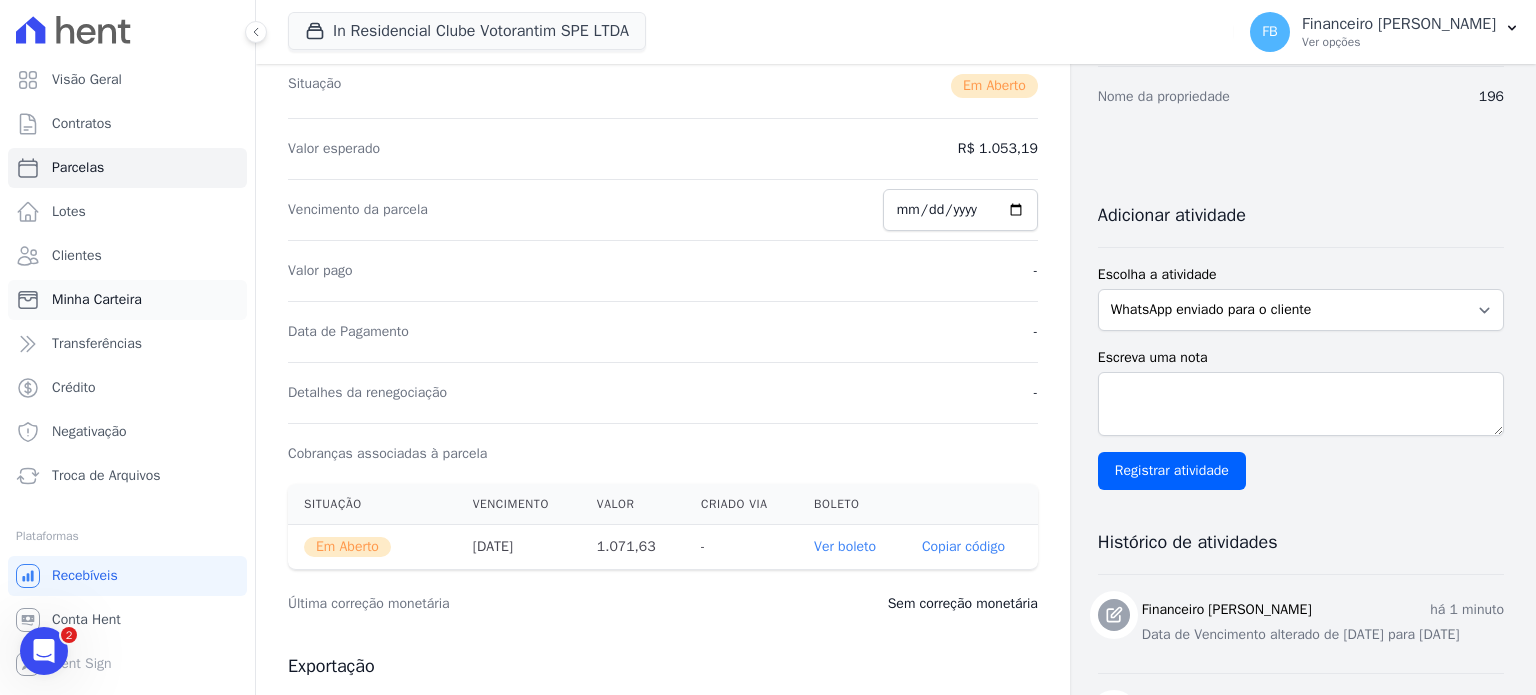 click on "Minha Carteira" at bounding box center (127, 300) 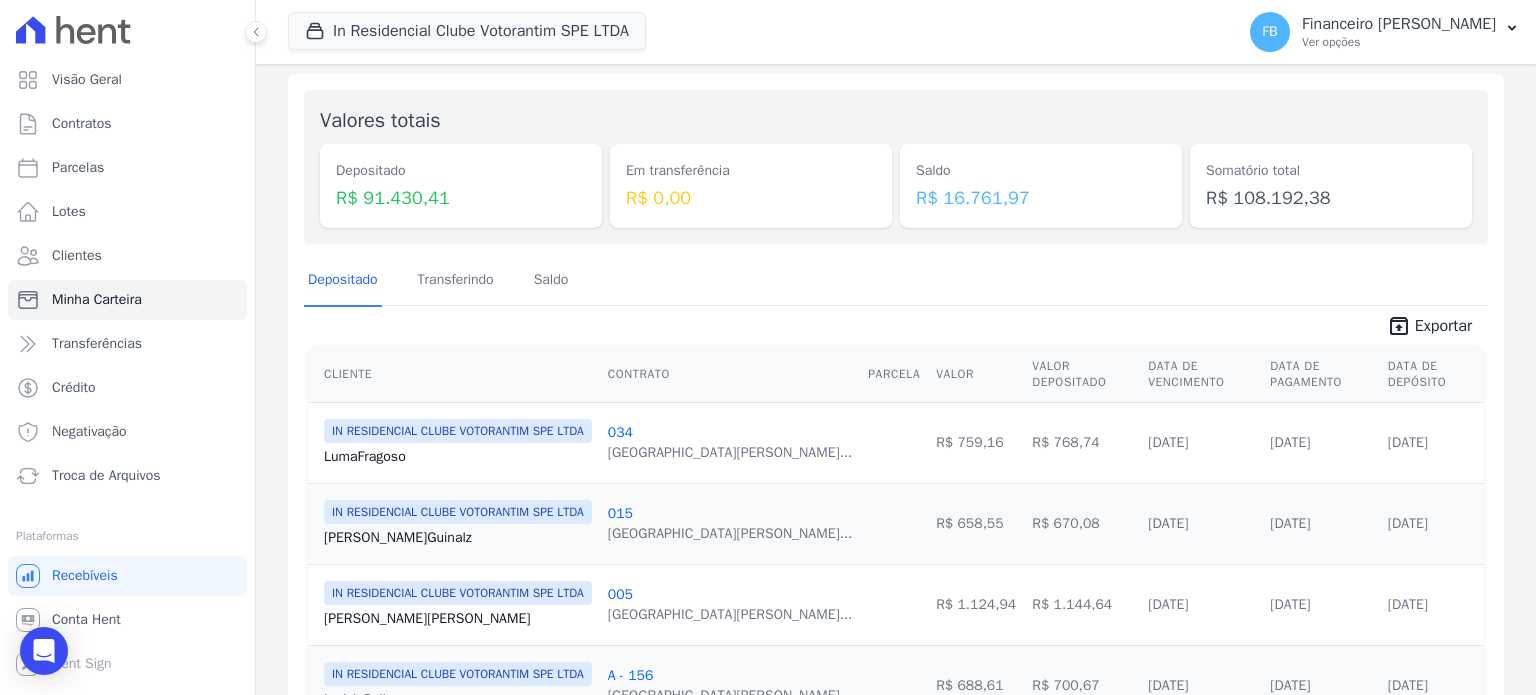 scroll, scrollTop: 0, scrollLeft: 0, axis: both 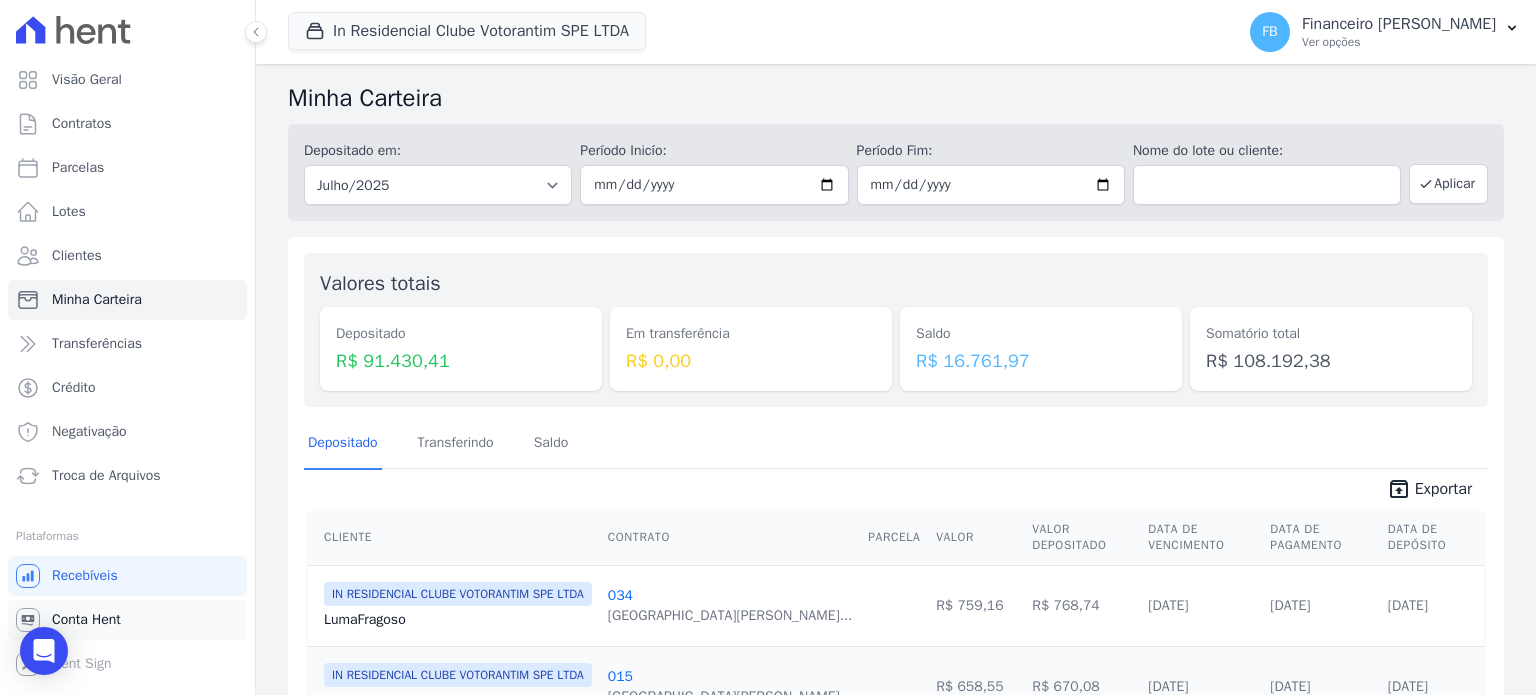 click on "Conta Hent" at bounding box center [86, 620] 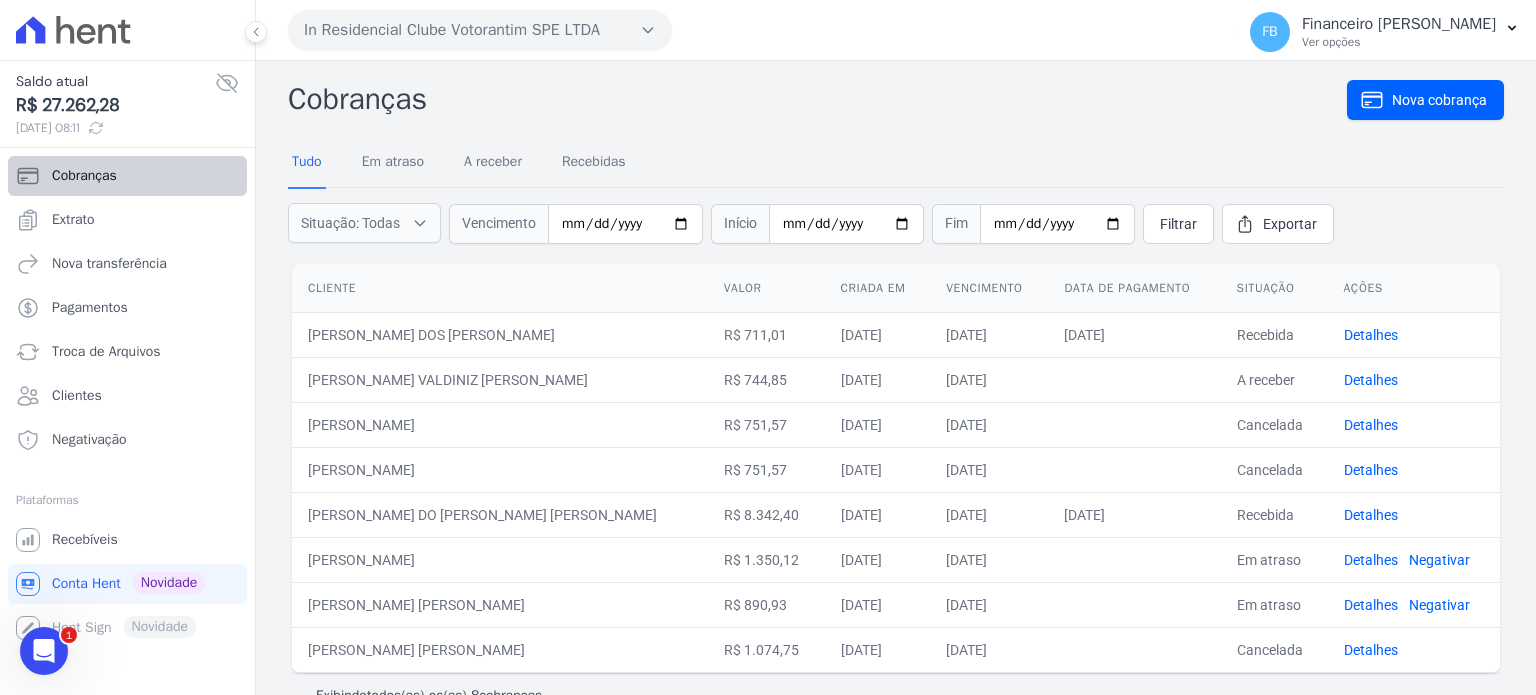 scroll, scrollTop: 0, scrollLeft: 0, axis: both 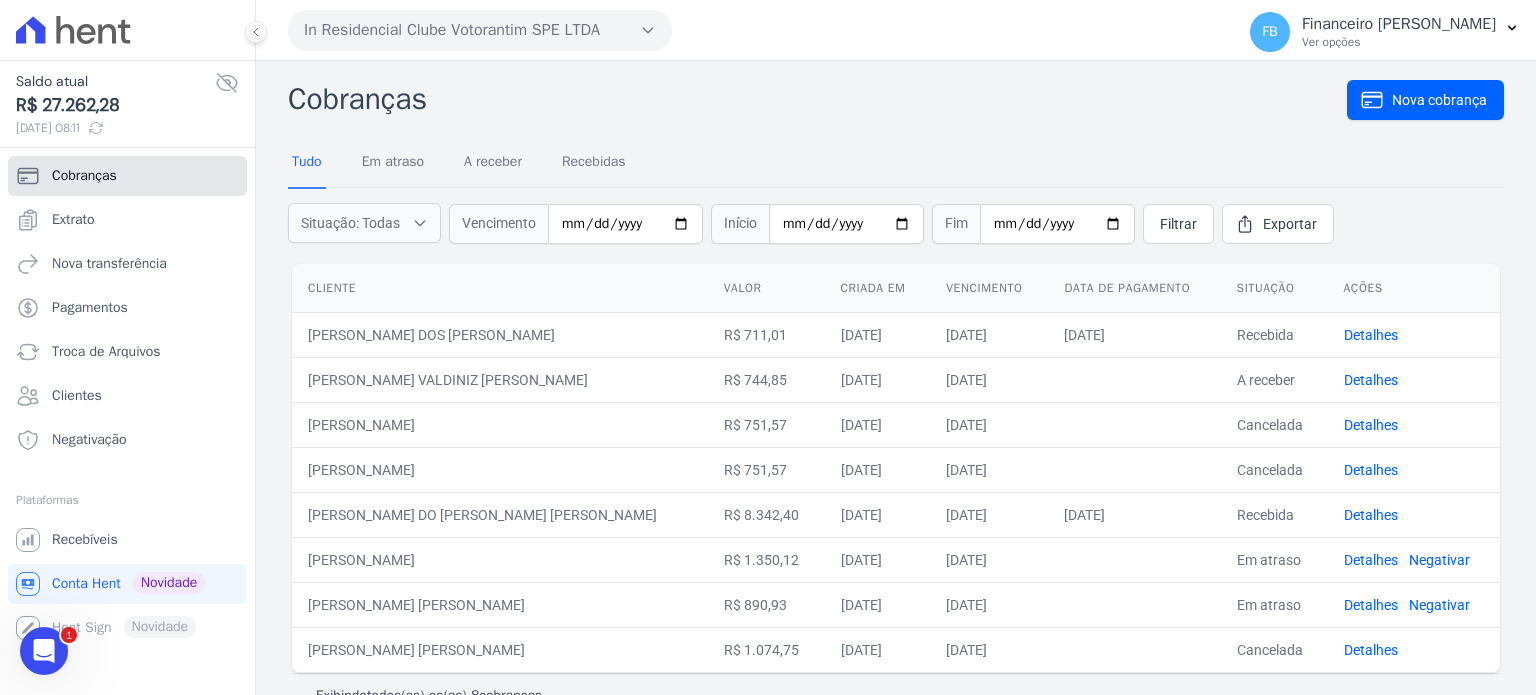 click on "Cobranças" at bounding box center [84, 176] 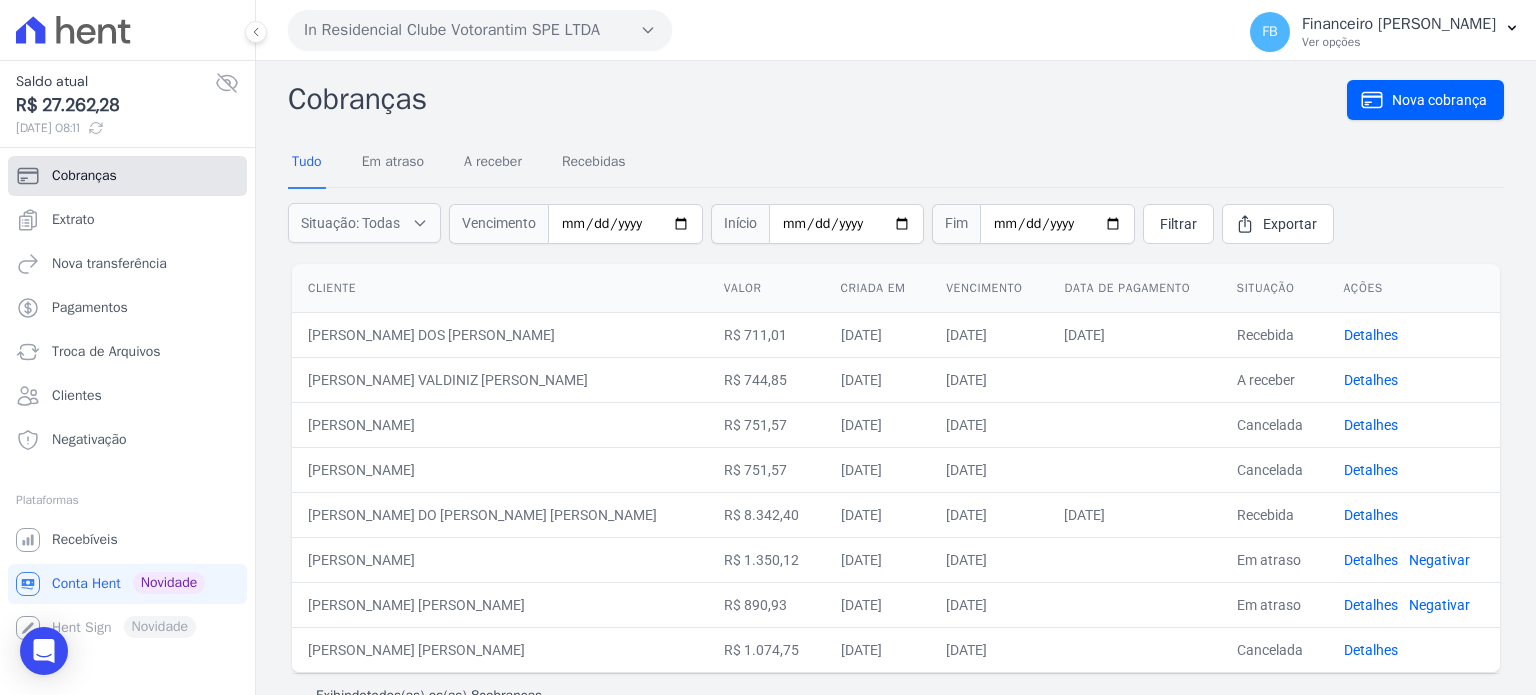 click on "Cobranças" at bounding box center [84, 176] 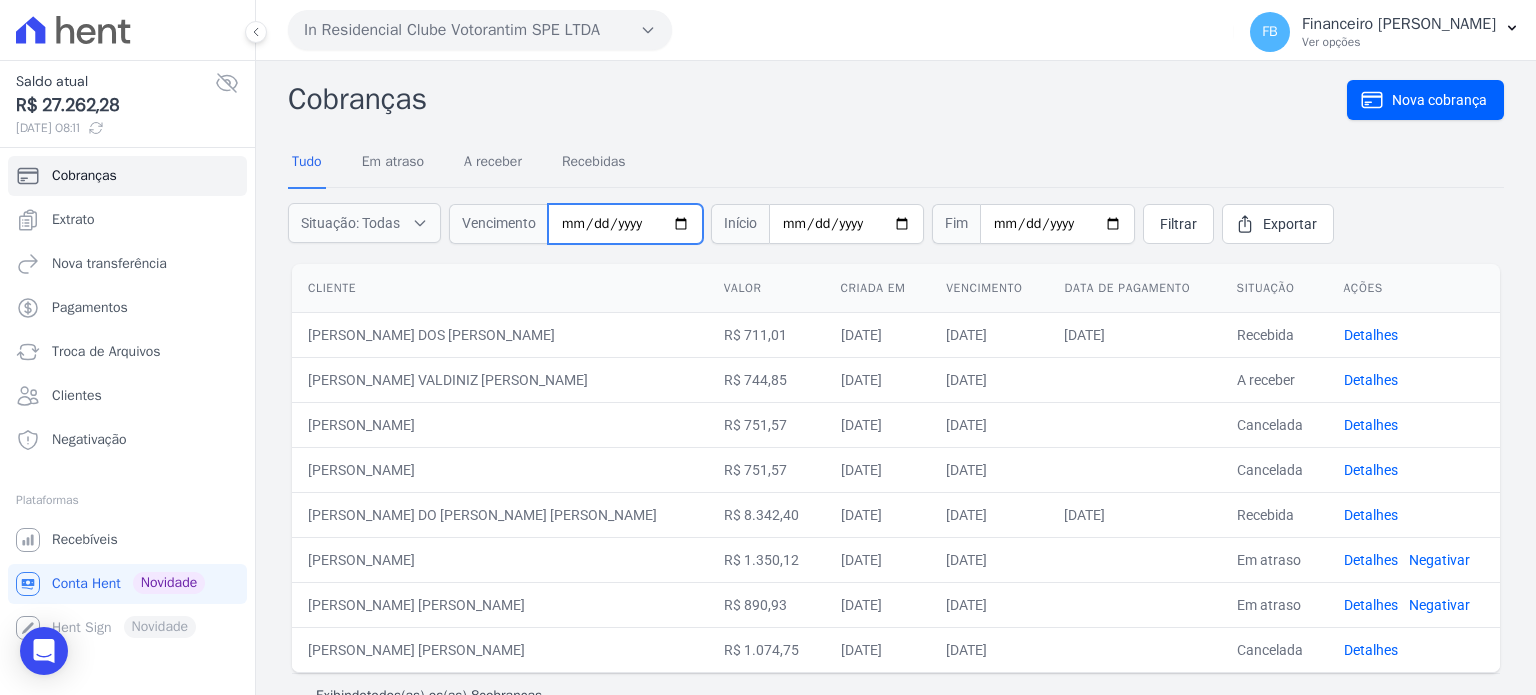 click at bounding box center (625, 224) 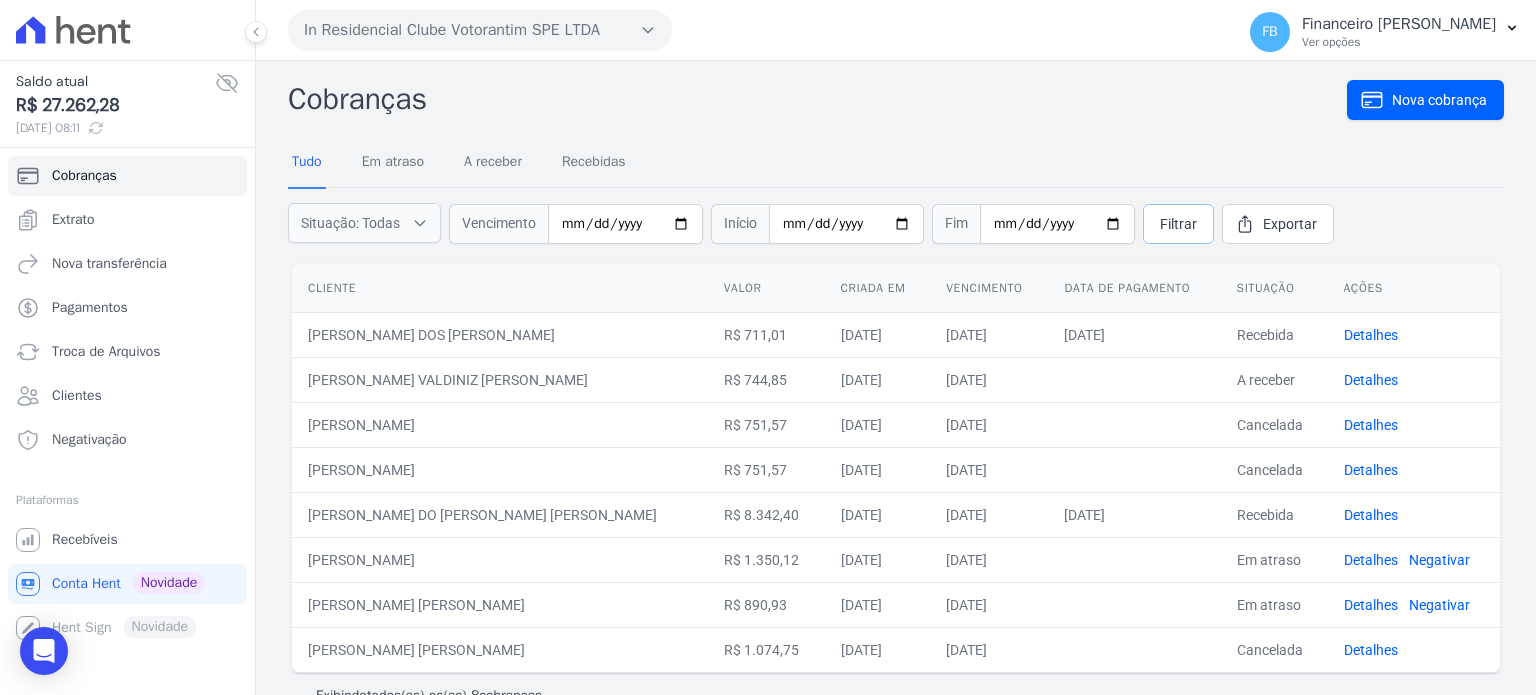 click on "Filtrar" at bounding box center (1178, 224) 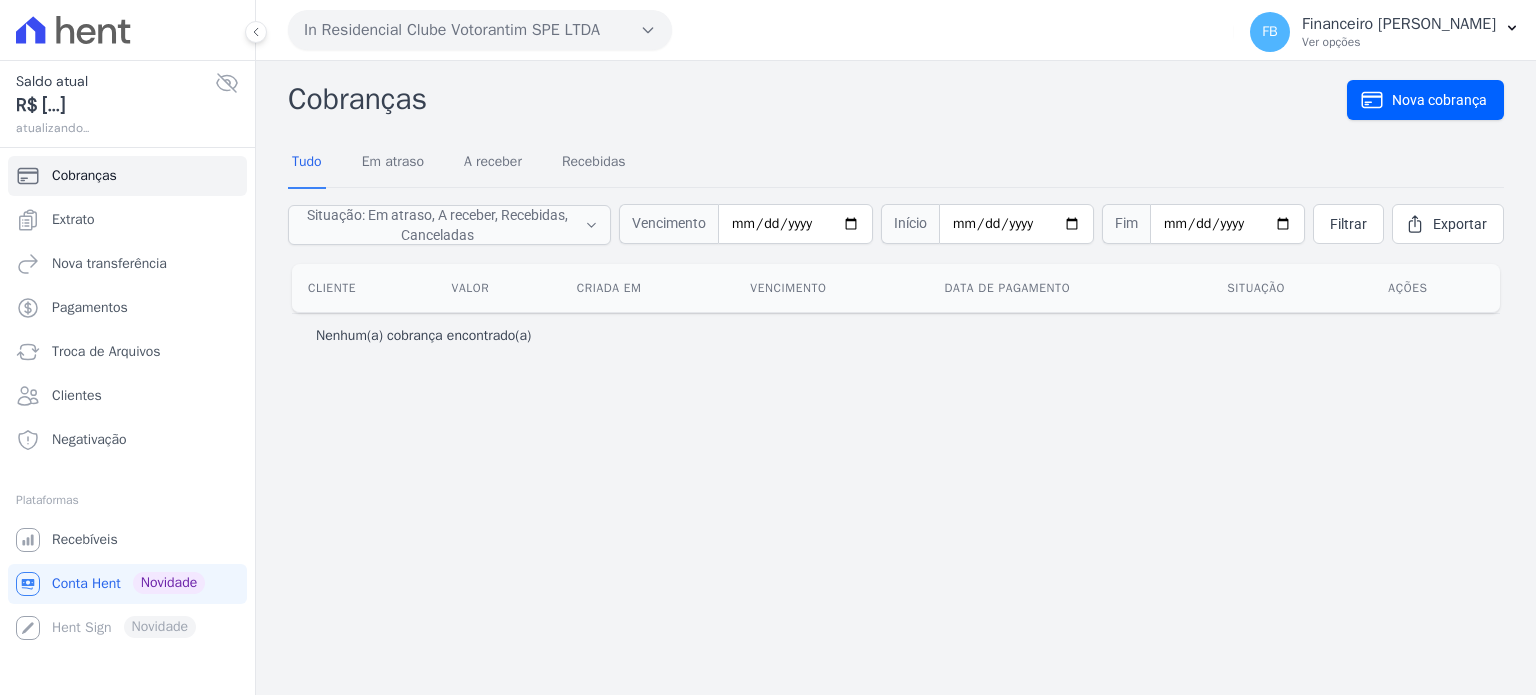 scroll, scrollTop: 0, scrollLeft: 0, axis: both 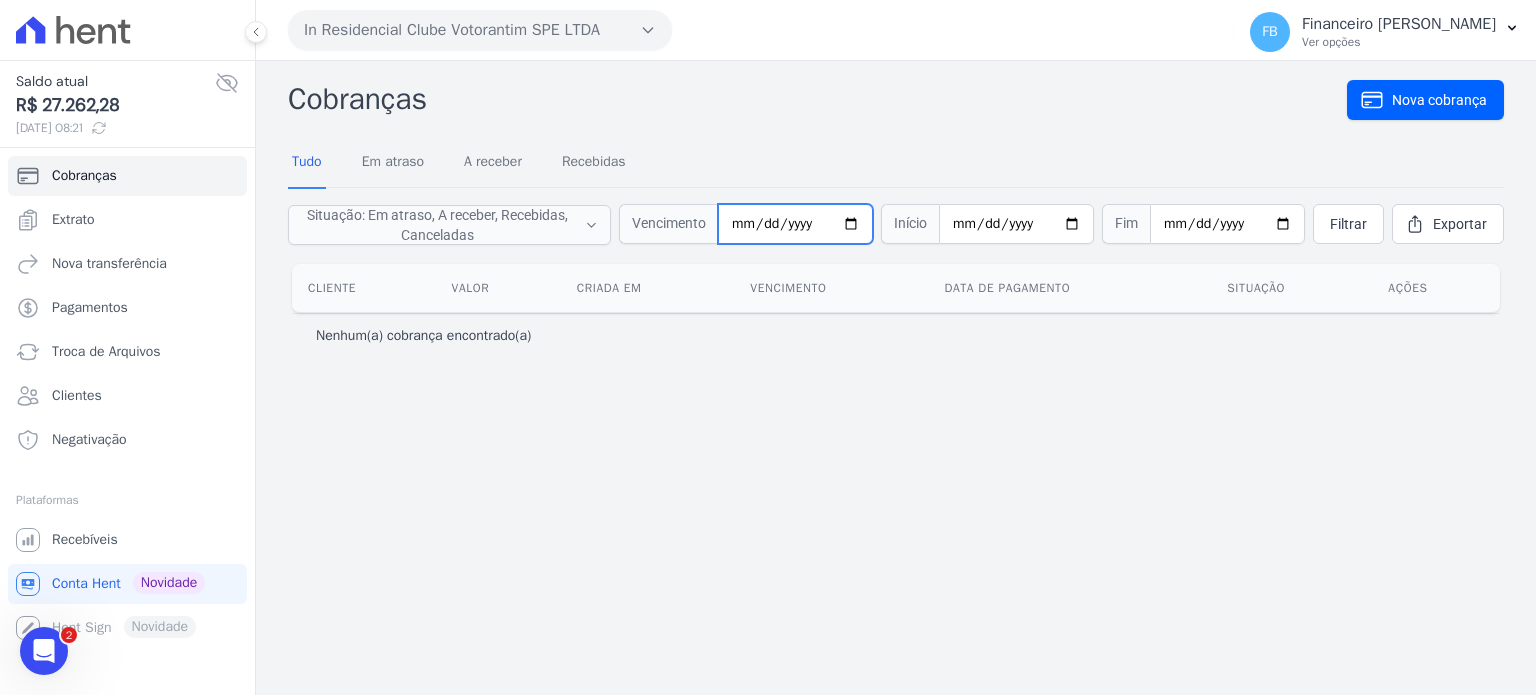 click on "[DATE]" at bounding box center (795, 224) 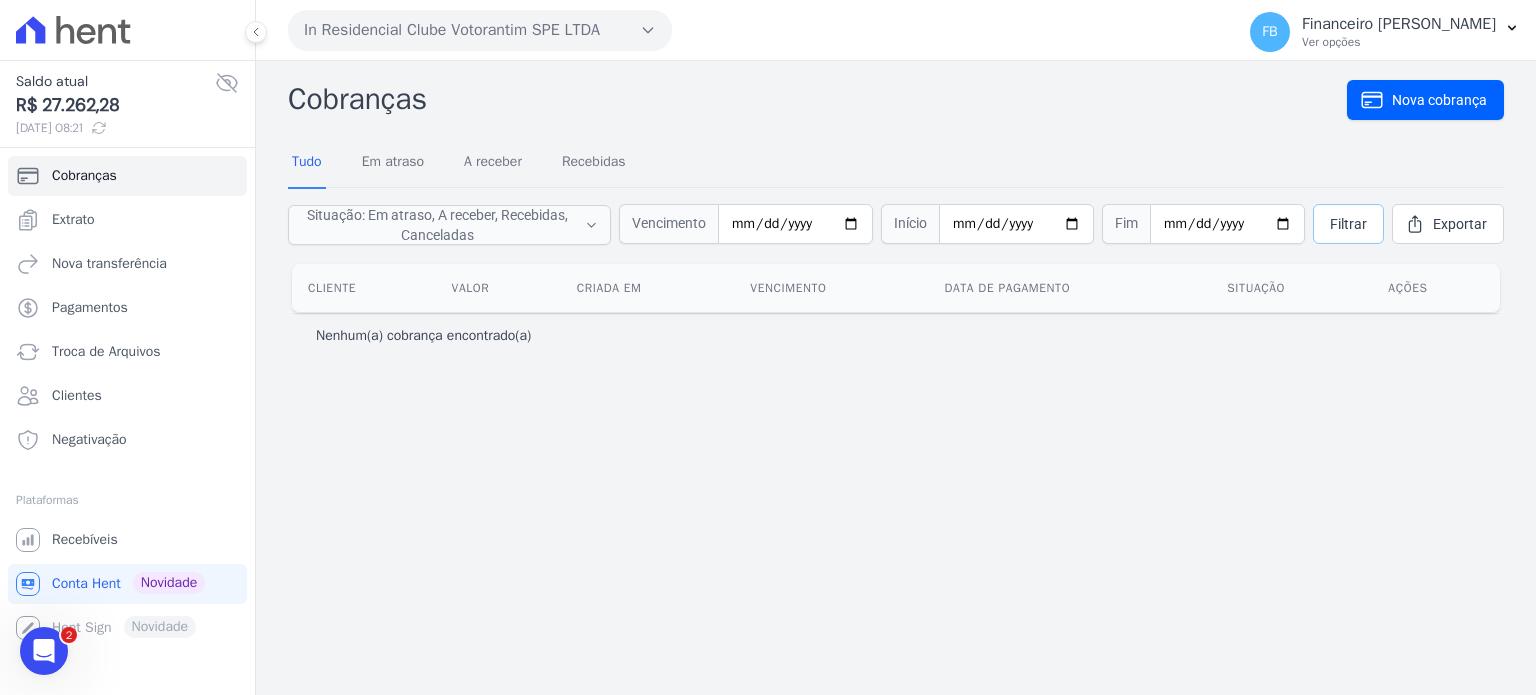 click on "Filtrar" at bounding box center (1348, 224) 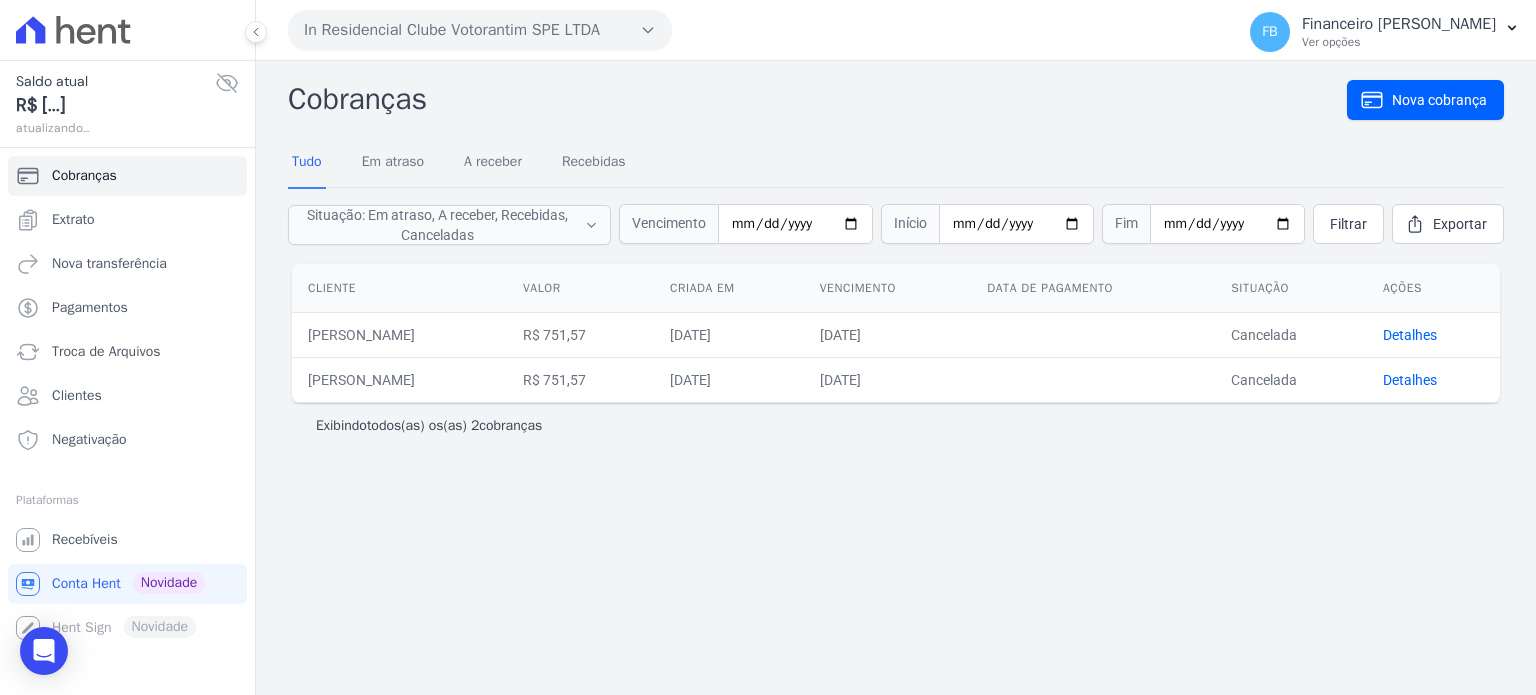 scroll, scrollTop: 0, scrollLeft: 0, axis: both 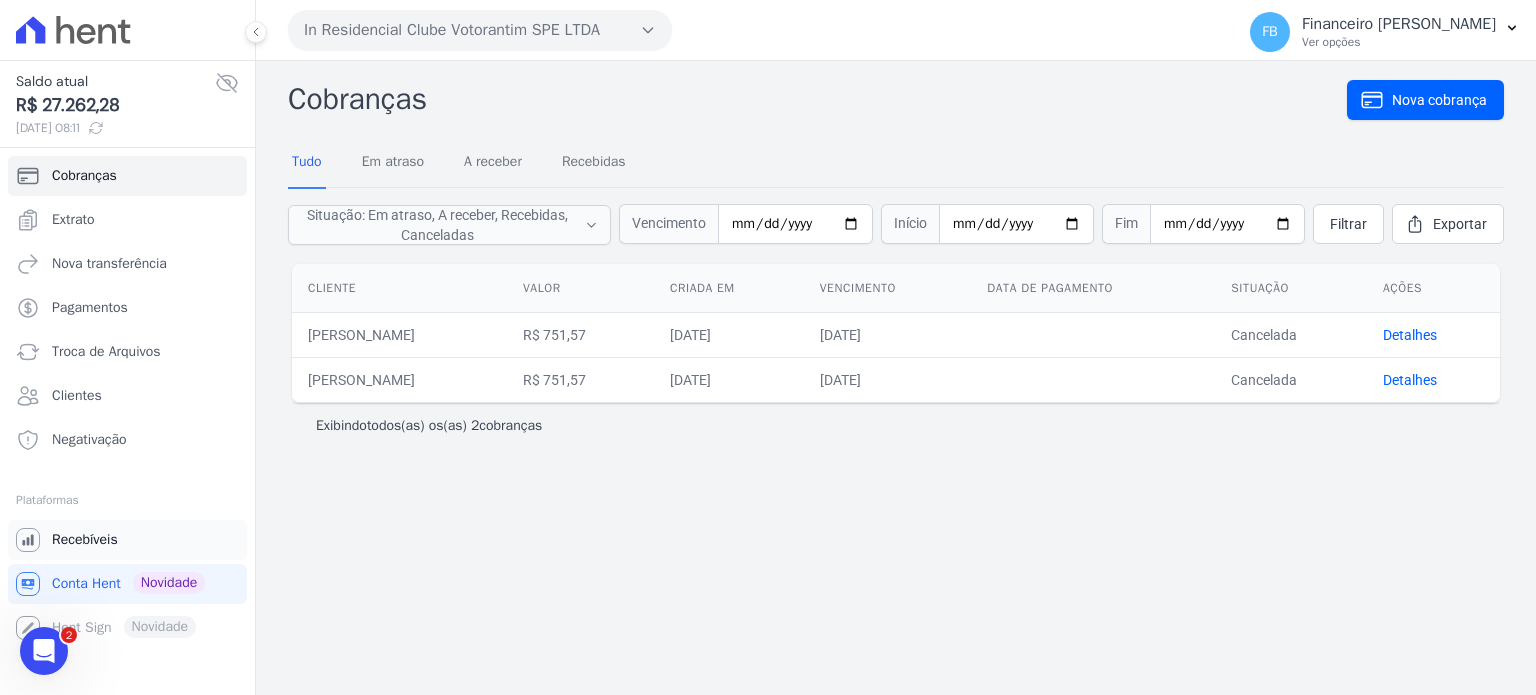 click on "Recebíveis" at bounding box center (85, 540) 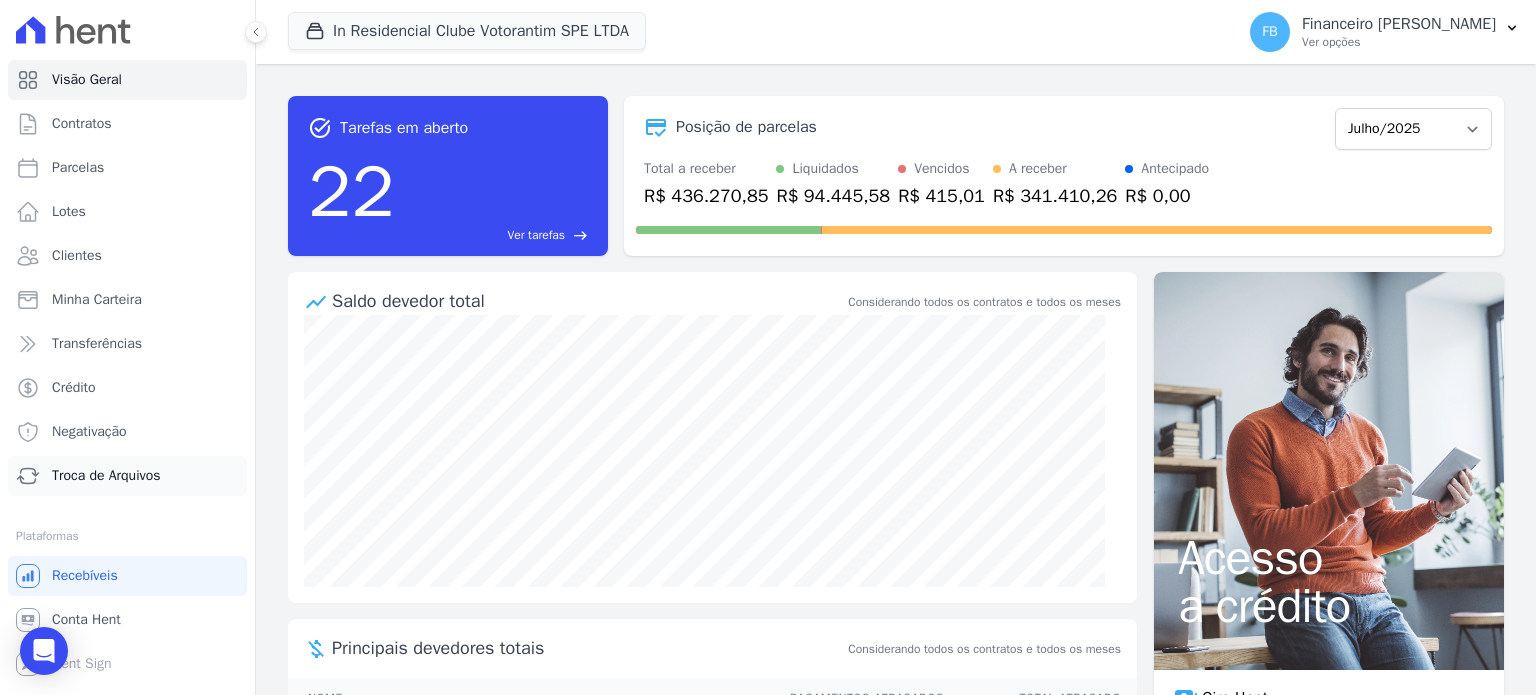 click on "Troca de Arquivos" at bounding box center [106, 476] 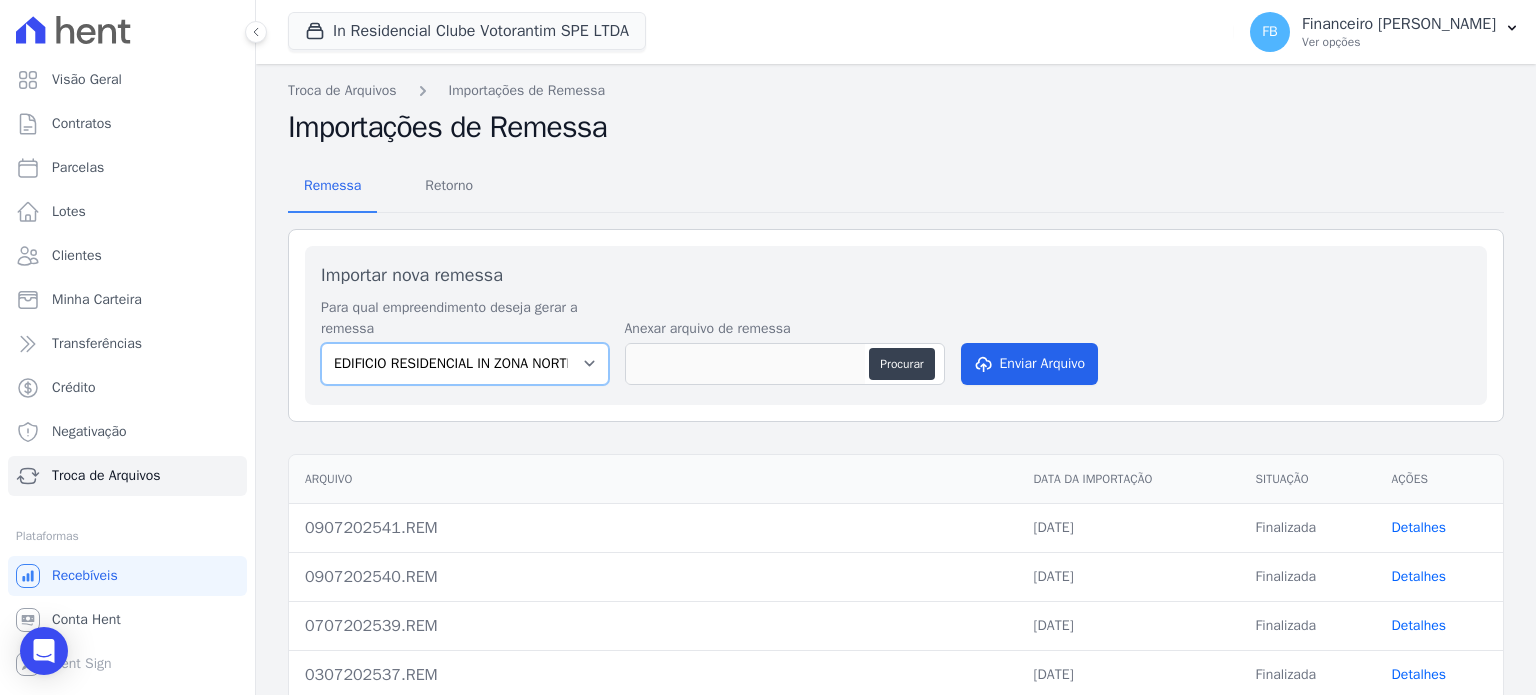 click on "EDIFICIO RESIDENCIAL IN ZONA NORTE SPE LTDA
IN RESIDENCIAL CLUBE VOTORANTIM SPE LTDA" at bounding box center (465, 364) 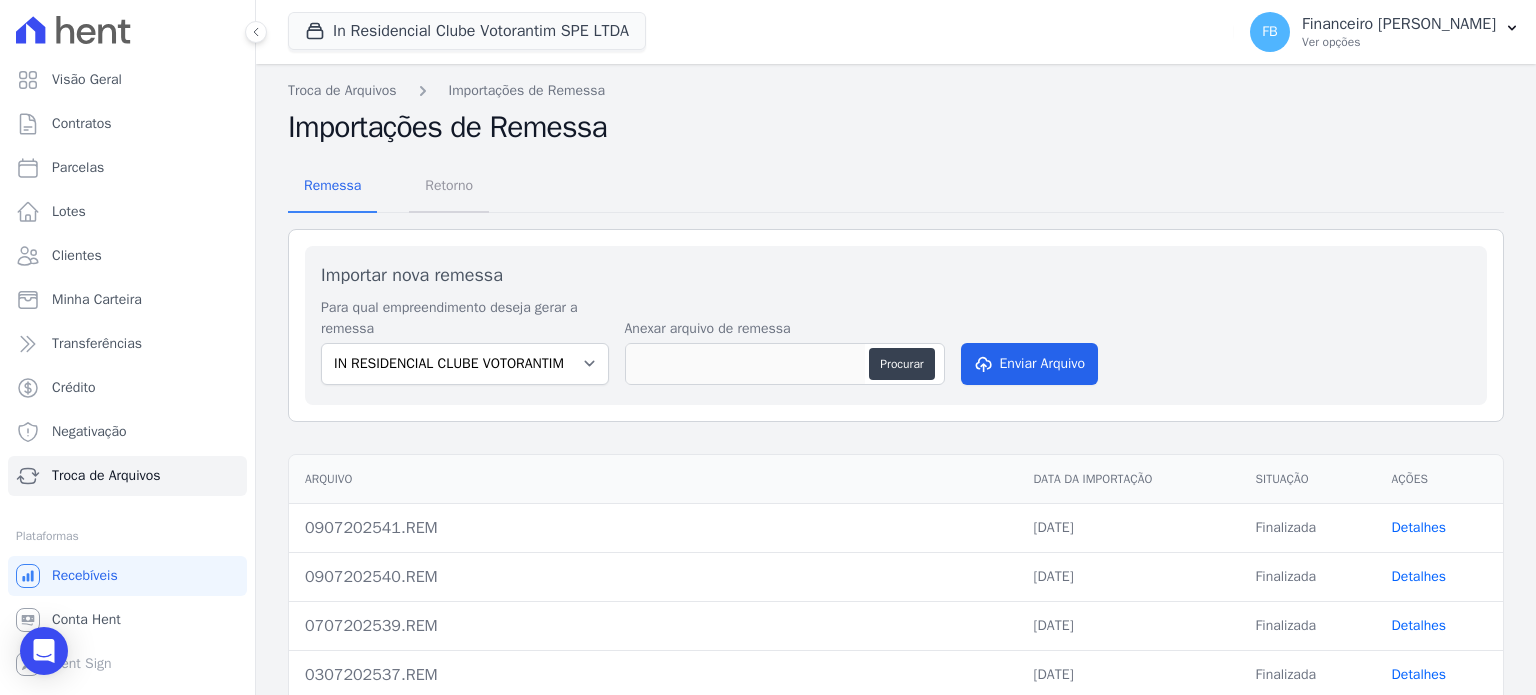 click on "Retorno" at bounding box center [449, 185] 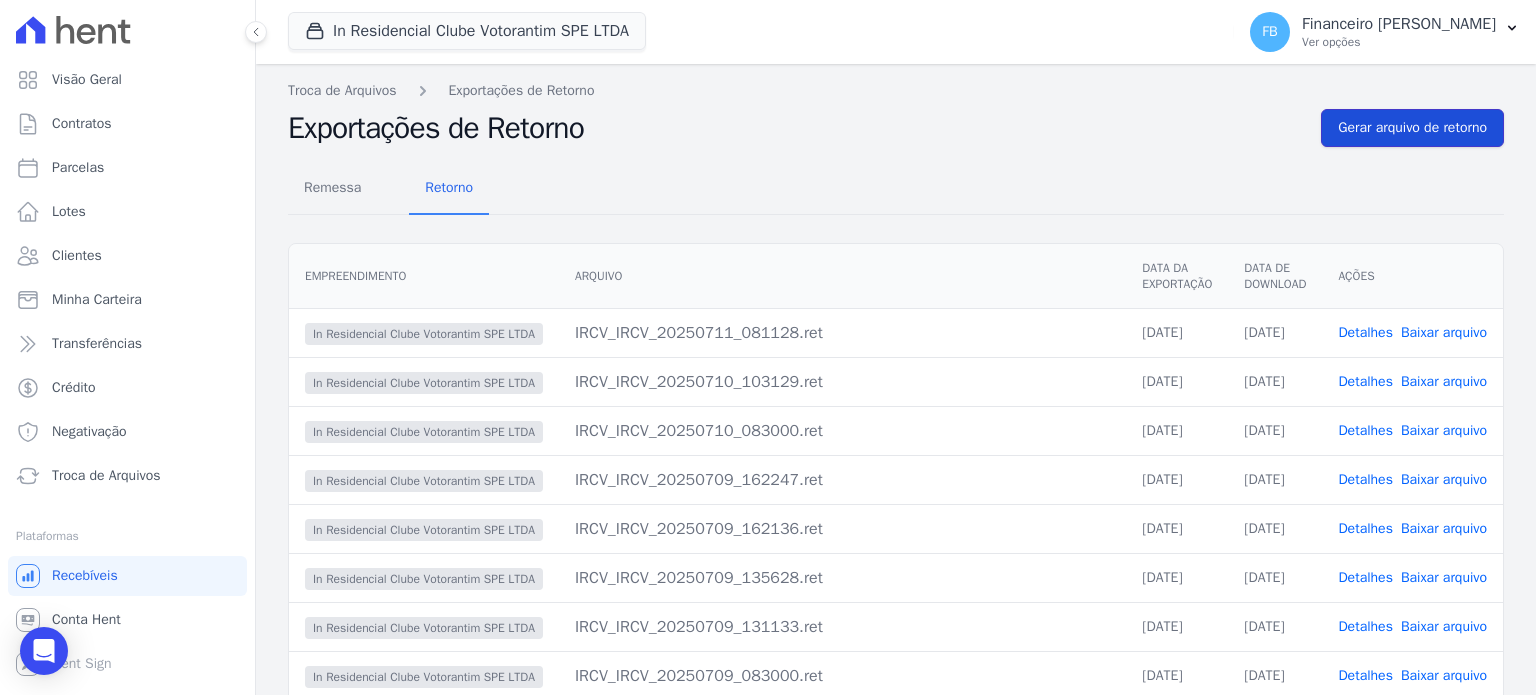 click on "Gerar arquivo de retorno" at bounding box center (1412, 128) 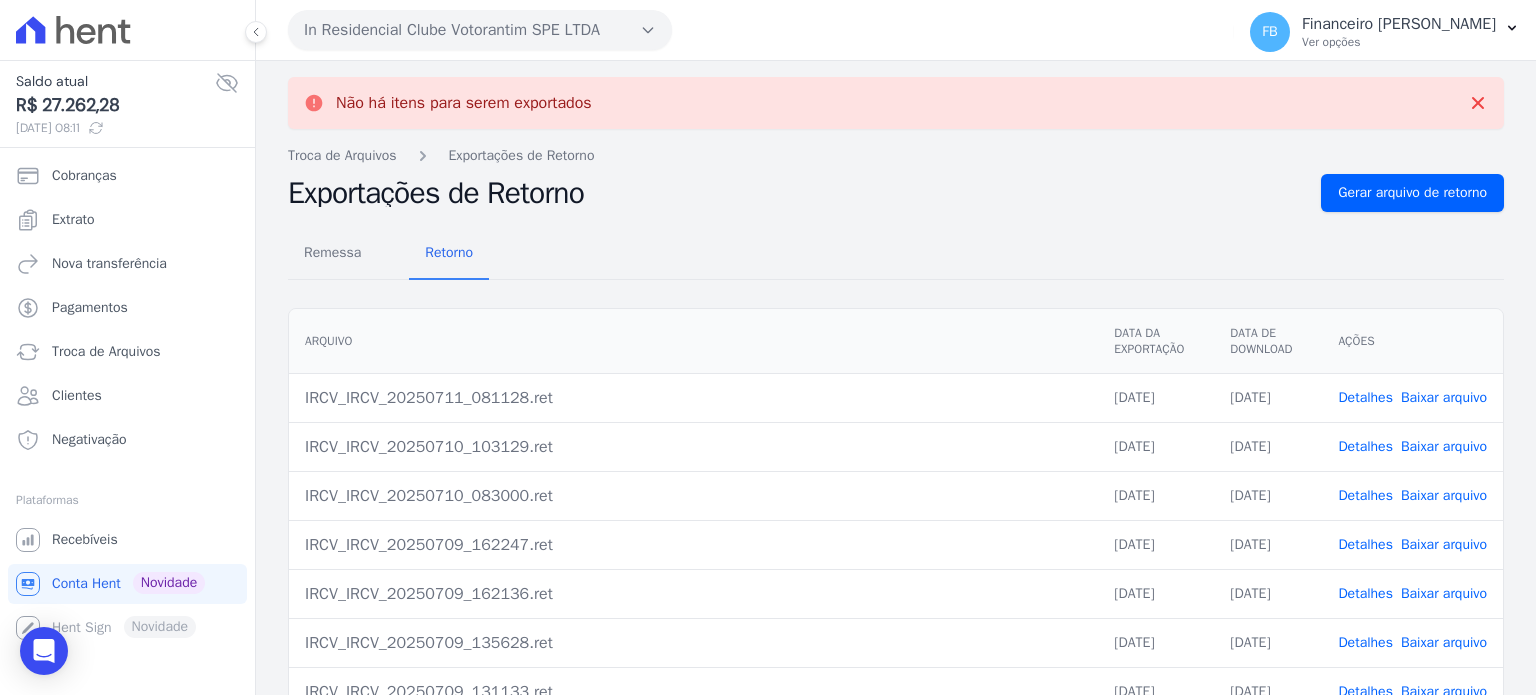 click on "Baixar arquivo" at bounding box center (1444, 397) 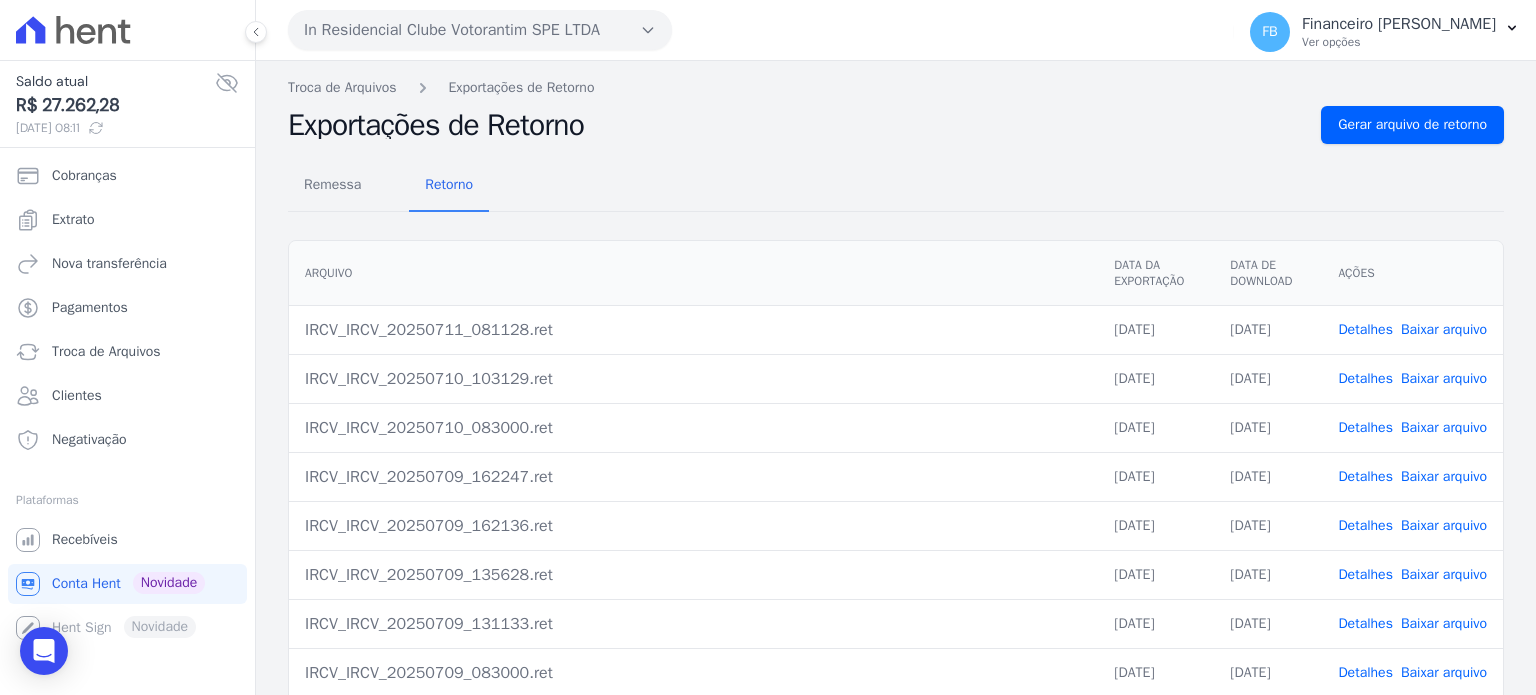 click on "In Residencial Clube Votorantim SPE LTDA" at bounding box center [480, 30] 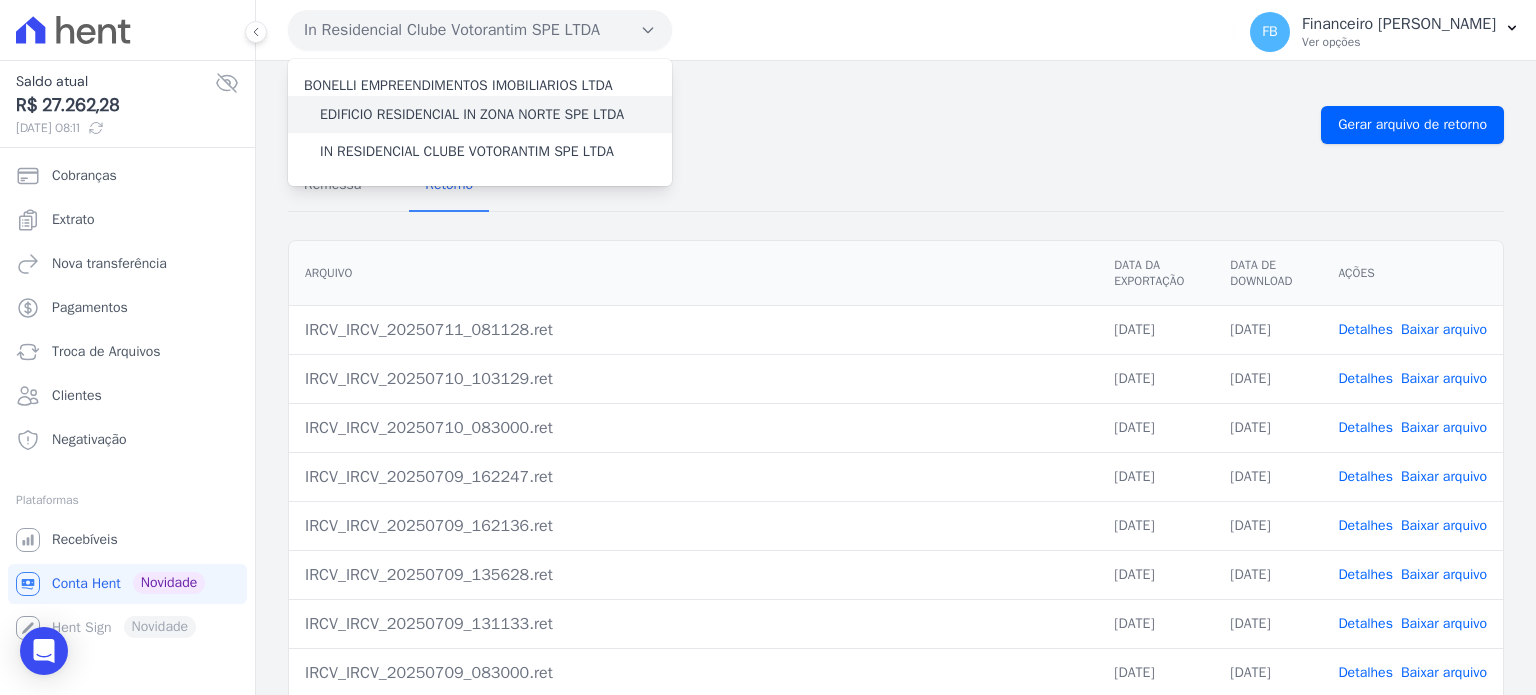 click on "EDIFICIO RESIDENCIAL IN ZONA NORTE SPE LTDA" at bounding box center (472, 114) 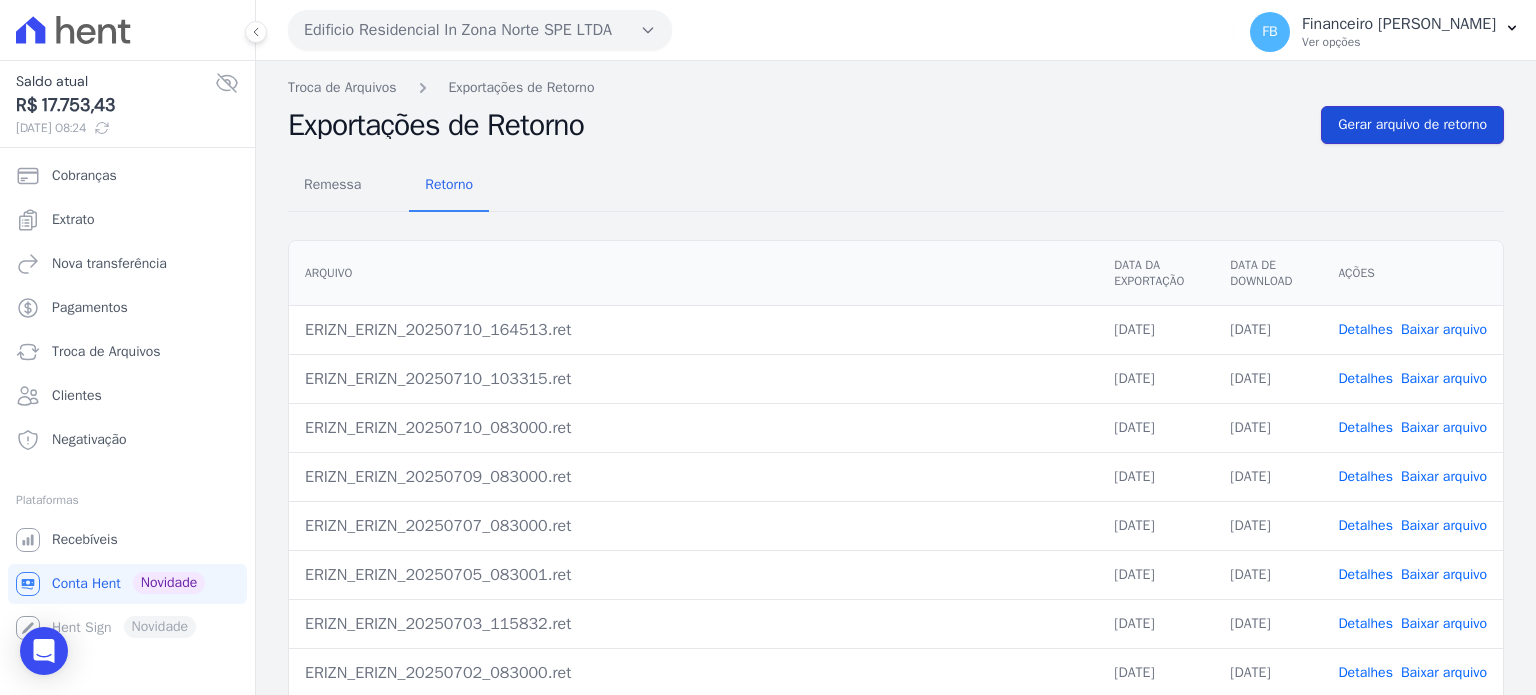 click on "Gerar arquivo de retorno" at bounding box center [1412, 125] 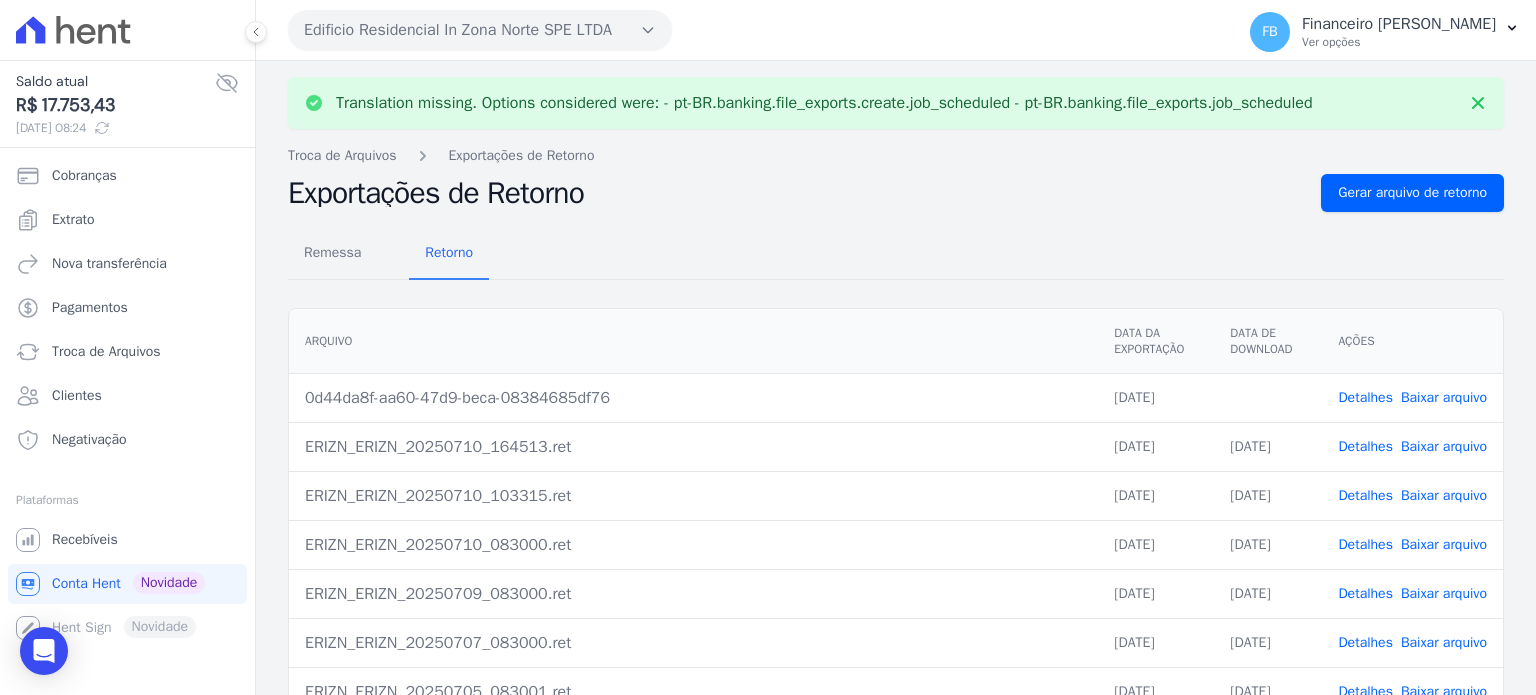 click on "Baixar arquivo" at bounding box center [1444, 397] 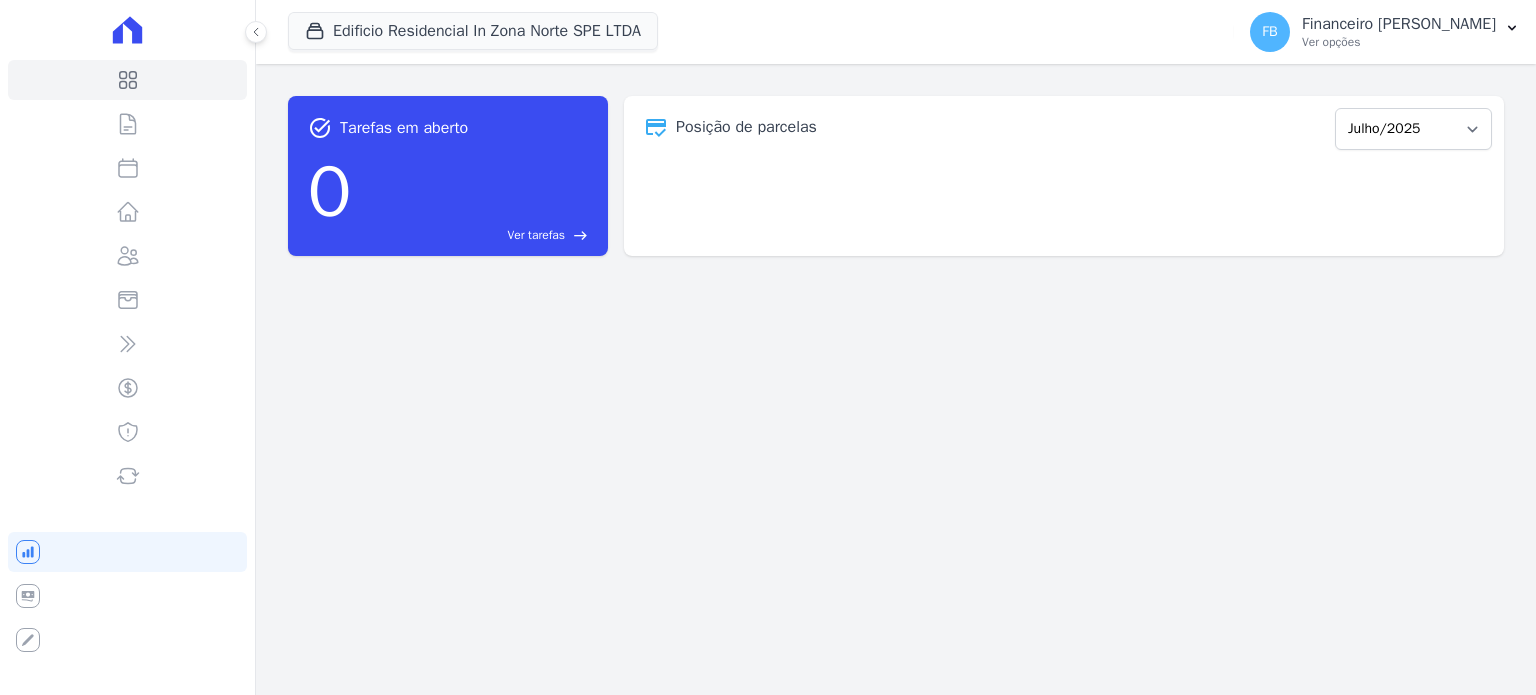 scroll, scrollTop: 0, scrollLeft: 0, axis: both 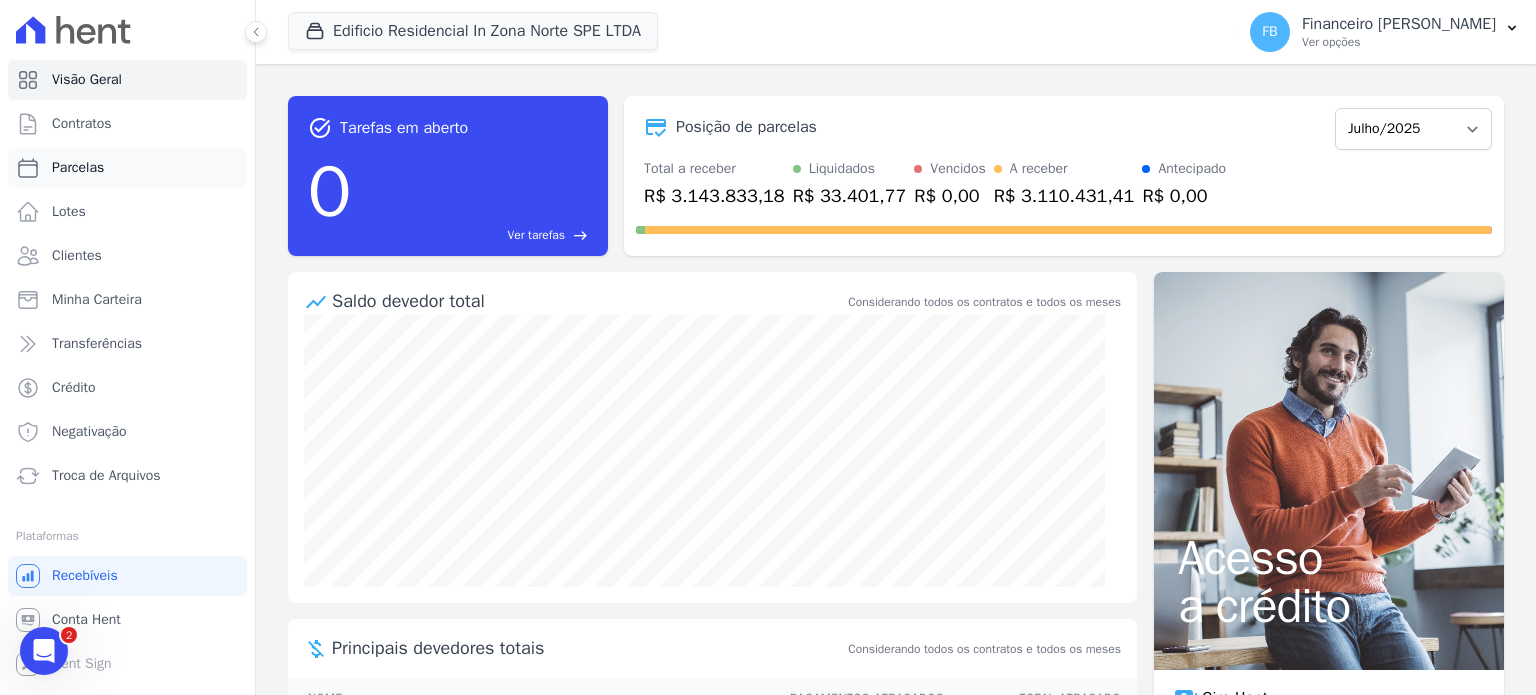 click on "Parcelas" at bounding box center (127, 168) 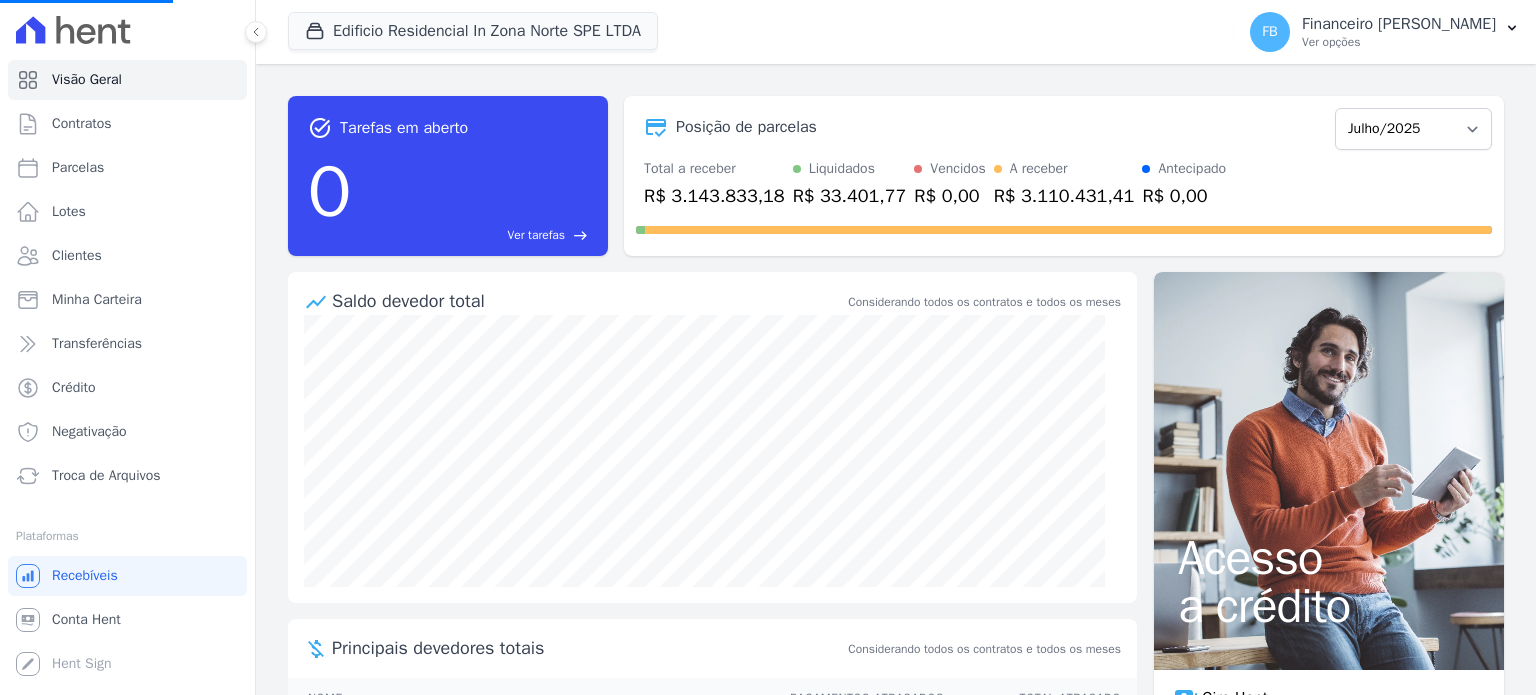 select 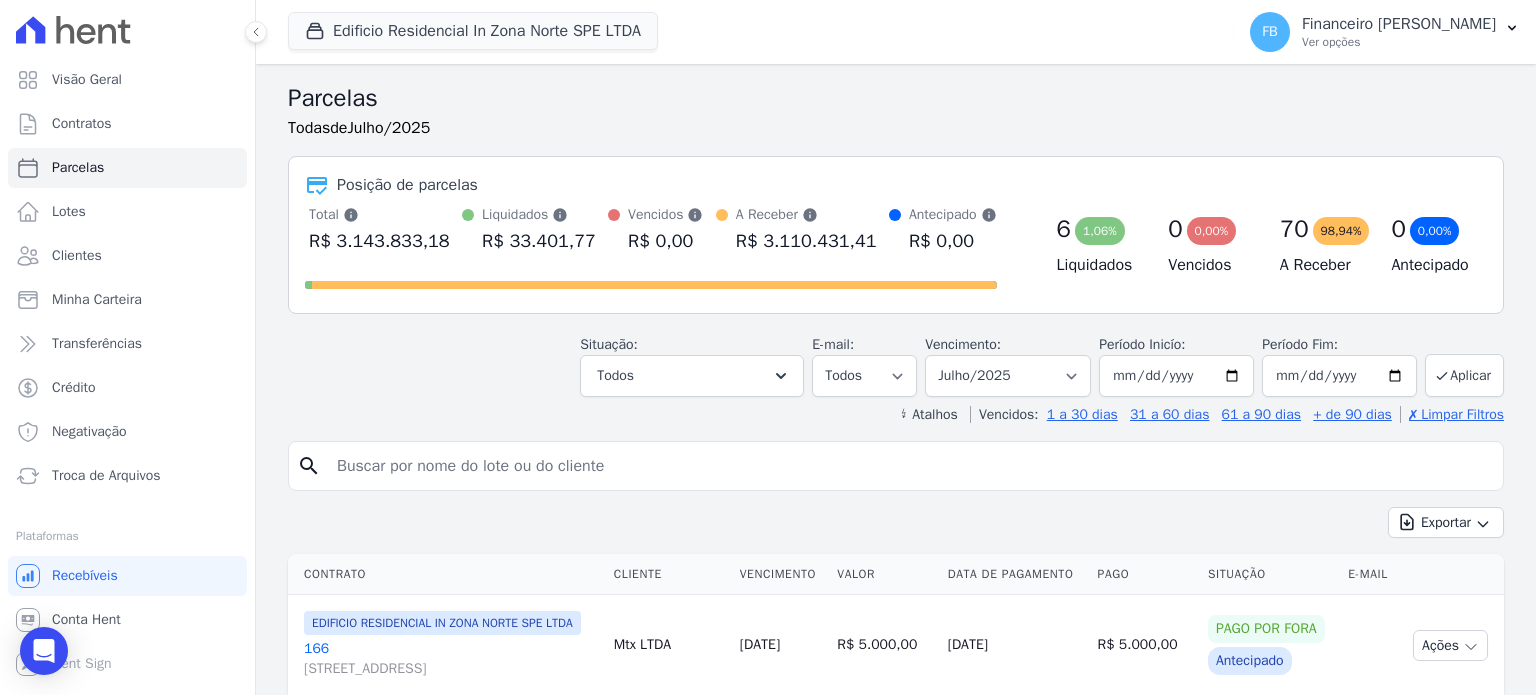 click at bounding box center [910, 466] 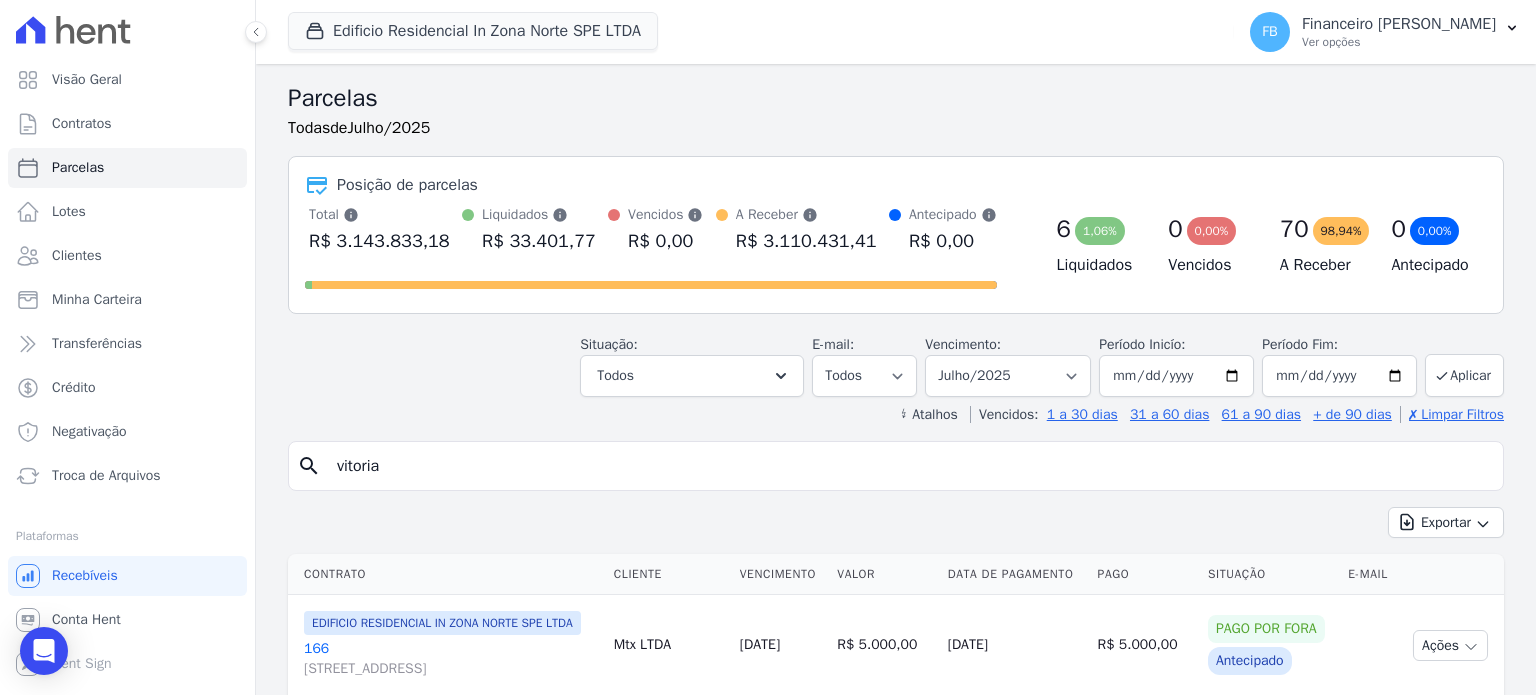 type on "vitoria" 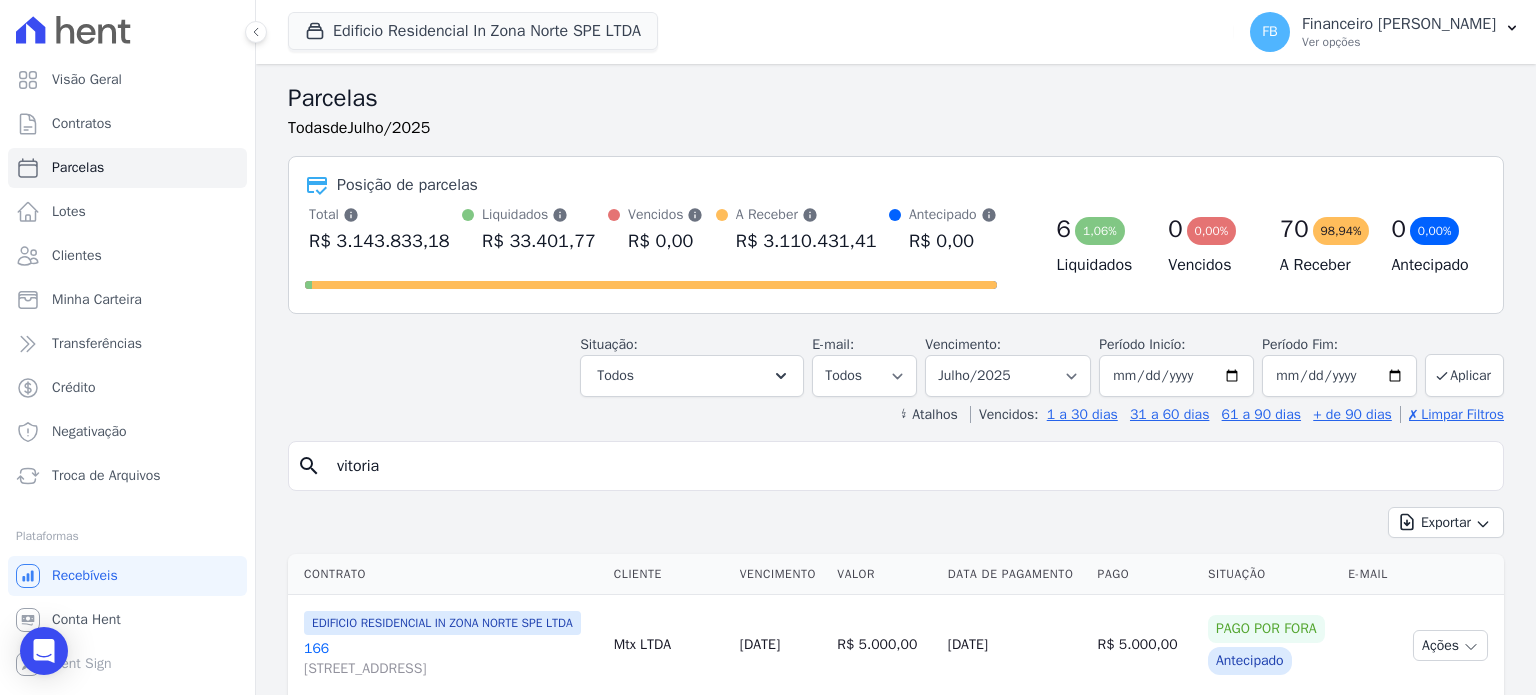 select 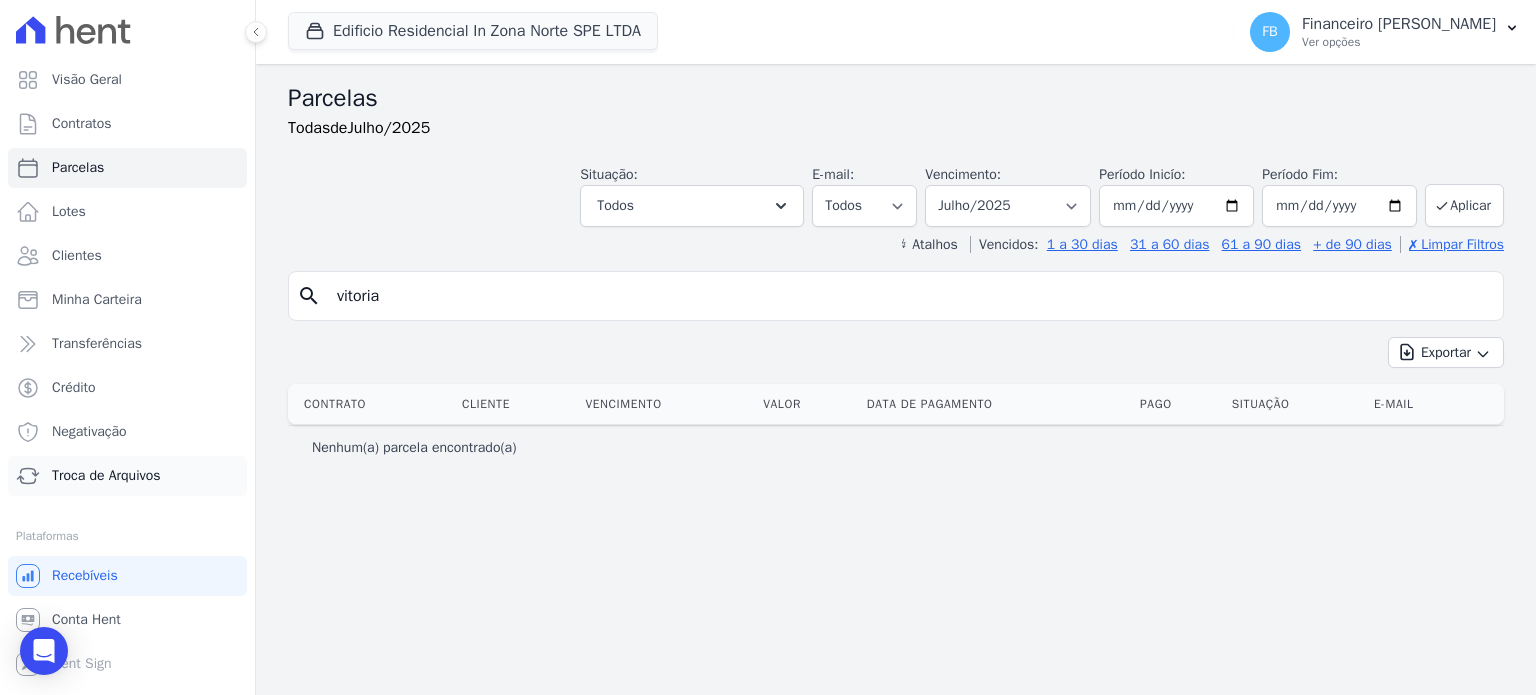 click on "Troca de Arquivos" at bounding box center [106, 476] 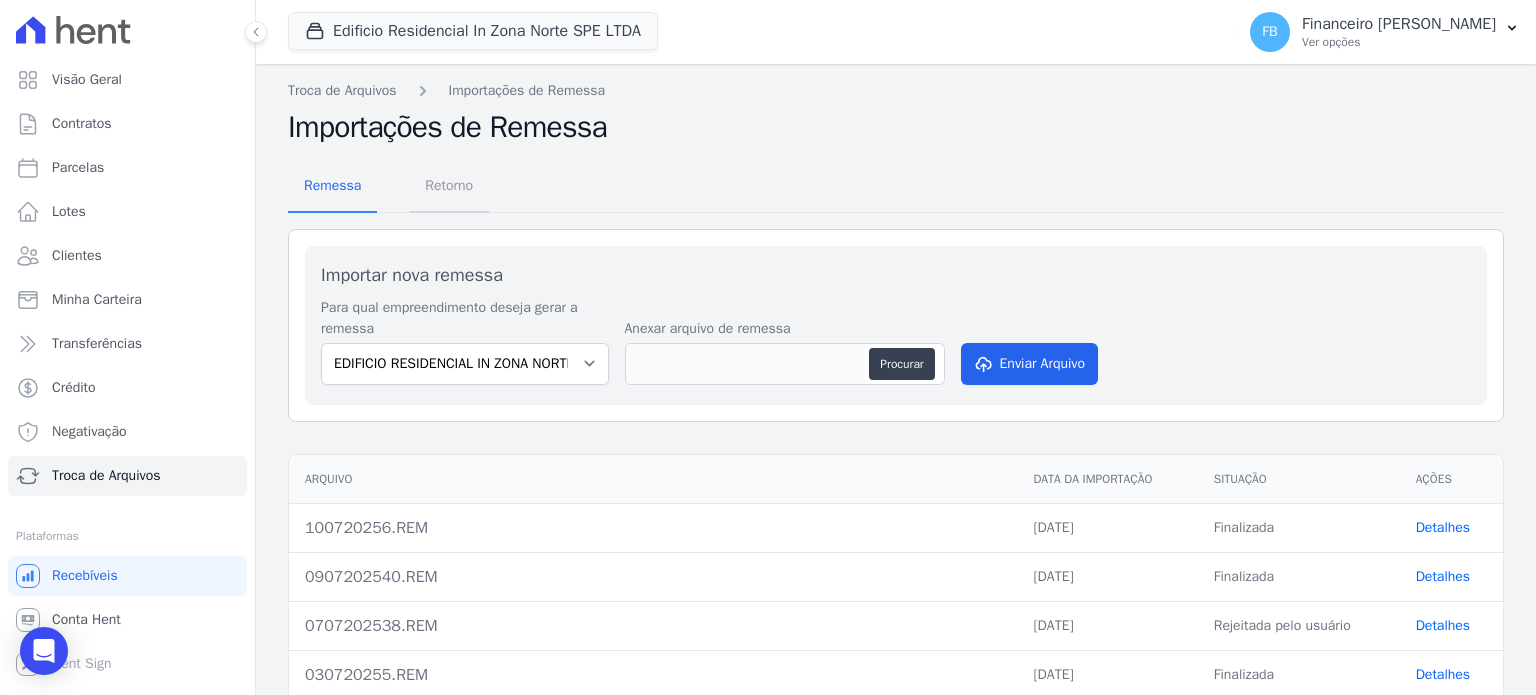 click on "Retorno" at bounding box center (449, 185) 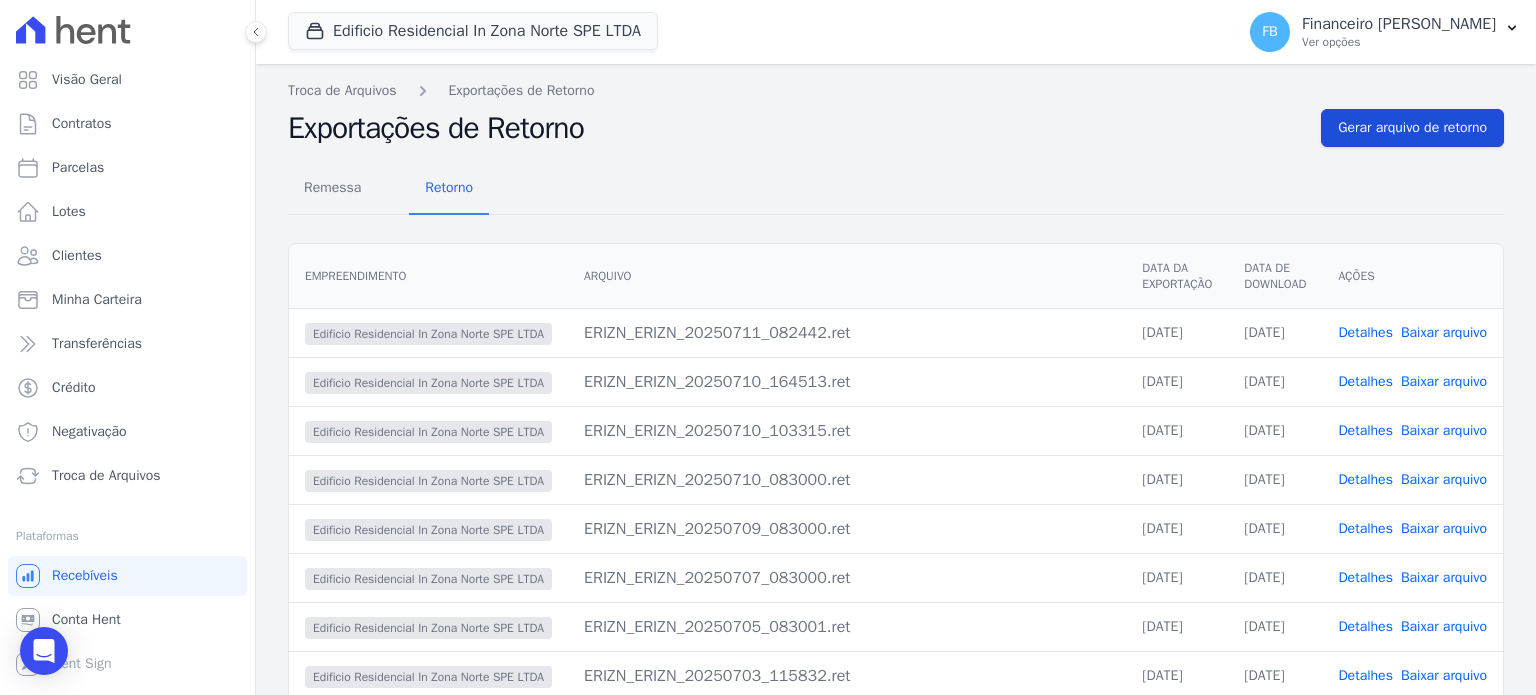 click on "Gerar arquivo de retorno" at bounding box center (1412, 128) 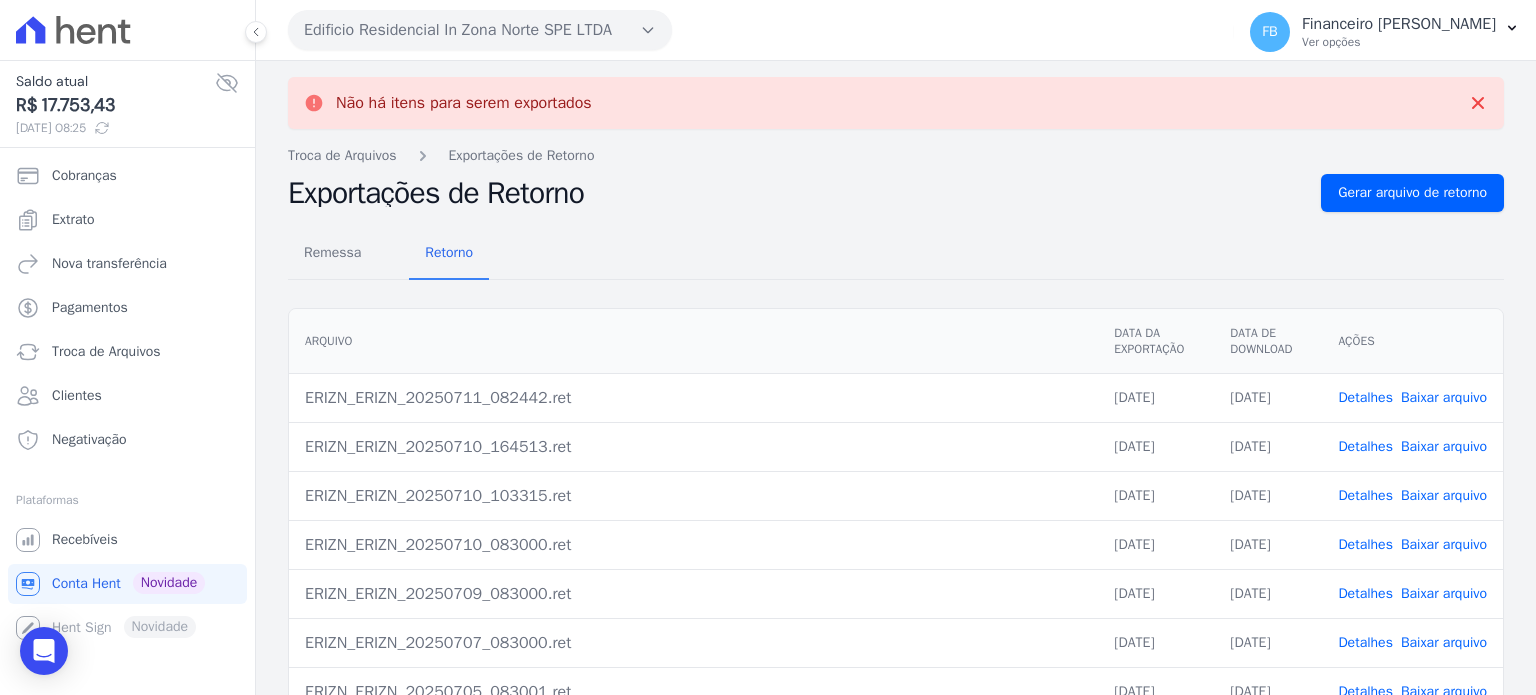 click on "Baixar arquivo" at bounding box center [1444, 397] 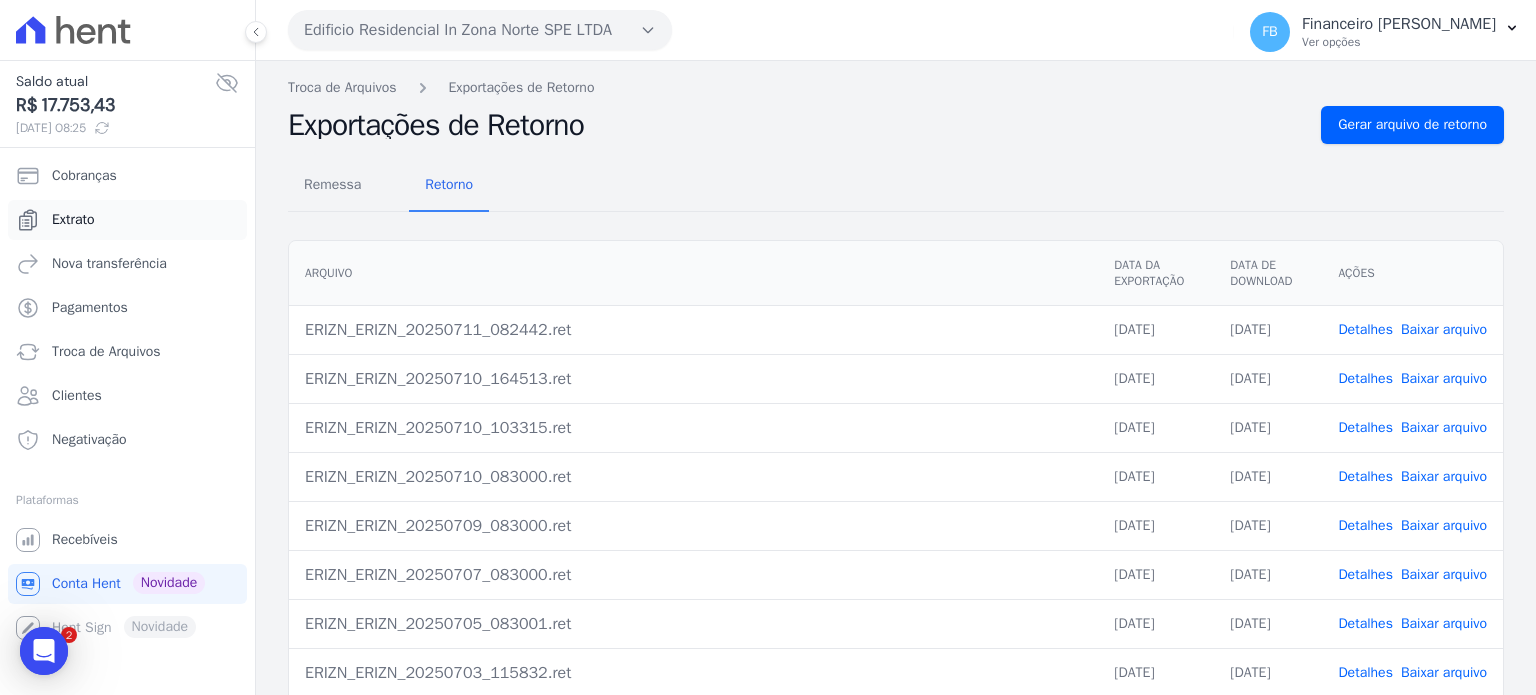 scroll, scrollTop: 0, scrollLeft: 0, axis: both 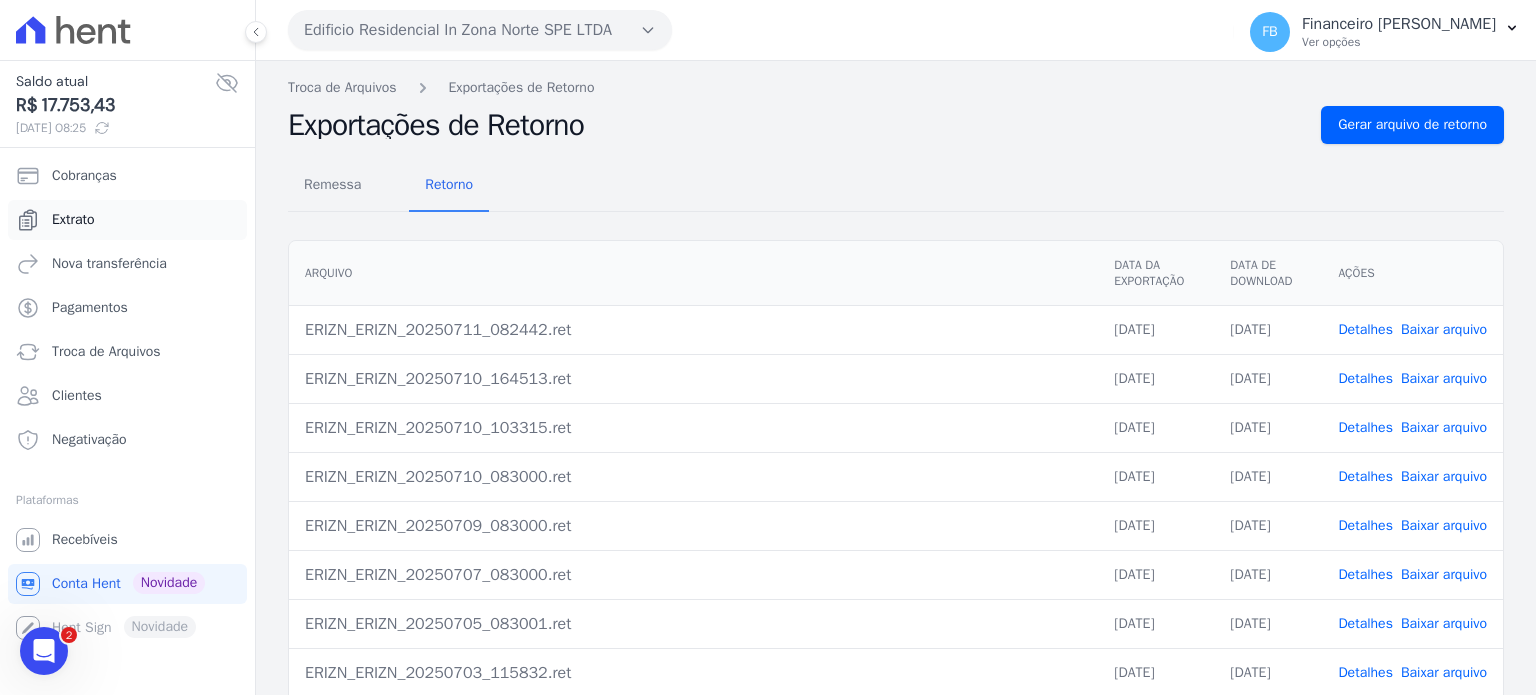 click on "Extrato" at bounding box center [127, 220] 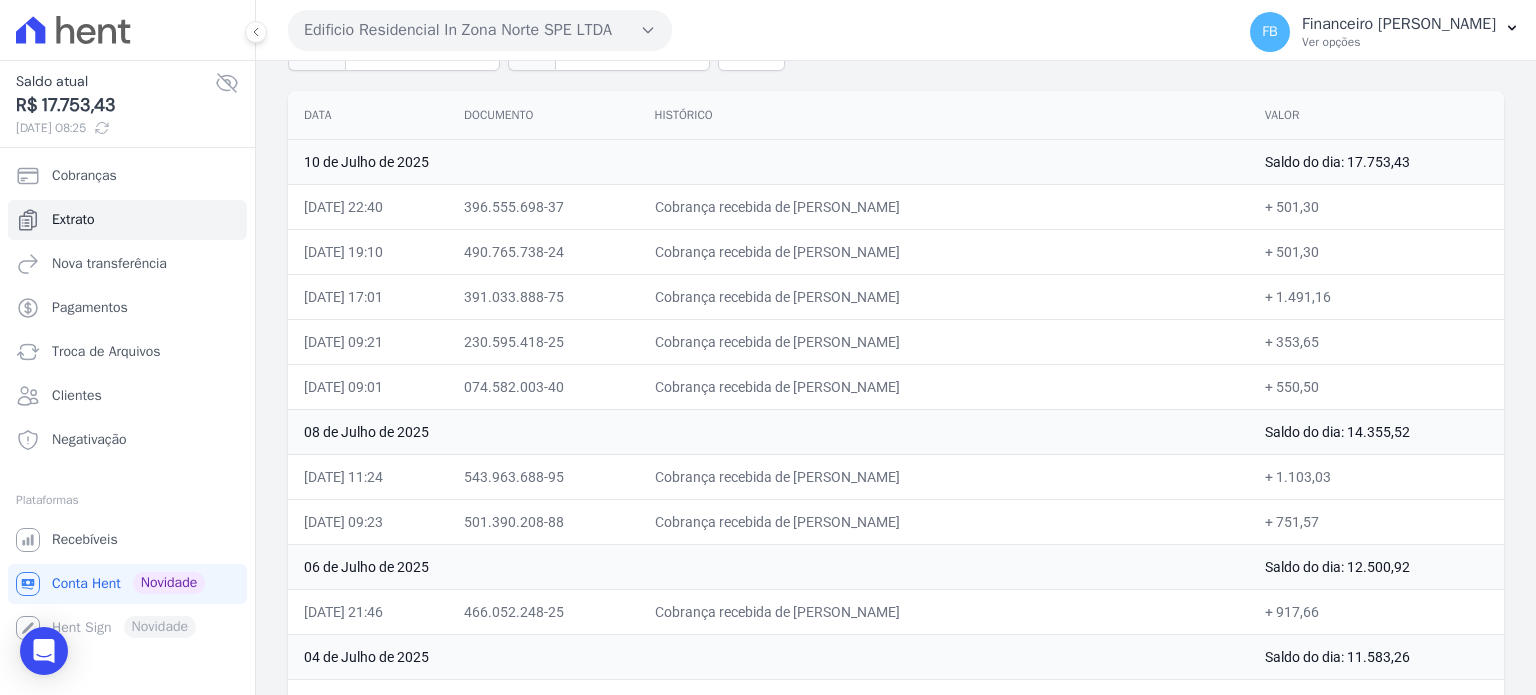 scroll, scrollTop: 0, scrollLeft: 0, axis: both 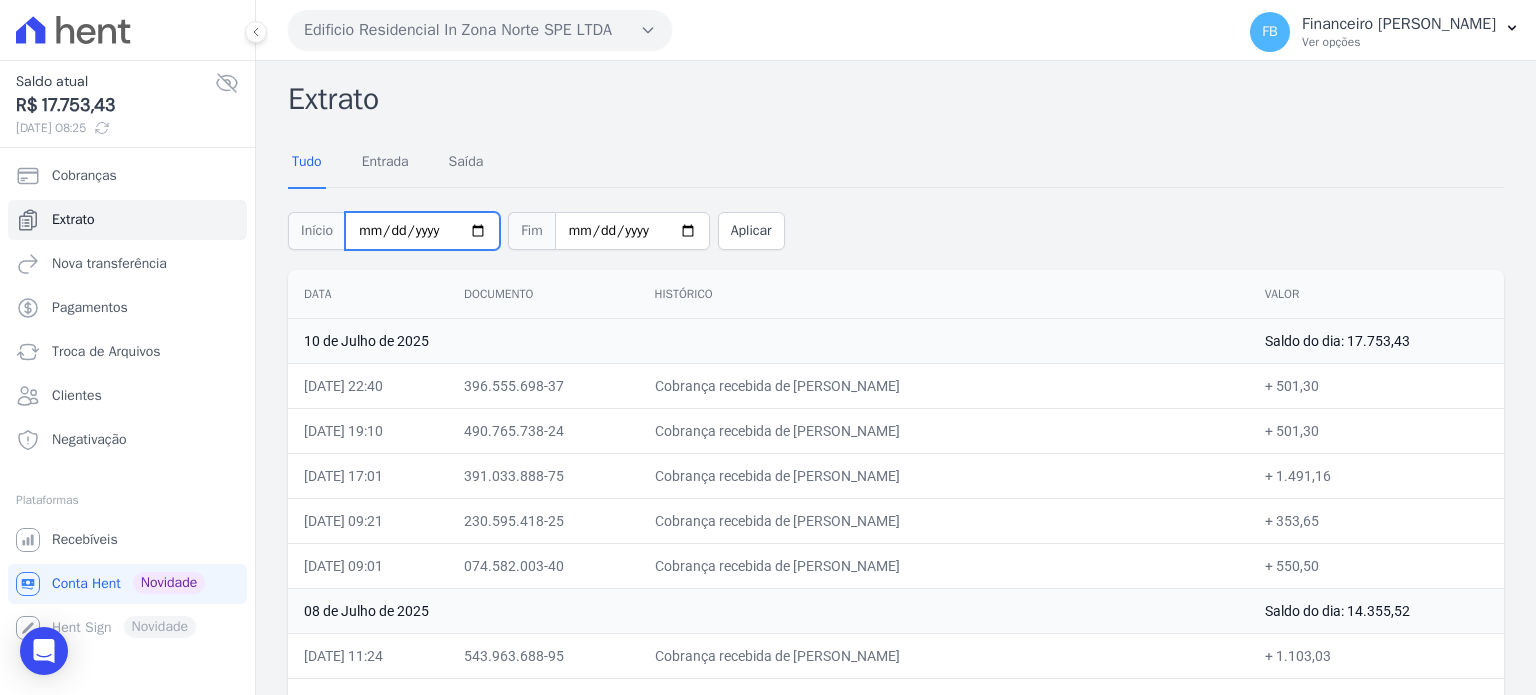 click on "[DATE]" at bounding box center [422, 231] 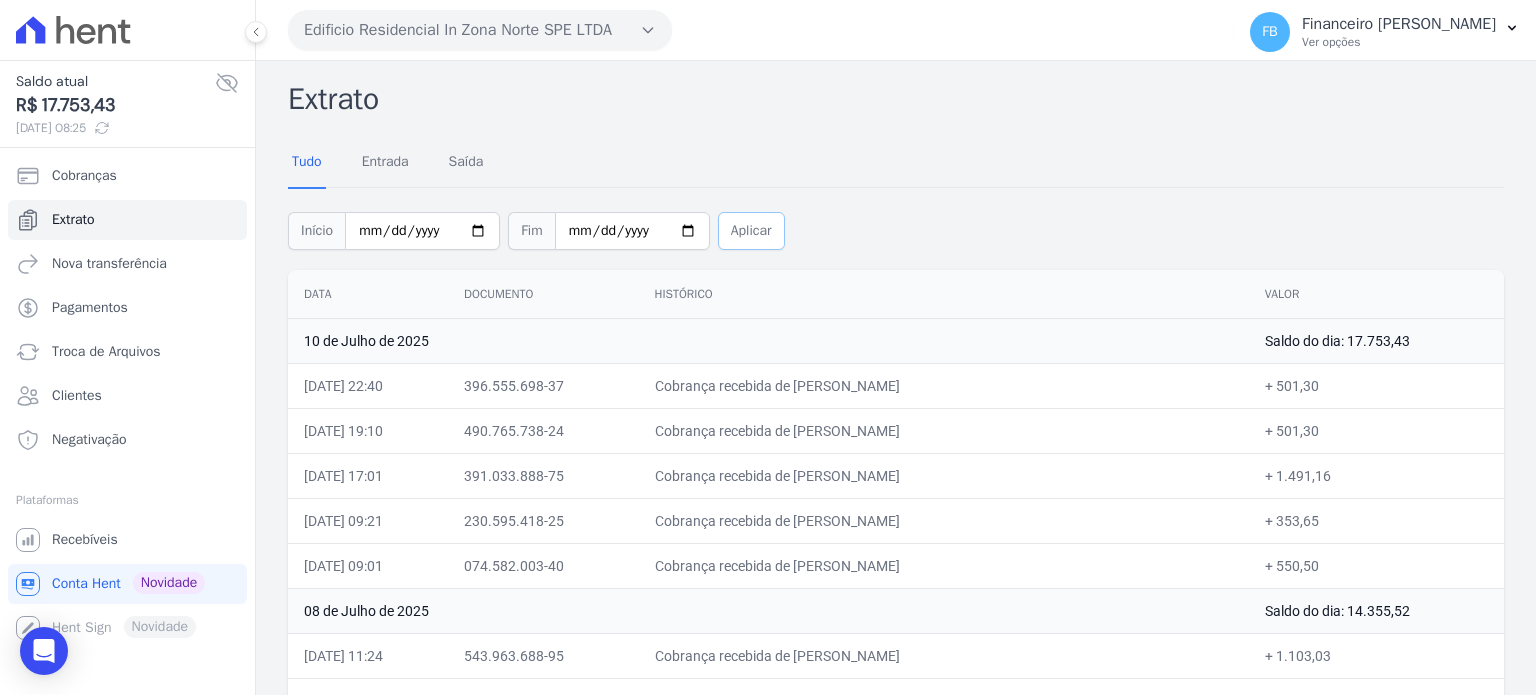 click on "Aplicar" at bounding box center (751, 231) 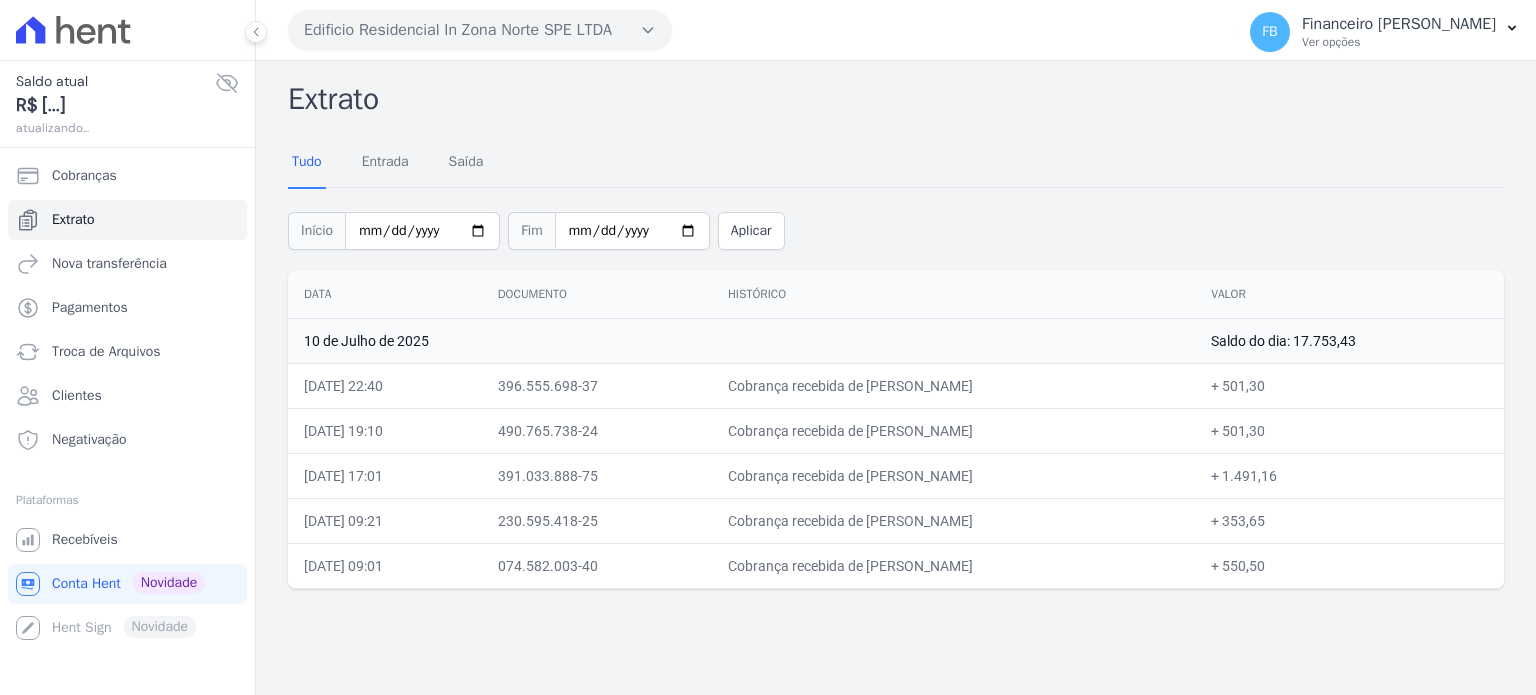 scroll, scrollTop: 0, scrollLeft: 0, axis: both 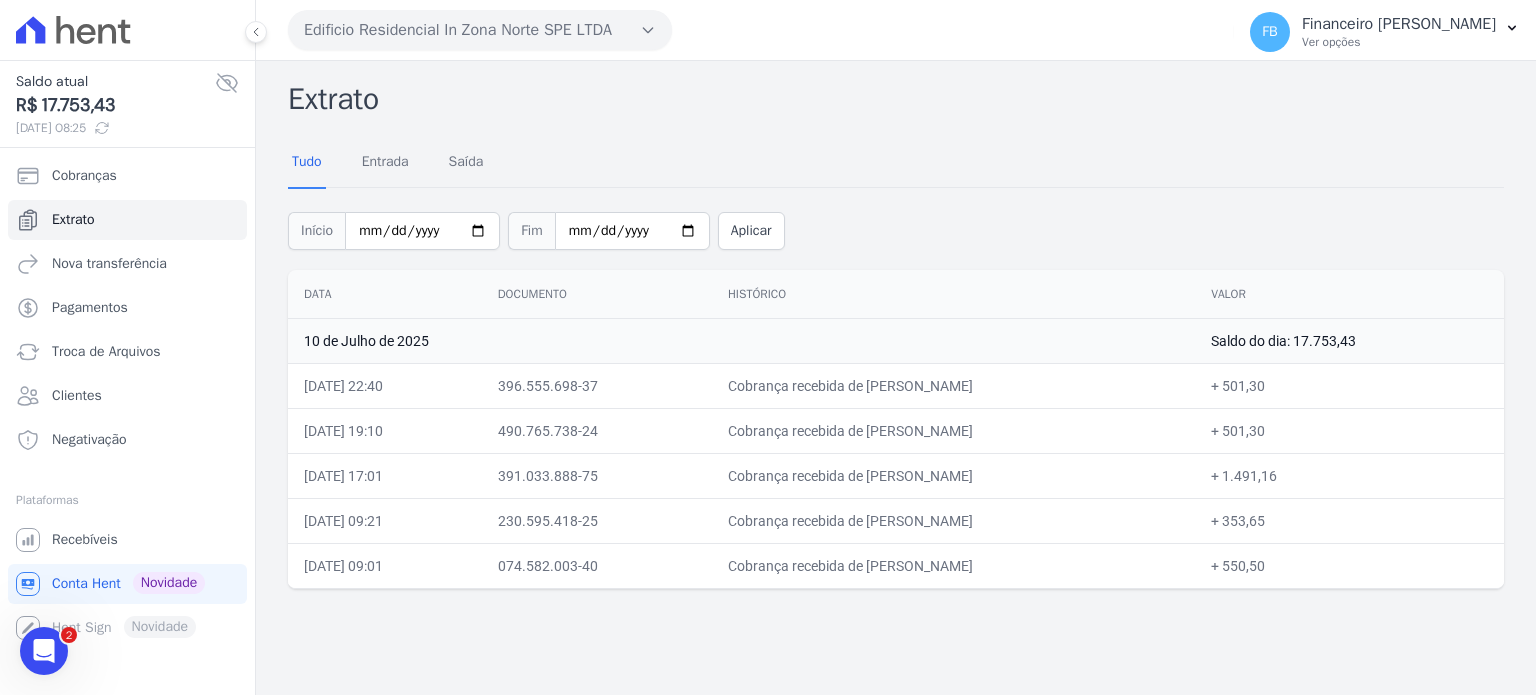 drag, startPoint x: 305, startPoint y: 285, endPoint x: 1535, endPoint y: 658, distance: 1285.3127 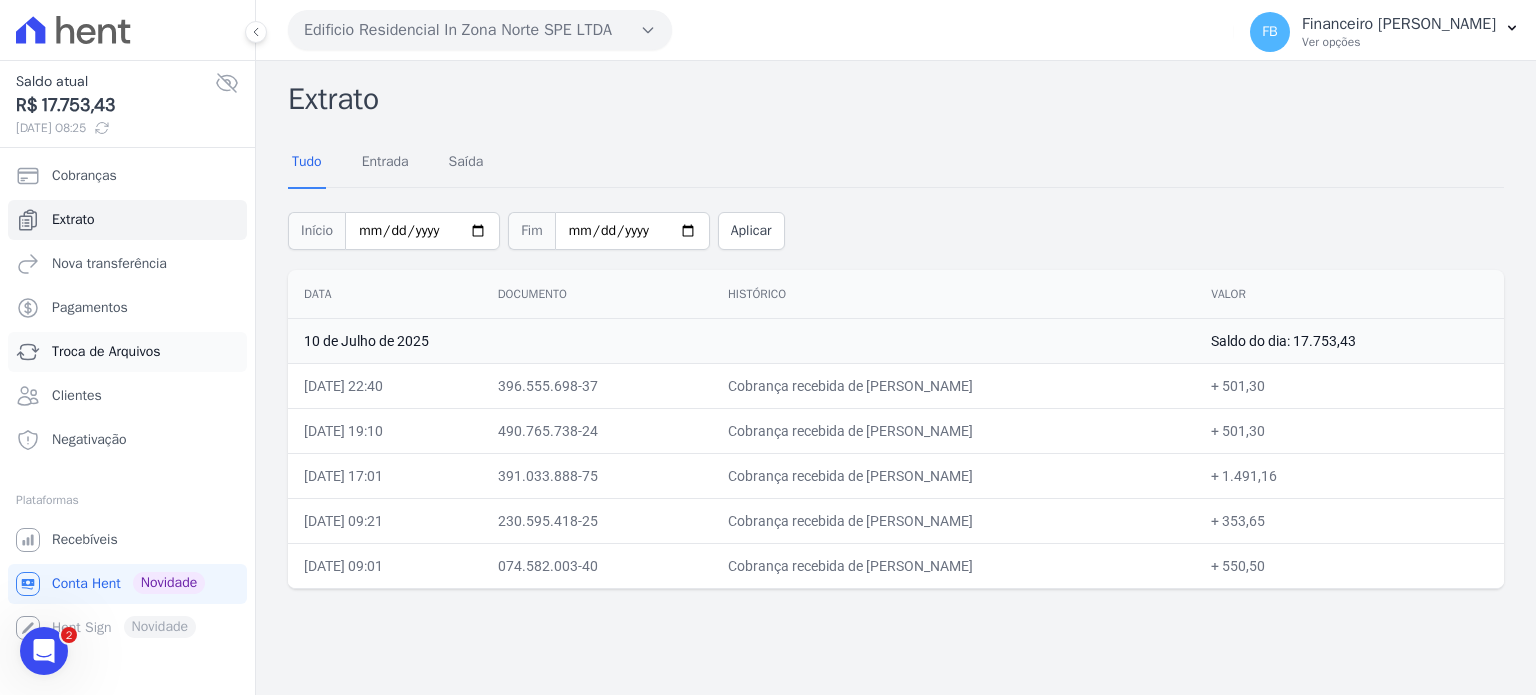 click on "Troca de Arquivos" at bounding box center [106, 352] 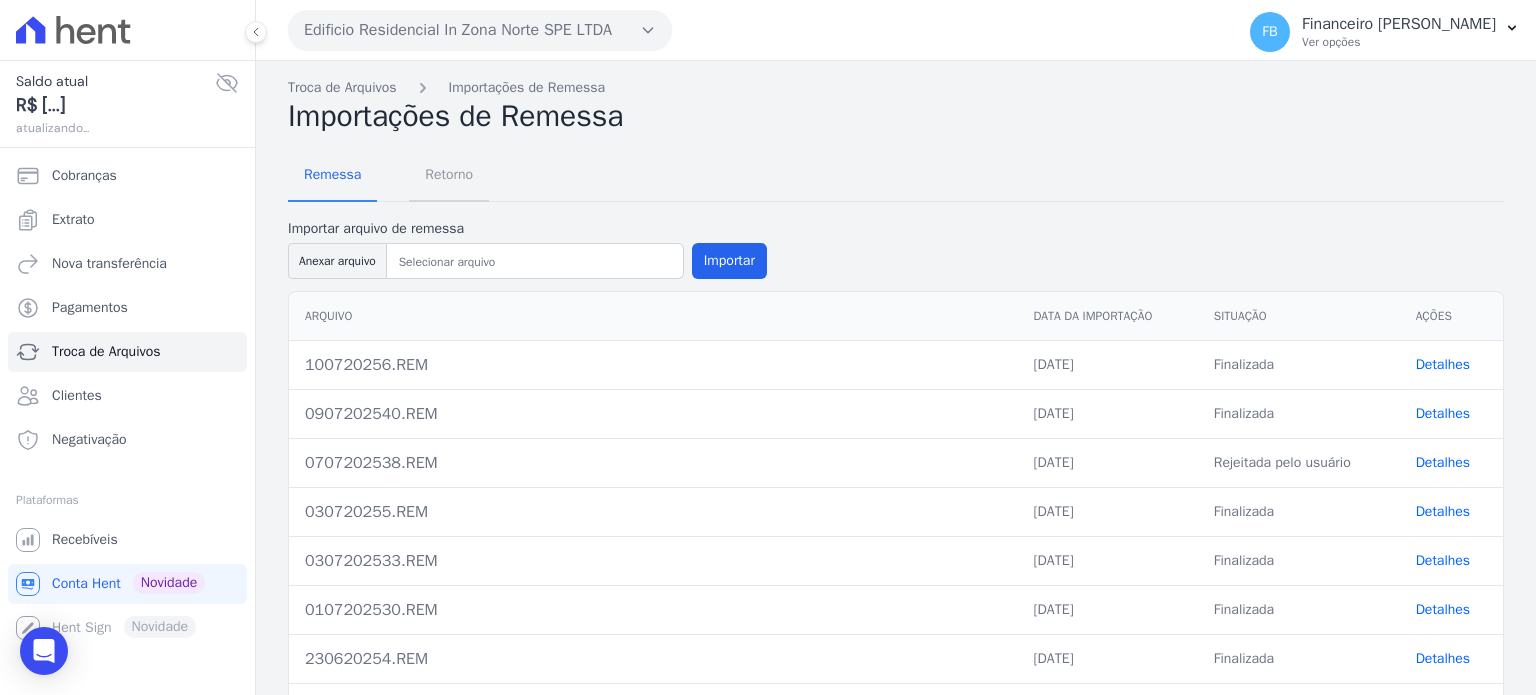 click on "Retorno" at bounding box center [449, 174] 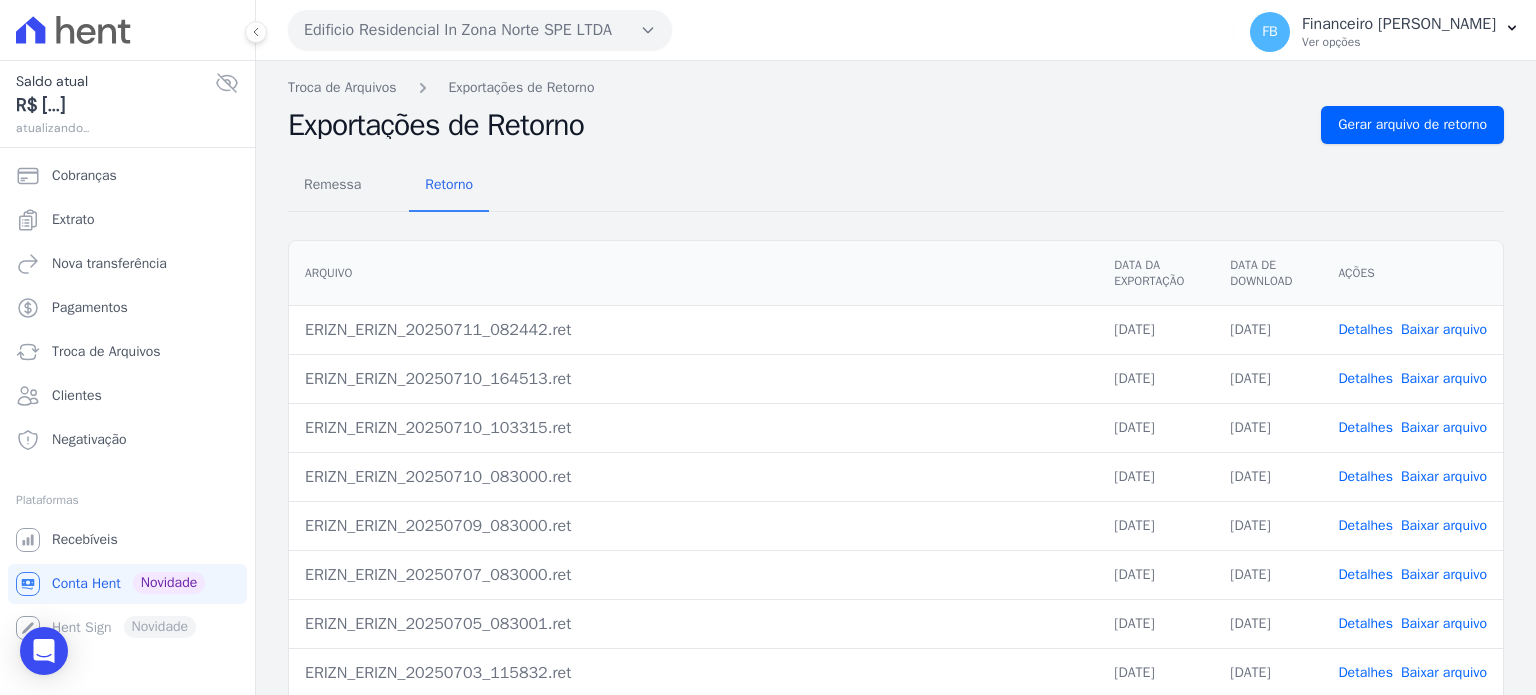 click on "Baixar arquivo" at bounding box center (1444, 476) 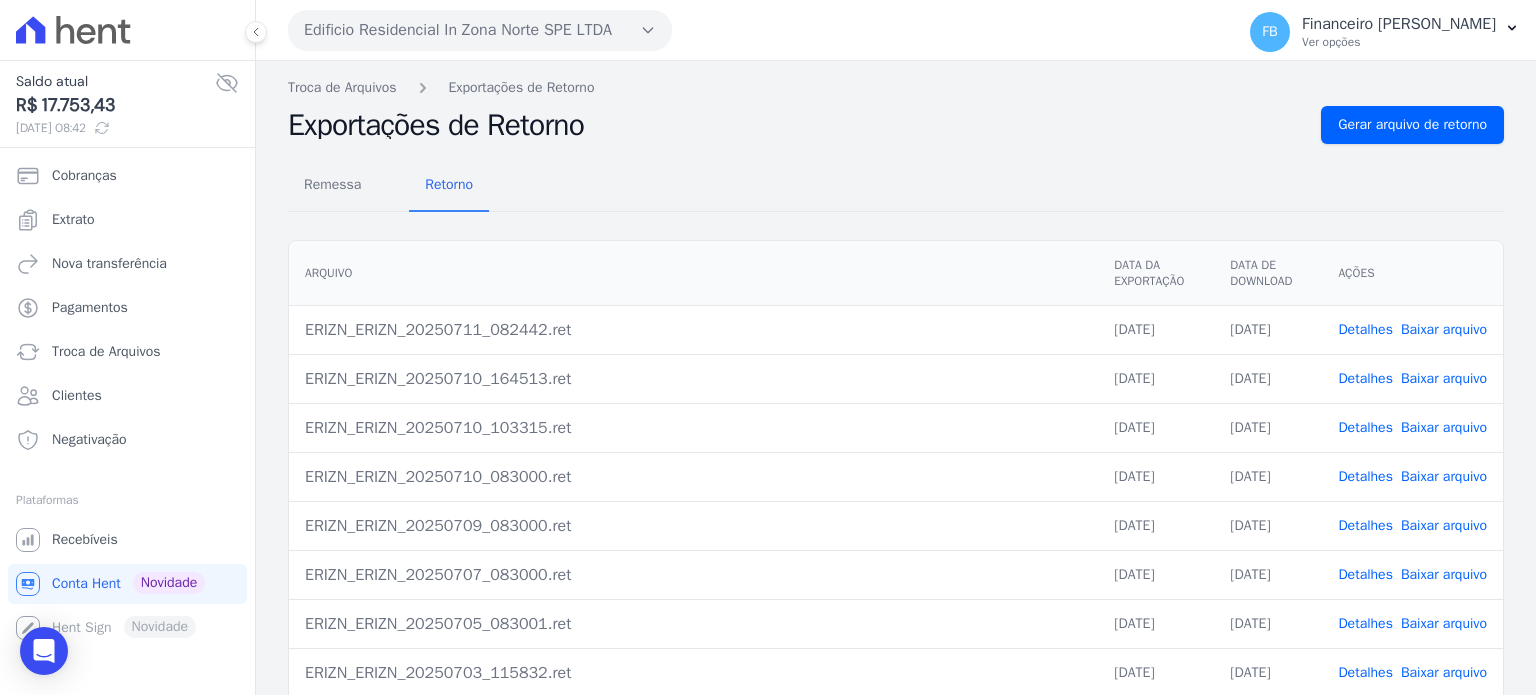 click on "Baixar arquivo" at bounding box center [1444, 525] 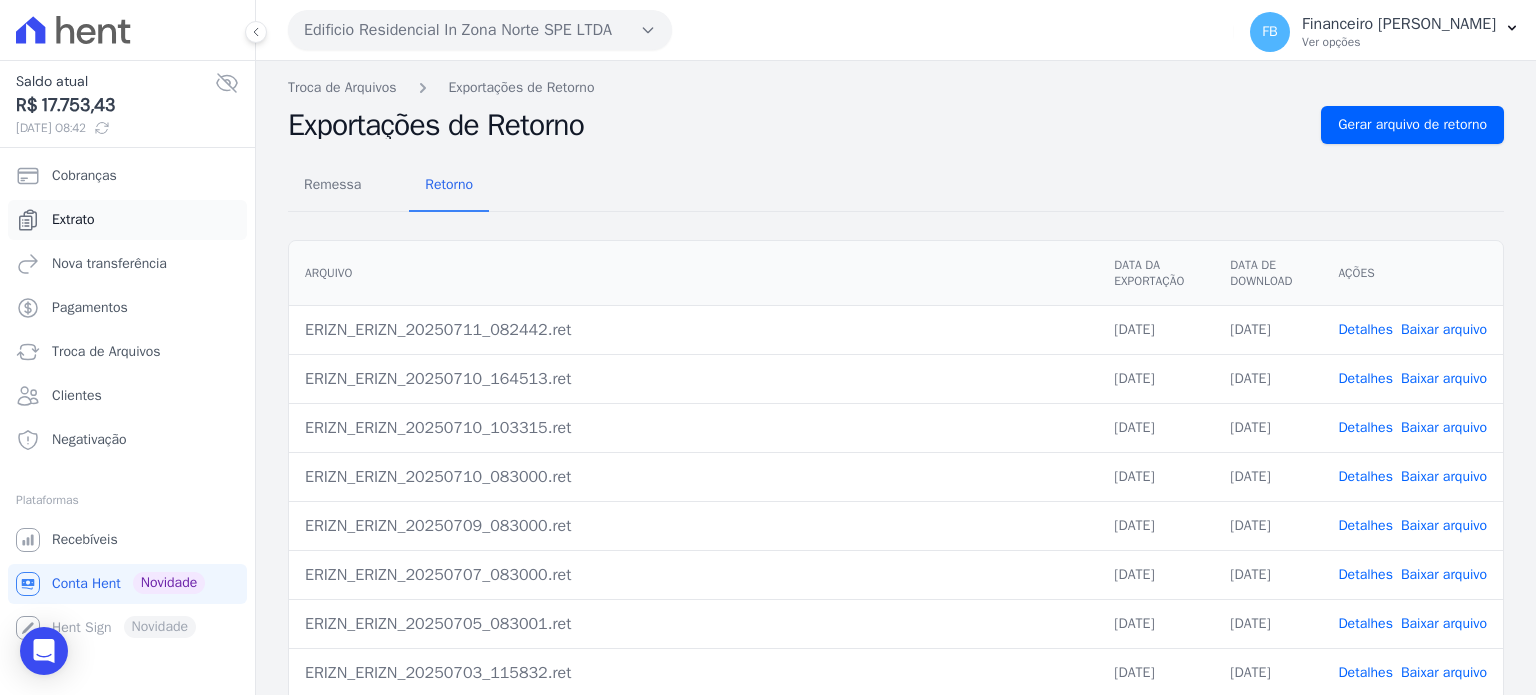 click on "Extrato" at bounding box center (73, 220) 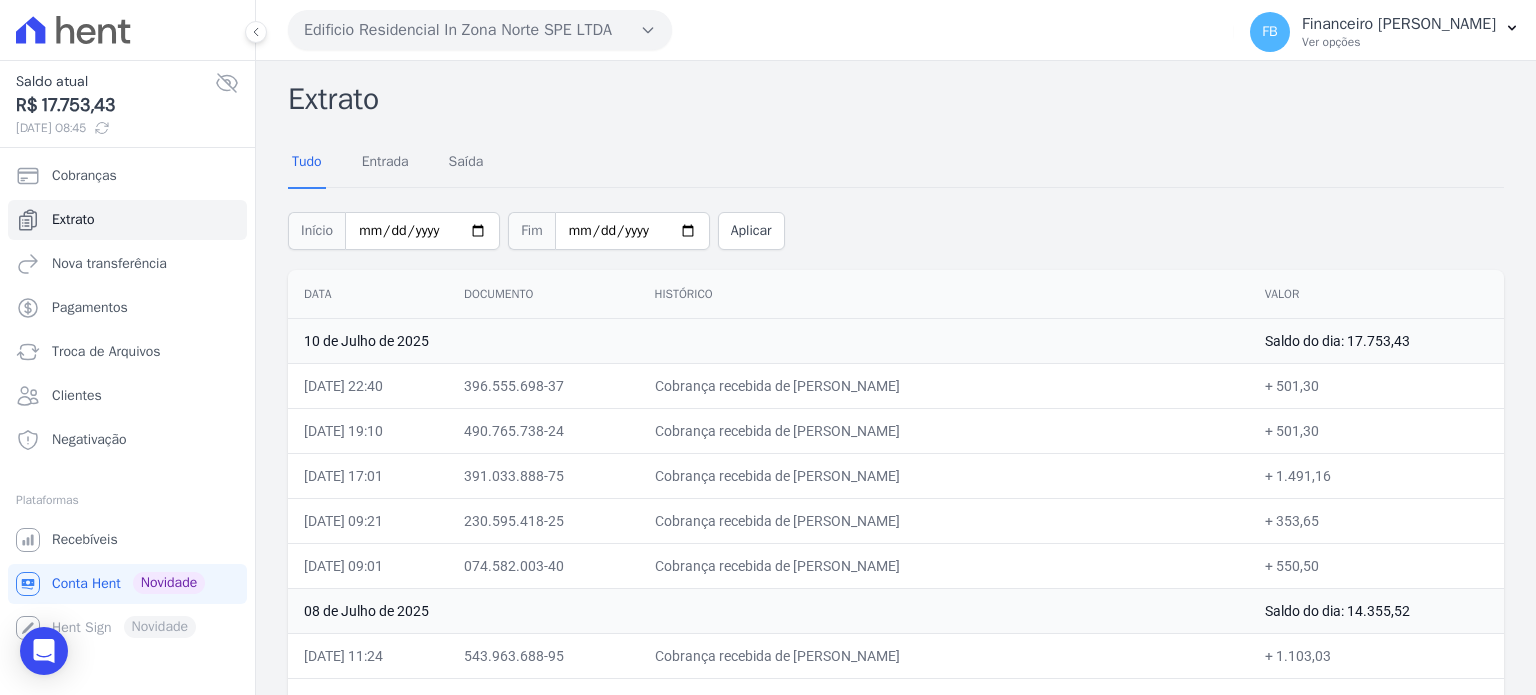 click 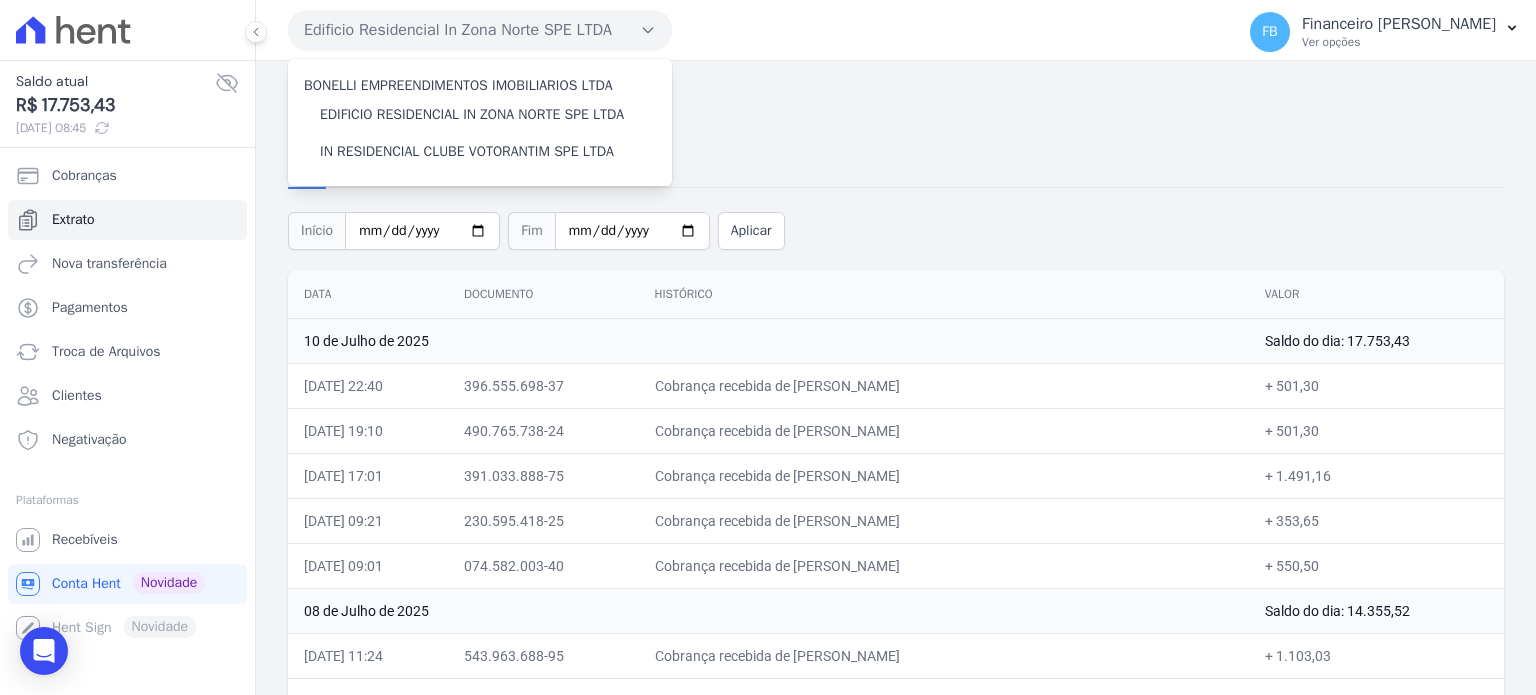 click on "Tudo
Entrada
Saída" at bounding box center [896, 162] 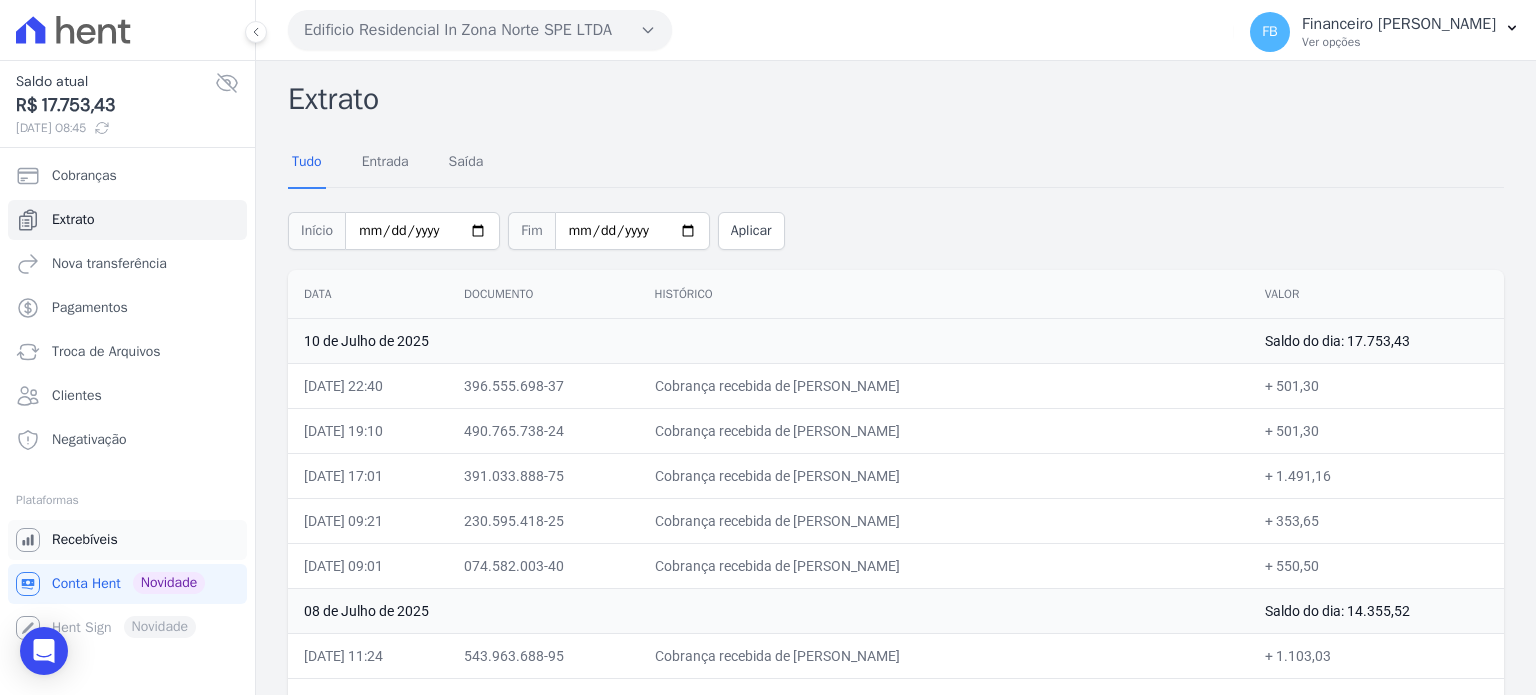 click on "Recebíveis" at bounding box center (85, 540) 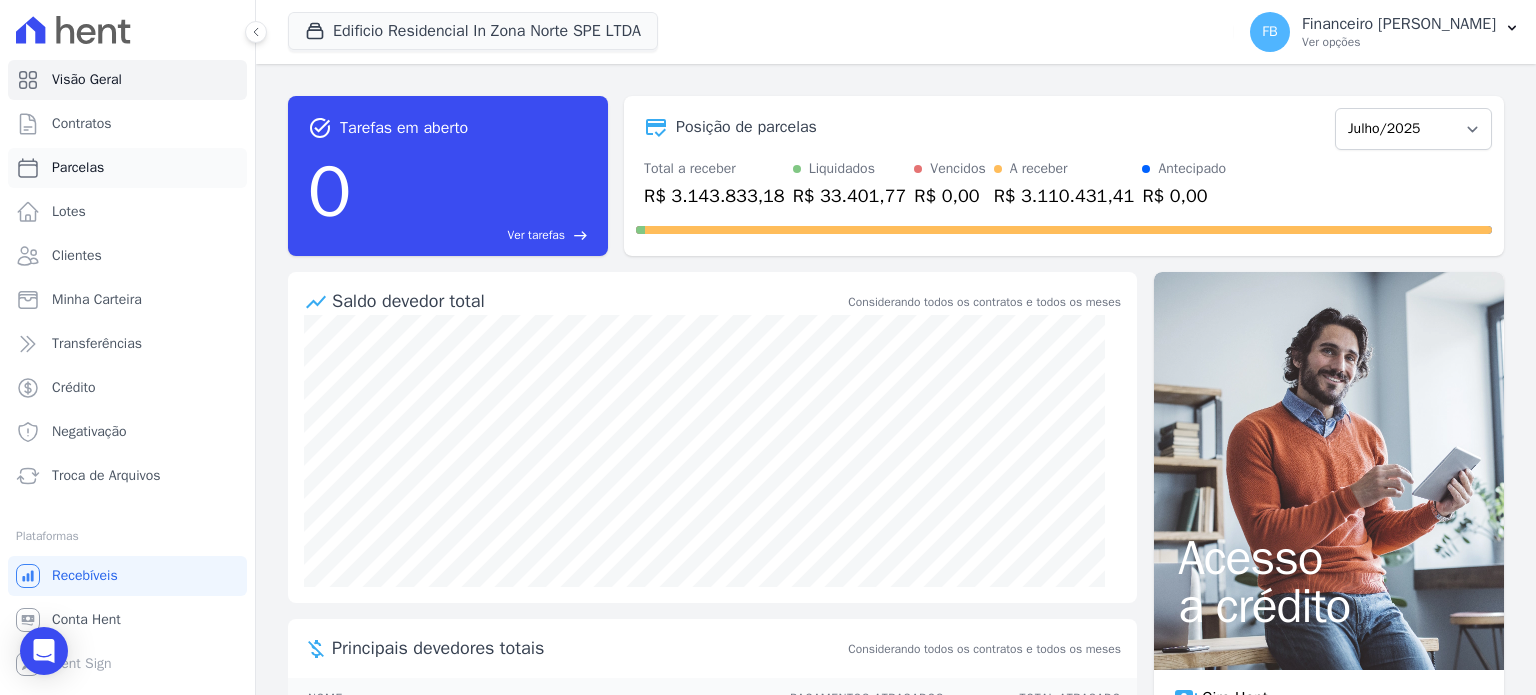 click on "Parcelas" at bounding box center (78, 168) 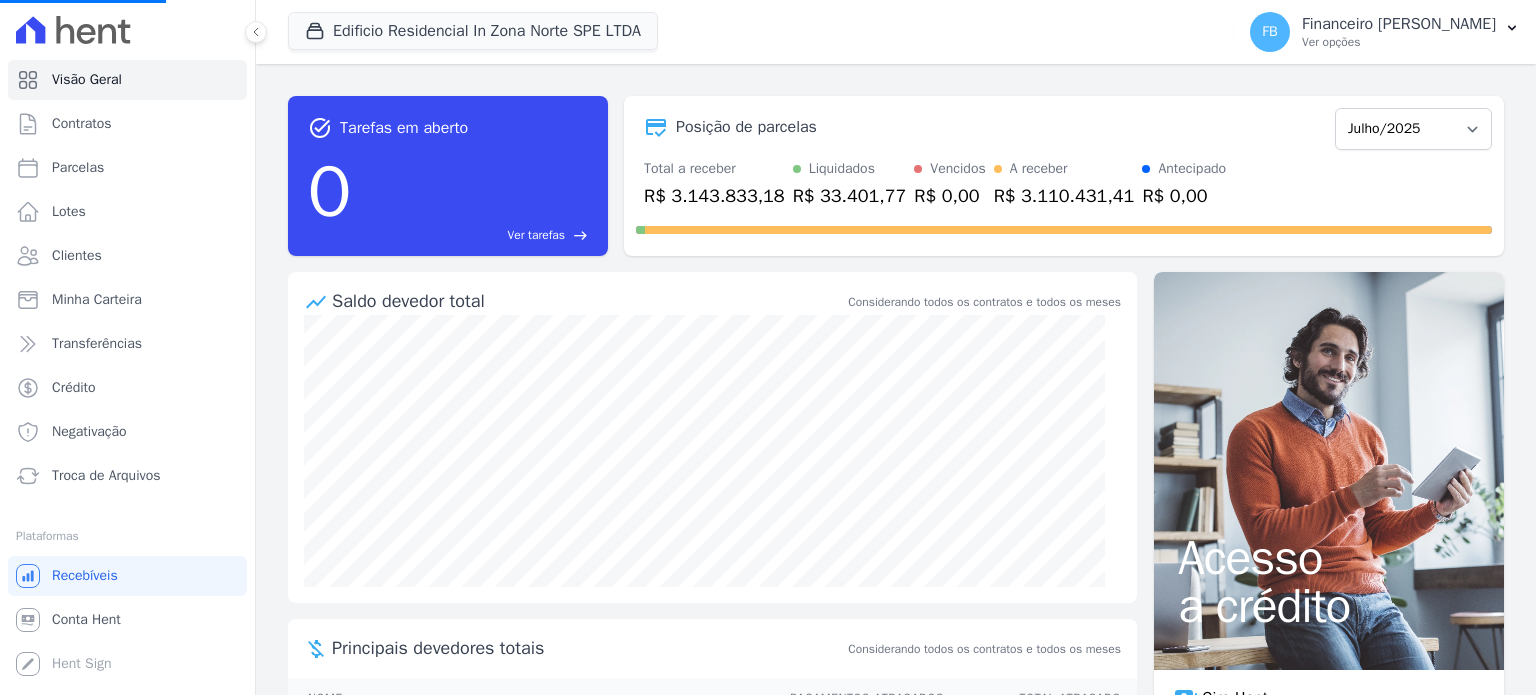 select 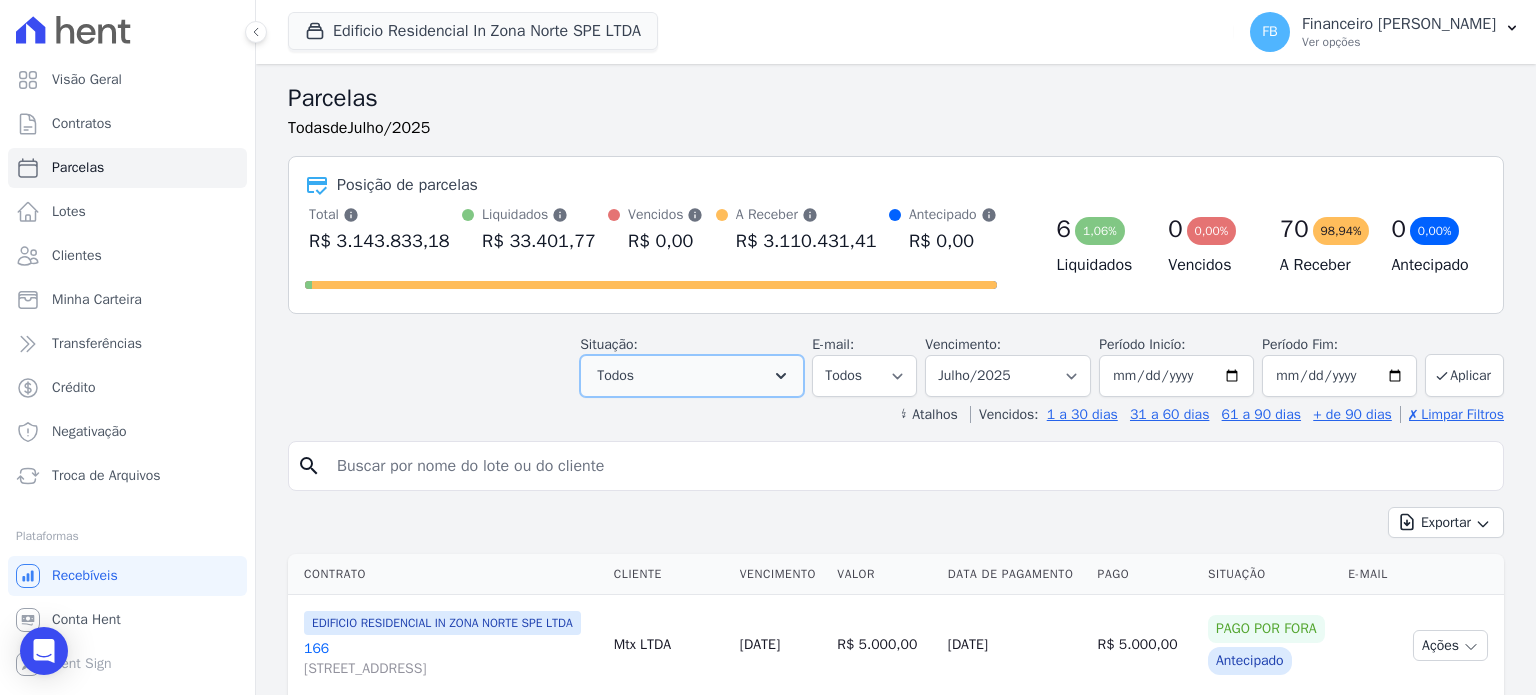click 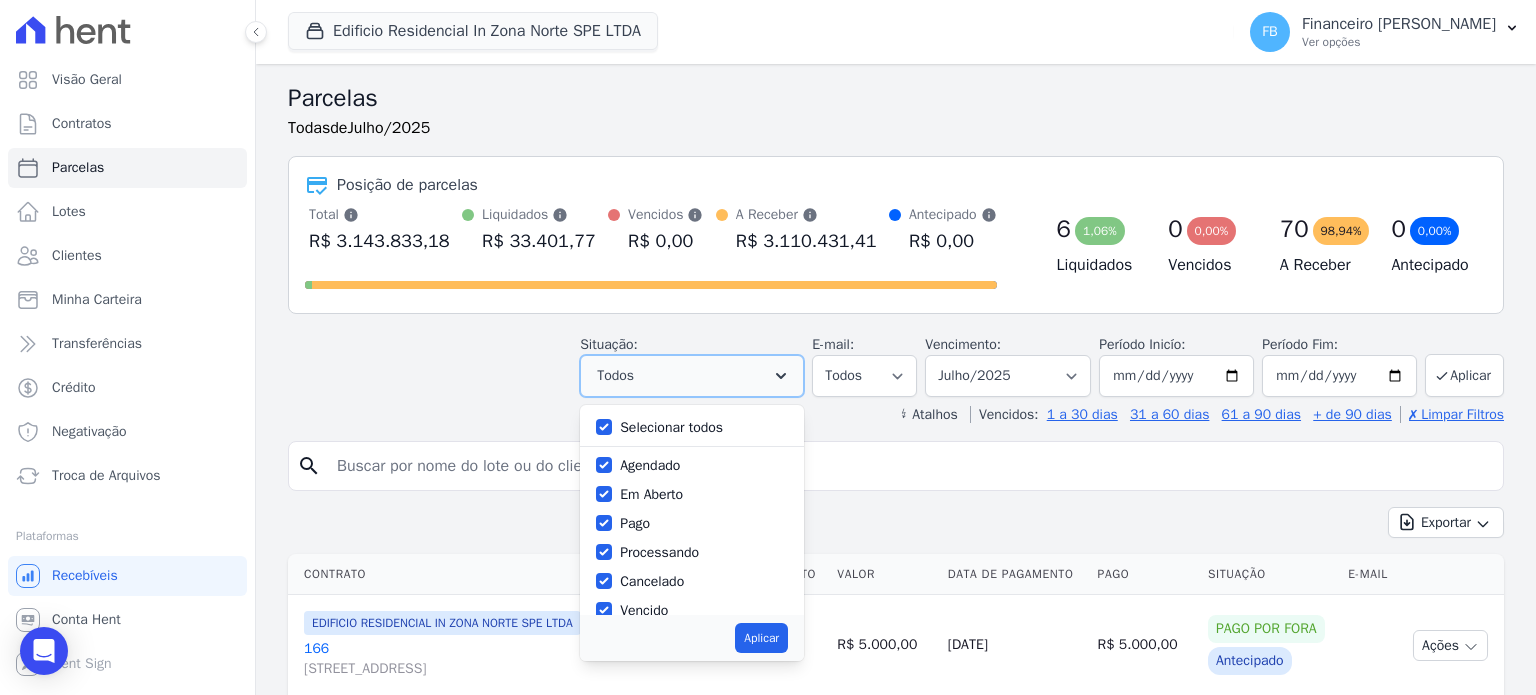 click 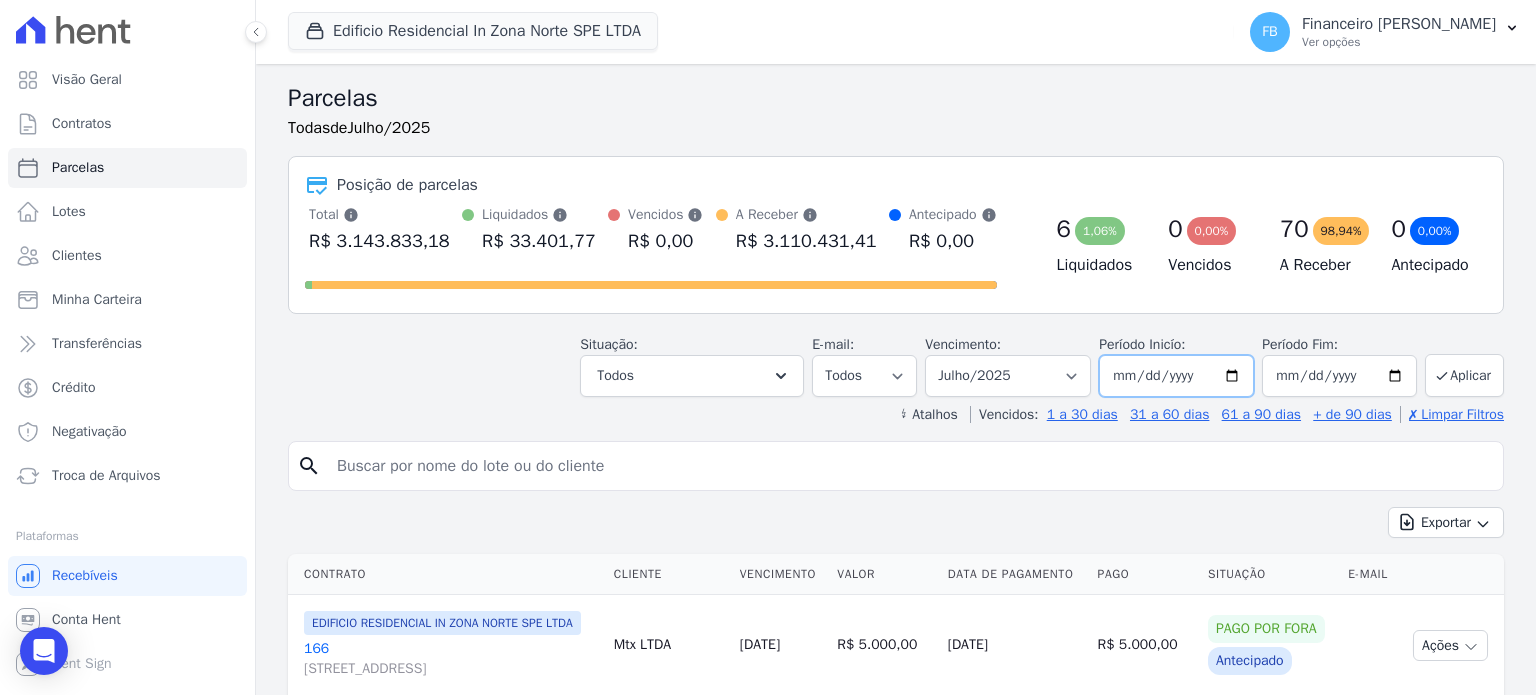 click on "[DATE]" at bounding box center [1176, 376] 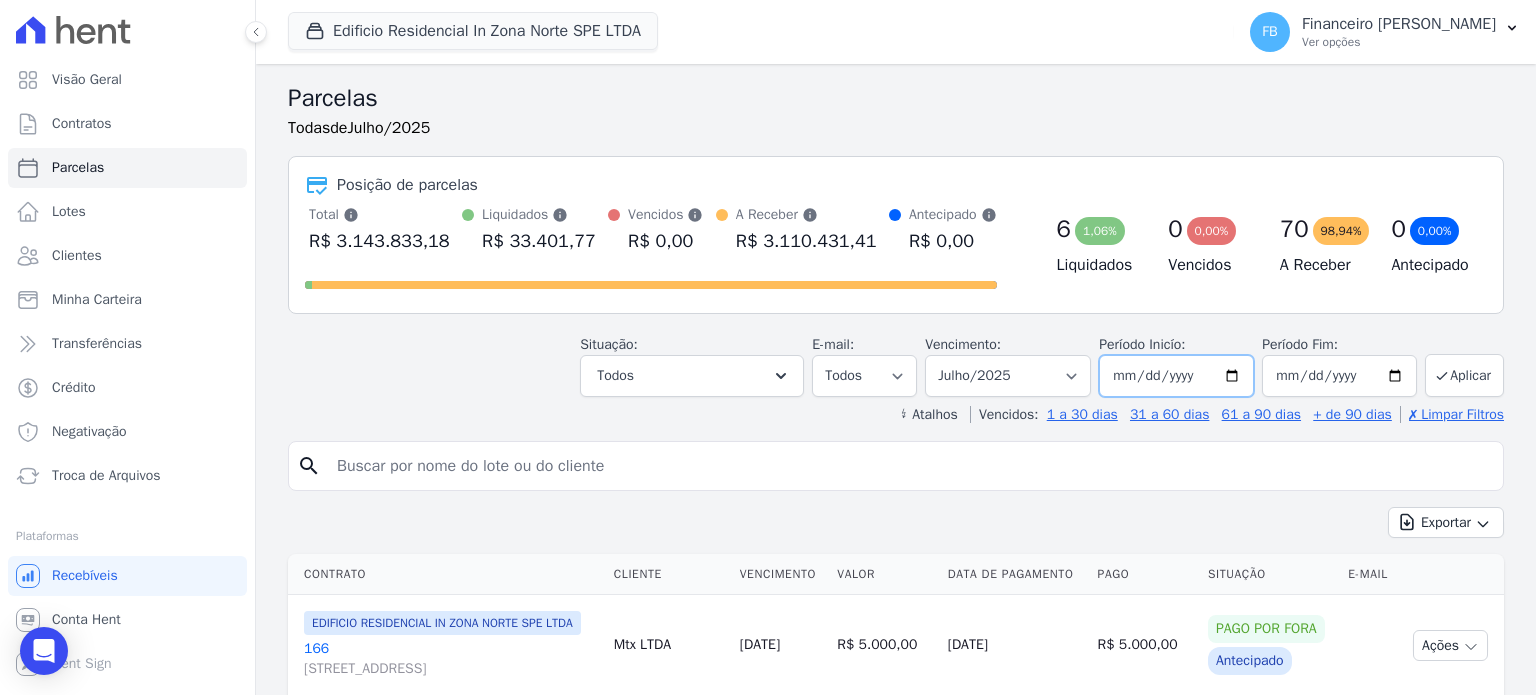 type on "2025-07-10" 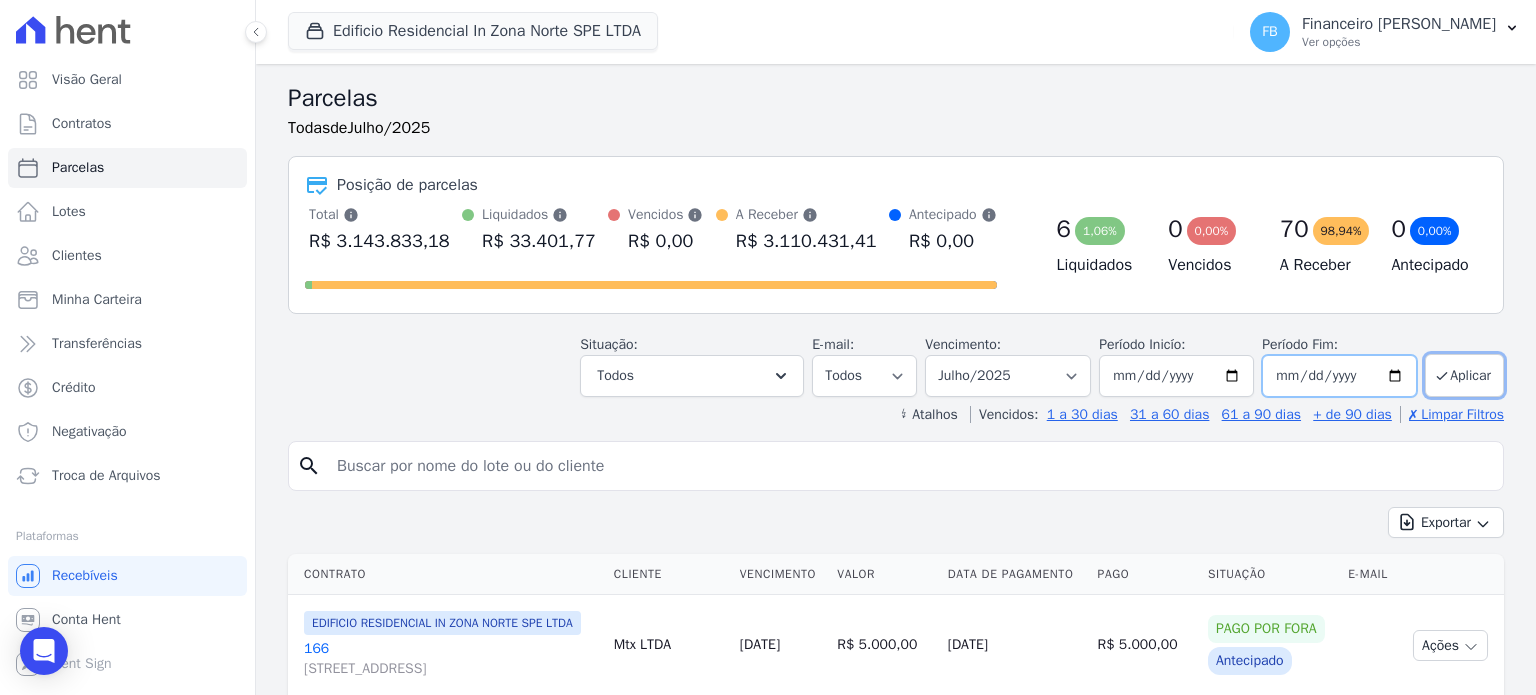 click on "[DATE]" at bounding box center [1339, 376] 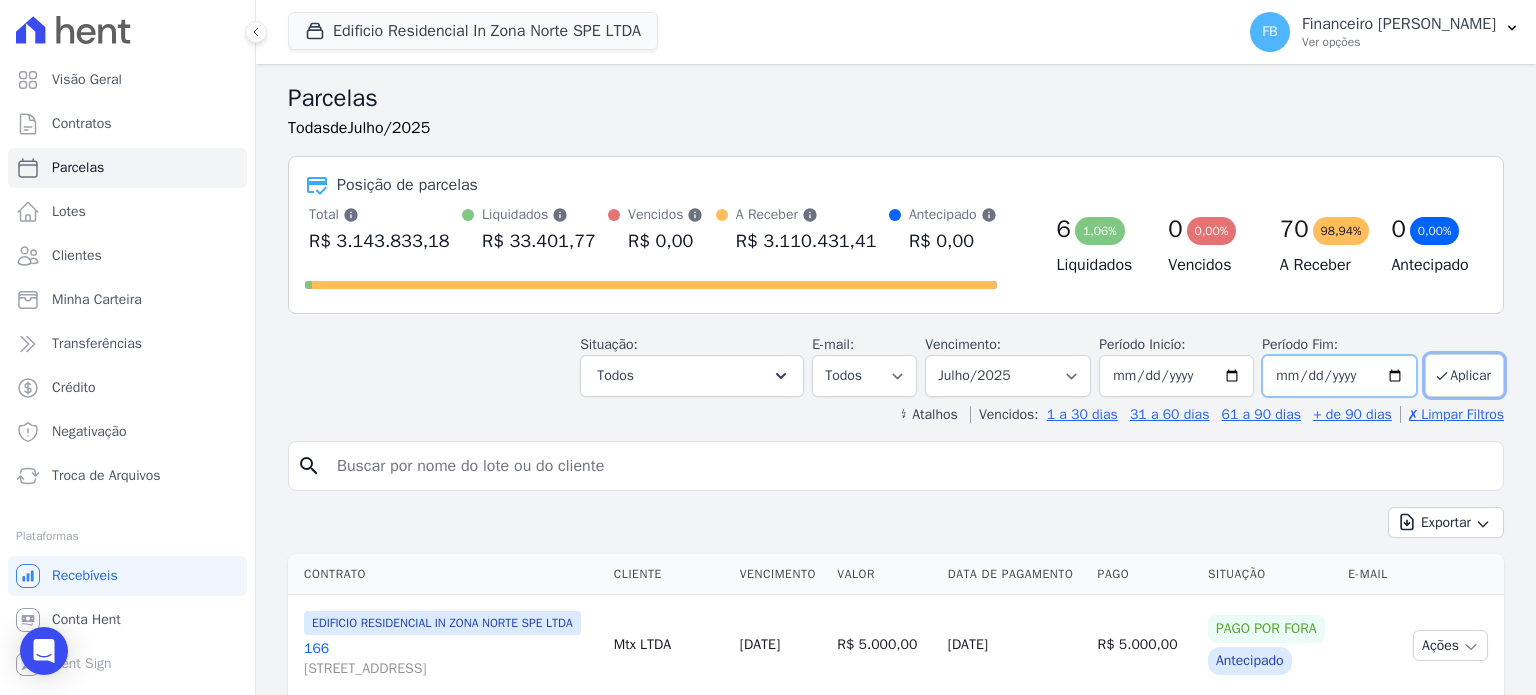 type on "[DATE]" 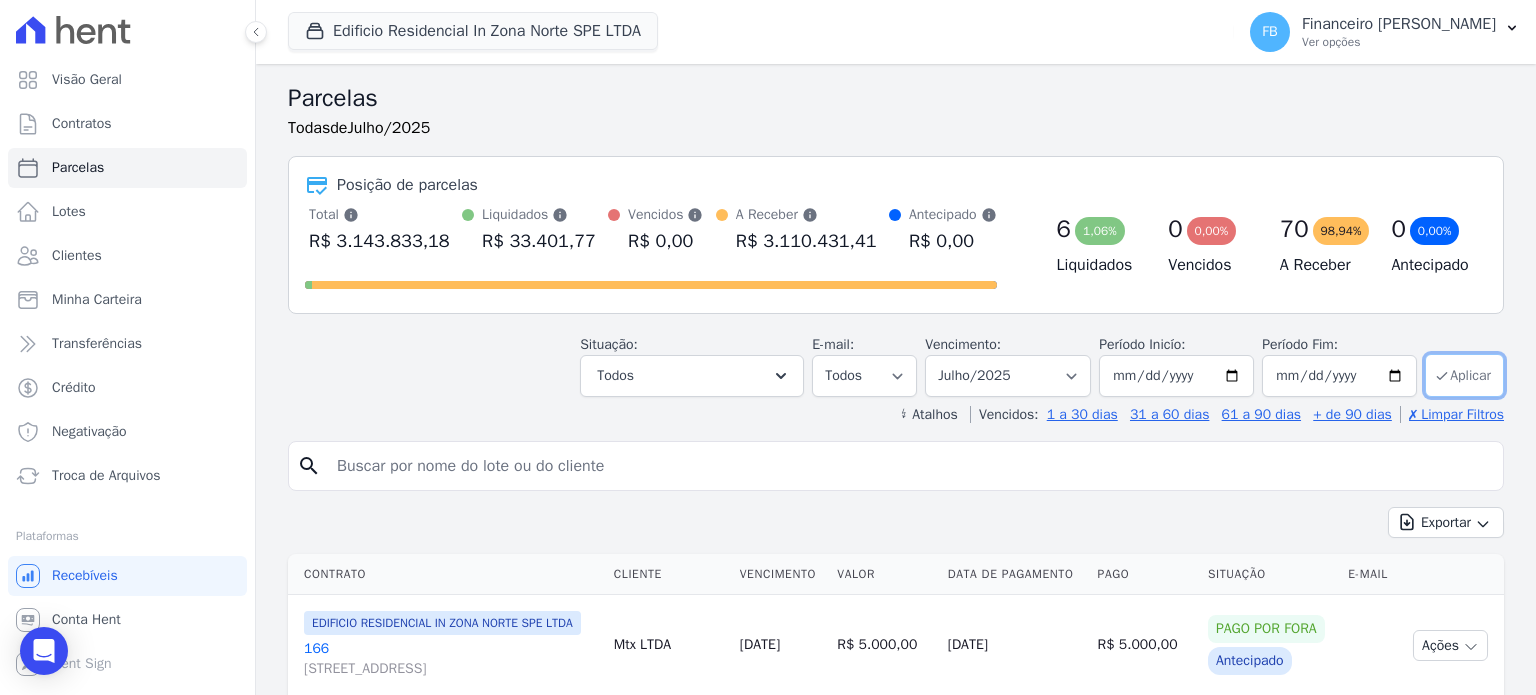 click on "Aplicar" at bounding box center (1464, 375) 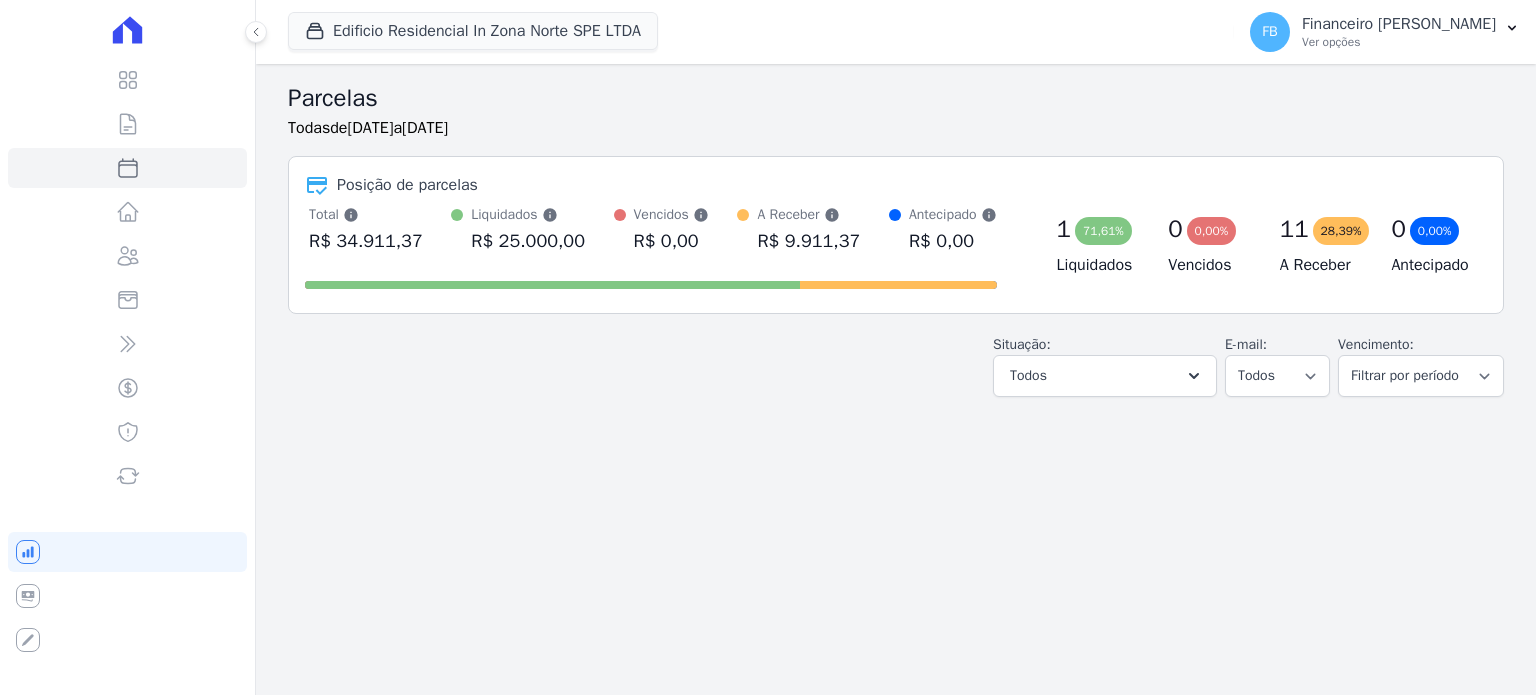 select 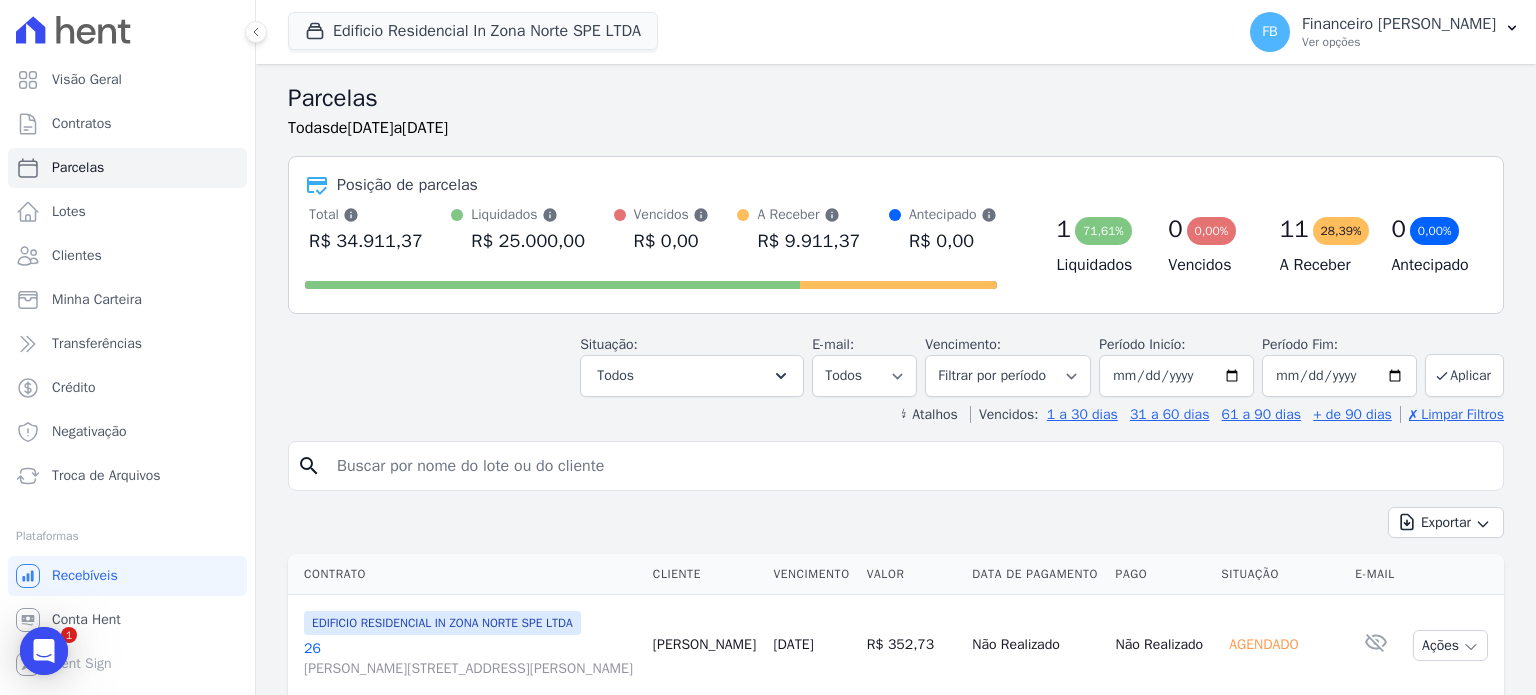 scroll, scrollTop: 0, scrollLeft: 0, axis: both 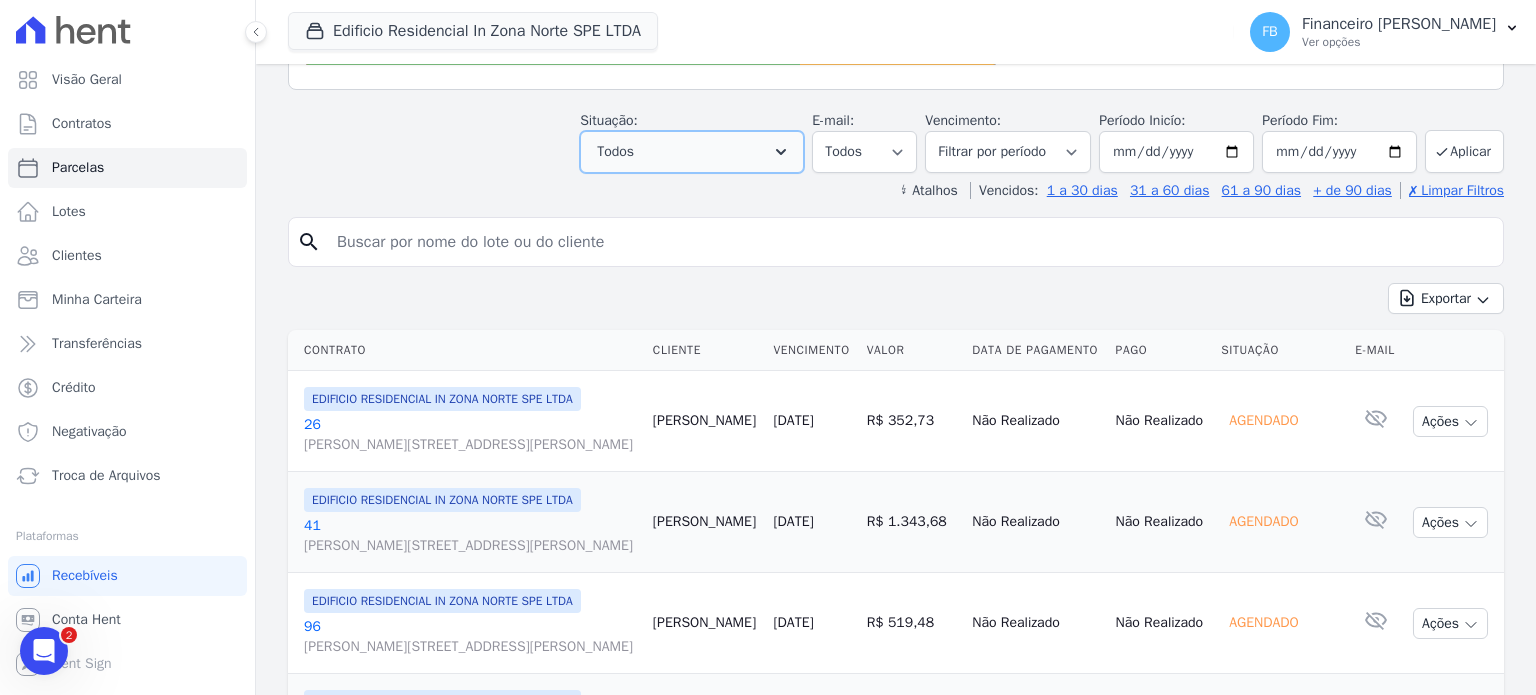 click 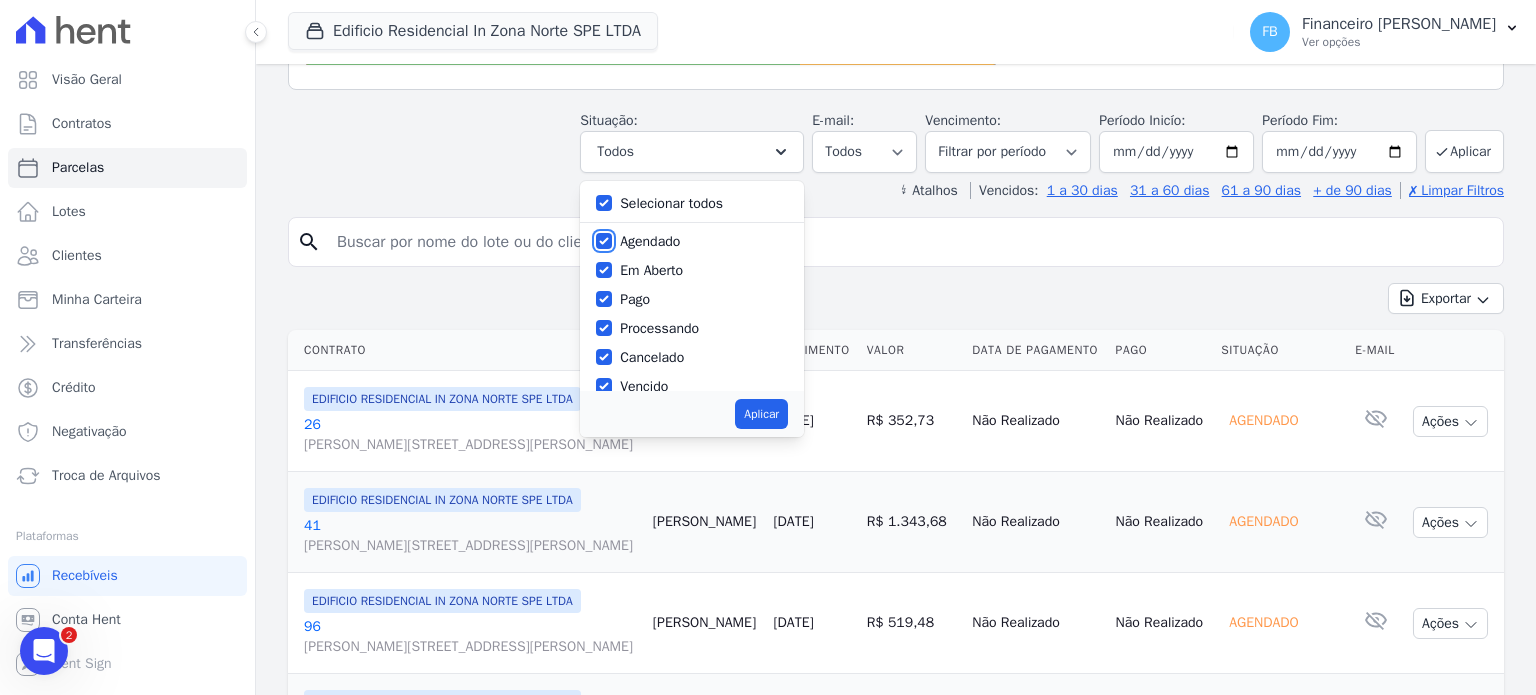 click on "Agendado" at bounding box center (604, 241) 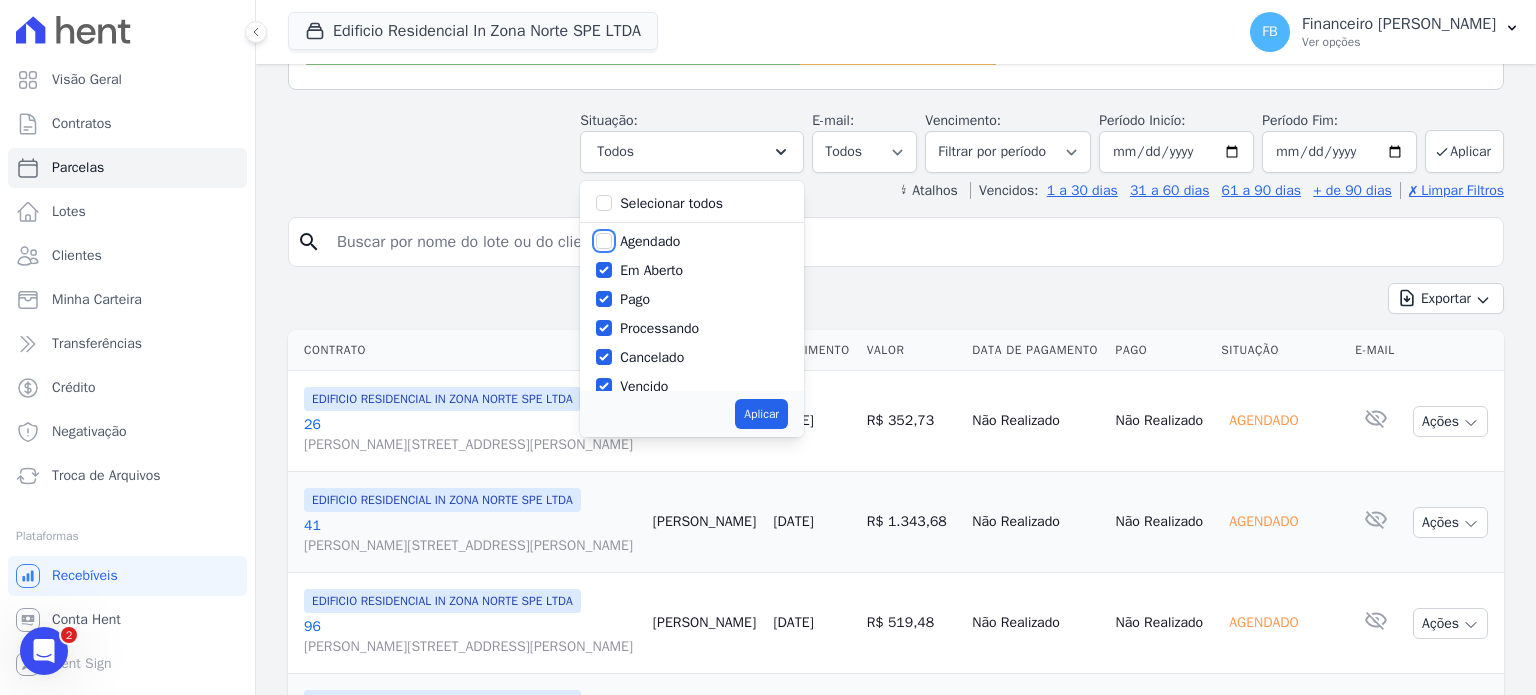 checkbox on "false" 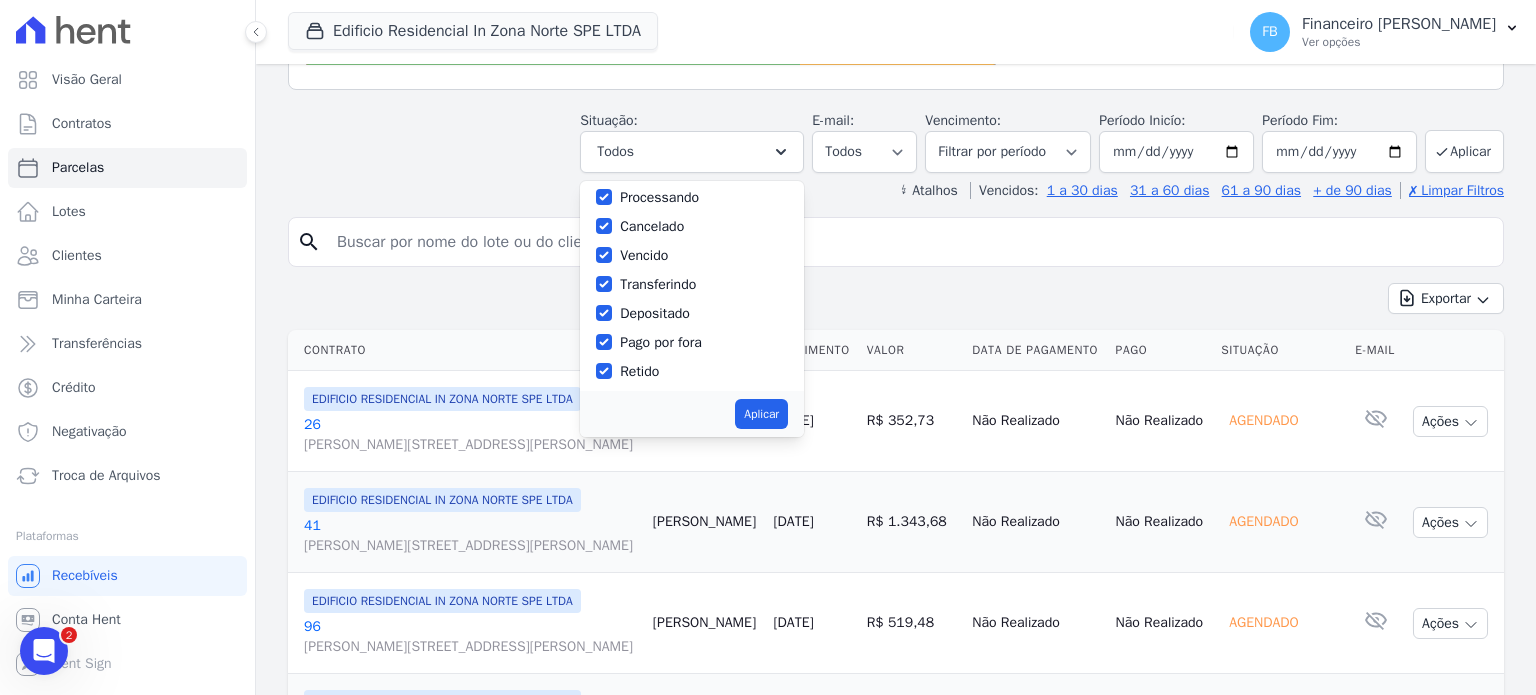 scroll, scrollTop: 133, scrollLeft: 0, axis: vertical 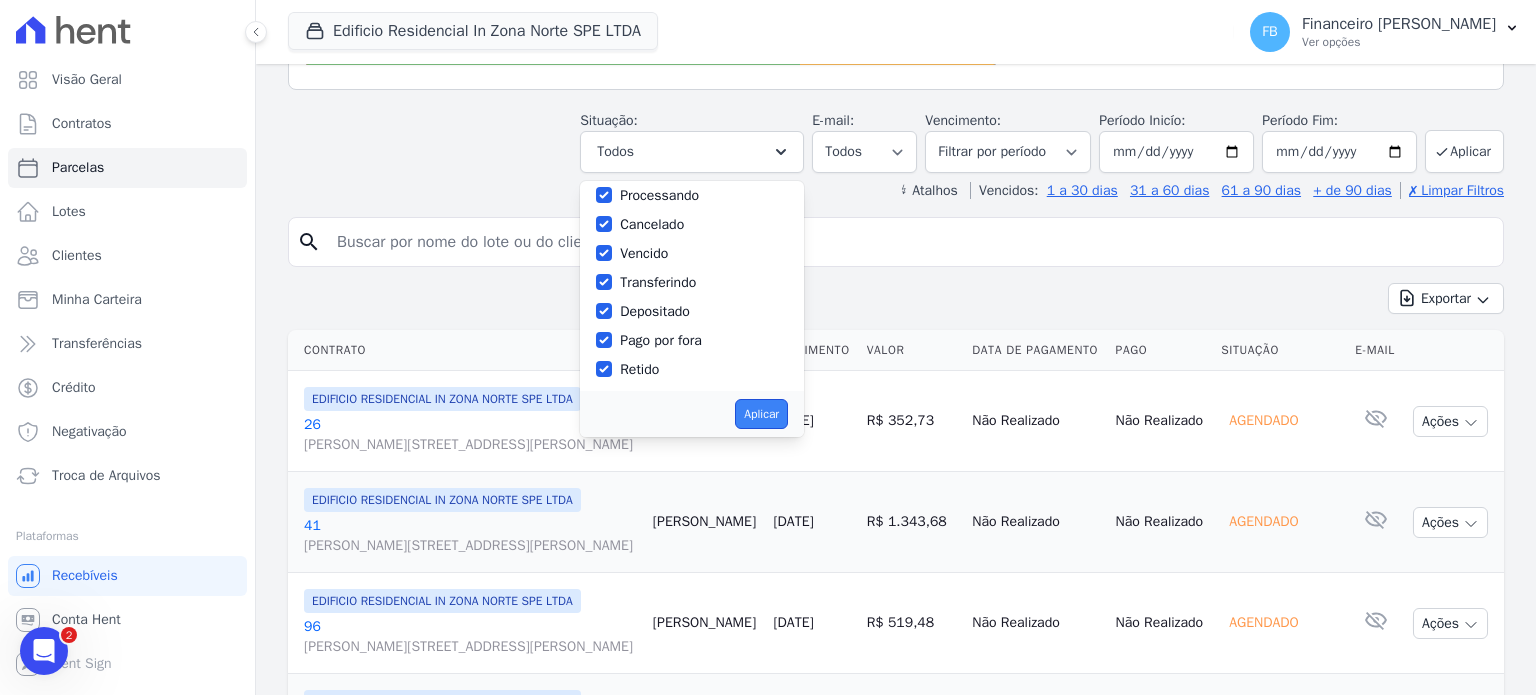 click on "Aplicar" at bounding box center [761, 414] 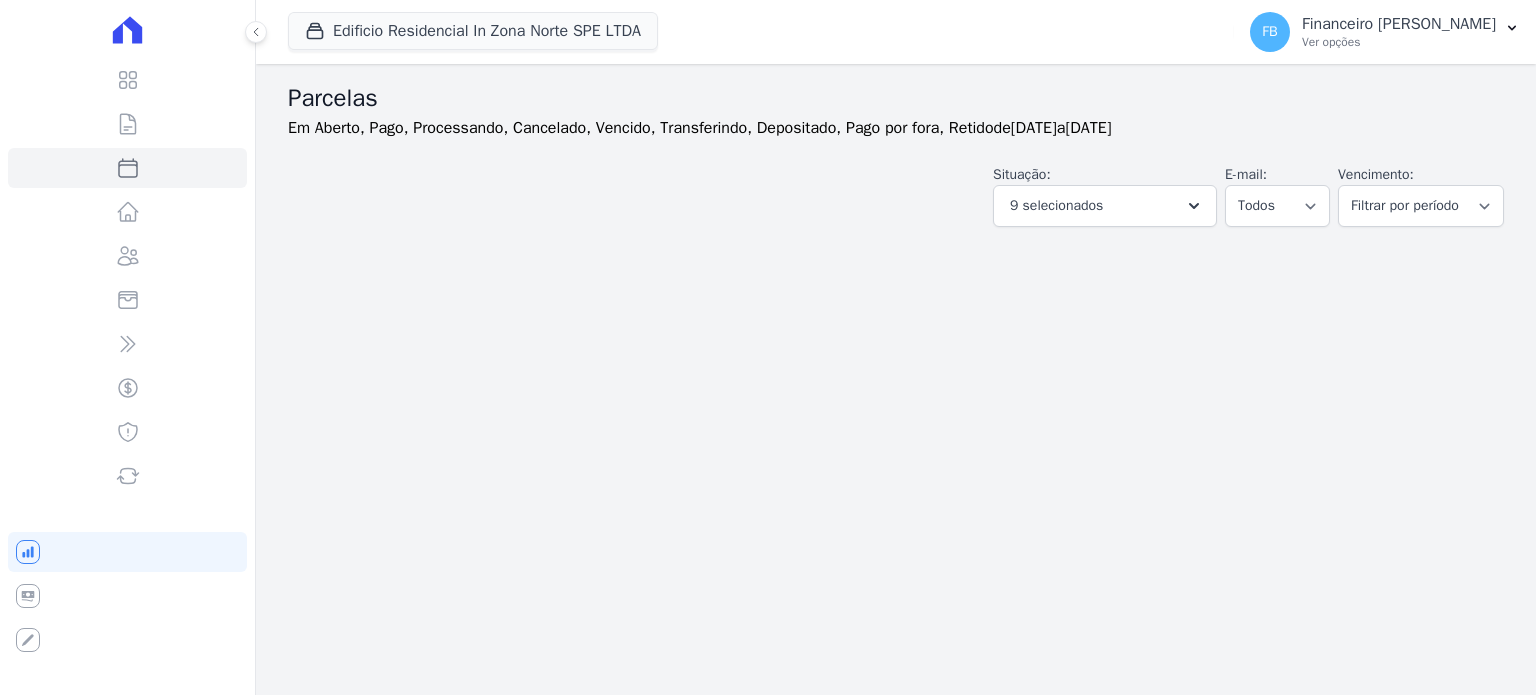 select 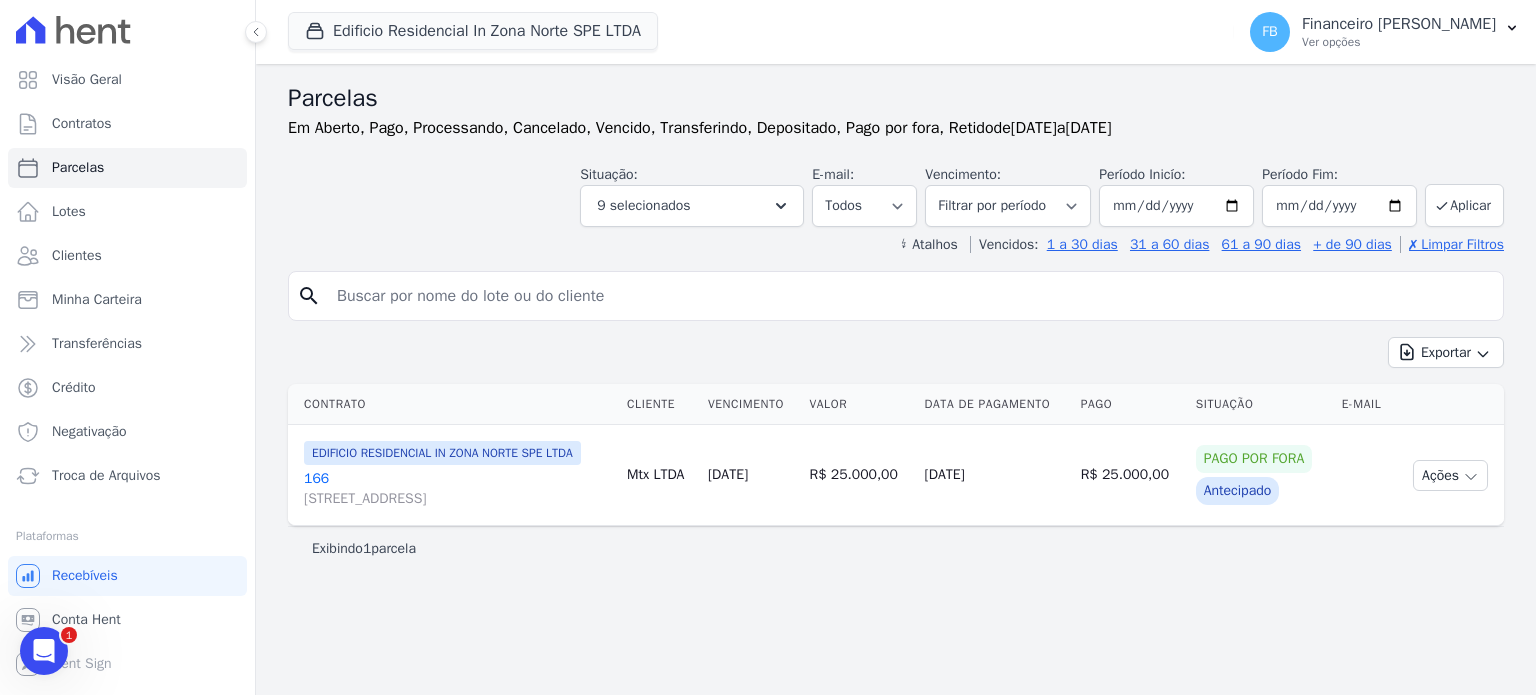 scroll, scrollTop: 0, scrollLeft: 0, axis: both 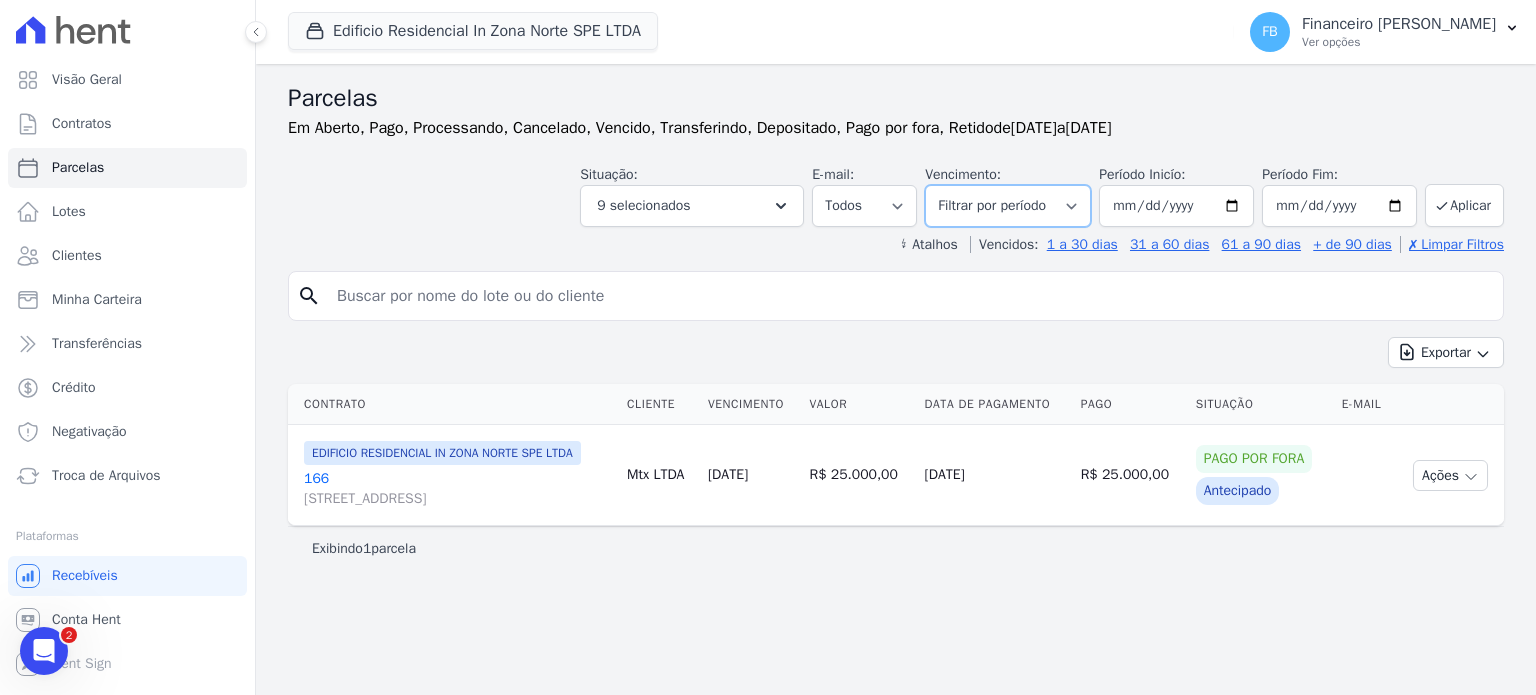 click on "Filtrar por período
────────
Todos os meses
Maio/2025
Junho/2025
Julho/2025
Agosto/2025
Setembro/2025
Outubro/2025
Novembro/2025
Dezembro/2025
Janeiro/2026
Fevereiro/2026
Março/2026
Abril/2026
Maio/2026
Junho/2026
Julho/2026
Agosto/2026
Setembro/2026
Outubro/2026
Novembro/2026
Dezembro/2026
Janeiro/2027
Fevereiro/2027
Março/2027
Abril/2027
Maio/2027
Junho/2027
Julho/2027
Agosto/2027
Setembro/2027
Outubro/2027
Novembro/2027
Dezembro/2027
Janeiro/2028
Fevereiro/2028
Março/2028
Abril/2028
Maio/2028
Junho/2028
Julho/2028
Agosto/2028
Setembro/2028
Outubro/2028
Novembro/2028
Dezembro/2028
Janeiro/2029
Fevereiro/2029
Março/2029
Abril/2029
Maio/2029
Junho/2029
Julho/2029
Agosto/2029
Setembro/2029
Outubro/2029
Novembro/2029
Dezembro/2029
Janeiro/2030
Fevereiro/2030
Março/2030
Abril/2030
Maio/2030
Junho/2030
Julho/2030
Agosto/2030
Setembro/2030" at bounding box center (1008, 206) 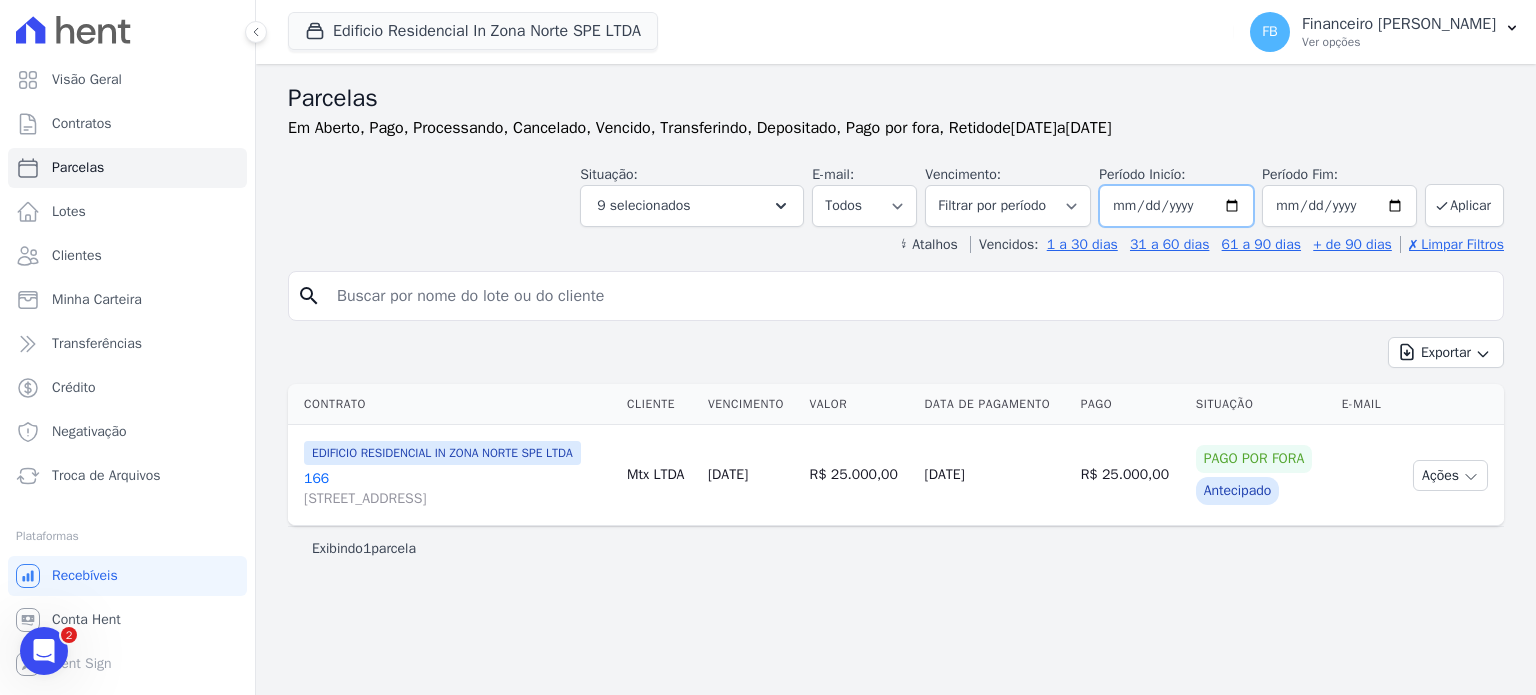 click on "2025-07-10" at bounding box center (1176, 206) 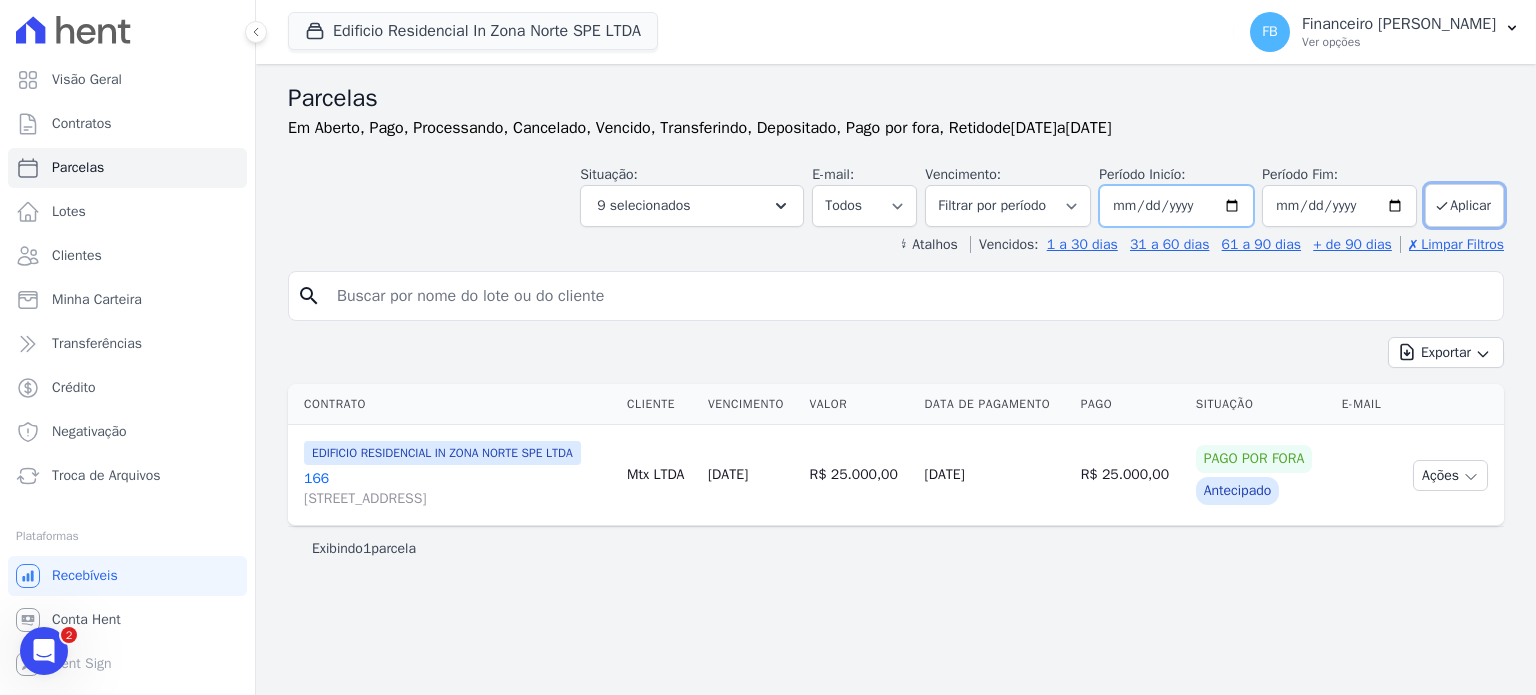 type on "[DATE]" 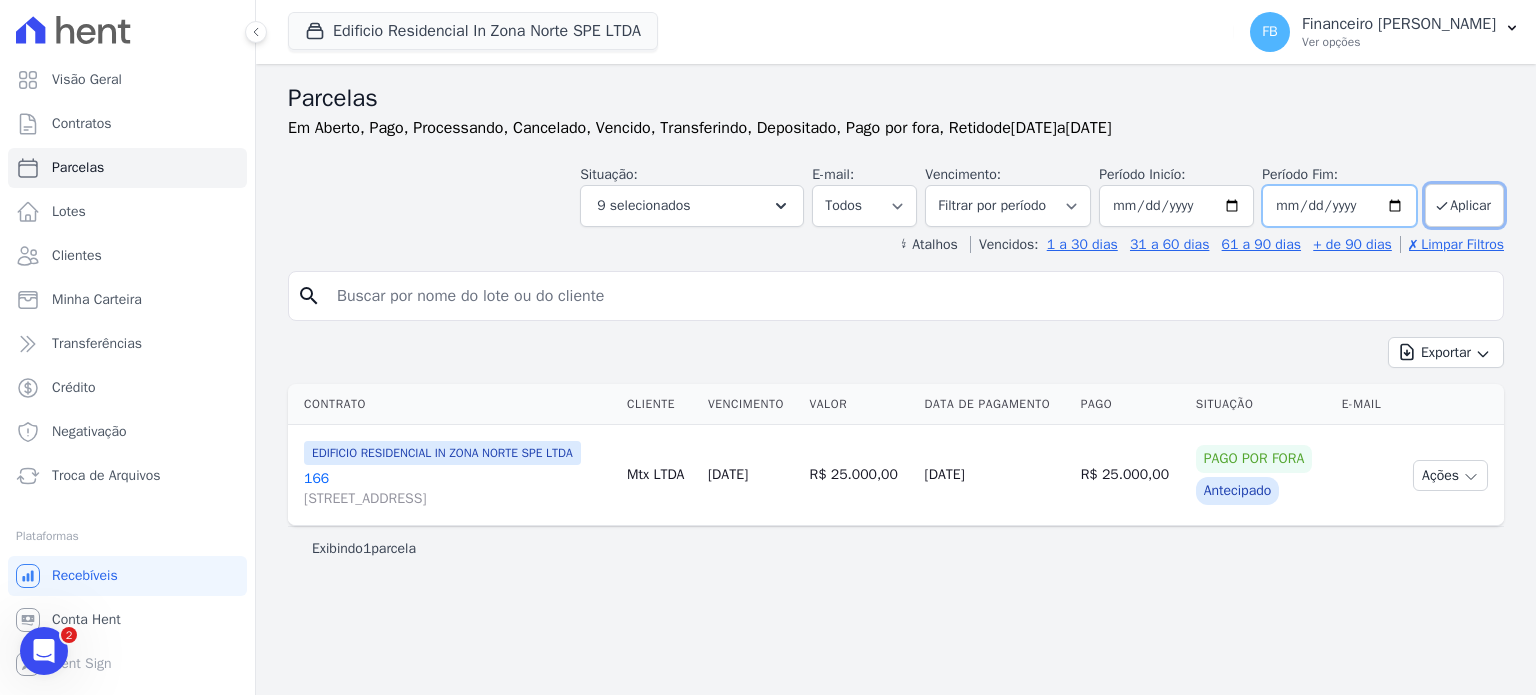 click on "2025-07-11" at bounding box center [1339, 206] 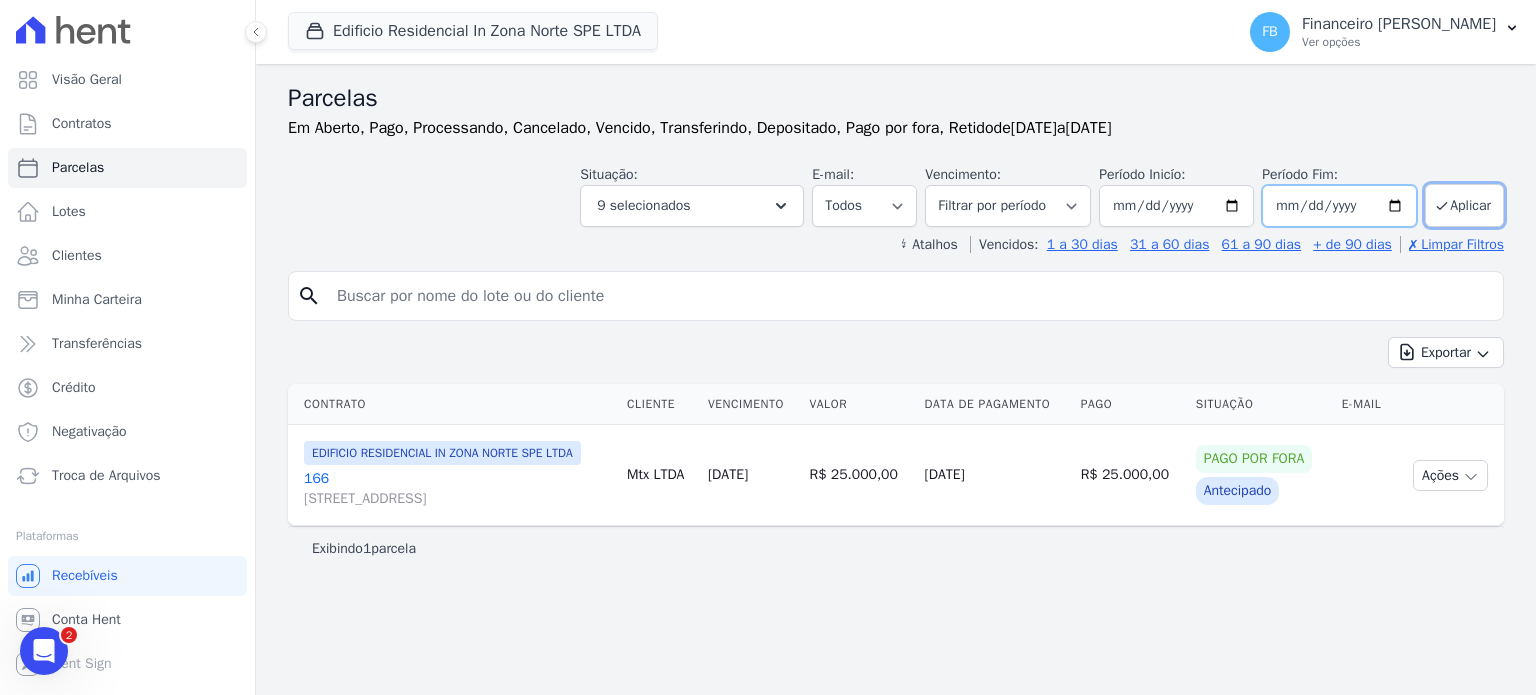 type on "[DATE]" 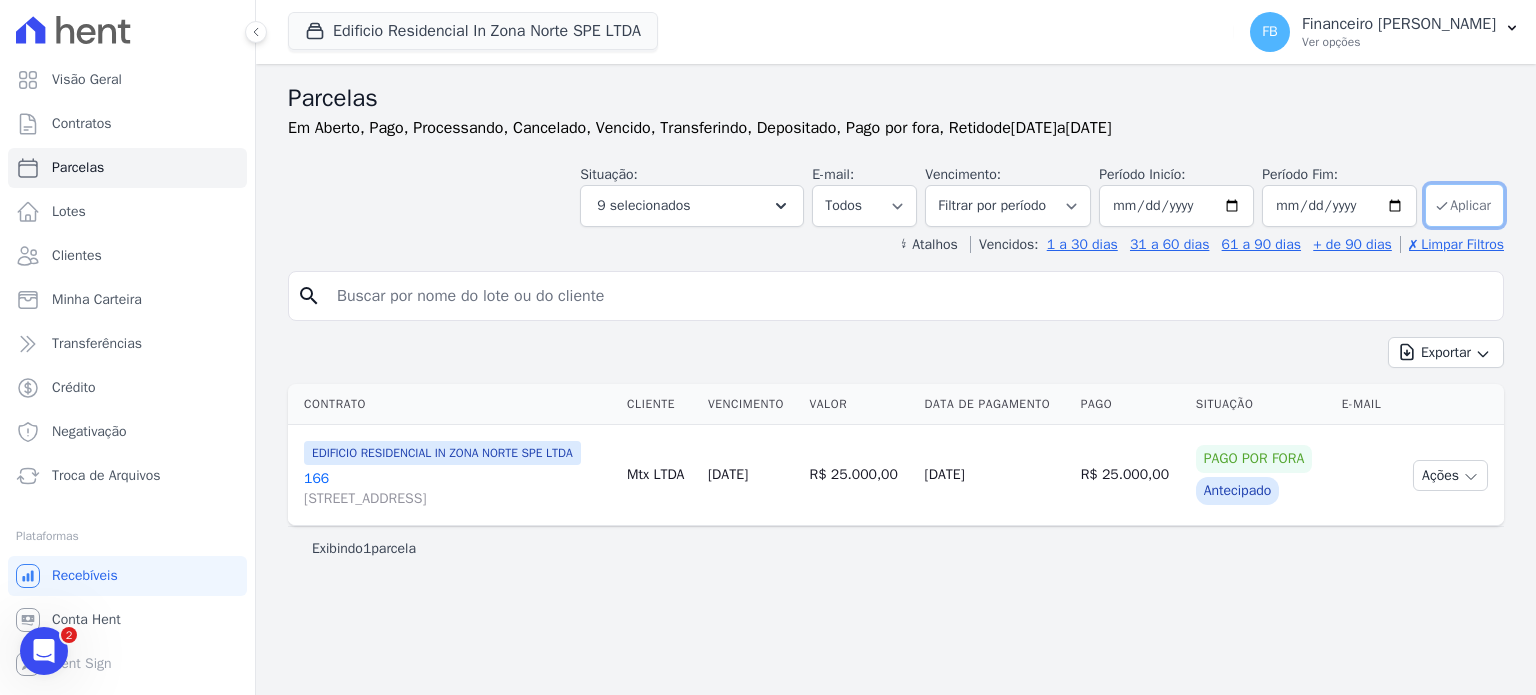 click on "Aplicar" at bounding box center [1464, 205] 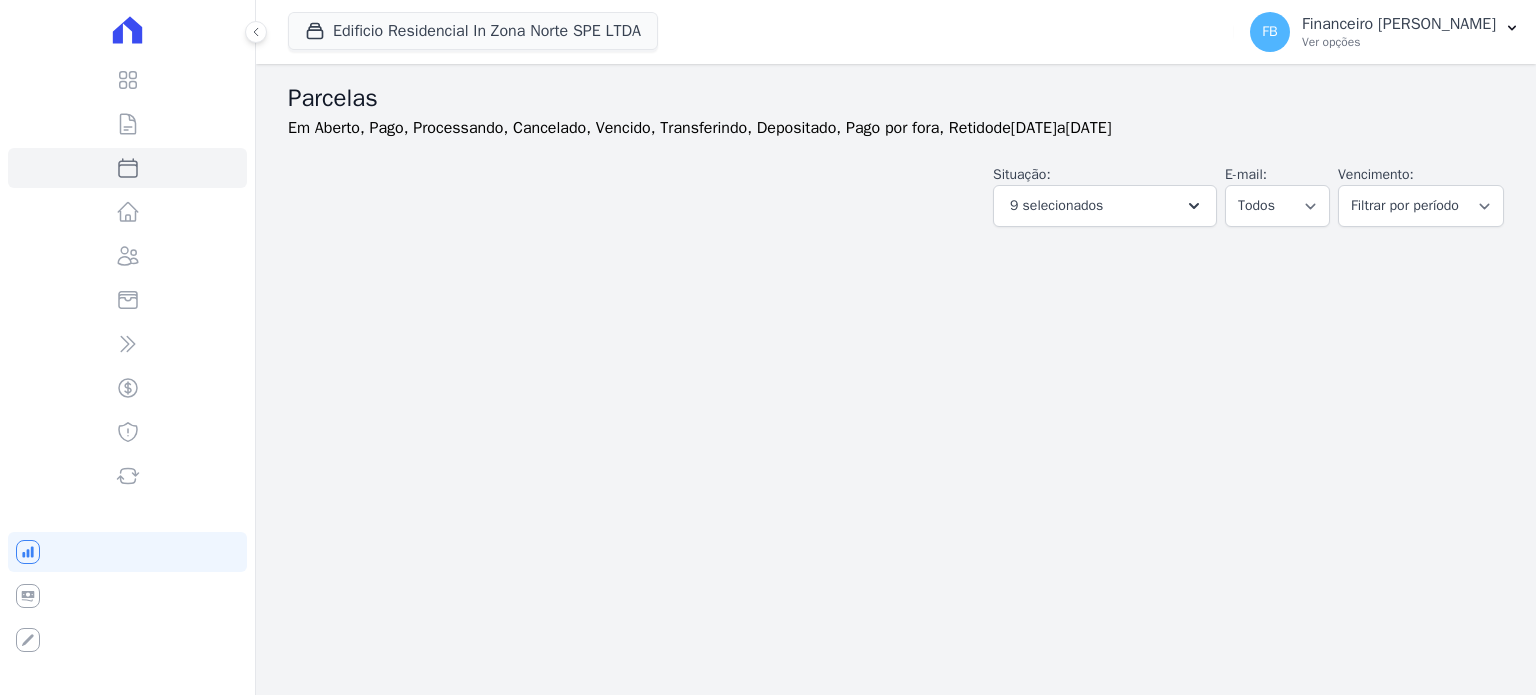 select 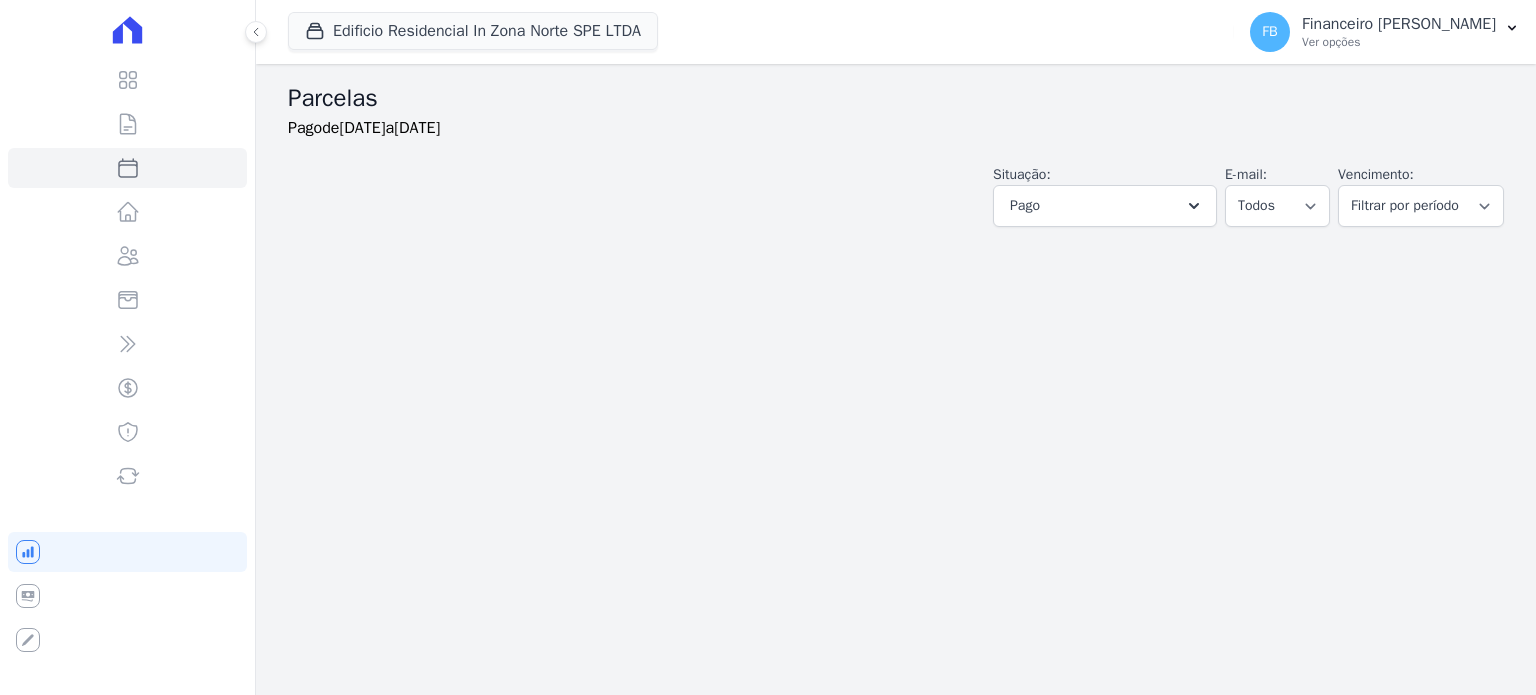 select 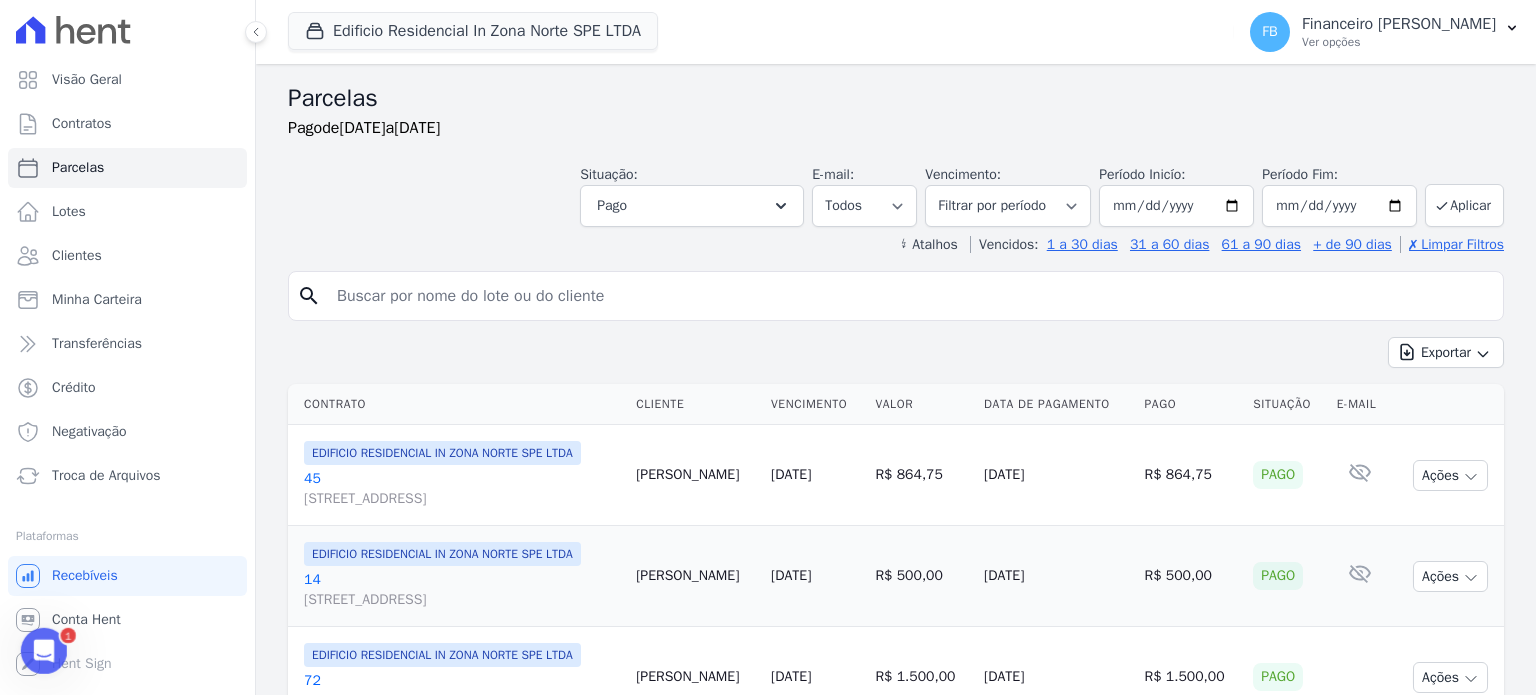scroll, scrollTop: 0, scrollLeft: 0, axis: both 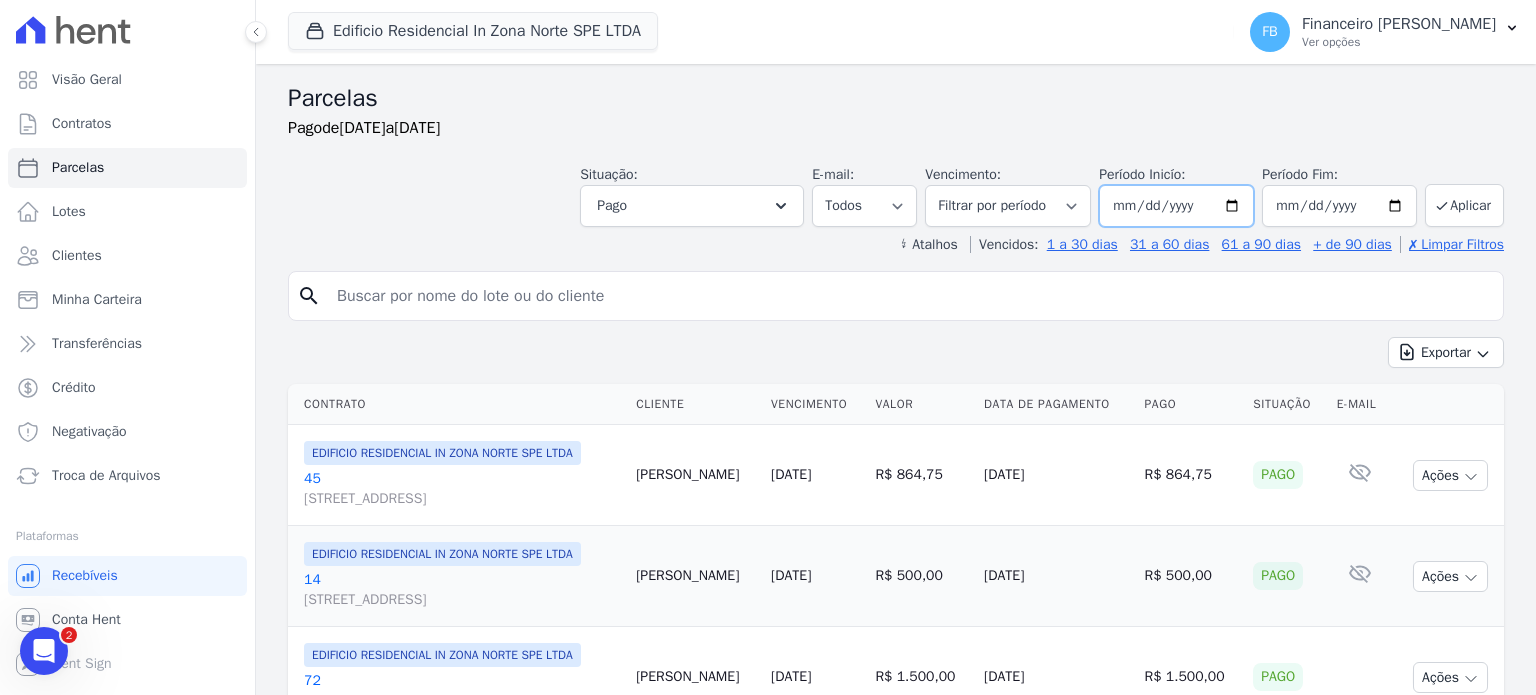 click on "[DATE]" at bounding box center (1176, 206) 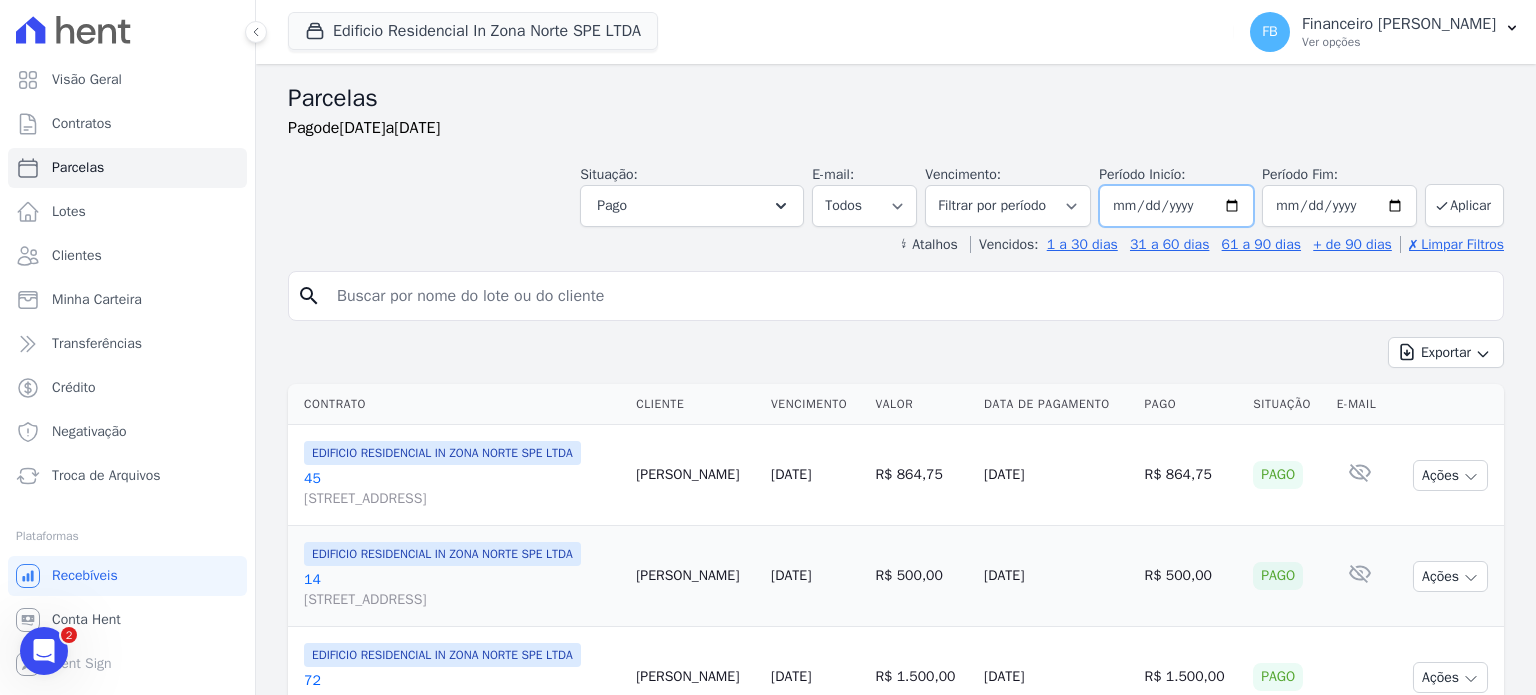 type on "[DATE]" 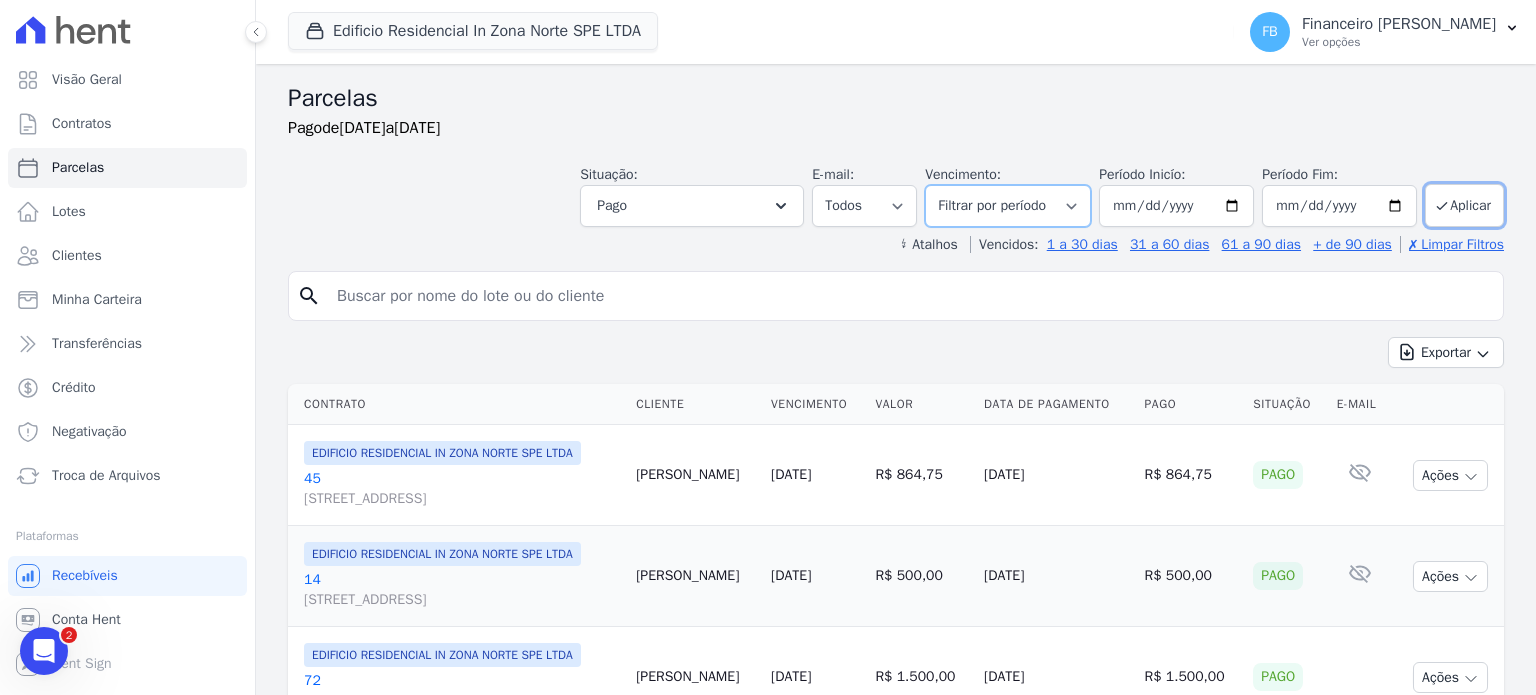 click on "Filtrar por período
────────
Todos os meses
Maio/2025
Junho/2025
Julho/2025
Agosto/2025
Setembro/2025
Outubro/2025
Novembro/2025
Dezembro/2025
Janeiro/2026
Fevereiro/2026
Março/2026
Abril/2026
Maio/2026
Junho/2026
Julho/2026
Agosto/2026
Setembro/2026
Outubro/2026
Novembro/2026
Dezembro/2026
Janeiro/2027
Fevereiro/2027
Março/2027
Abril/2027
Maio/2027
Junho/2027
Julho/2027
Agosto/2027
Setembro/2027
Outubro/2027
Novembro/2027
Dezembro/2027
Janeiro/2028
Fevereiro/2028
Março/2028
Abril/2028
Maio/2028
Junho/2028
Julho/2028
Agosto/2028
Setembro/2028
Outubro/2028
Novembro/2028
Dezembro/2028
Janeiro/2029
Fevereiro/2029
Março/2029
Abril/2029
Maio/2029
Junho/2029
Julho/2029
Agosto/2029
Setembro/2029
Outubro/2029
Novembro/2029
Dezembro/2029
Janeiro/2030
Fevereiro/2030
Março/2030
Abril/2030
Maio/2030
Junho/2030
Julho/2030
Agosto/2030
Setembro/2030" at bounding box center [1008, 206] 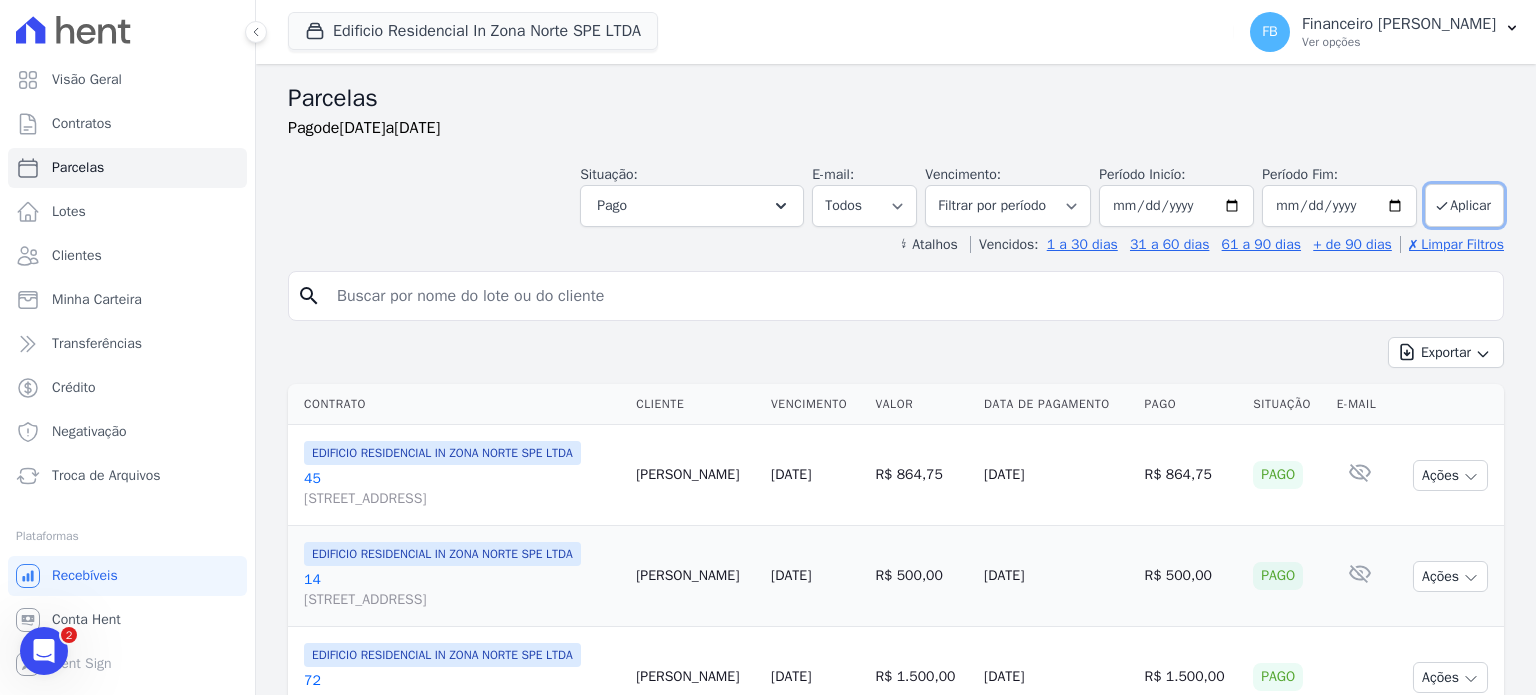 click on "Parcelas
Pago
de  01/06/2025  a  31/07/2025
Situação:
Agendado
Em Aberto
Pago
Processando
Cancelado
Vencido
Transferindo
Depositado
Pago por fora
Retido
Pago
Selecionar todos
Agendado
Em Aberto
Pago" at bounding box center [896, 477] 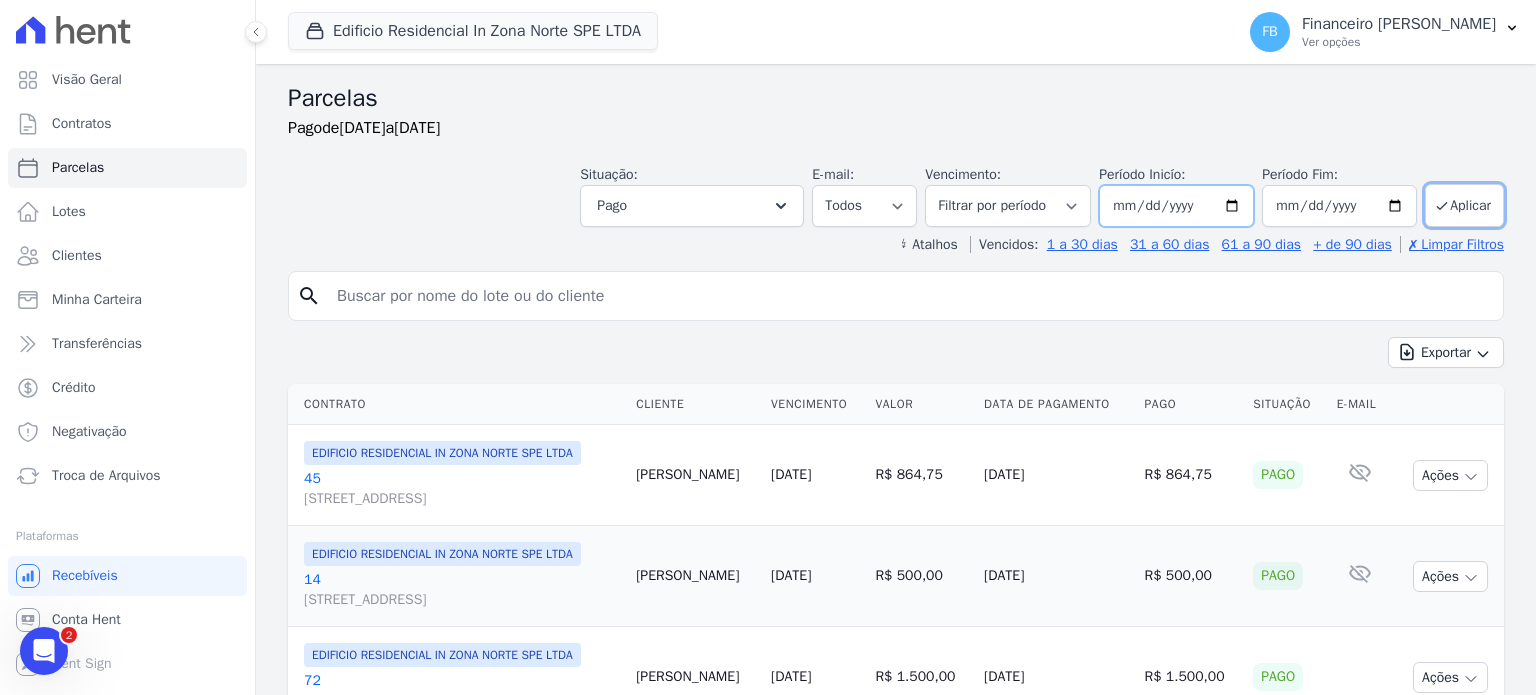 click on "2025-06-10" at bounding box center (1176, 206) 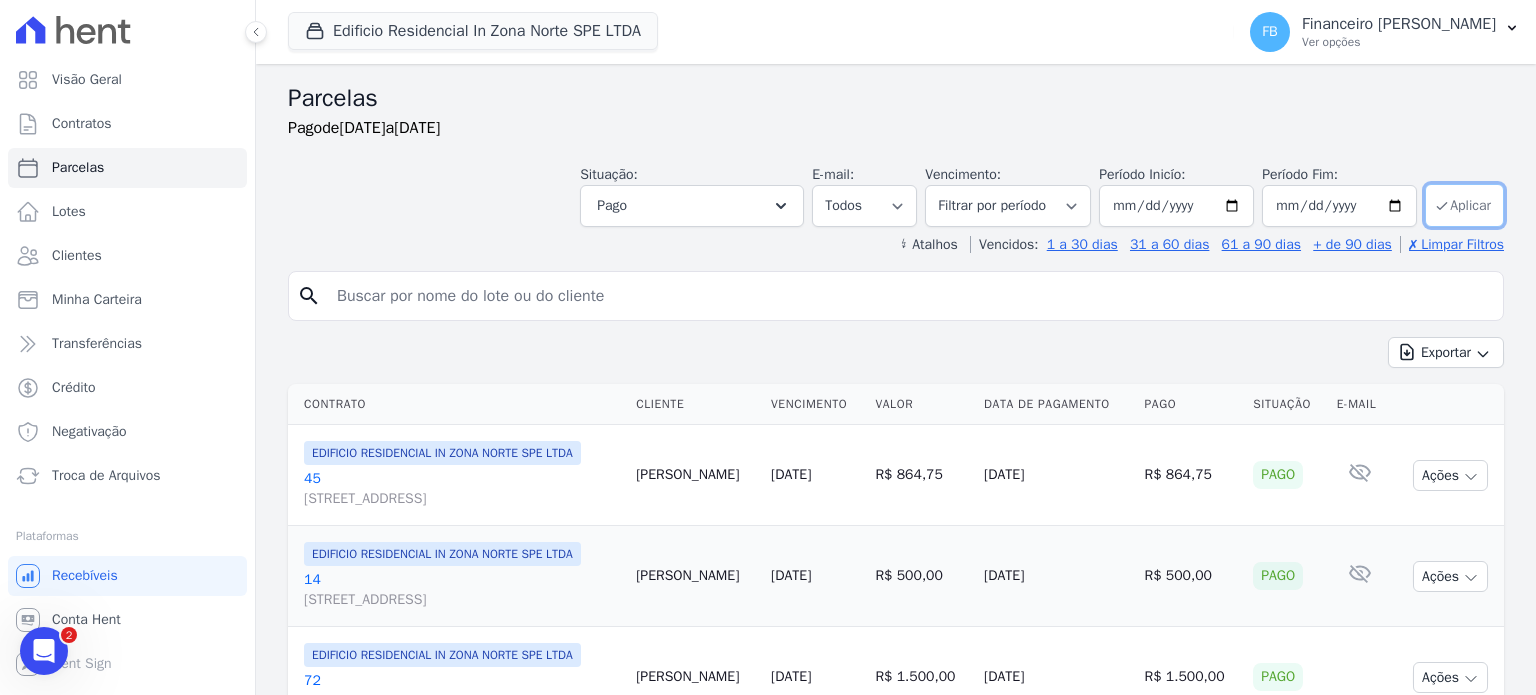 click 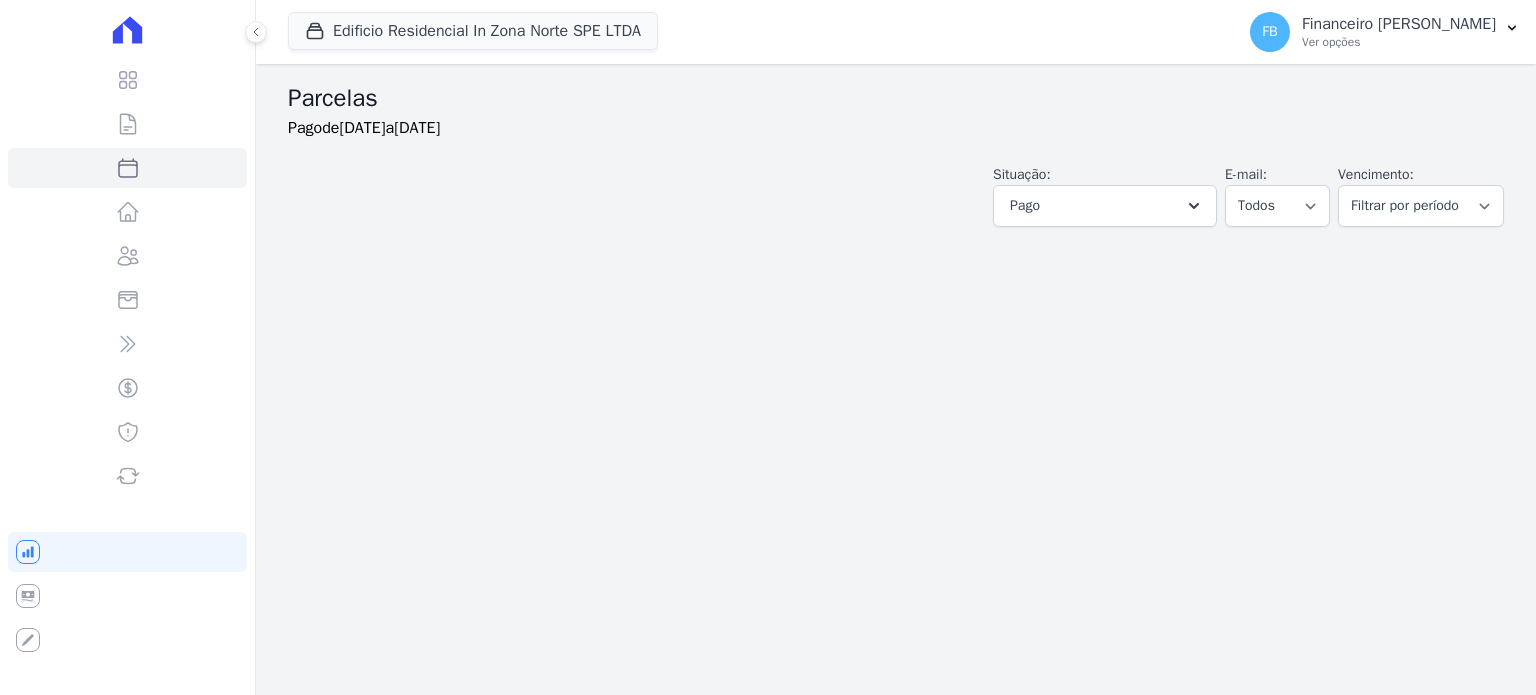 select 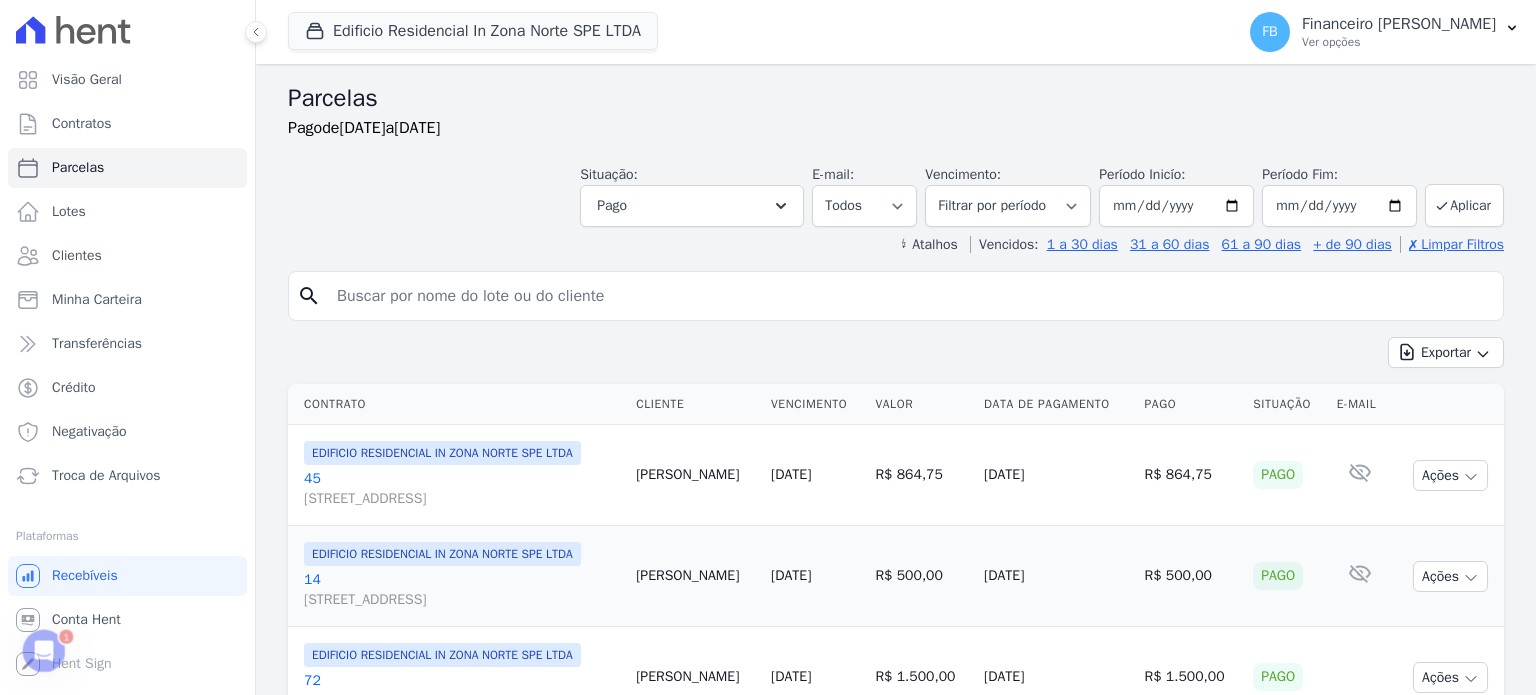 scroll, scrollTop: 0, scrollLeft: 0, axis: both 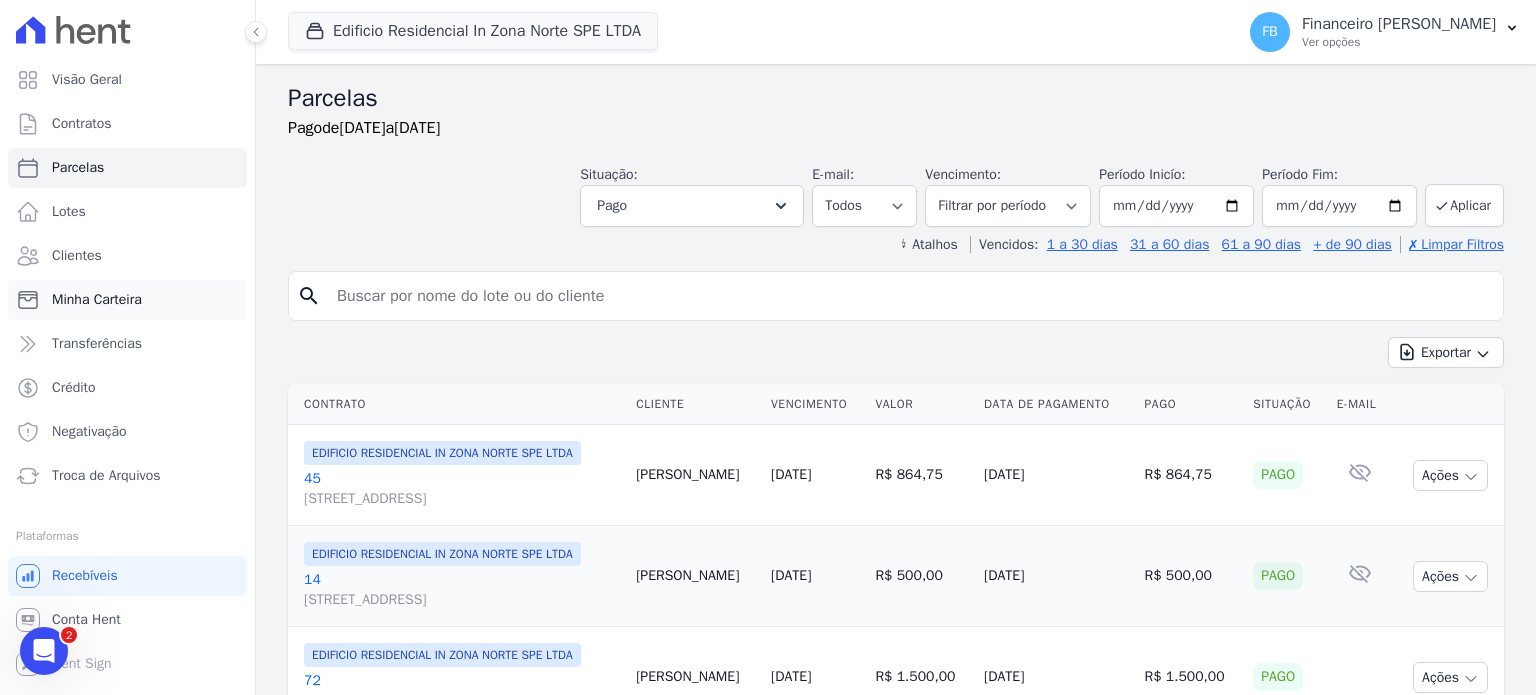 click on "Minha Carteira" at bounding box center [97, 300] 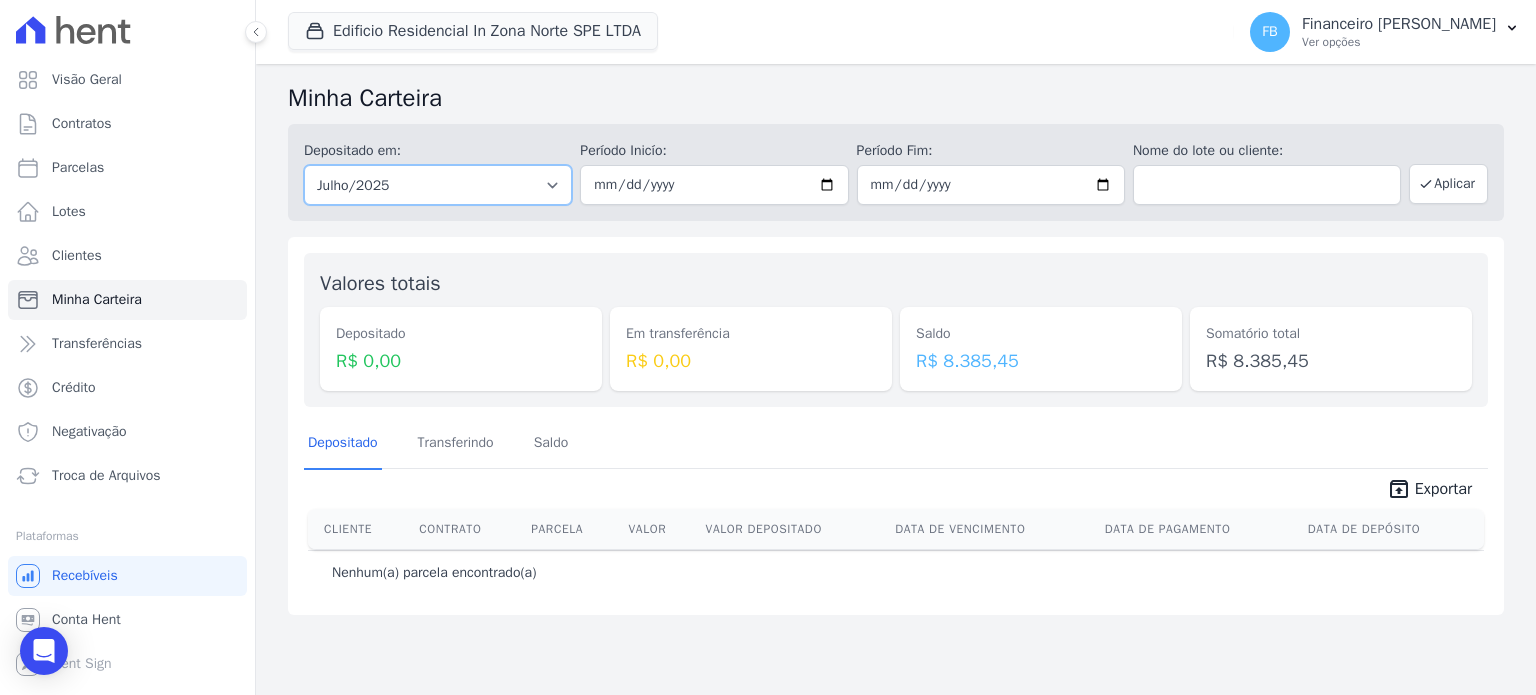 click on "Todos os meses
Maio/2025
Junho/2025
Julho/2025
Agosto/2025
Setembro/2025
Outubro/2025
Novembro/2025
Dezembro/2025
Janeiro/2026
Fevereiro/2026
Março/2026
Abril/2026
Maio/2026
Junho/2026
Julho/2026
Agosto/2026
Setembro/2026
Outubro/2026
Novembro/2026
Dezembro/2026
Janeiro/2027
Fevereiro/2027
Março/2027
Abril/2027
Maio/2027
Junho/2027
Julho/2027
Agosto/2027
Setembro/2027
Outubro/2027
Novembro/2027
Dezembro/2027
Janeiro/2028
Fevereiro/2028
Março/2028
Abril/2028
Maio/2028
Junho/2028
Julho/2028
Agosto/2028
Setembro/2028
Outubro/2028
Novembro/2028
Dezembro/2028
Janeiro/2029
Fevereiro/2029
Março/2029
Abril/2029
Maio/2029
Junho/2029
Julho/2029
Agosto/2029
Setembro/2029
Outubro/2029
Novembro/2029
Dezembro/2029
Janeiro/2030
Fevereiro/2030
Março/2030
Abril/2030
Maio/2030
Junho/2030
Julho/2030
Agosto/2030
Setembro/2030
Outubro/2030
Novembro/2030
Dezembro/2030
Janeiro/2031" at bounding box center [438, 185] 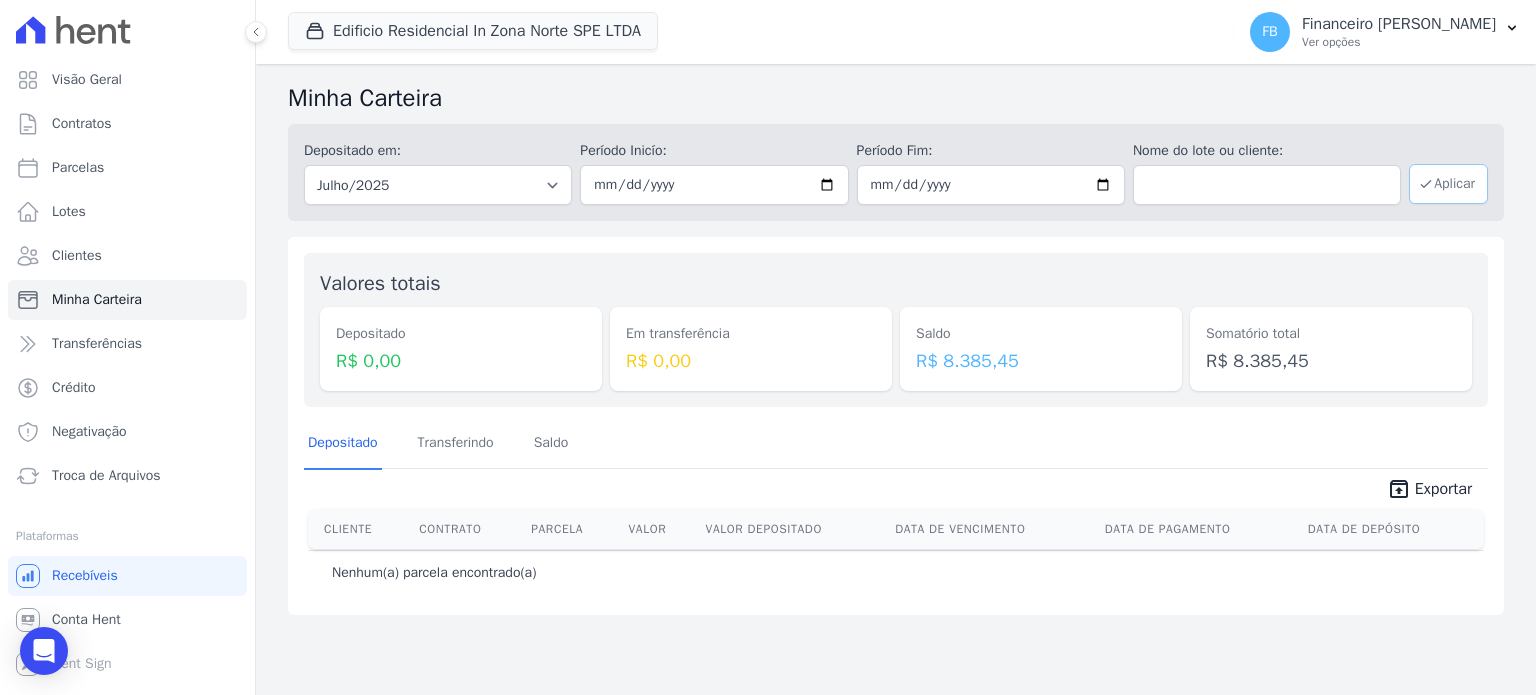 click on "Aplicar" at bounding box center [1448, 184] 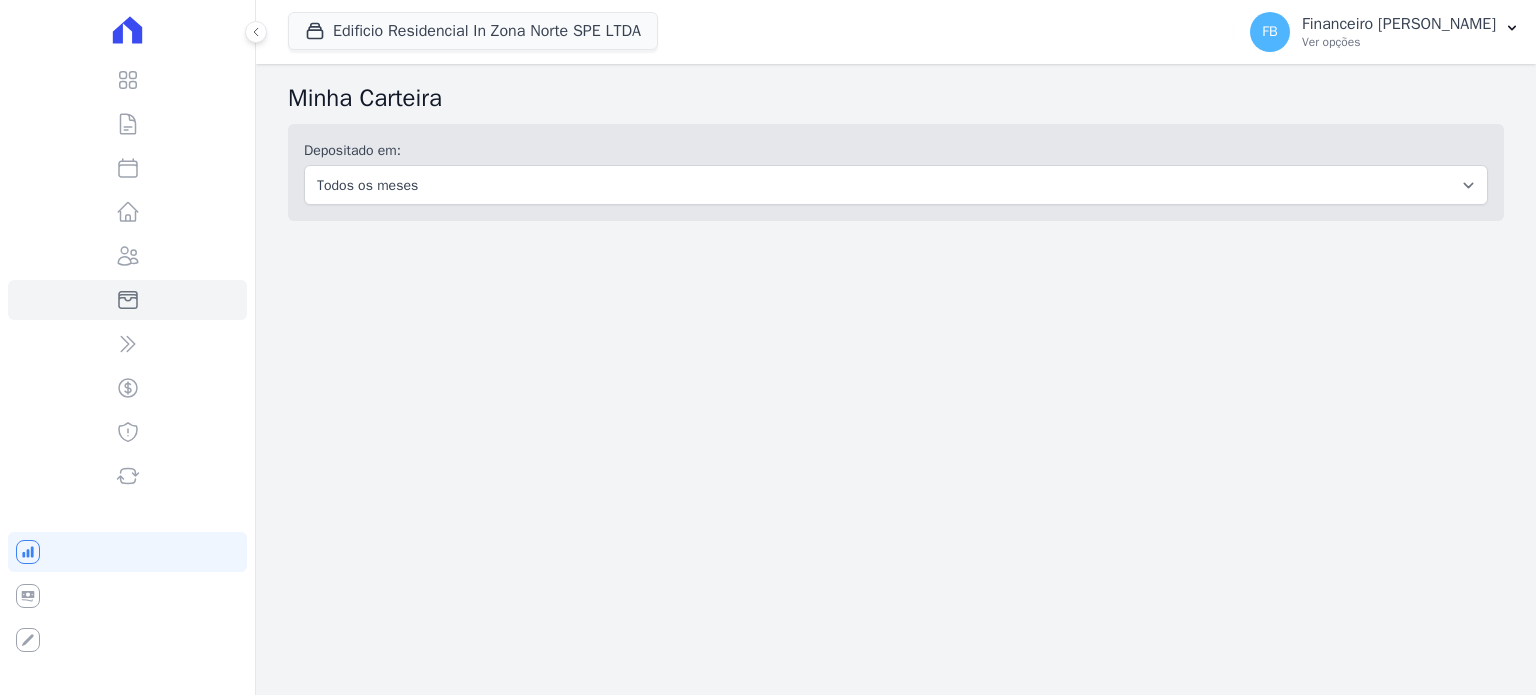 scroll, scrollTop: 0, scrollLeft: 0, axis: both 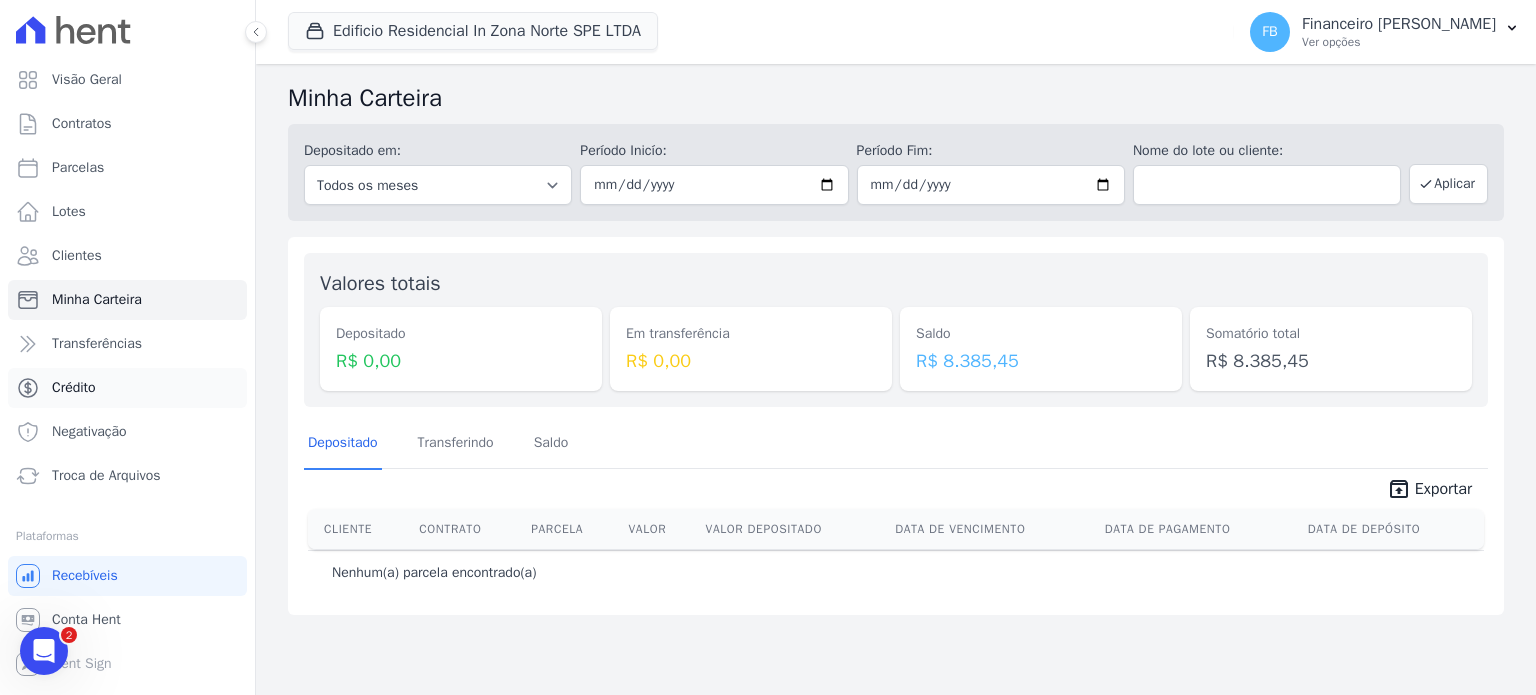 click on "Crédito" at bounding box center [127, 388] 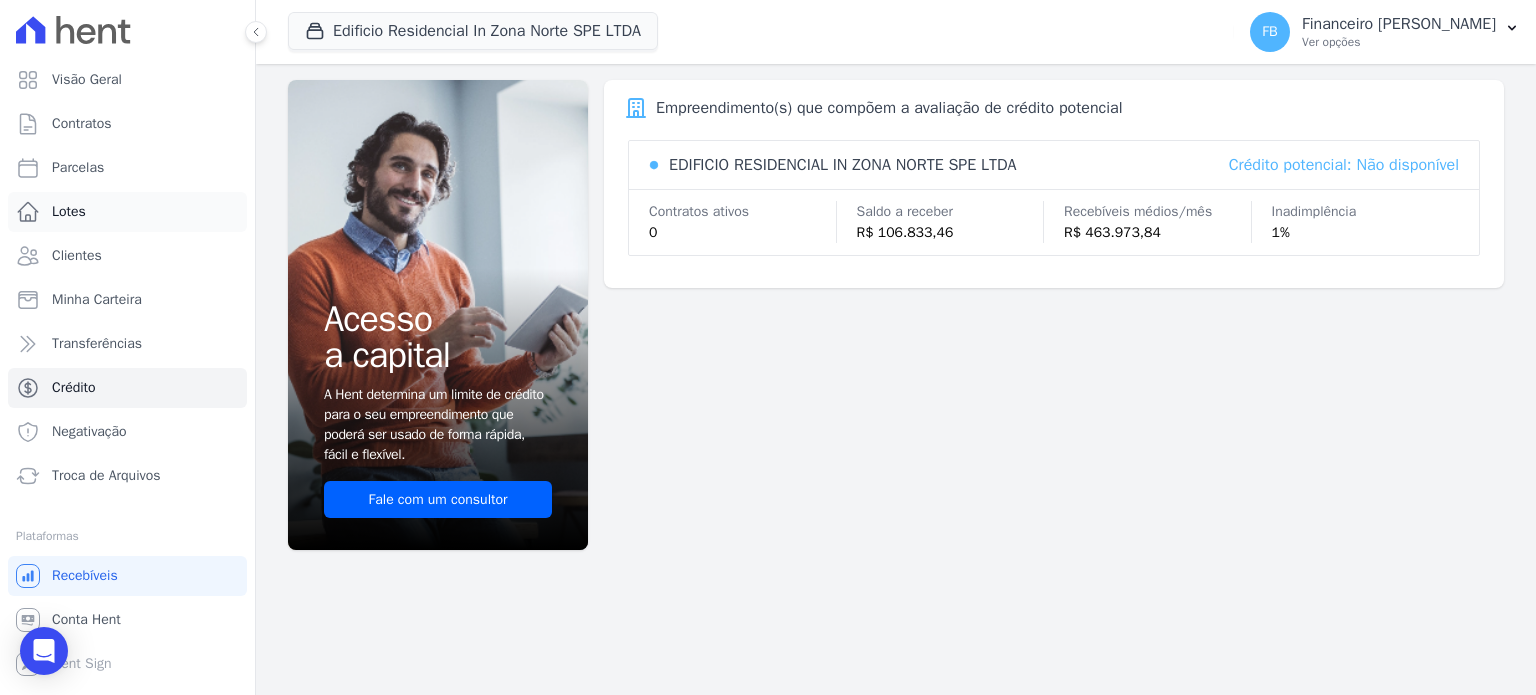 click on "Lotes" at bounding box center (69, 212) 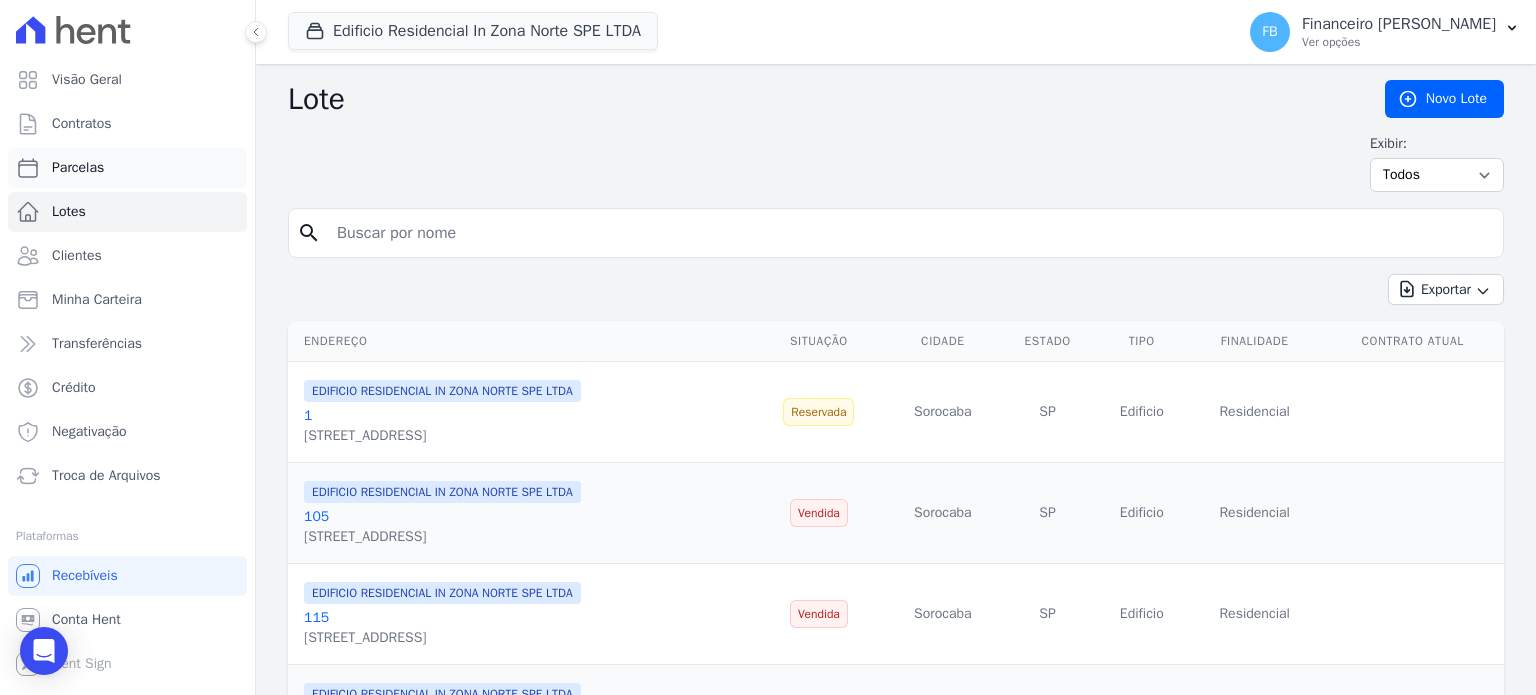 click on "Parcelas" at bounding box center (127, 168) 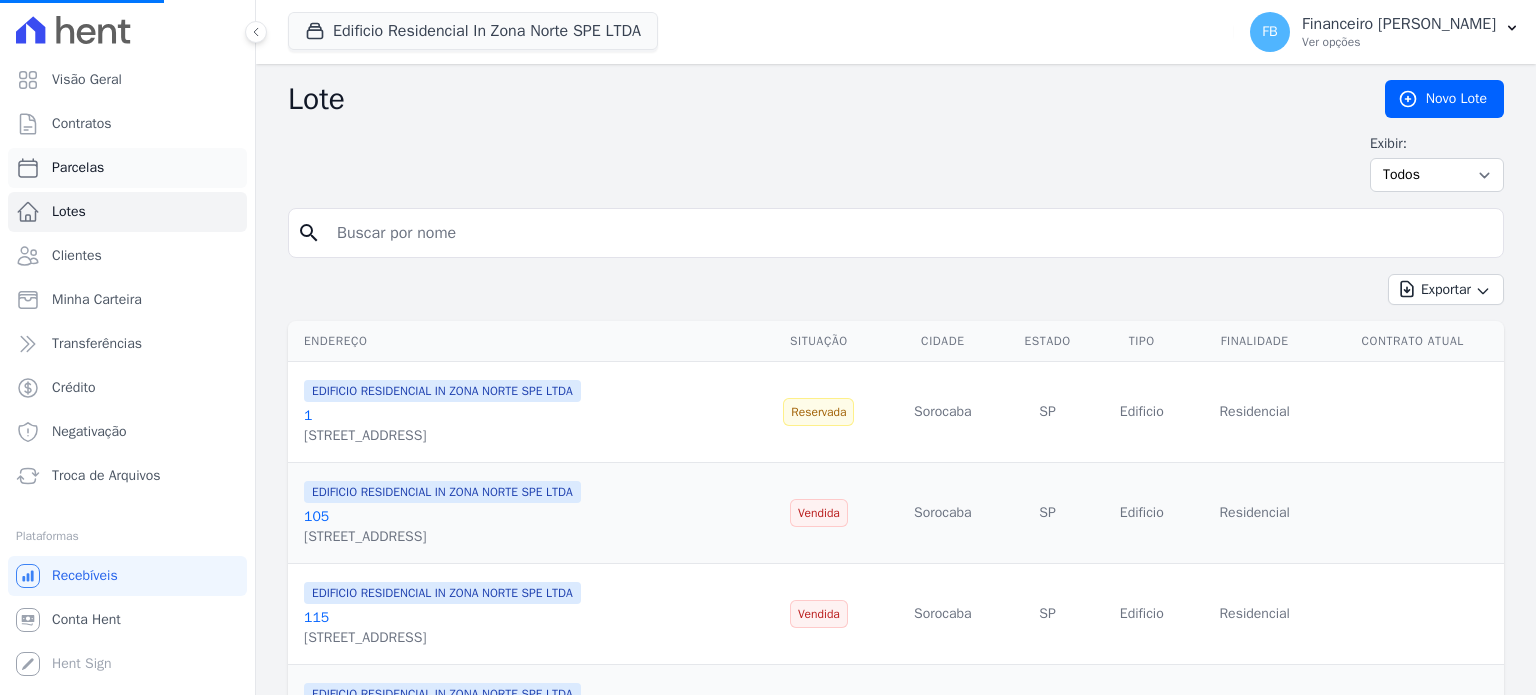 select 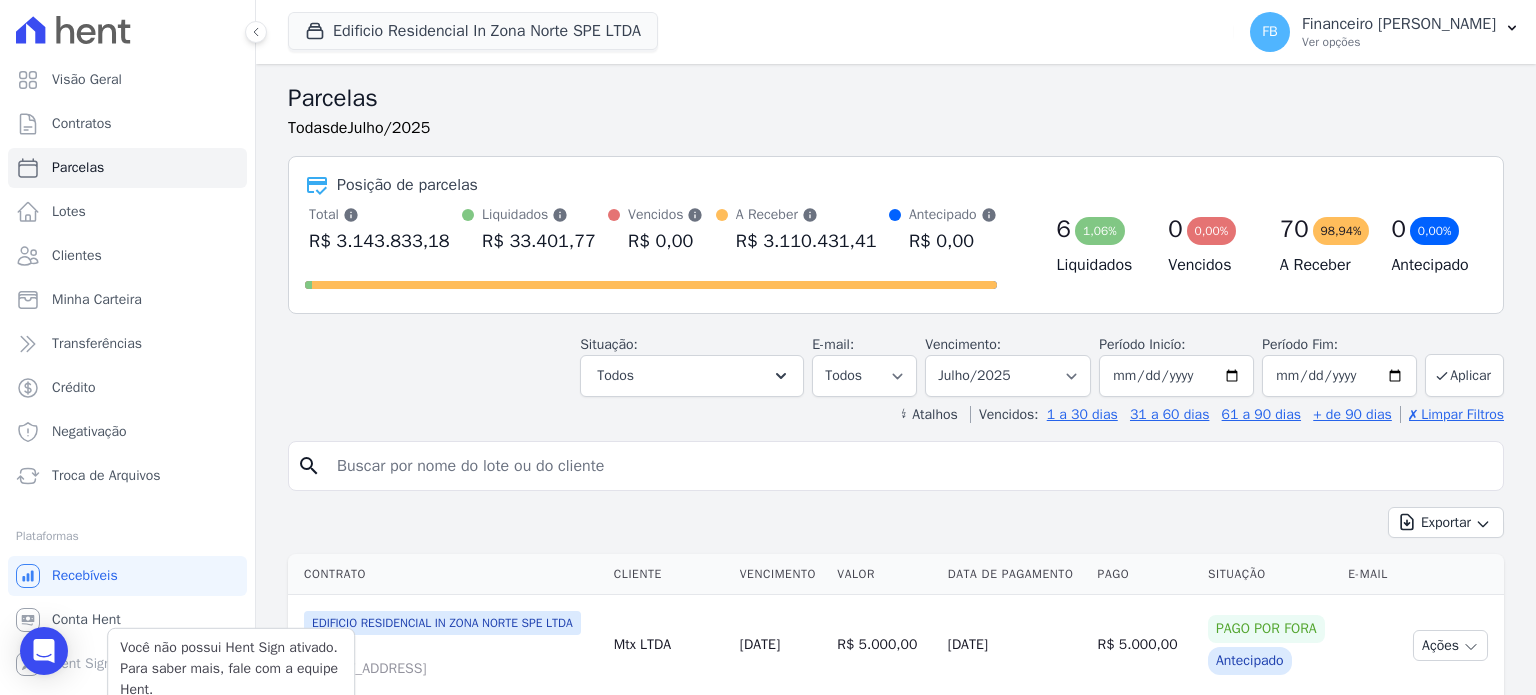 click on "Você não possui Hent Sign ativado. Para saber mais, fale com a equipe Hent." at bounding box center [231, 668] 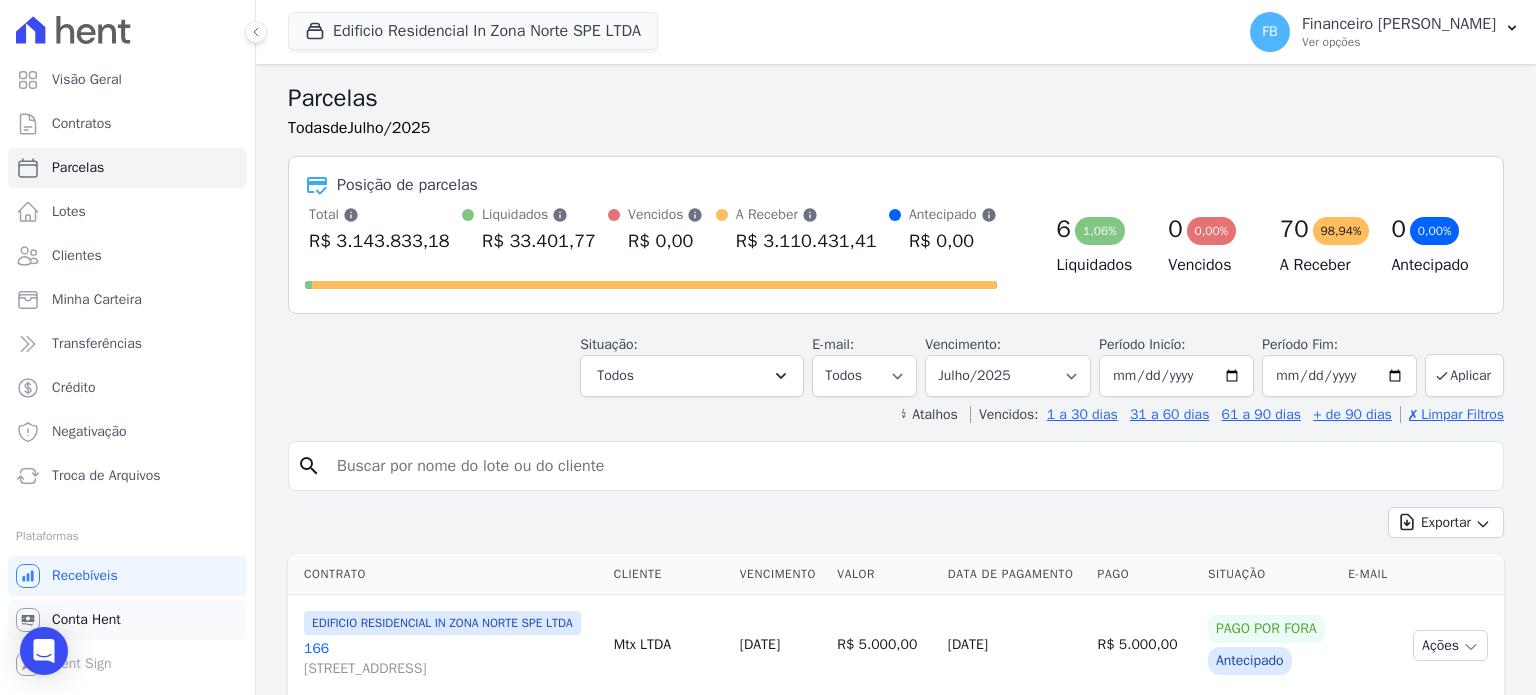 click on "Conta Hent" at bounding box center [86, 620] 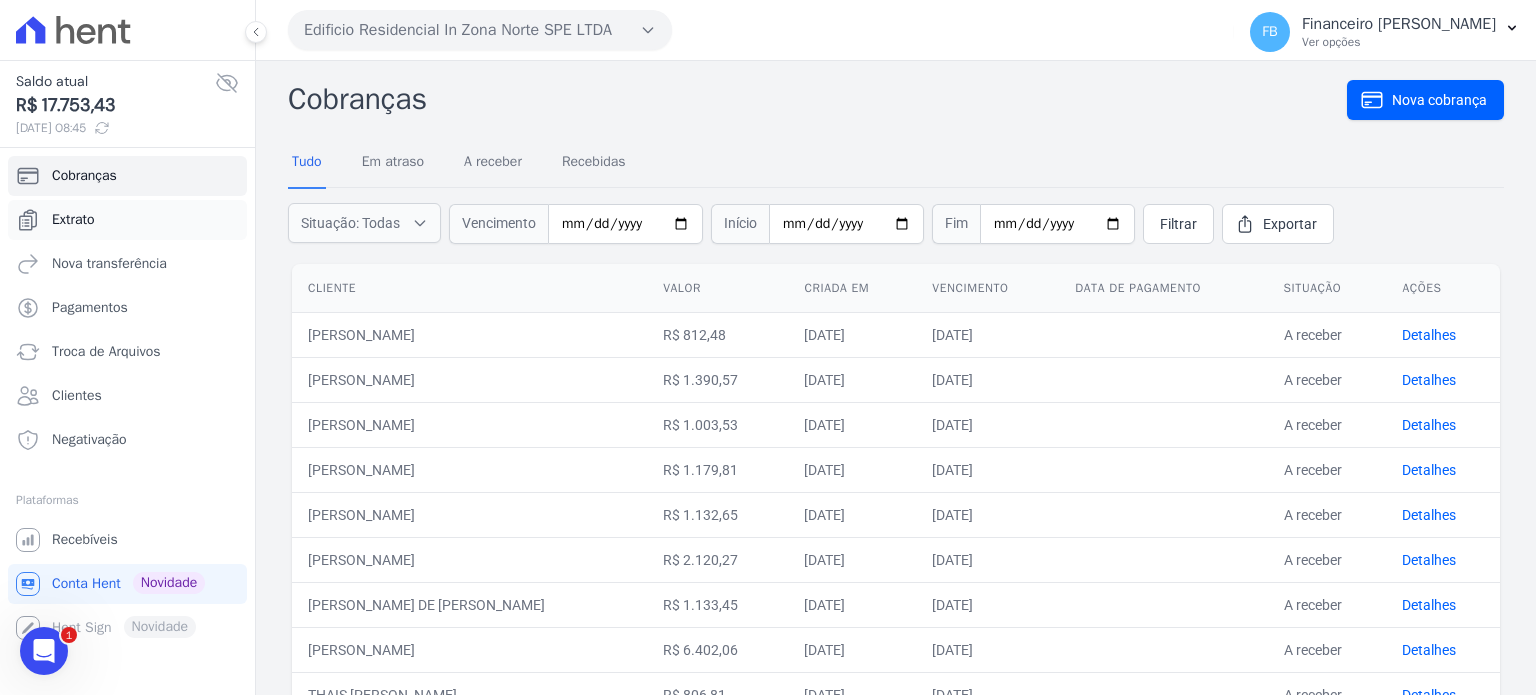 scroll, scrollTop: 0, scrollLeft: 0, axis: both 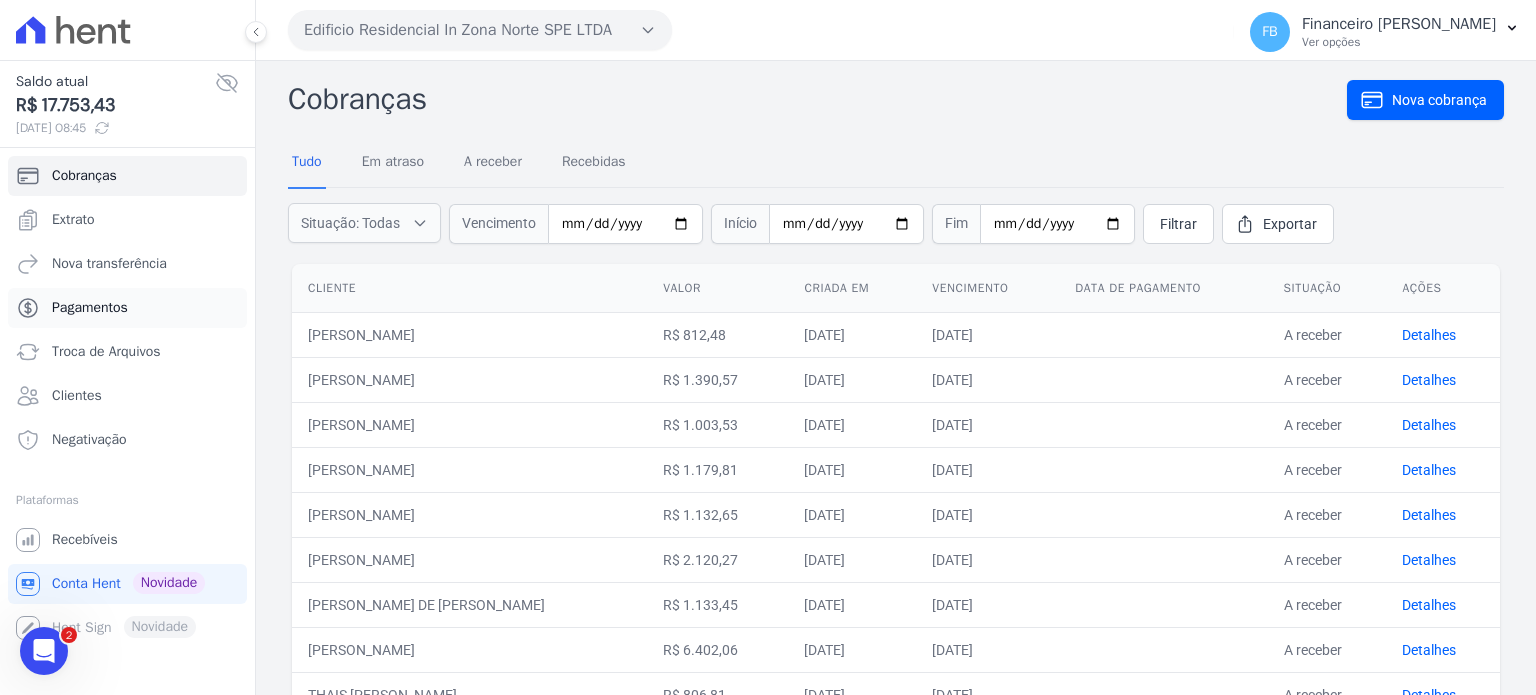 click on "Pagamentos" at bounding box center [127, 308] 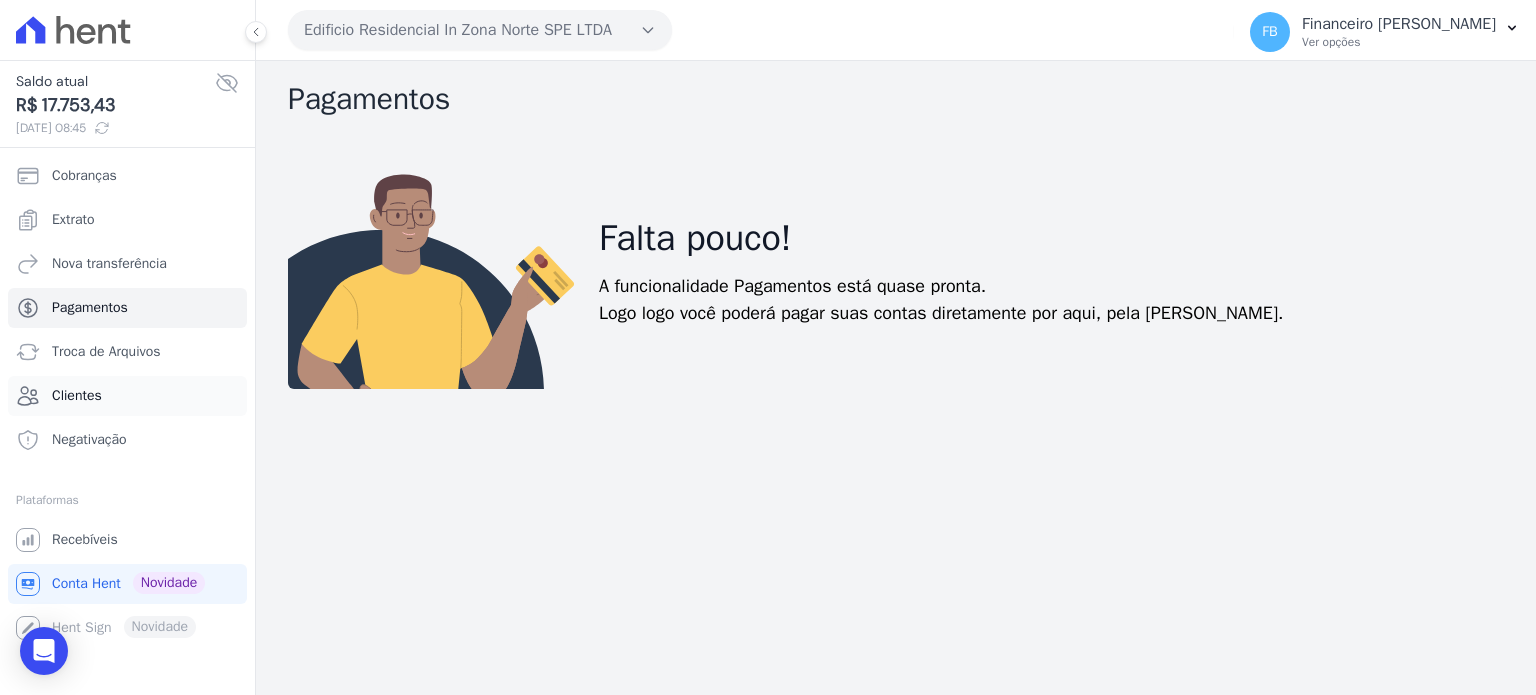 click on "Clientes" at bounding box center (127, 396) 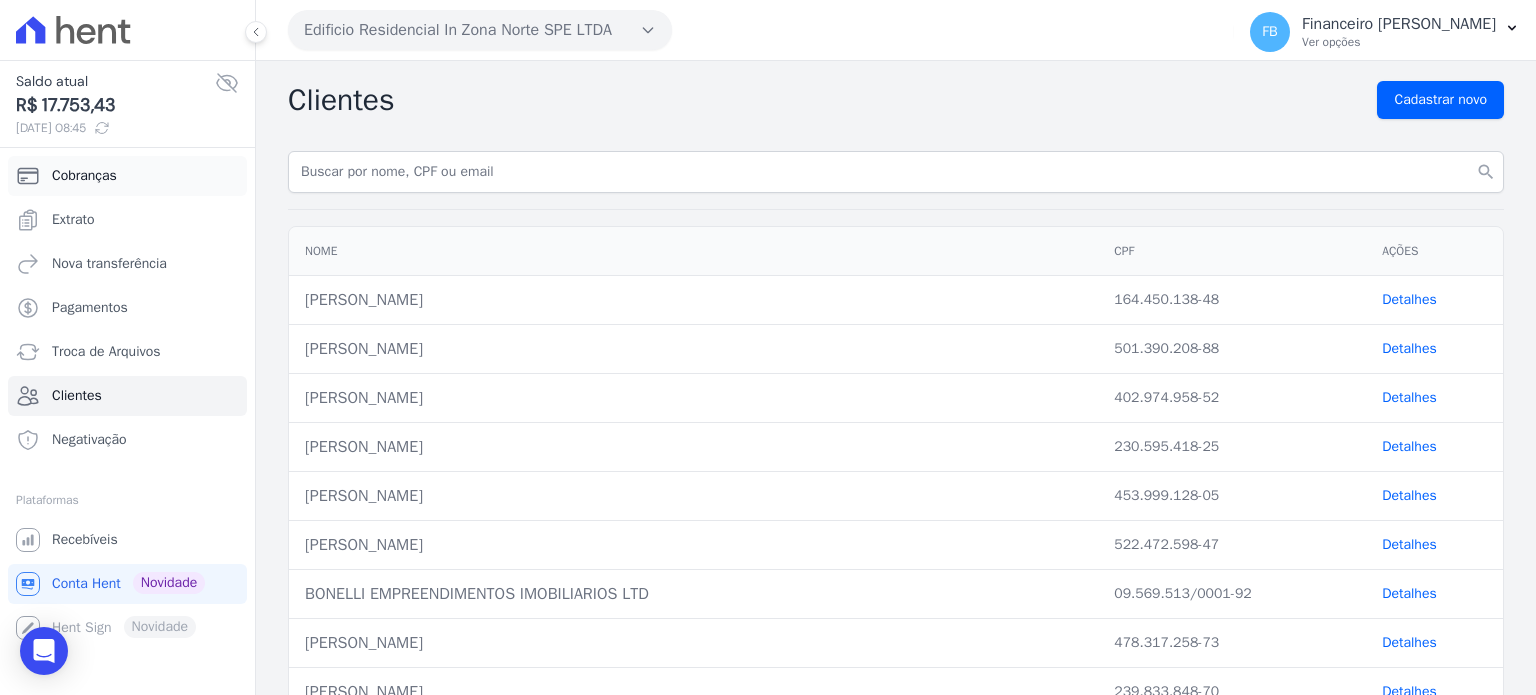 click on "Cobranças" at bounding box center (127, 176) 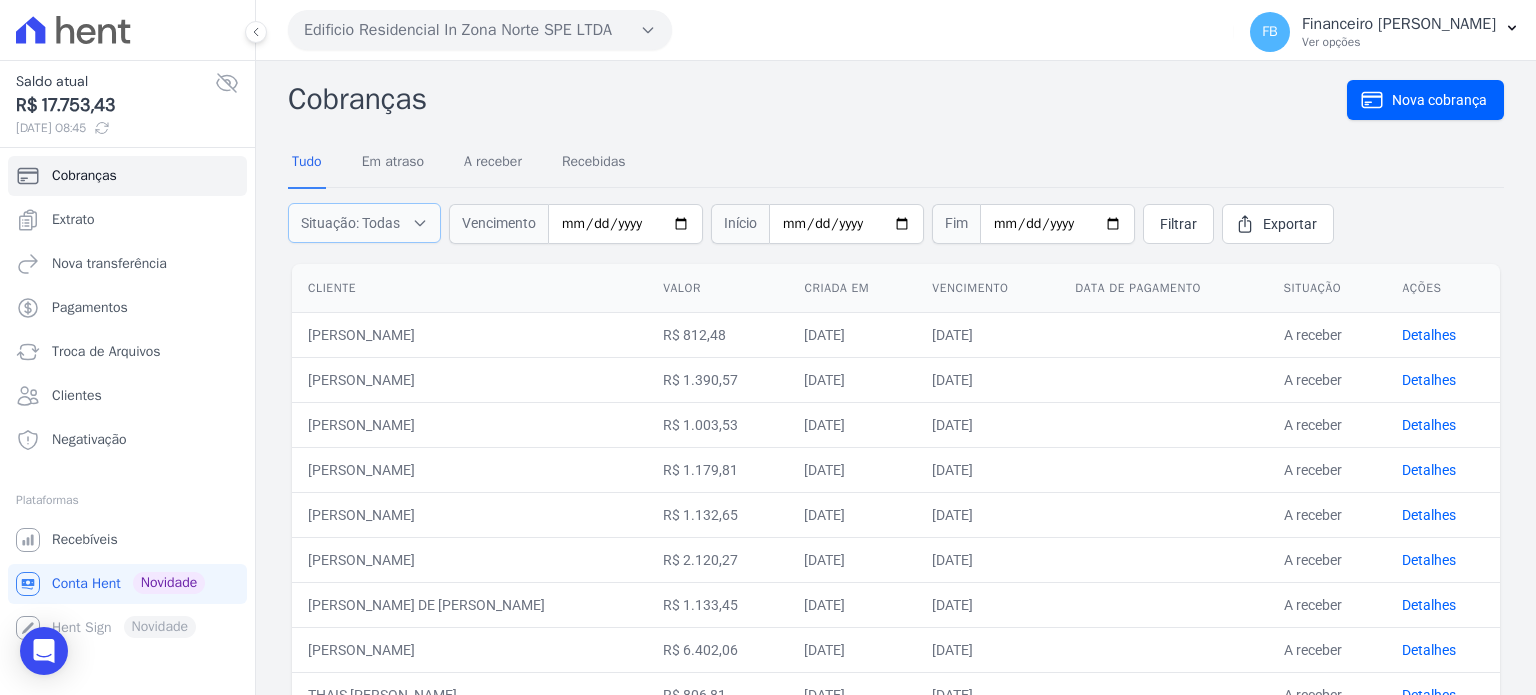 click 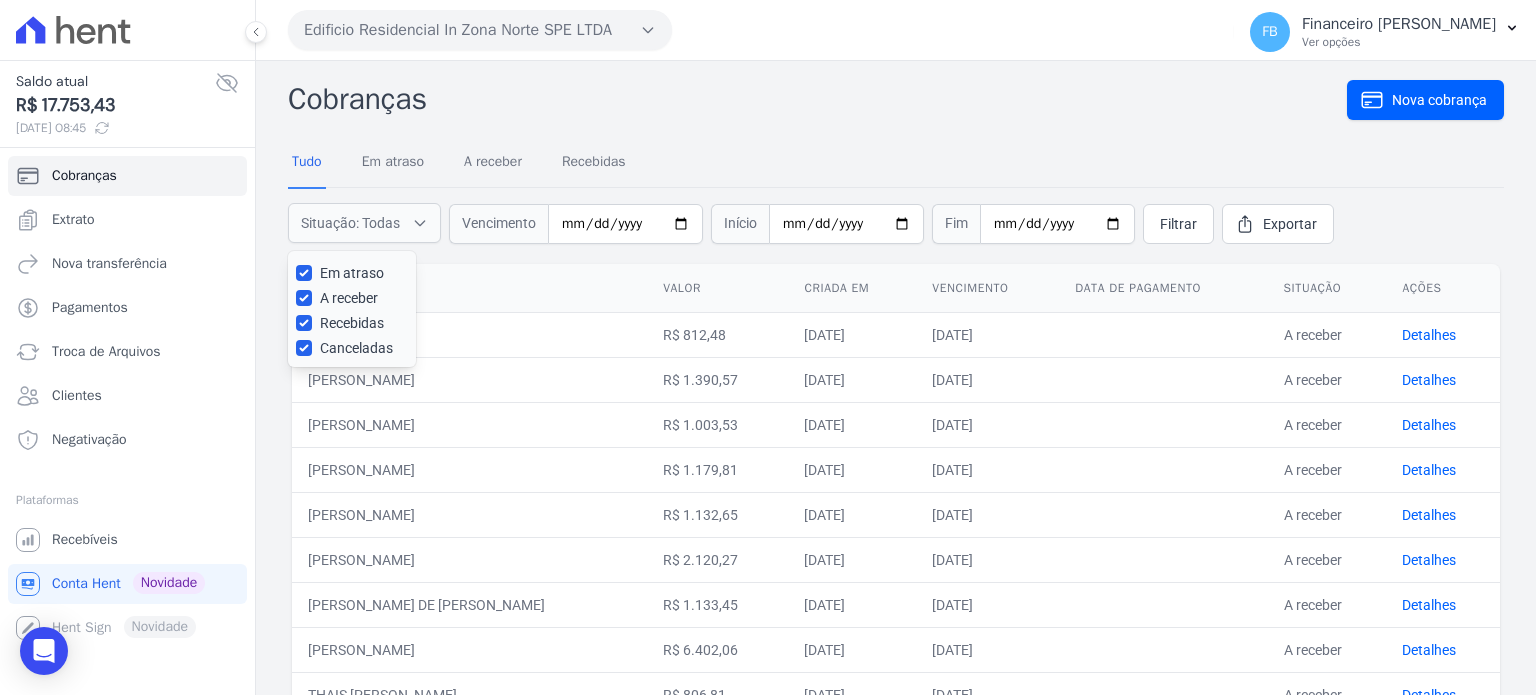 click on "Em atraso" at bounding box center (352, 273) 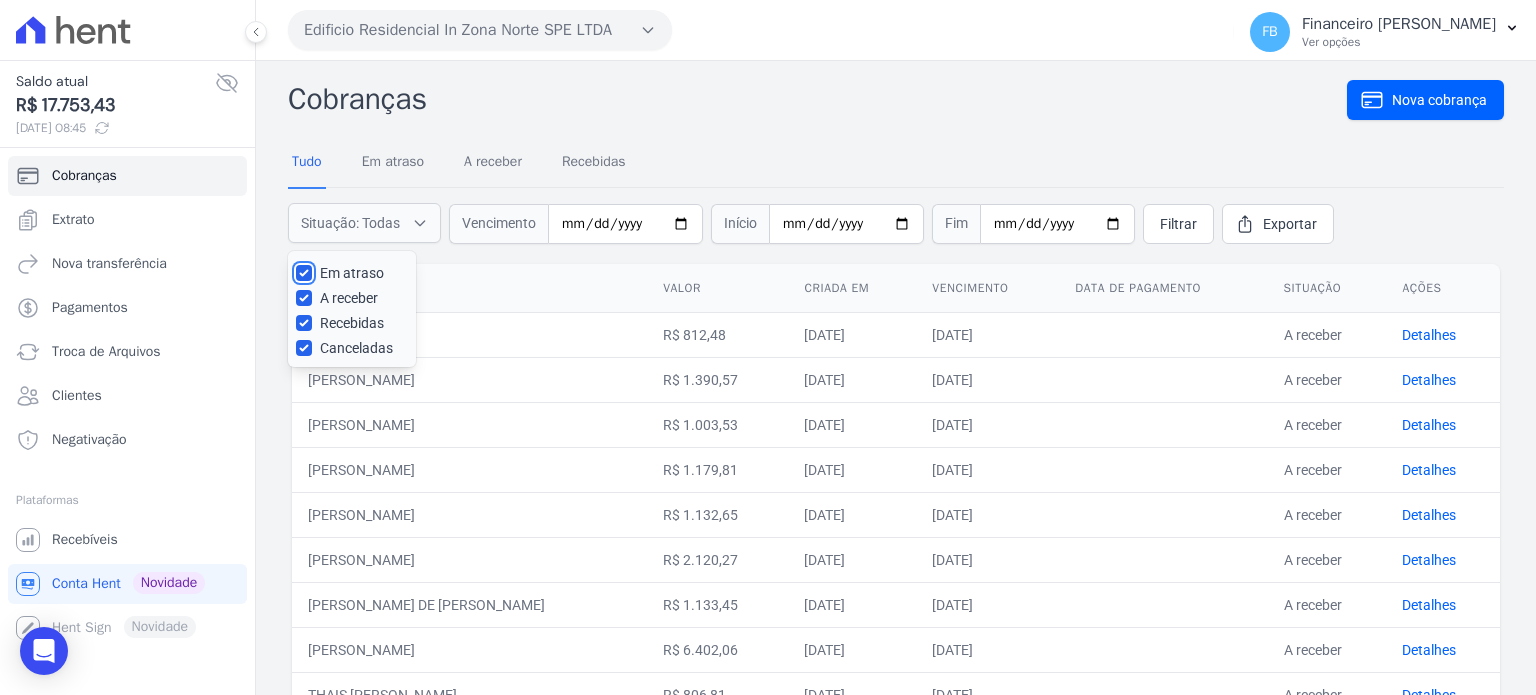 checkbox on "false" 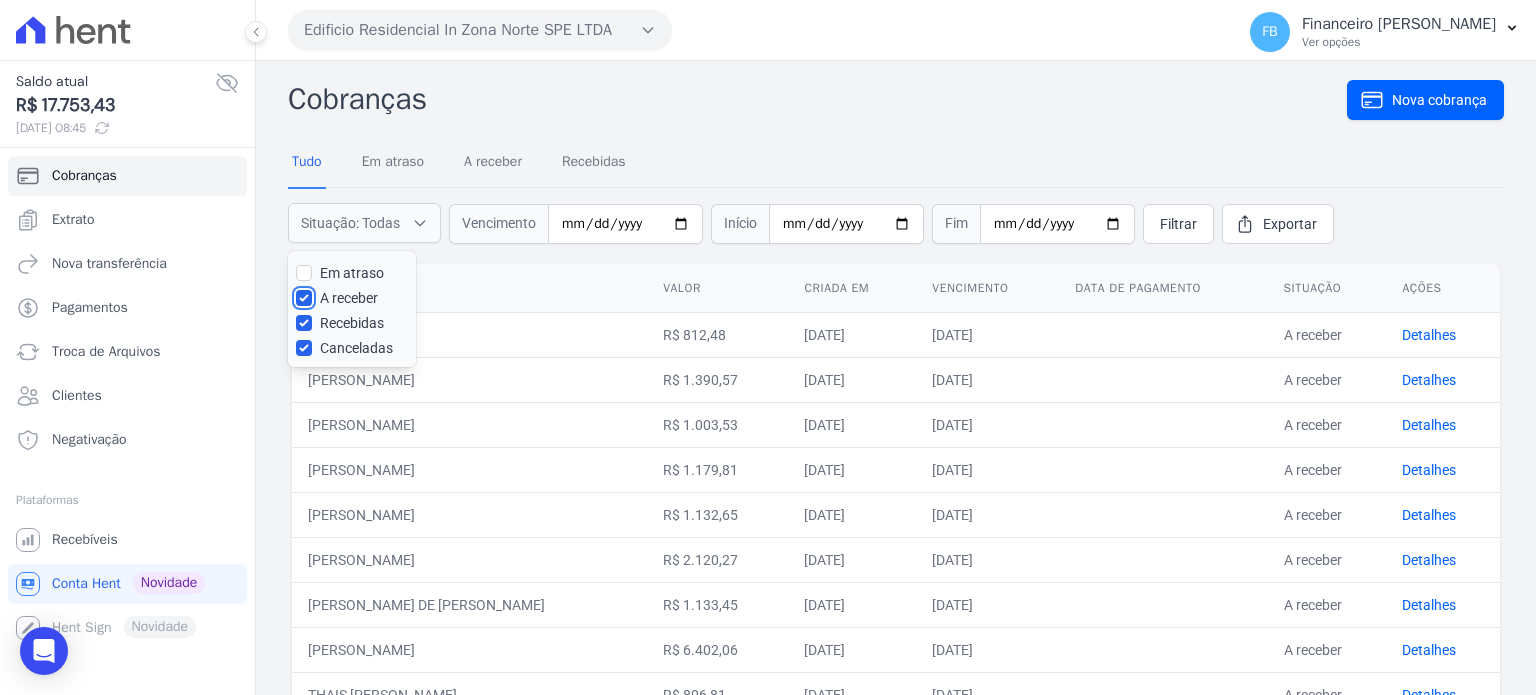 click on "A receber" at bounding box center [304, 298] 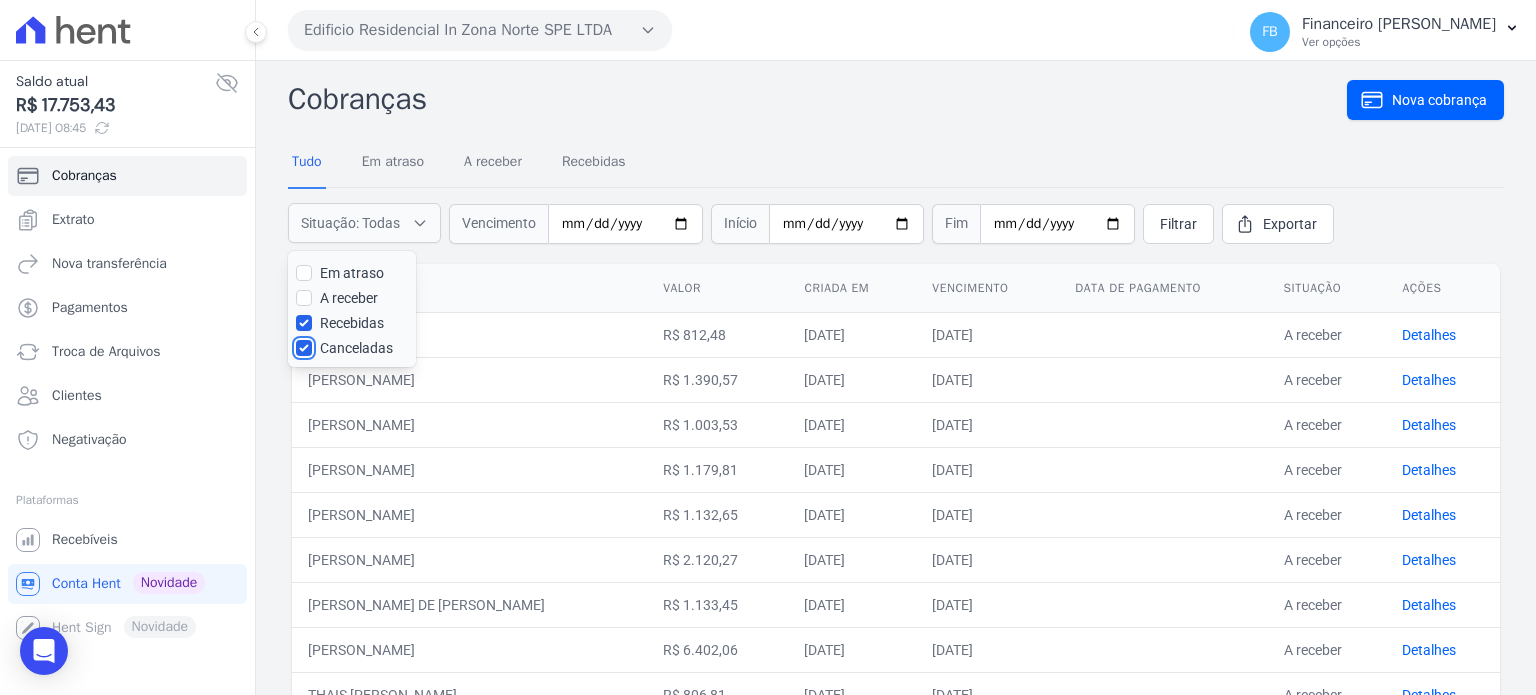 click on "Canceladas" at bounding box center [304, 348] 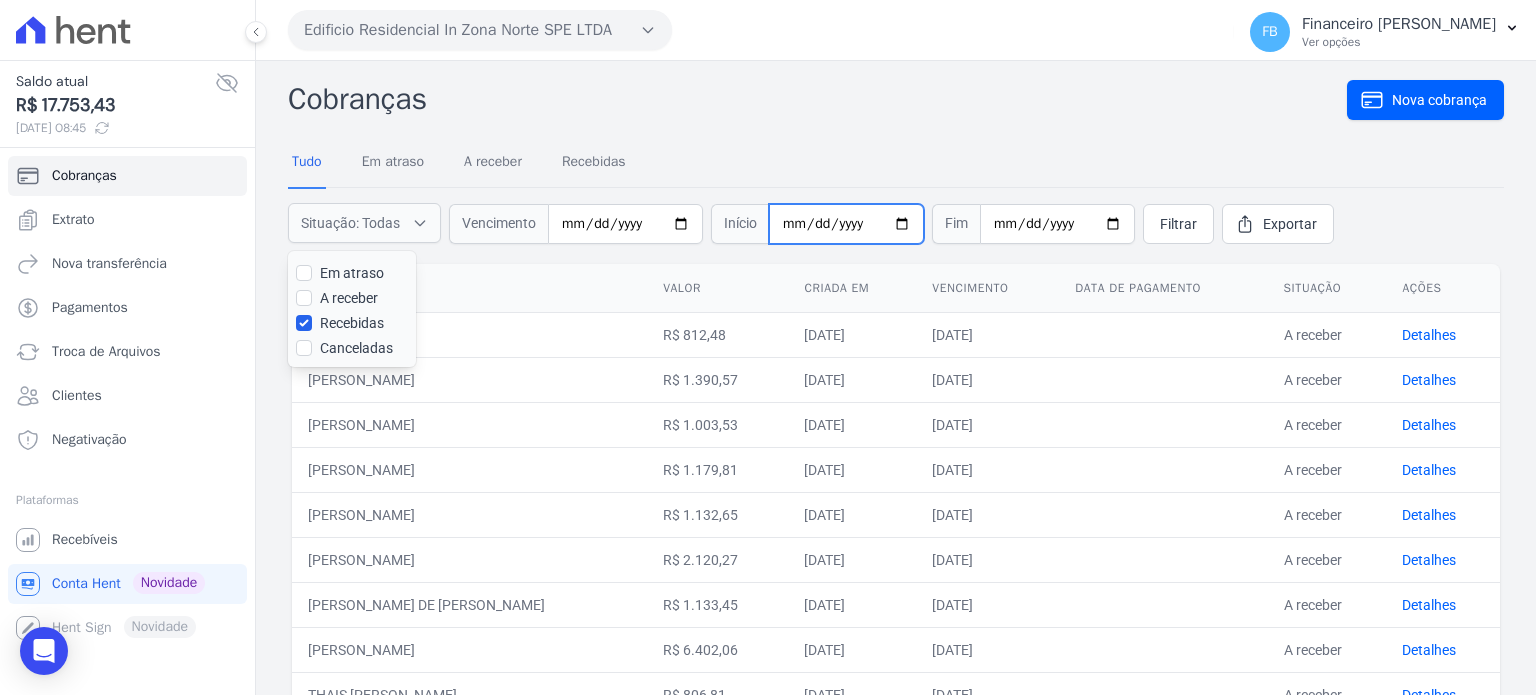 click at bounding box center (846, 224) 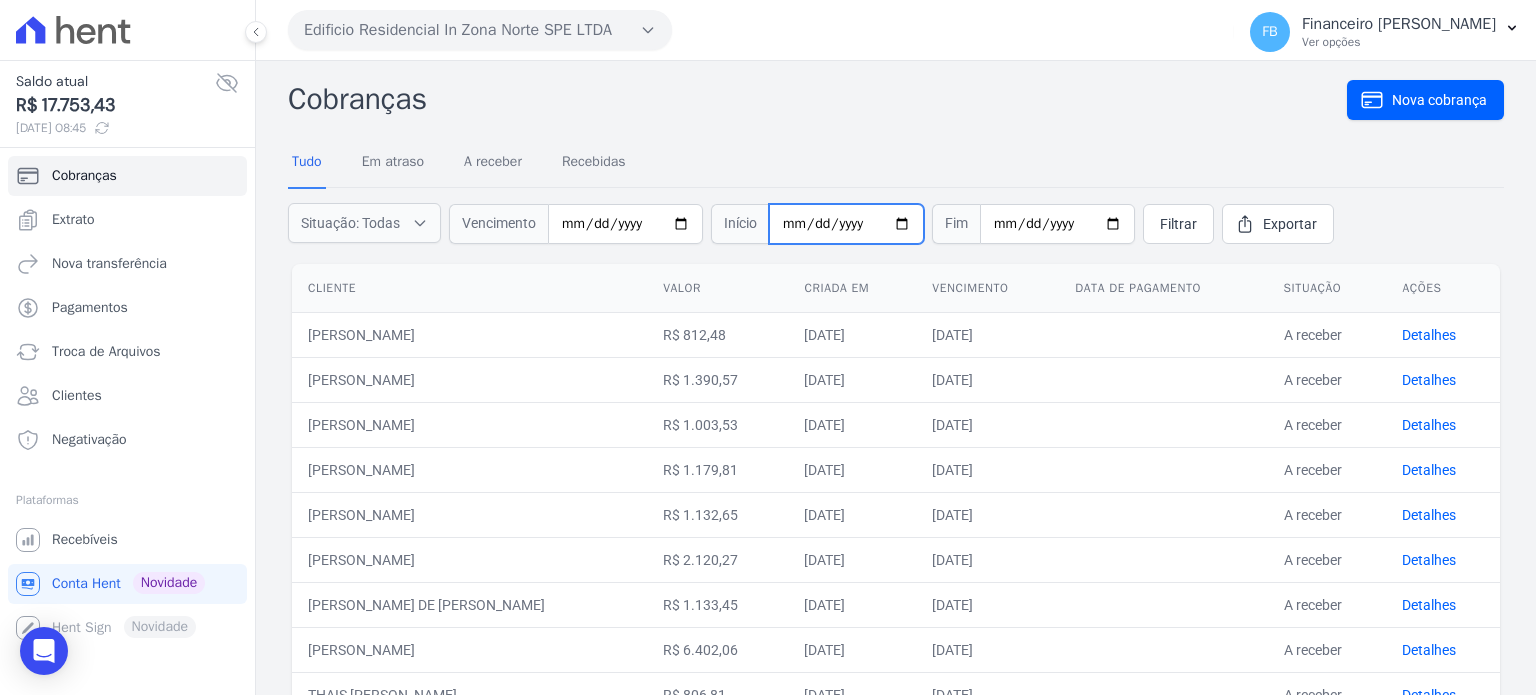 type on "2025-07-01" 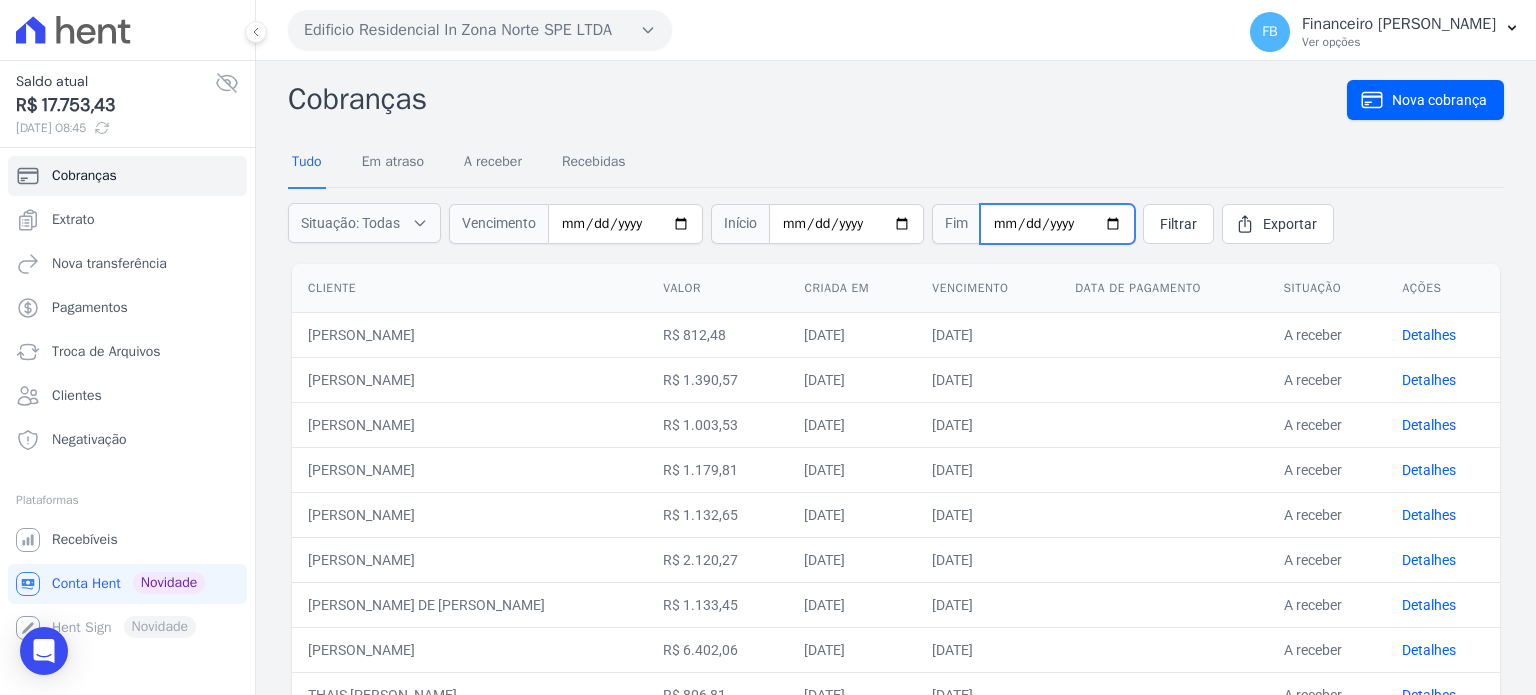 click at bounding box center [1057, 224] 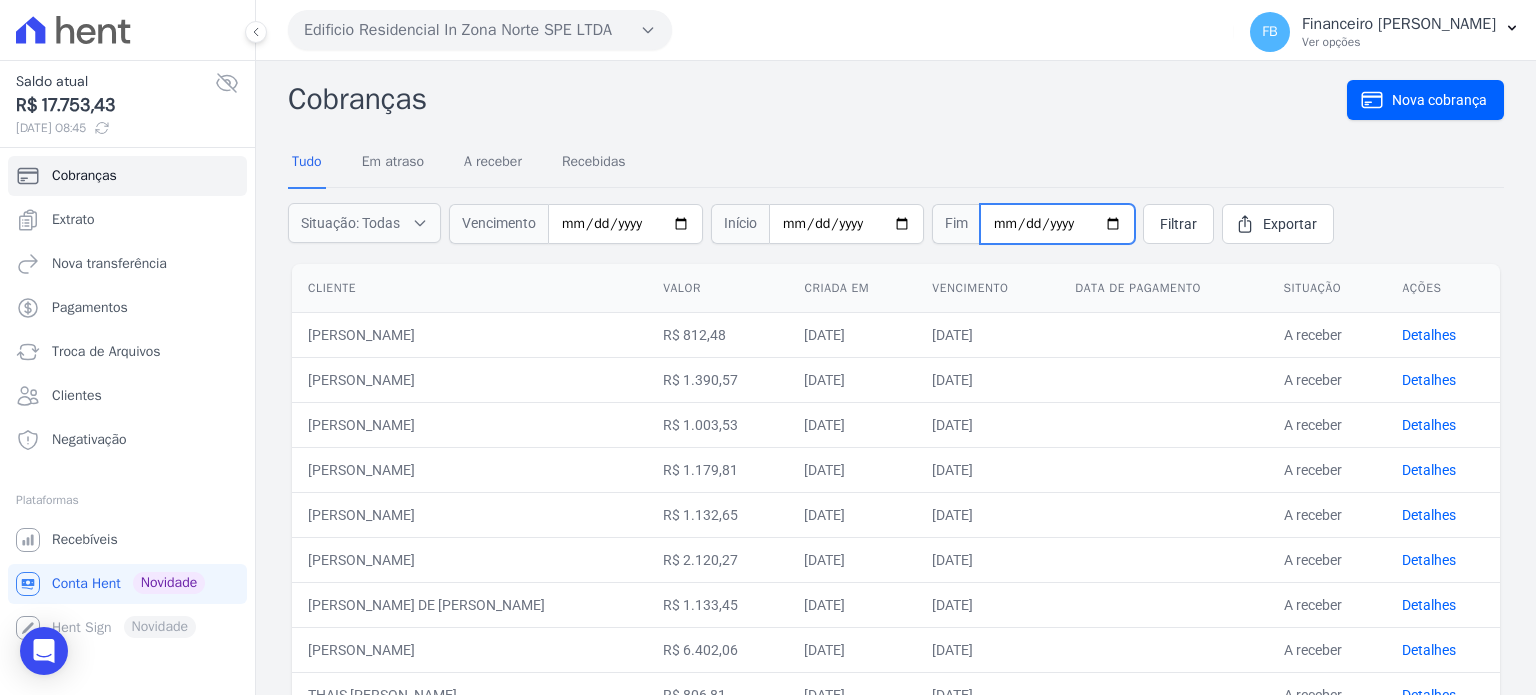type on "2025-07-11" 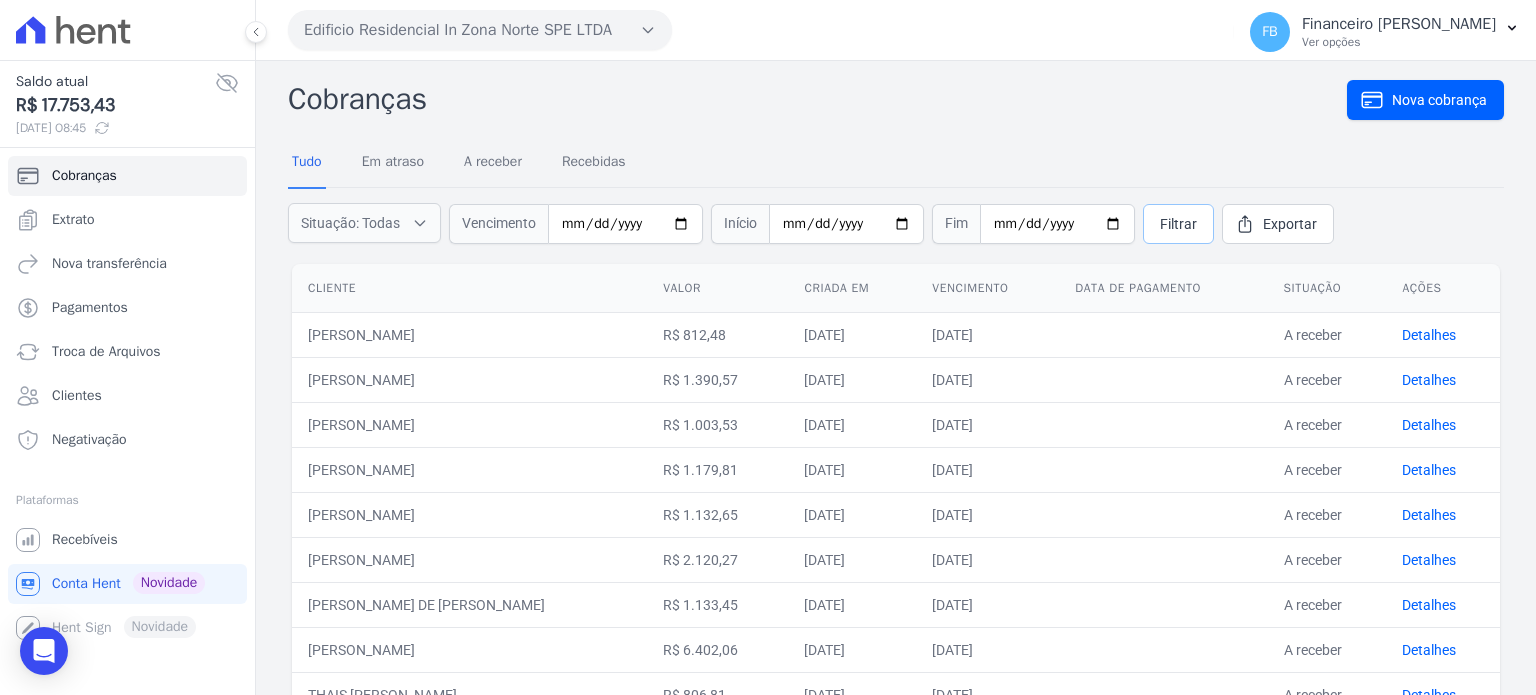 click on "Filtrar" at bounding box center (1178, 224) 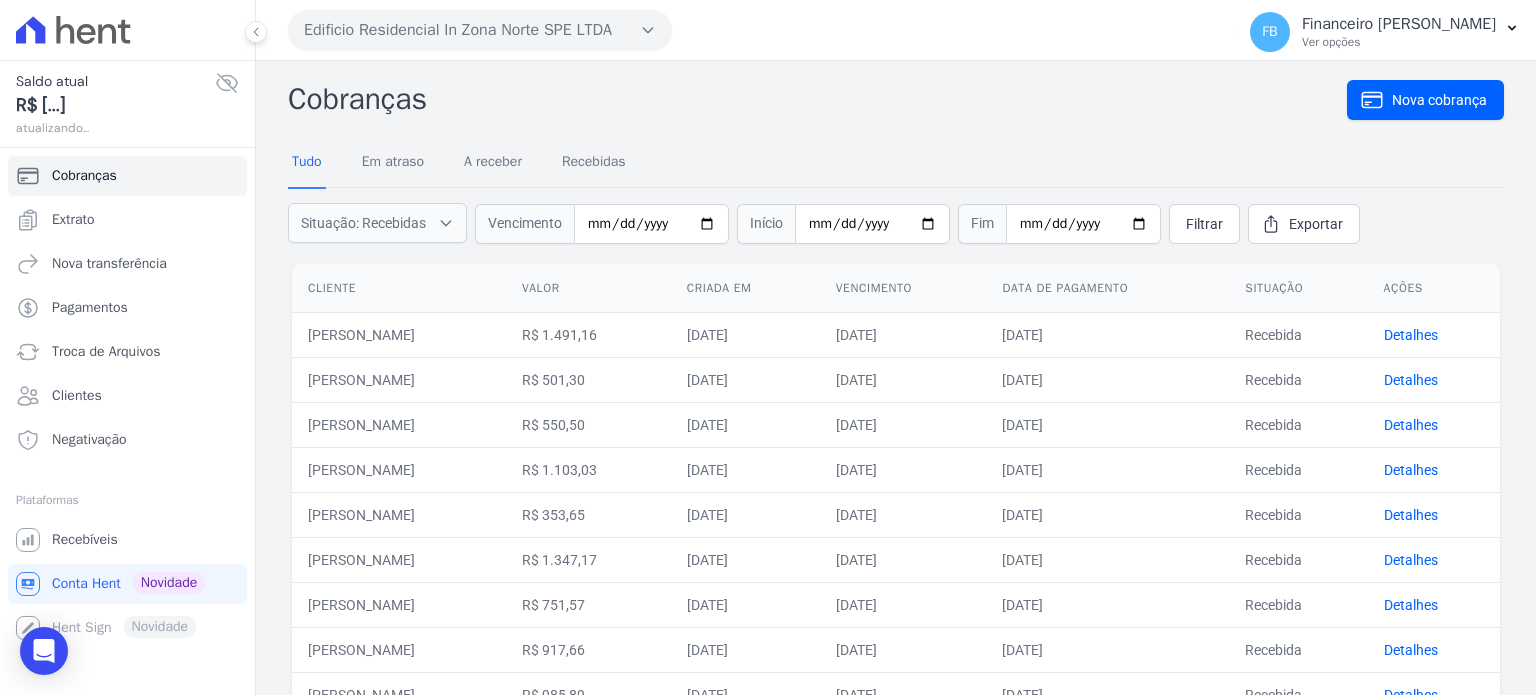 scroll, scrollTop: 0, scrollLeft: 0, axis: both 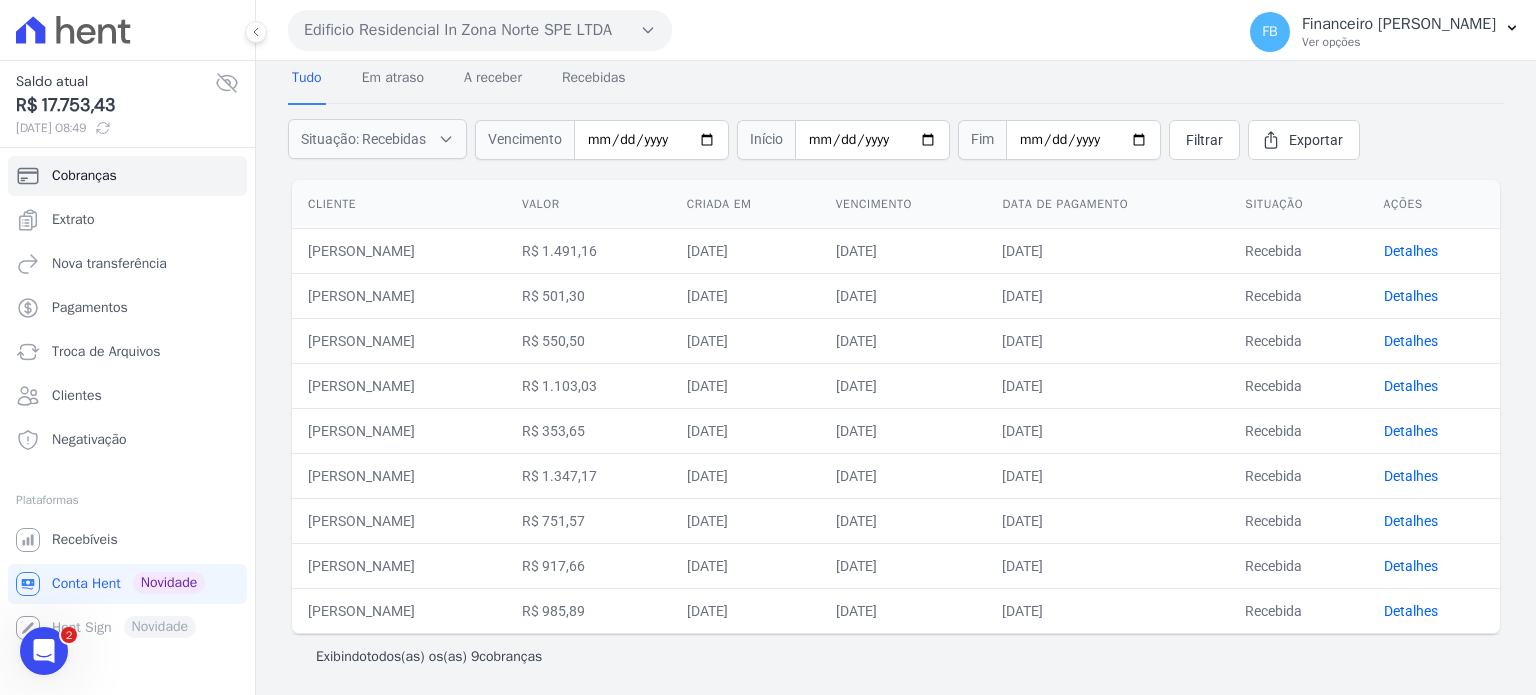 click 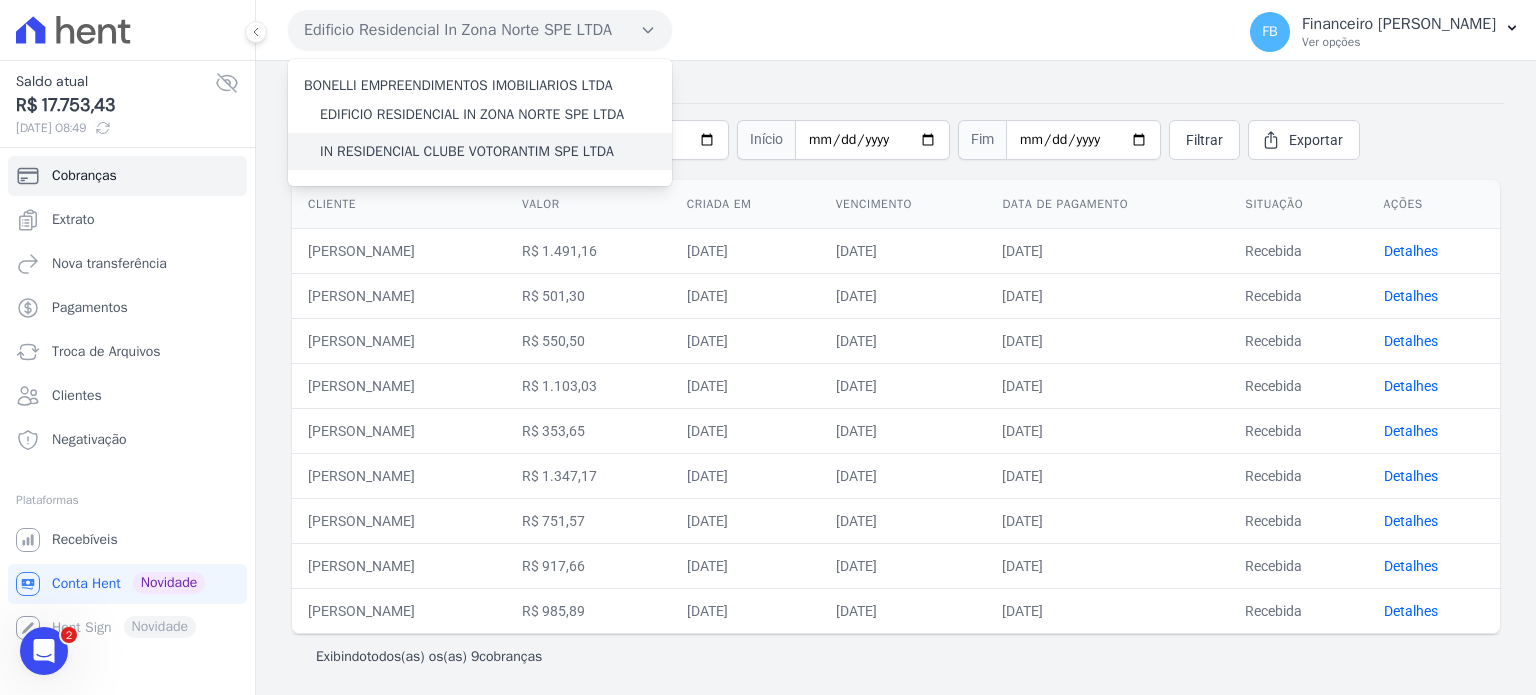 click on "IN RESIDENCIAL CLUBE VOTORANTIM SPE LTDA" at bounding box center [467, 151] 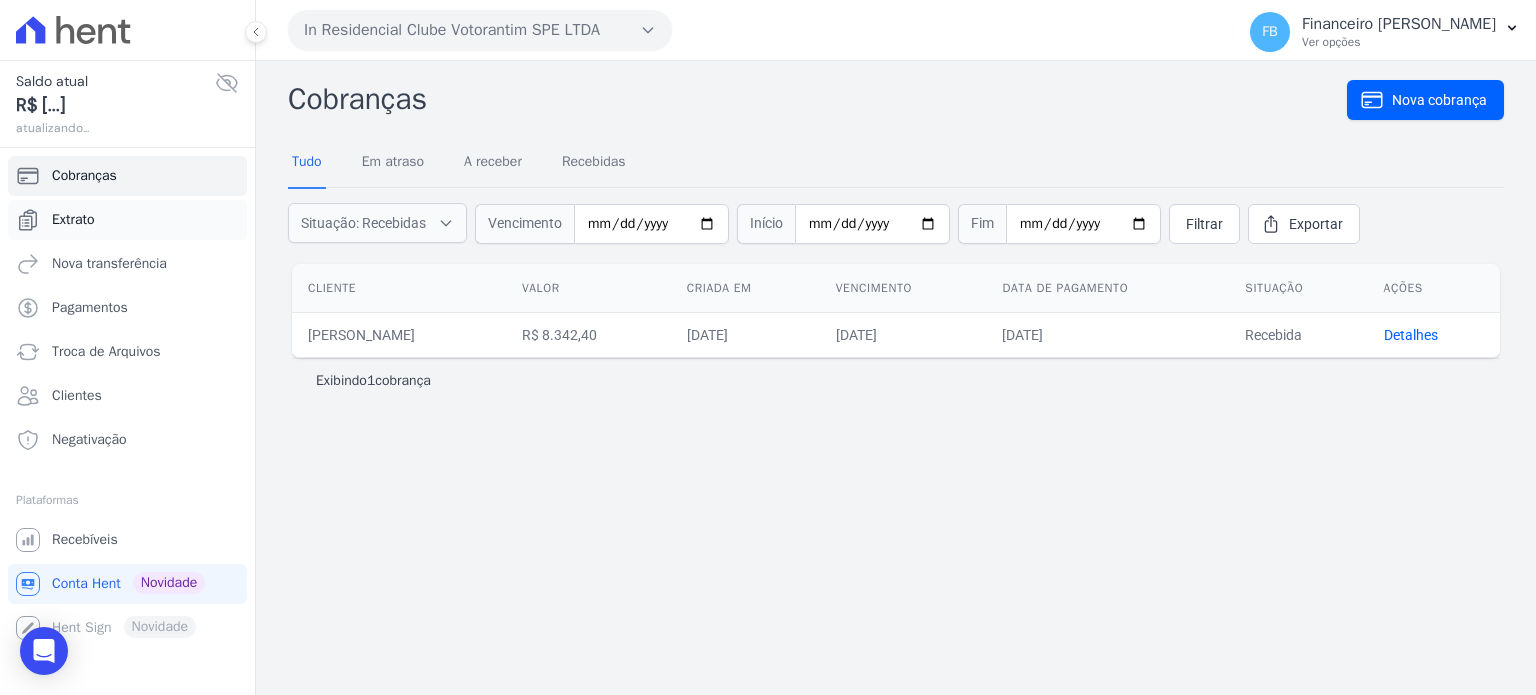 click on "Extrato" at bounding box center (127, 220) 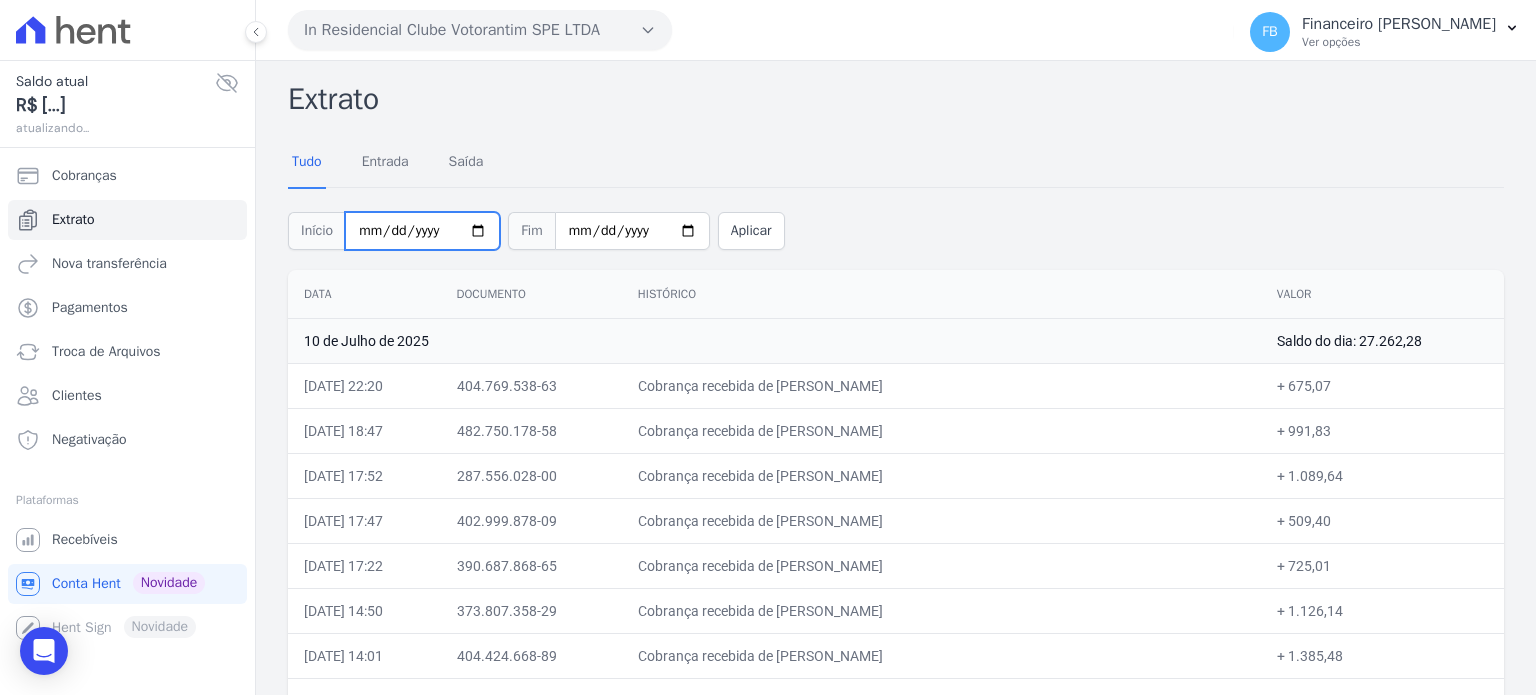 click on "[DATE]" at bounding box center (422, 231) 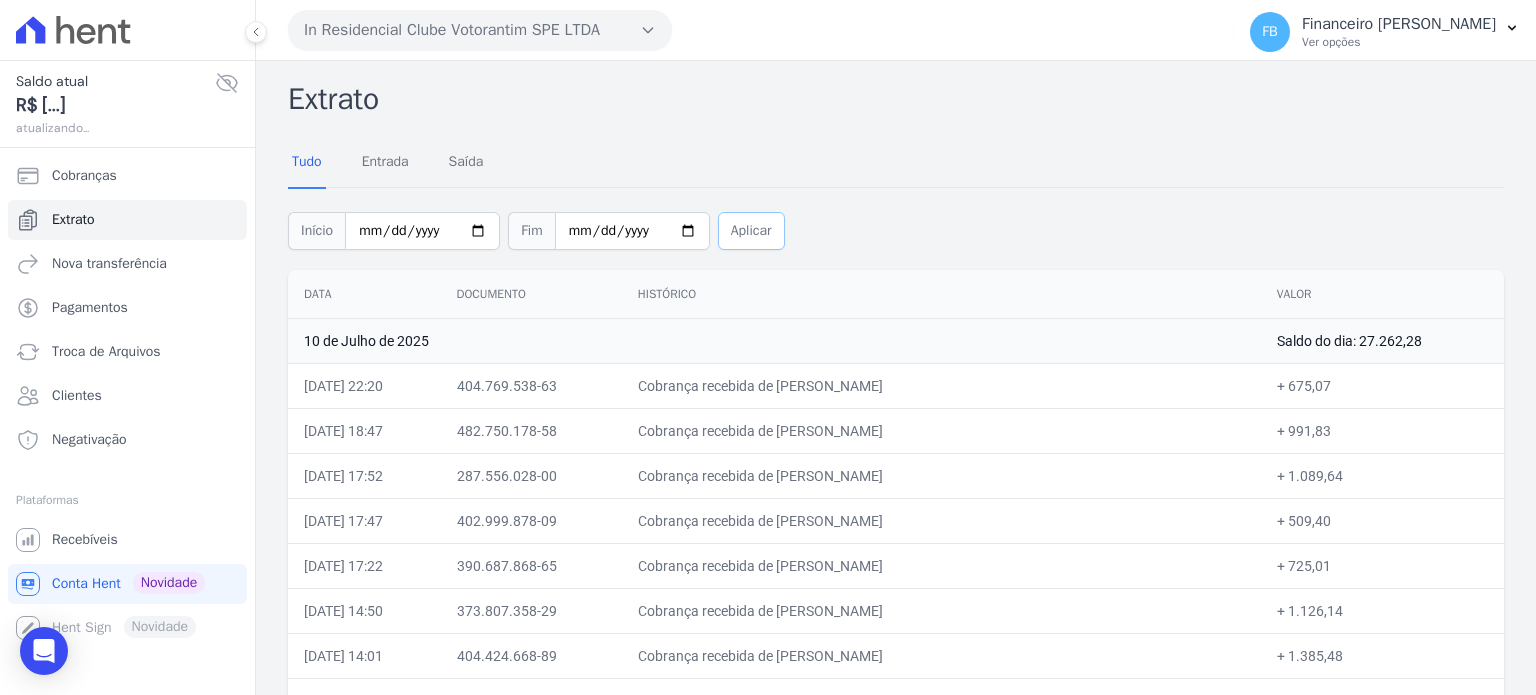 click on "Aplicar" at bounding box center (751, 231) 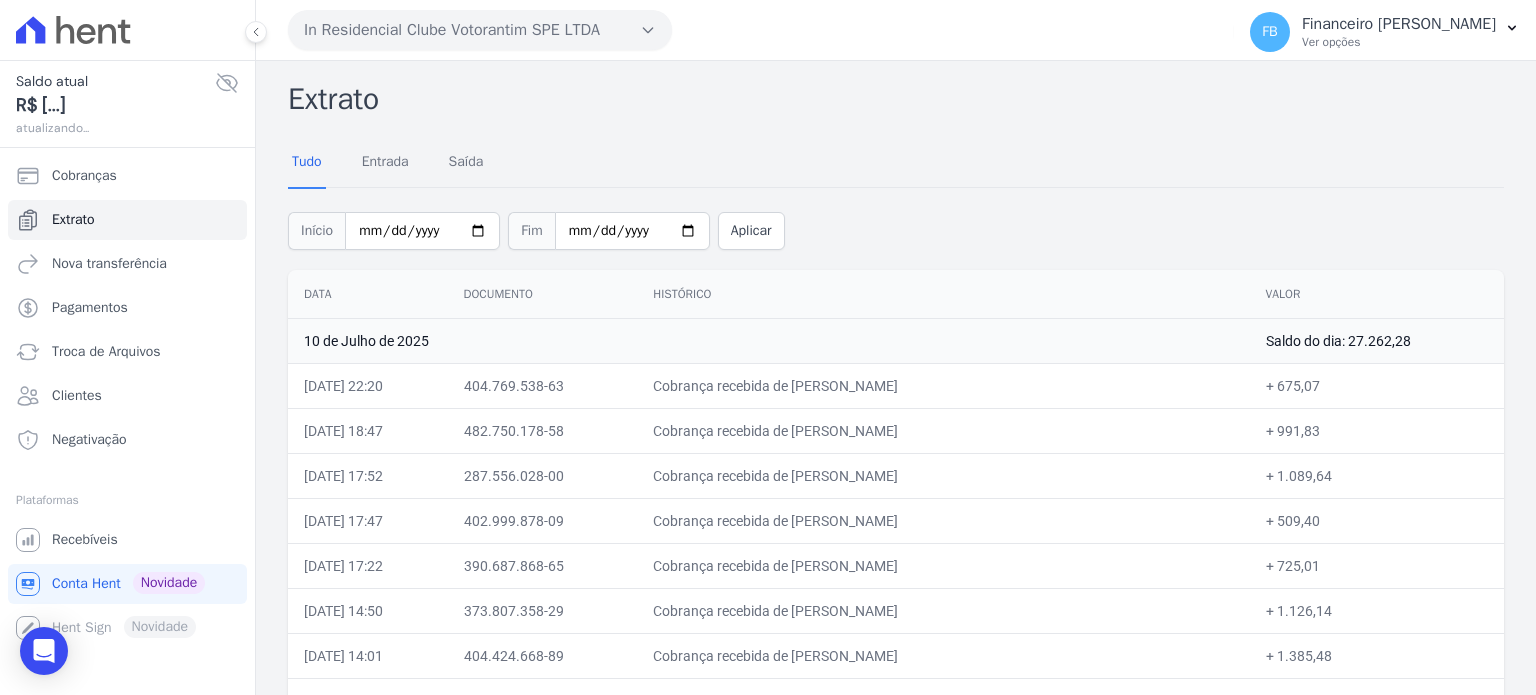 scroll, scrollTop: 0, scrollLeft: 0, axis: both 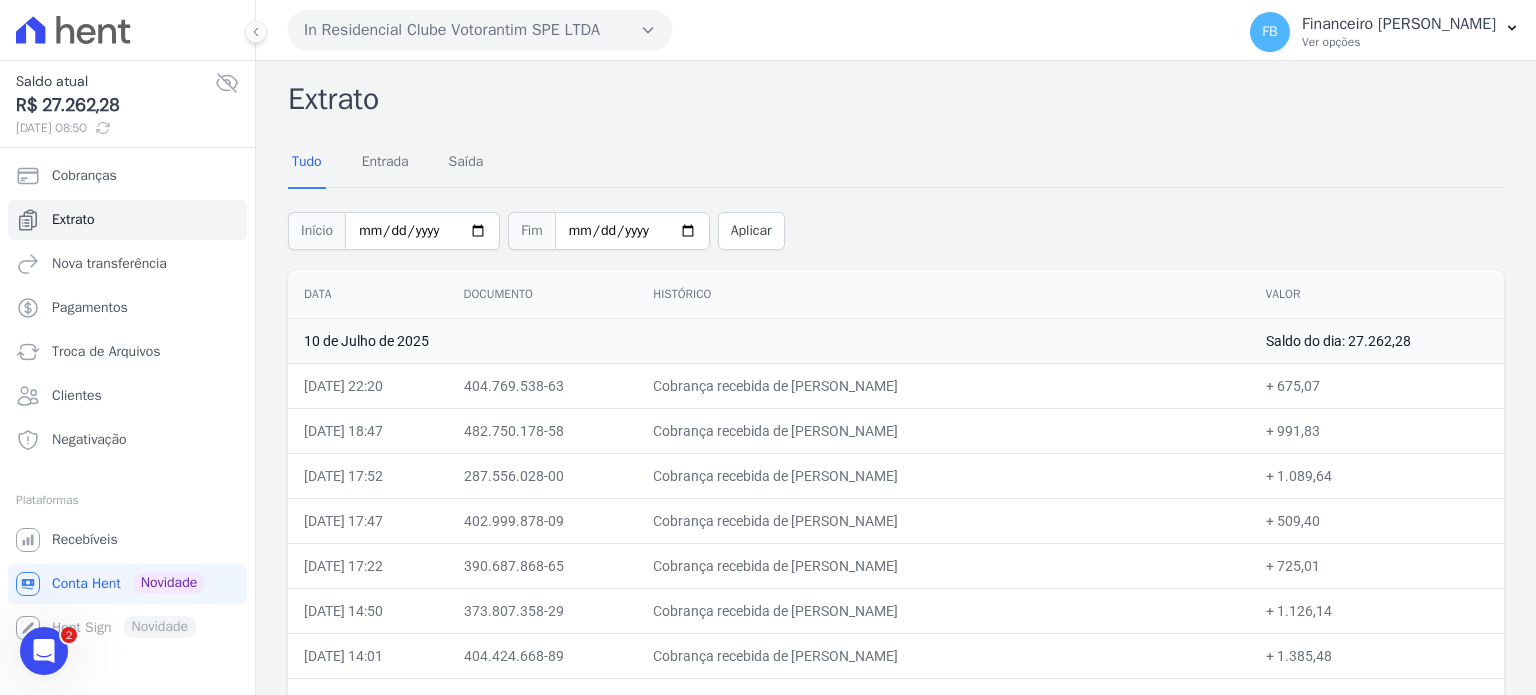 click on "Data" at bounding box center (368, 294) 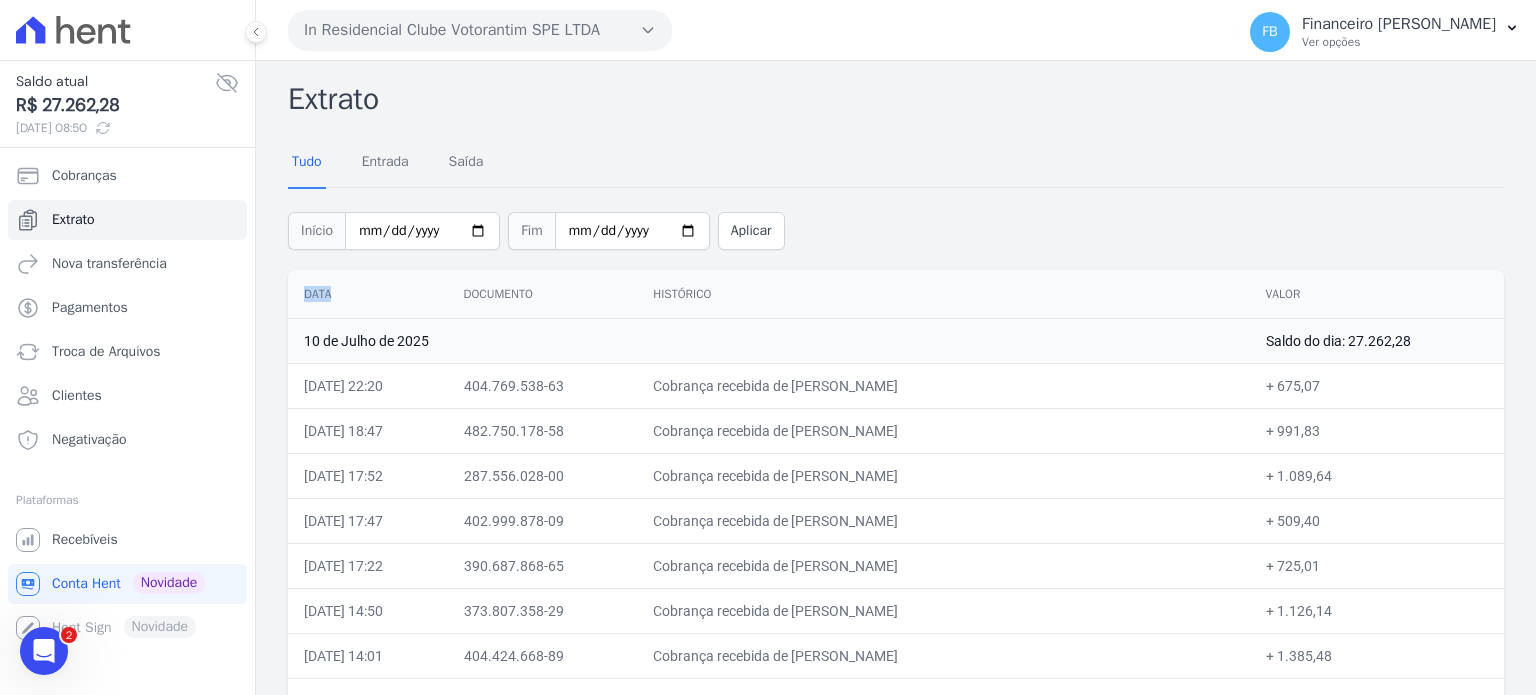 drag, startPoint x: 308, startPoint y: 287, endPoint x: 318, endPoint y: 292, distance: 11.18034 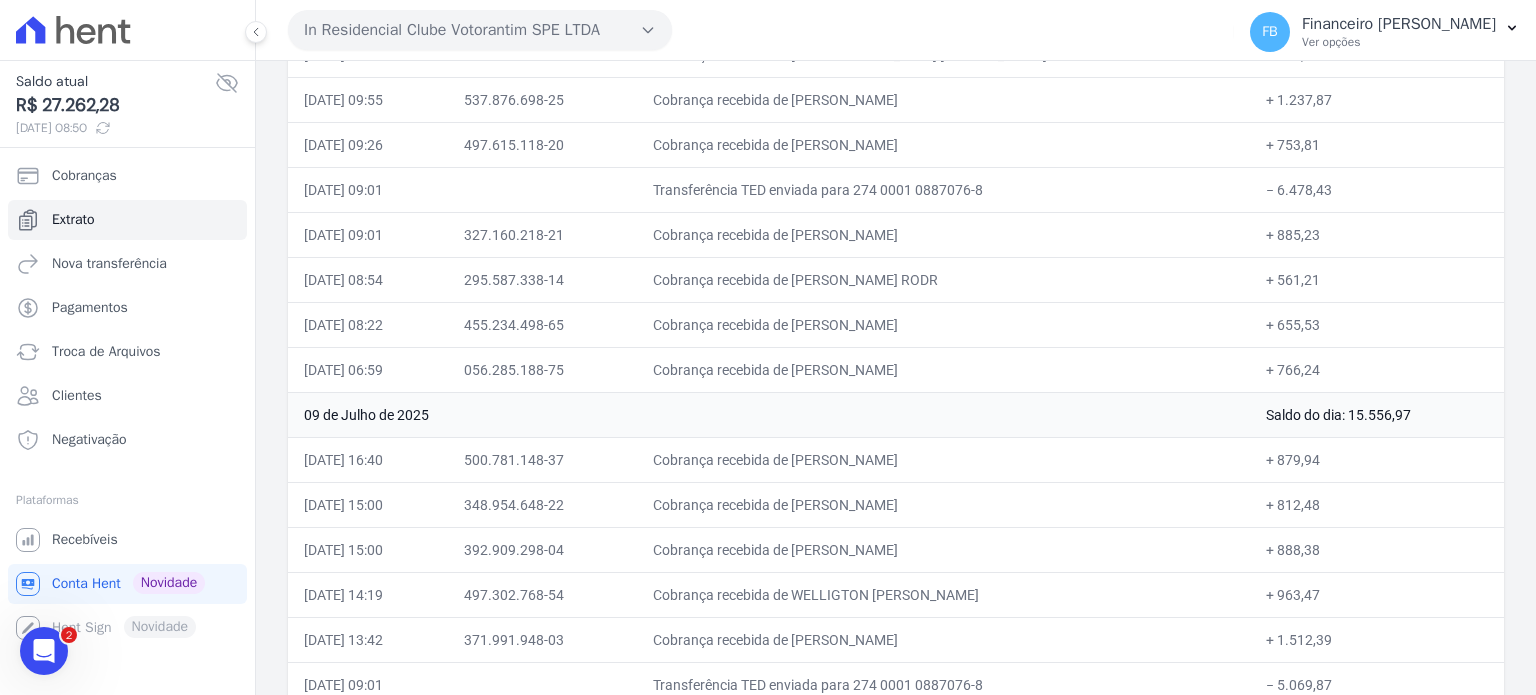 scroll, scrollTop: 847, scrollLeft: 0, axis: vertical 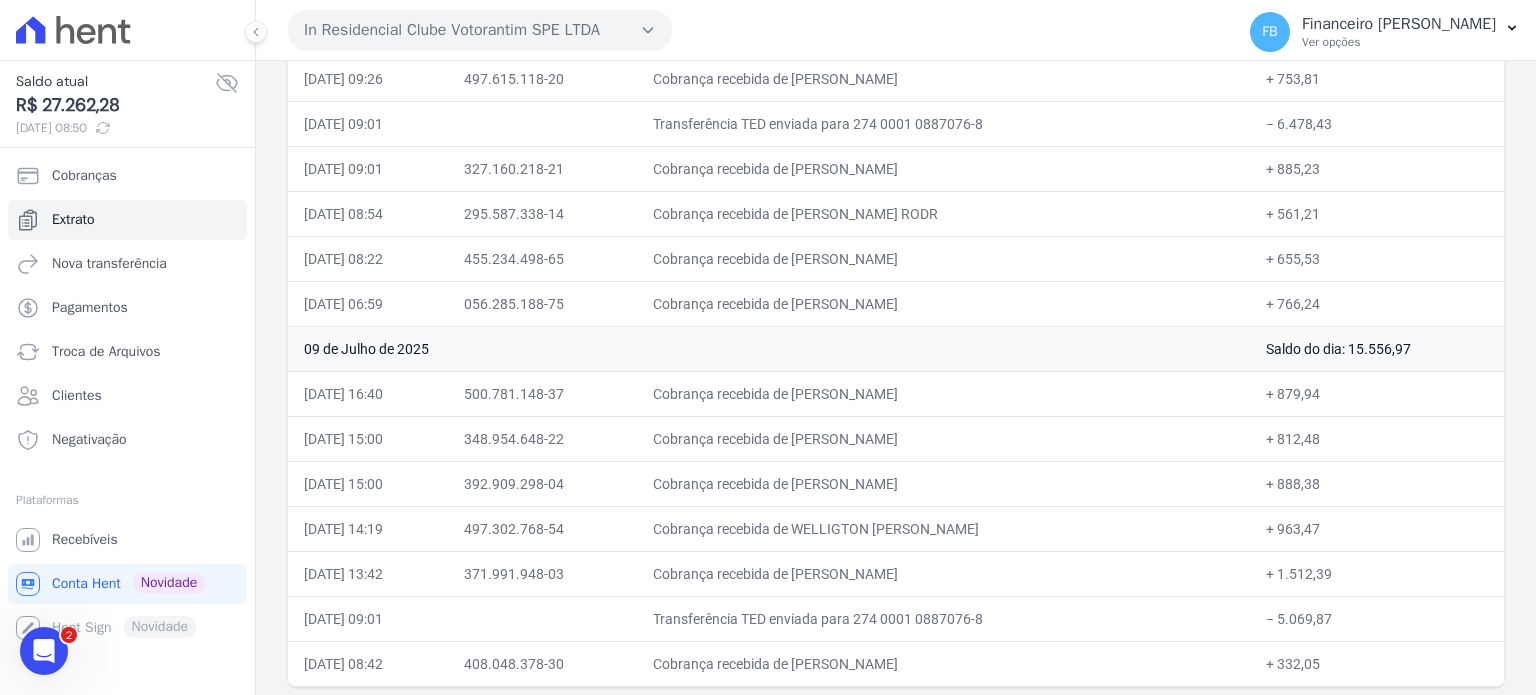 drag, startPoint x: 305, startPoint y: 290, endPoint x: 1511, endPoint y: 665, distance: 1262.9573 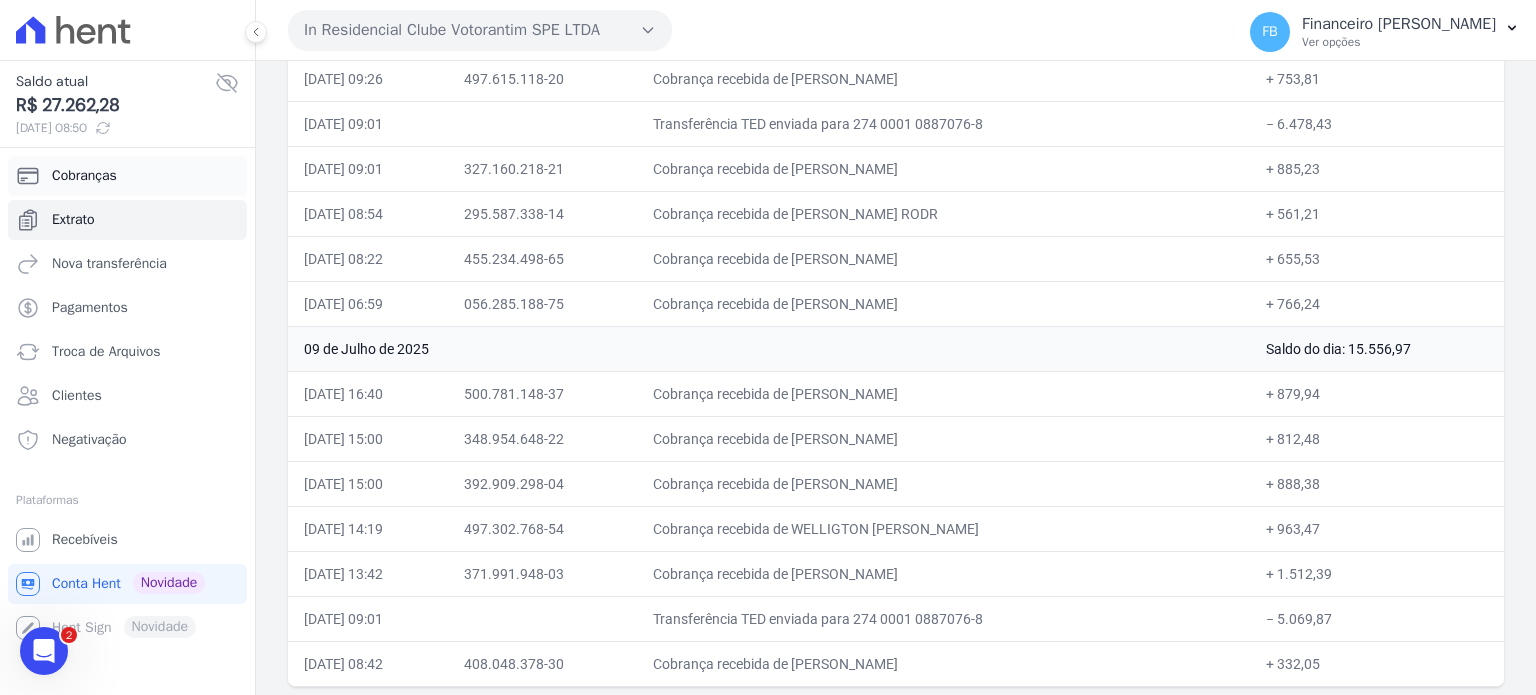 click on "Cobranças" at bounding box center (127, 176) 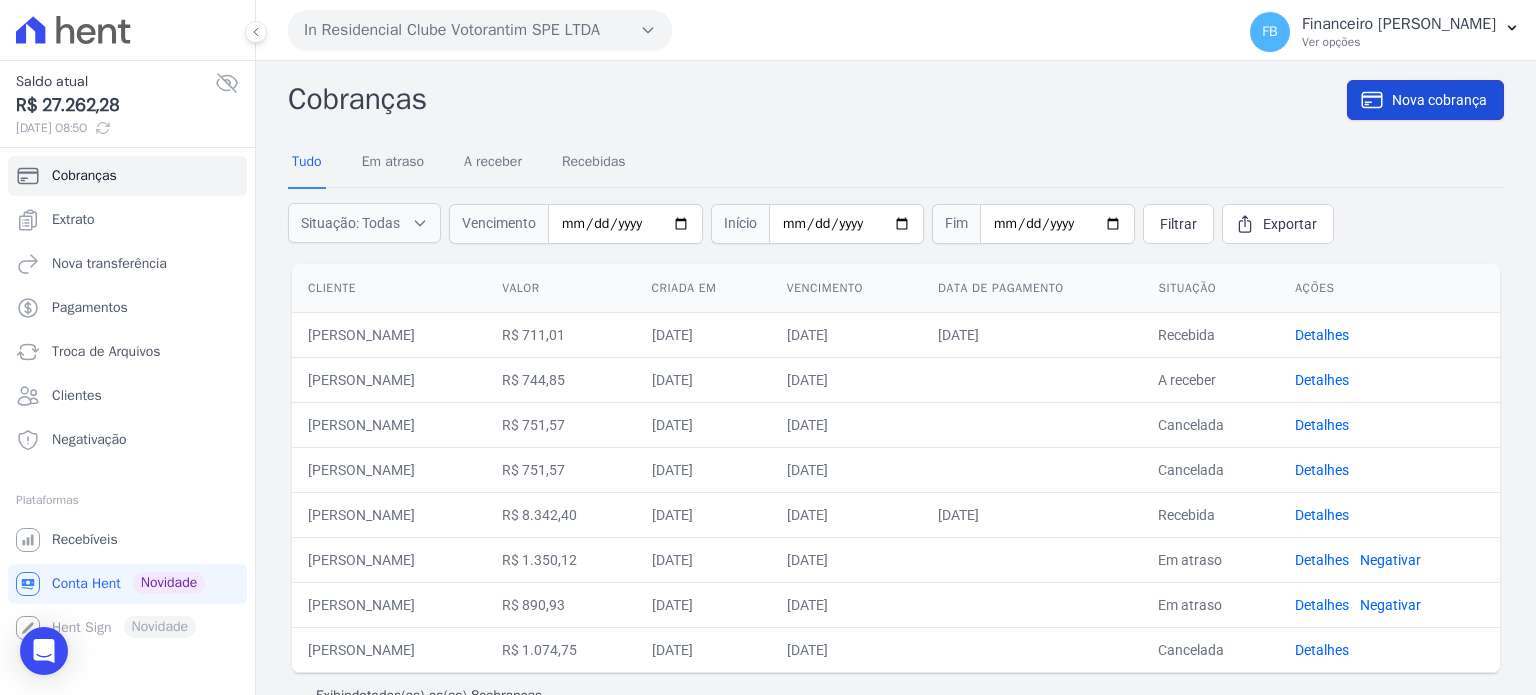 click on "Nova cobrança" at bounding box center [1439, 100] 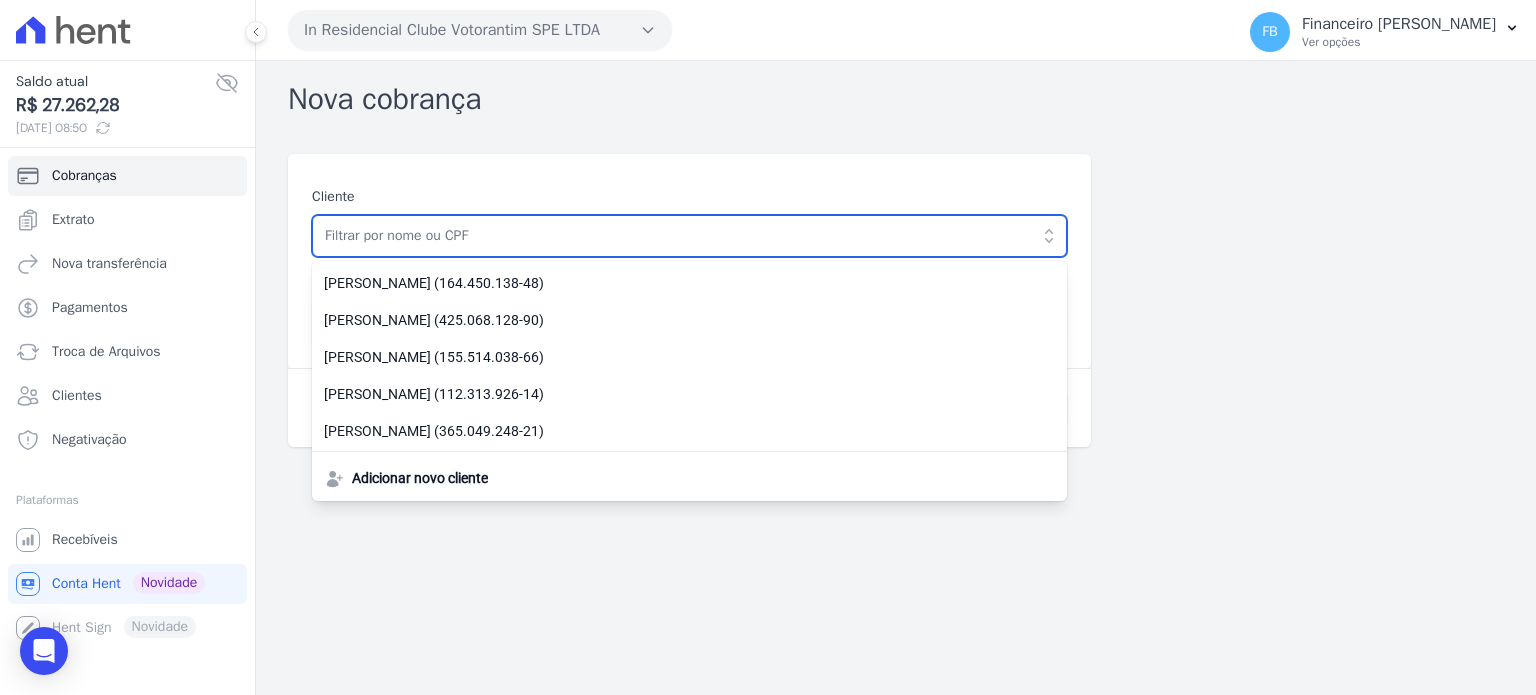 click at bounding box center (689, 236) 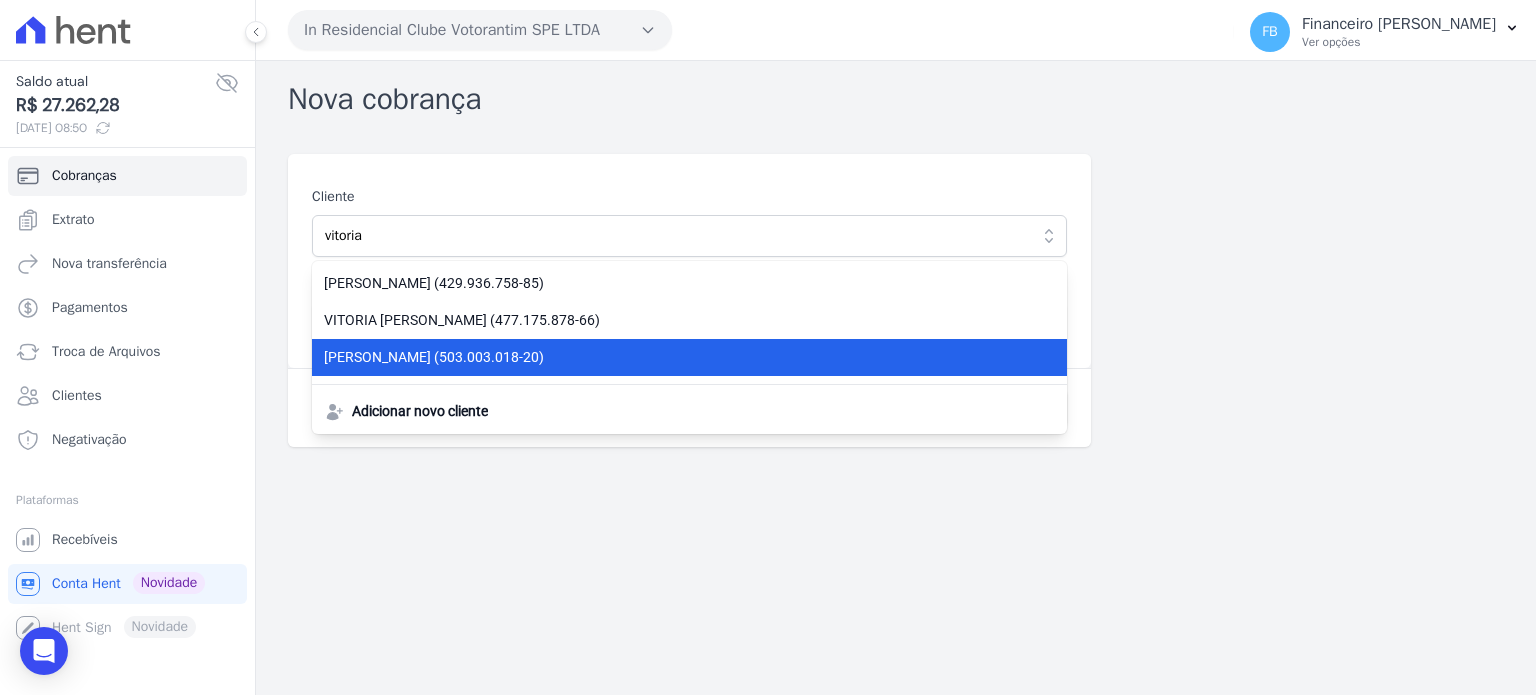 click on "VITORIA RIOS MAXIMO OLIVEIRA (503.003.018-20)" at bounding box center [677, 357] 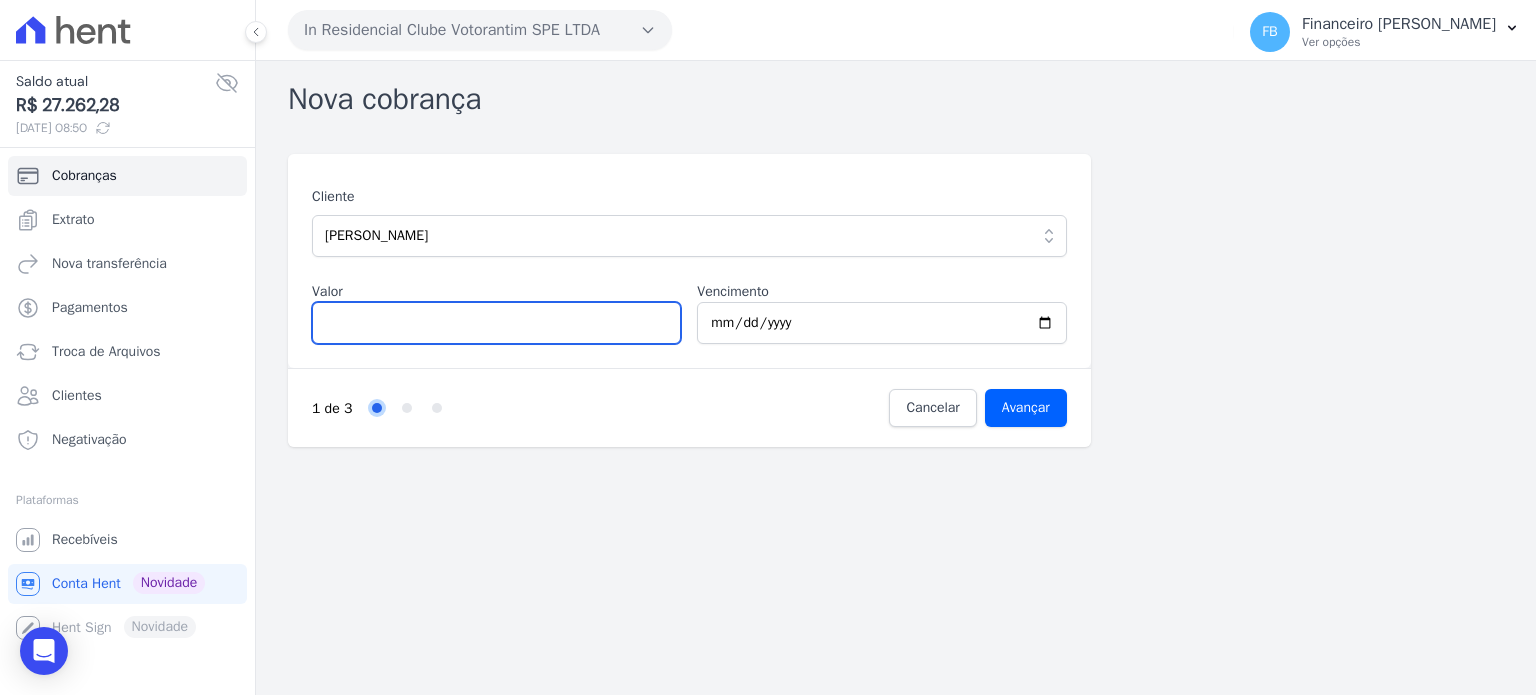 click on "Valor" at bounding box center [496, 323] 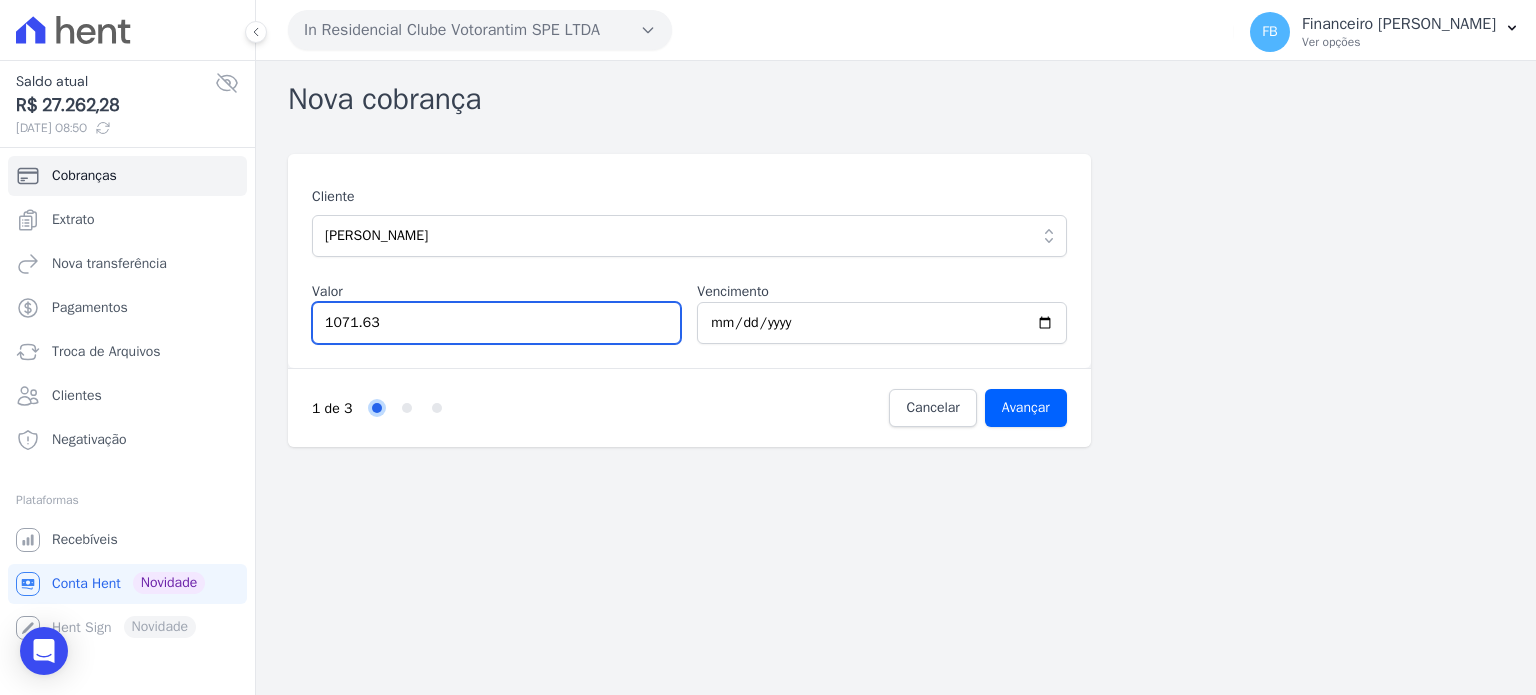 type on "1071.63" 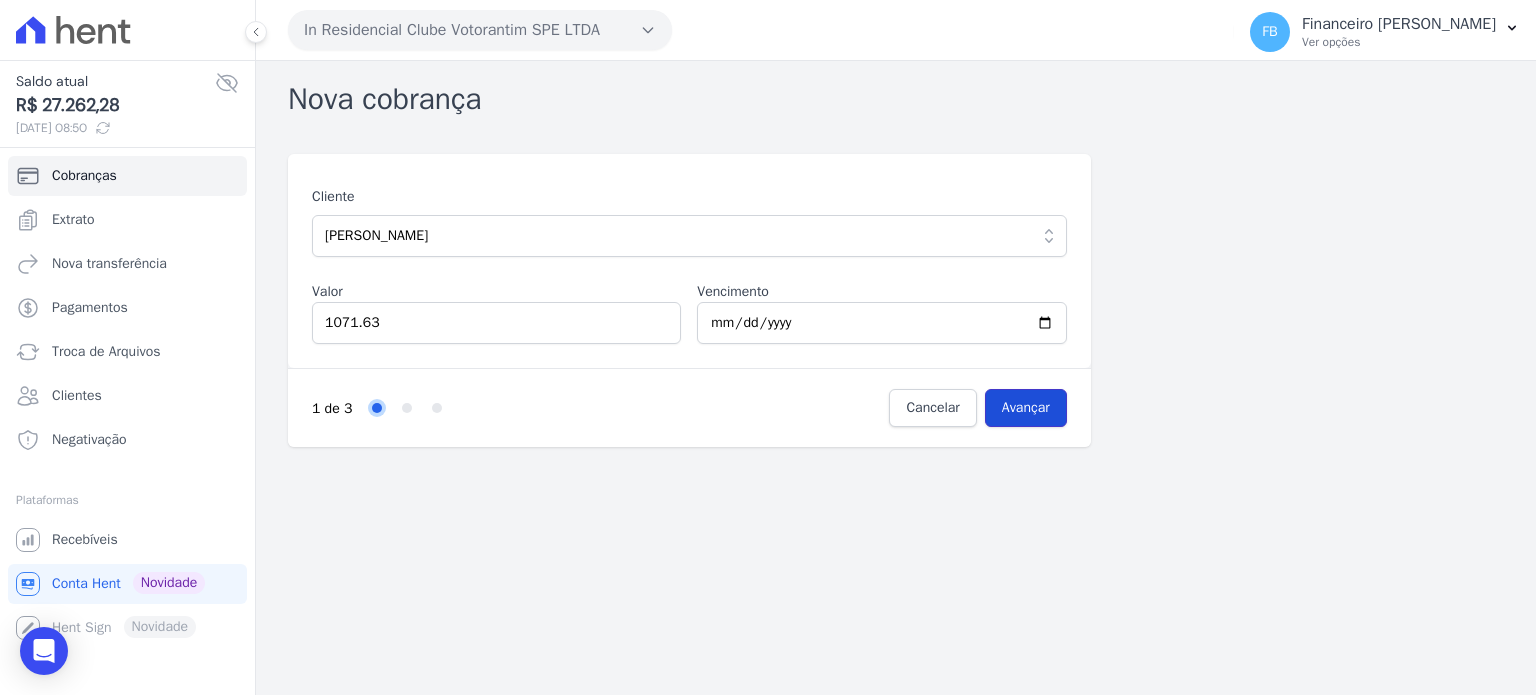 click on "Avançar" at bounding box center [1026, 408] 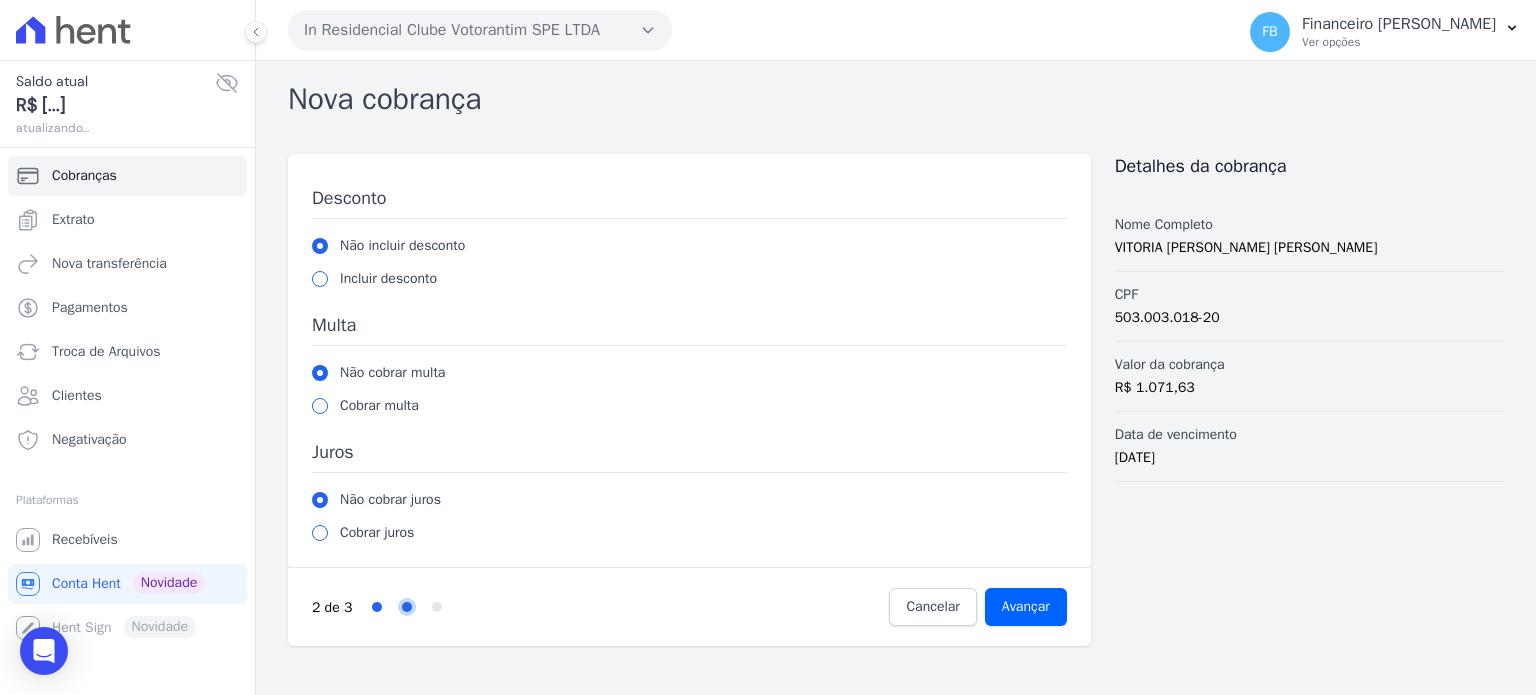 scroll, scrollTop: 0, scrollLeft: 0, axis: both 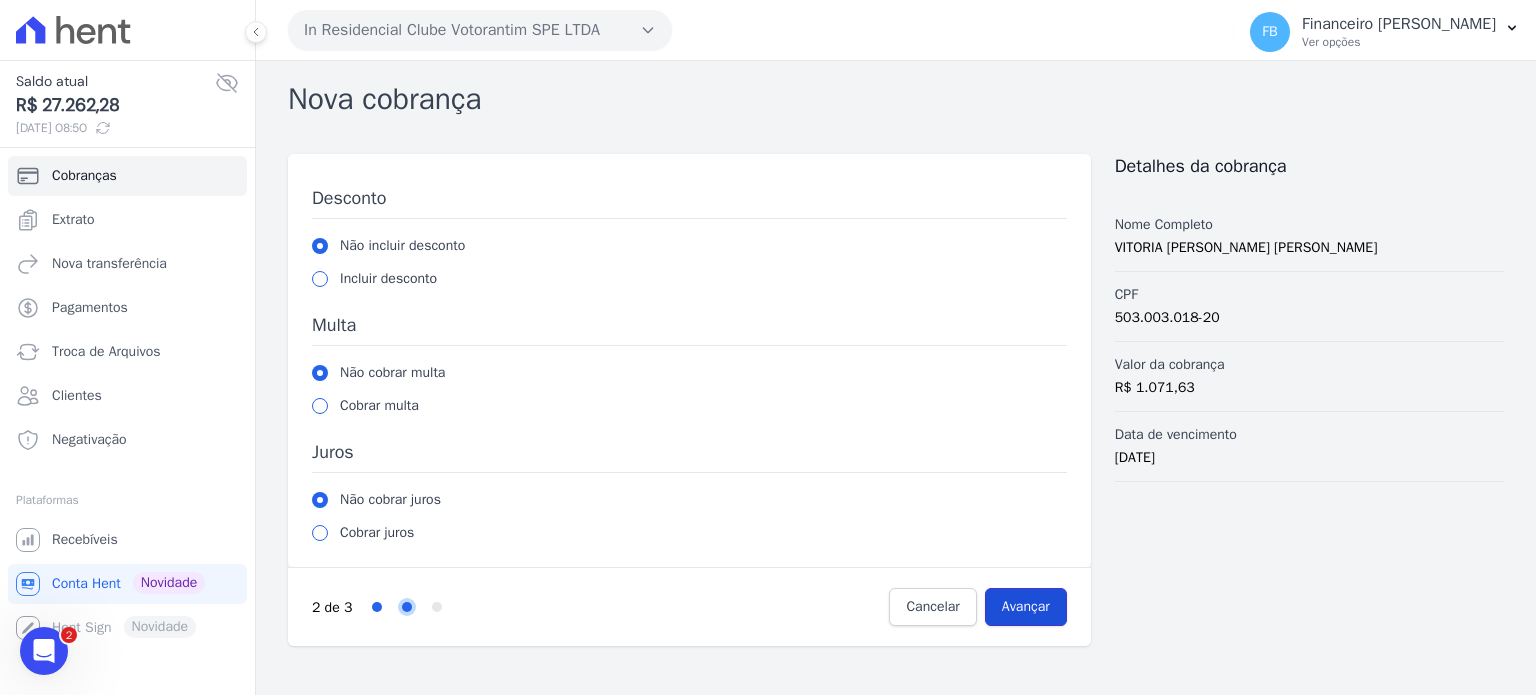 click on "Avançar" at bounding box center [1026, 607] 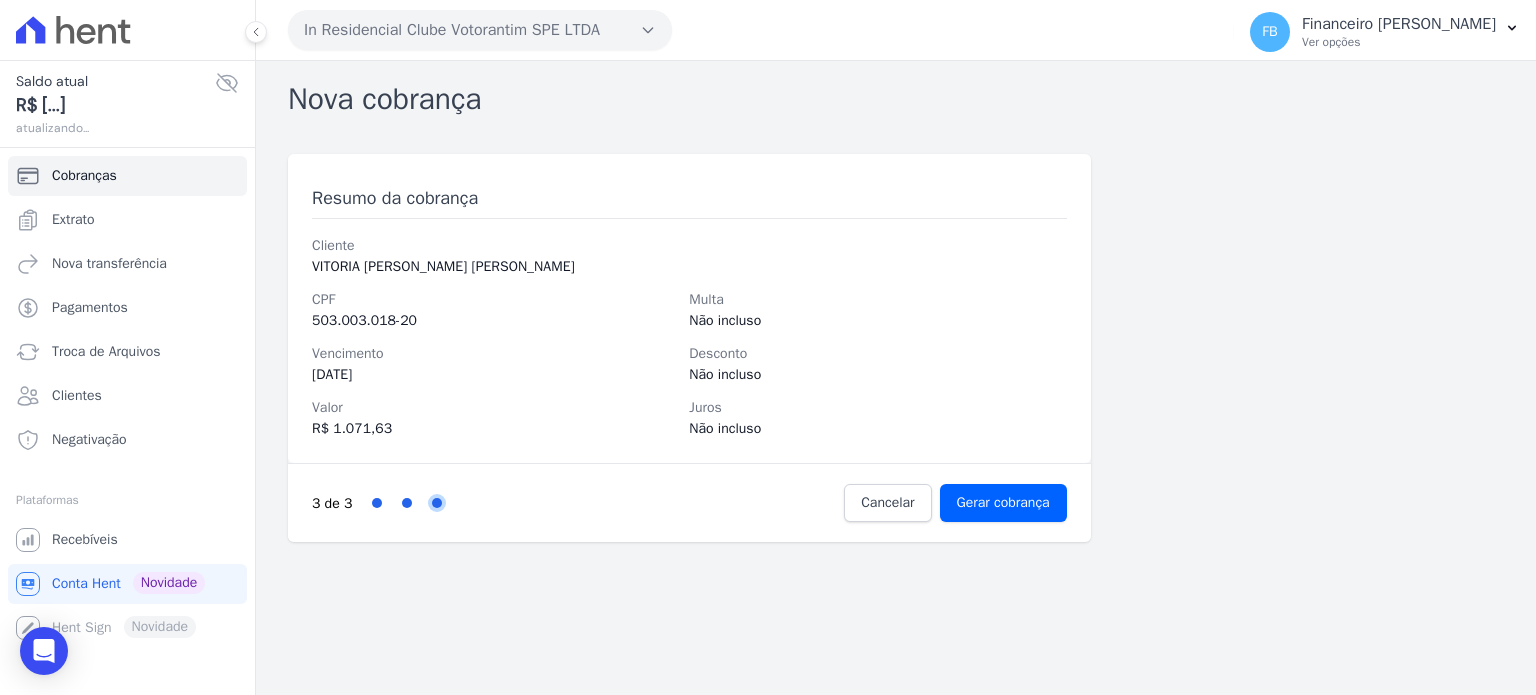 scroll, scrollTop: 0, scrollLeft: 0, axis: both 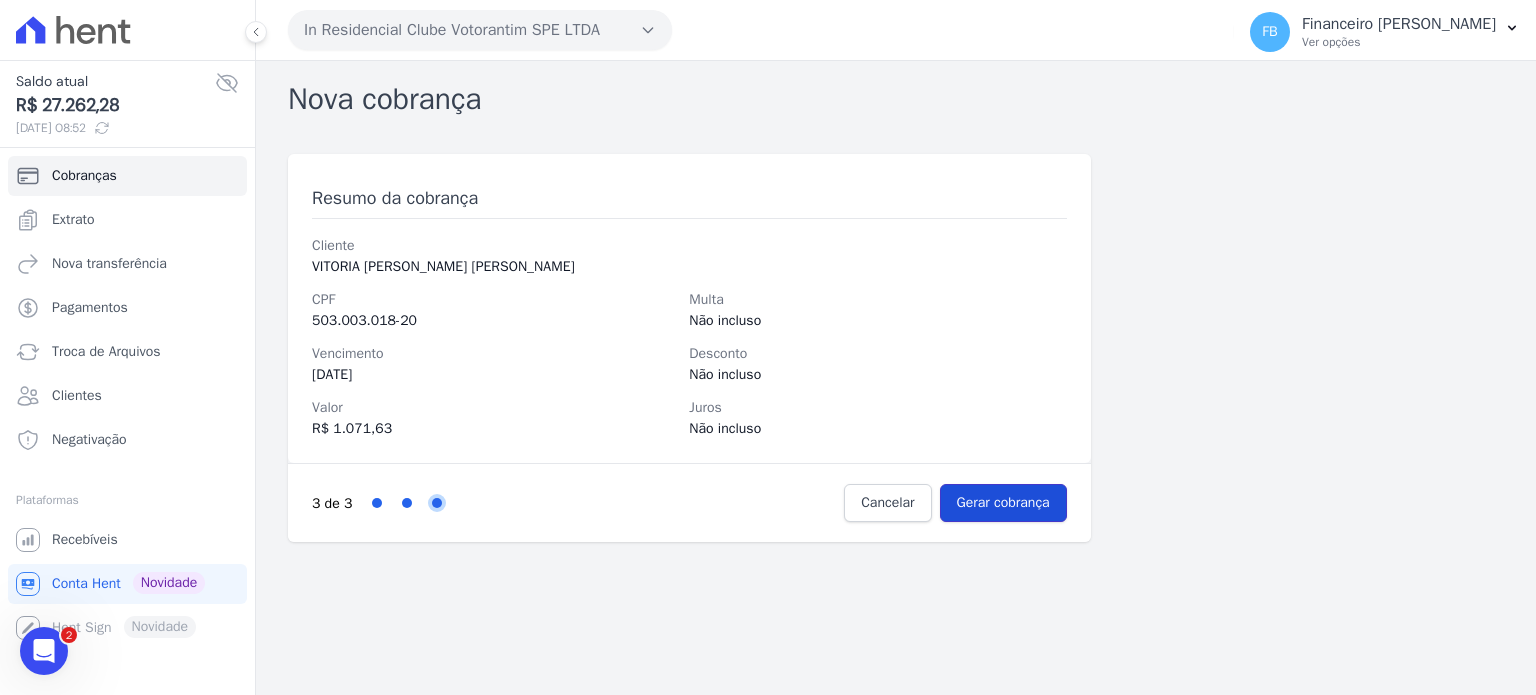 click on "Gerar cobrança" at bounding box center [1003, 503] 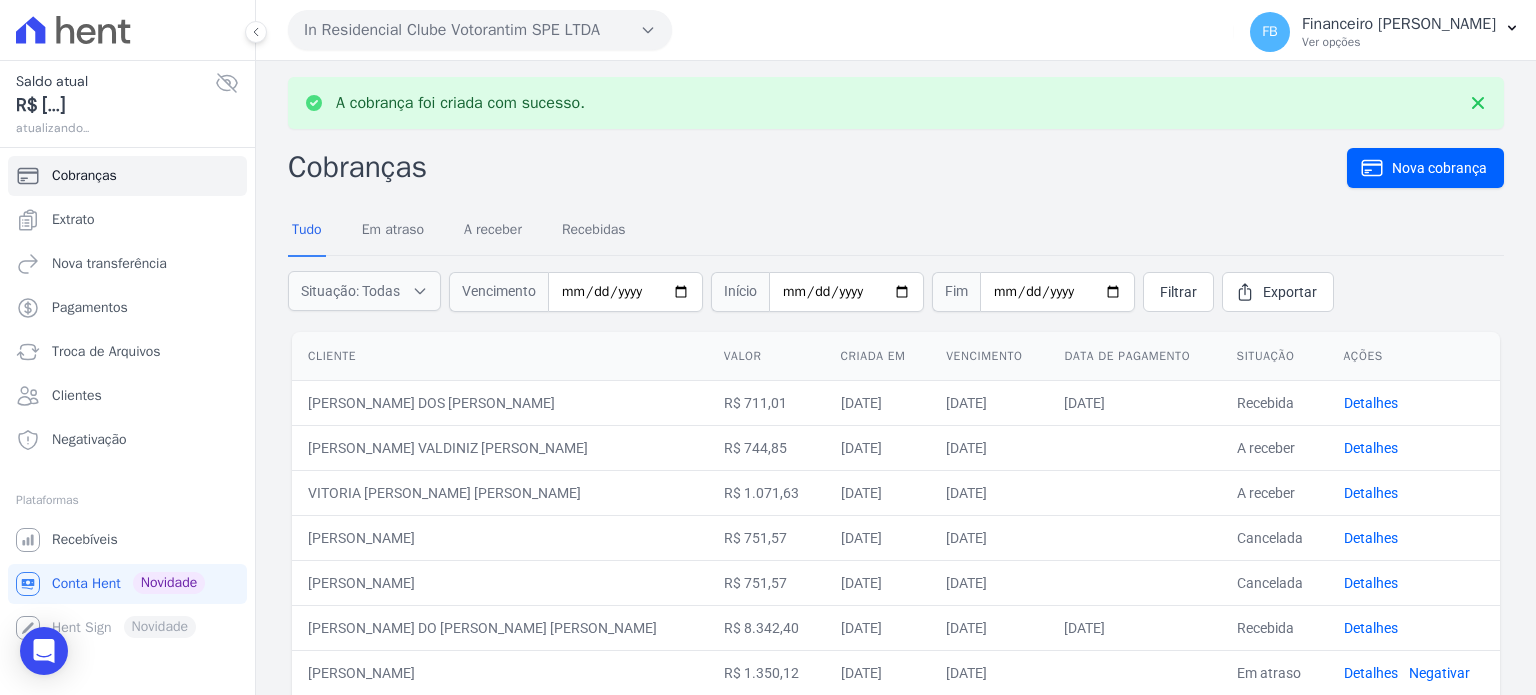 scroll, scrollTop: 0, scrollLeft: 0, axis: both 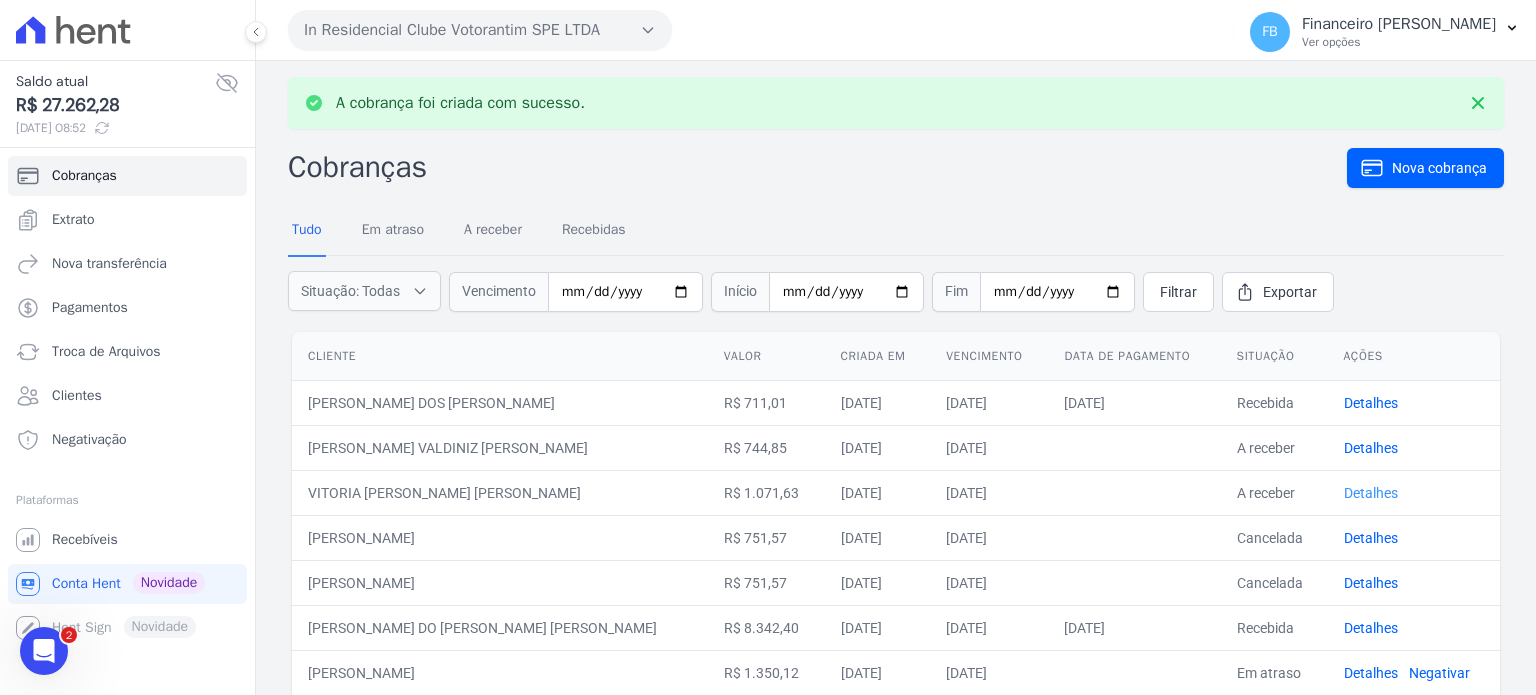click on "Detalhes" at bounding box center (1371, 493) 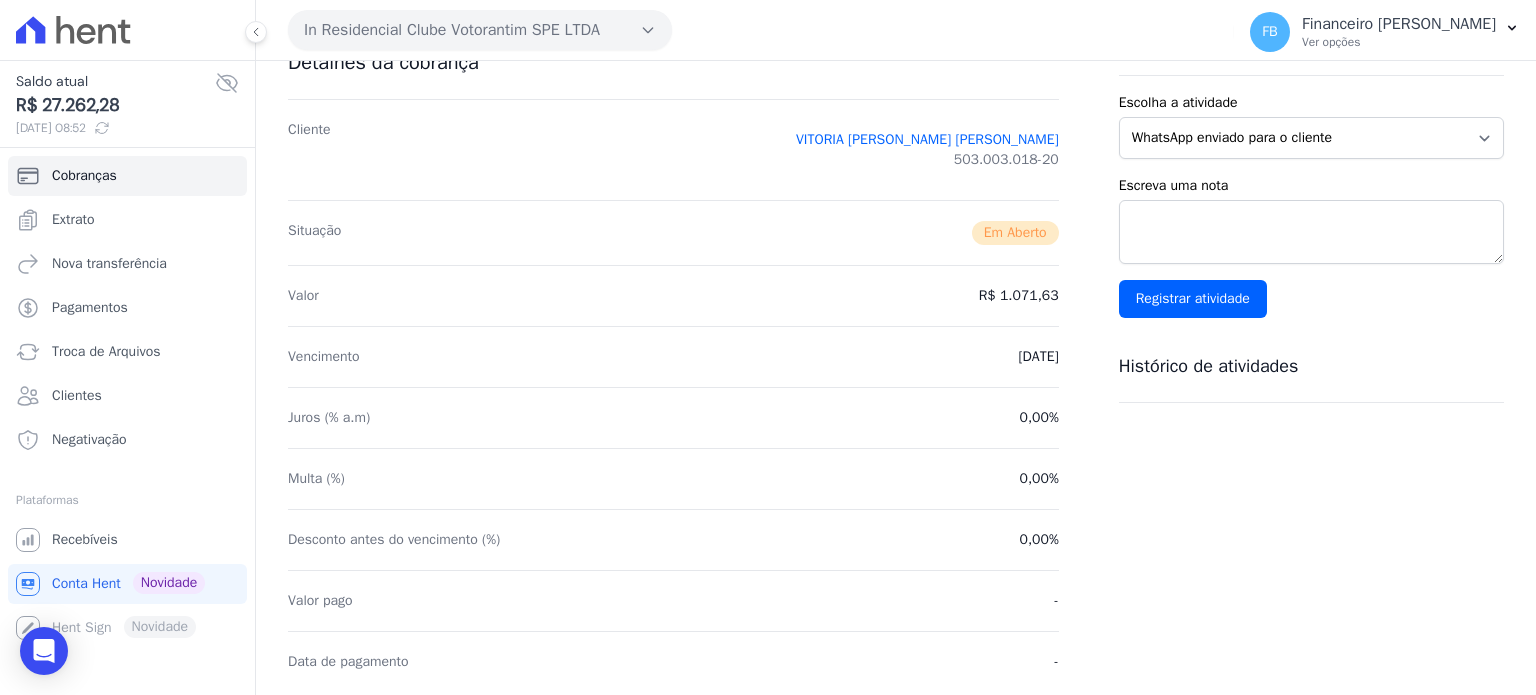 scroll, scrollTop: 0, scrollLeft: 0, axis: both 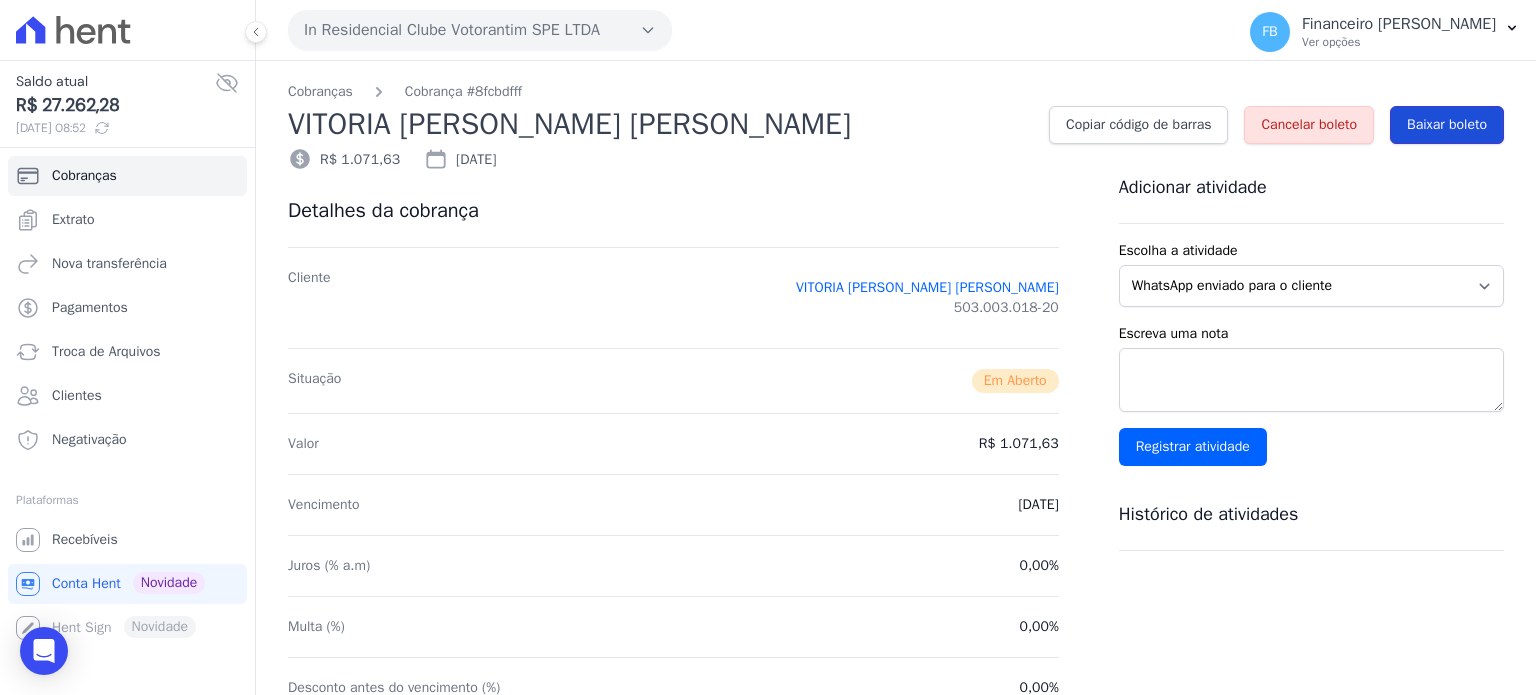 click on "Baixar boleto" at bounding box center [1447, 125] 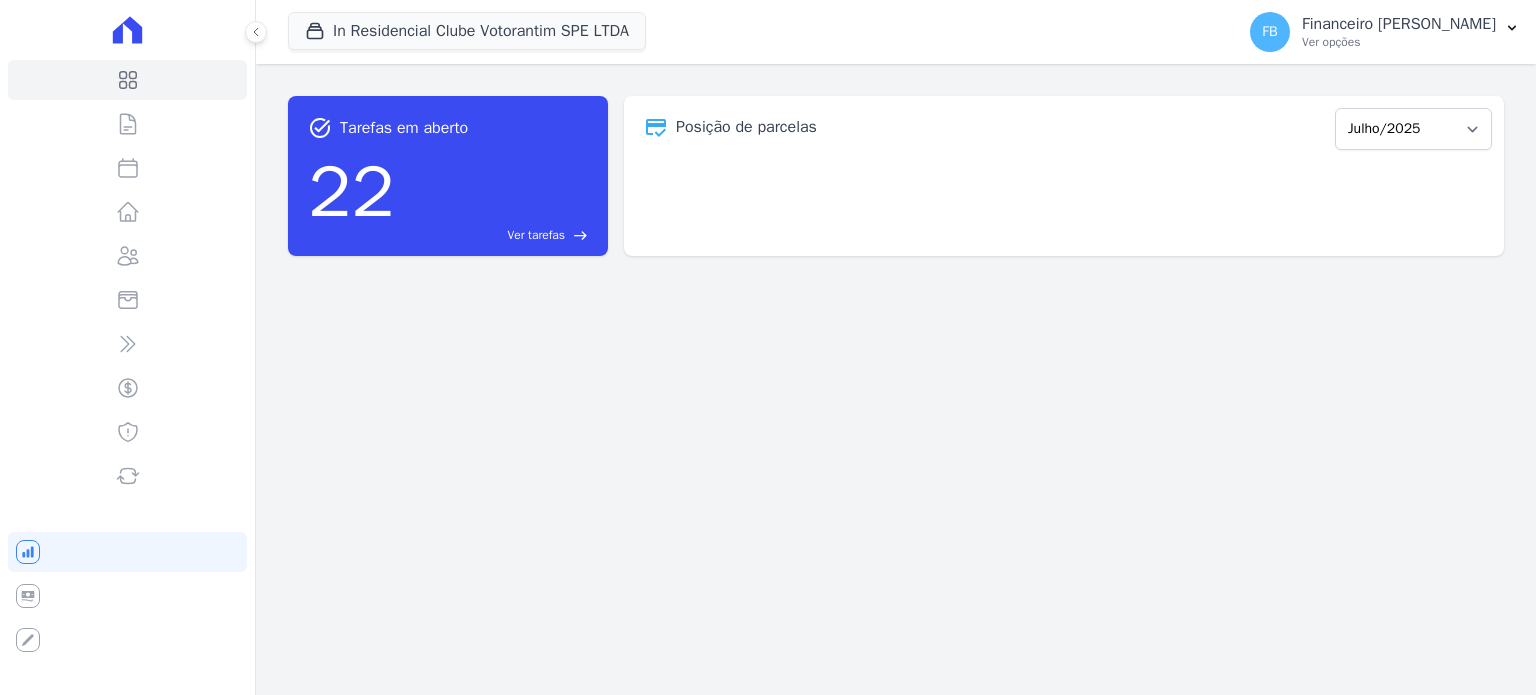 scroll, scrollTop: 0, scrollLeft: 0, axis: both 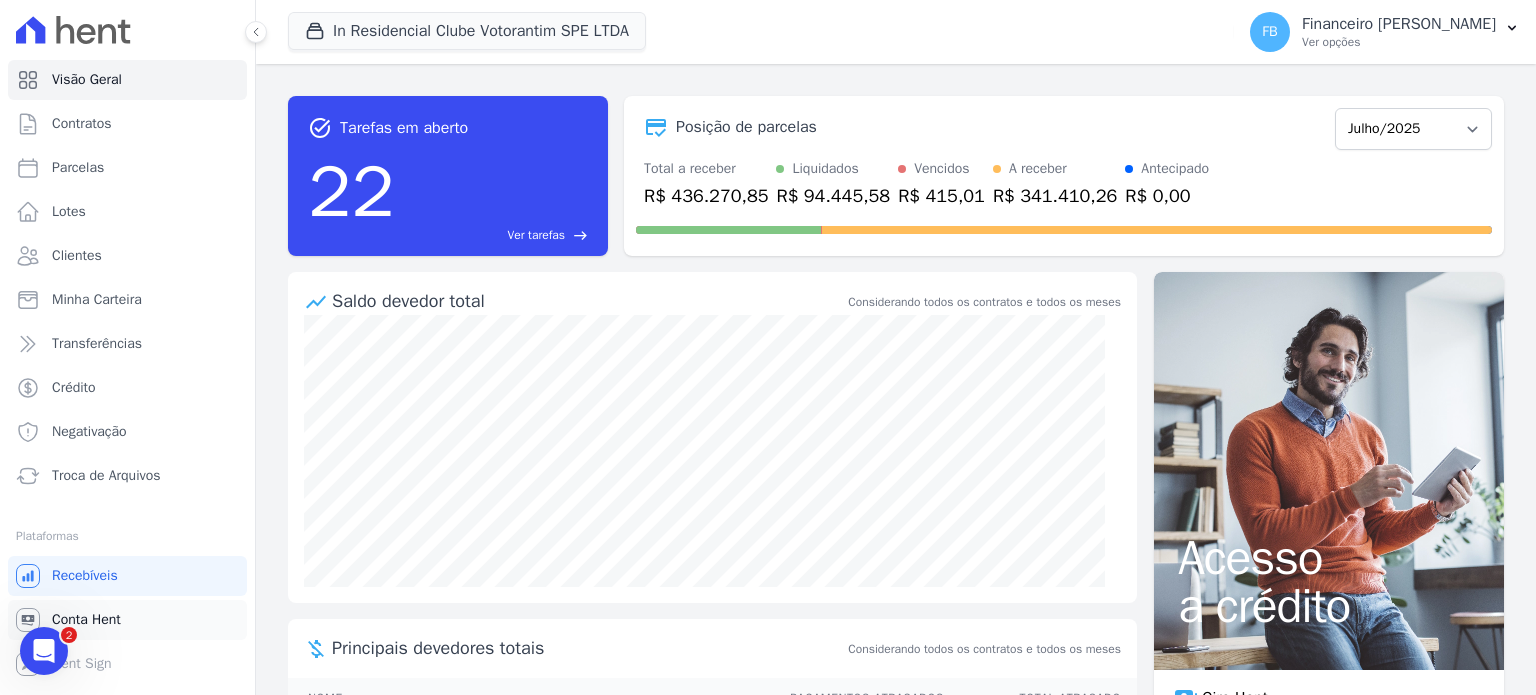 click on "Conta Hent" at bounding box center (86, 620) 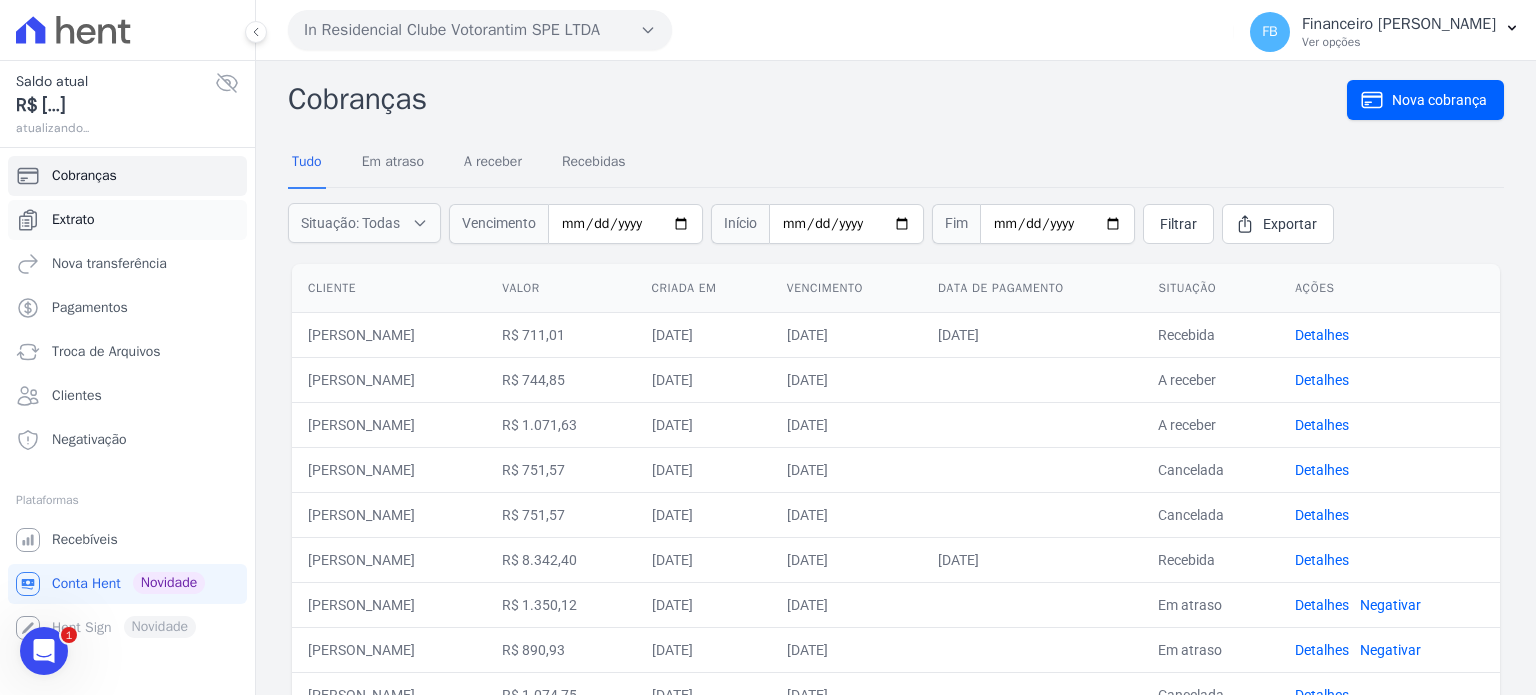 scroll, scrollTop: 0, scrollLeft: 0, axis: both 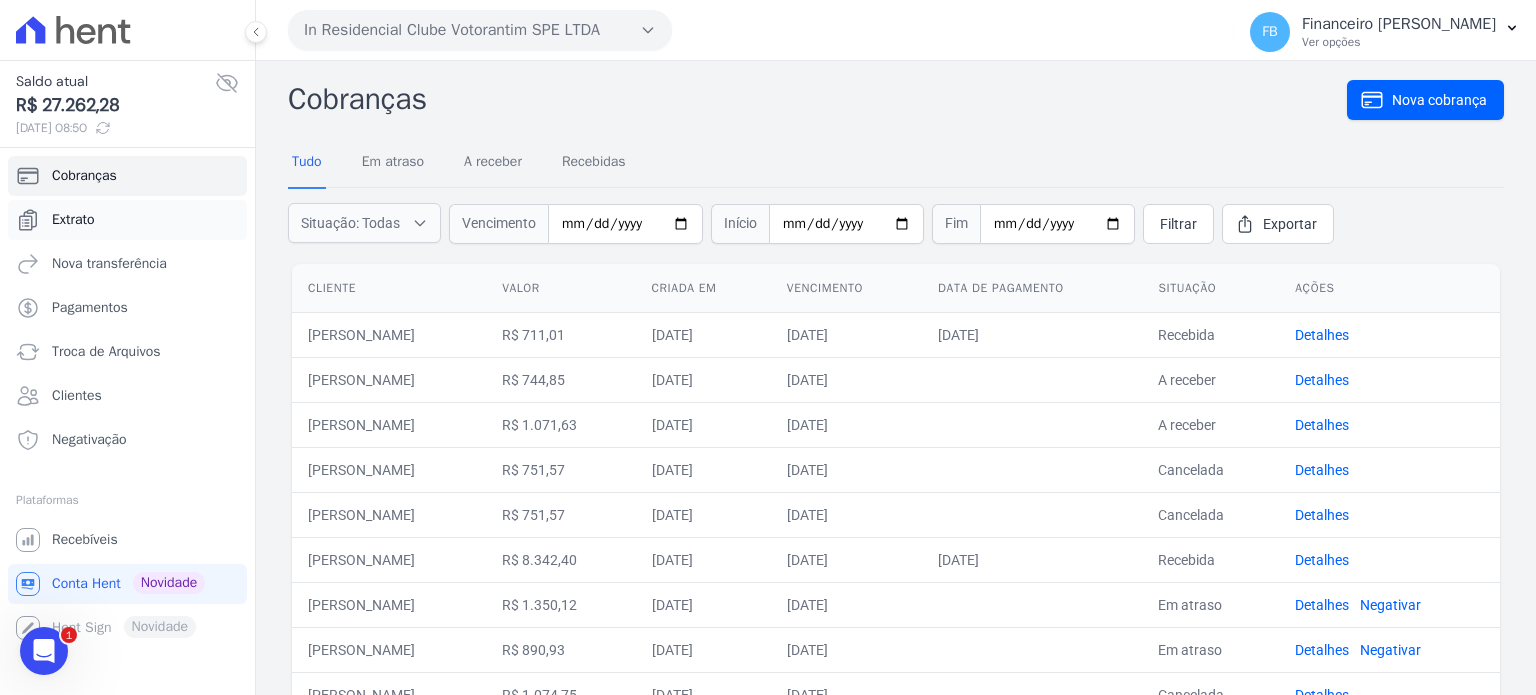click on "Extrato" at bounding box center (127, 220) 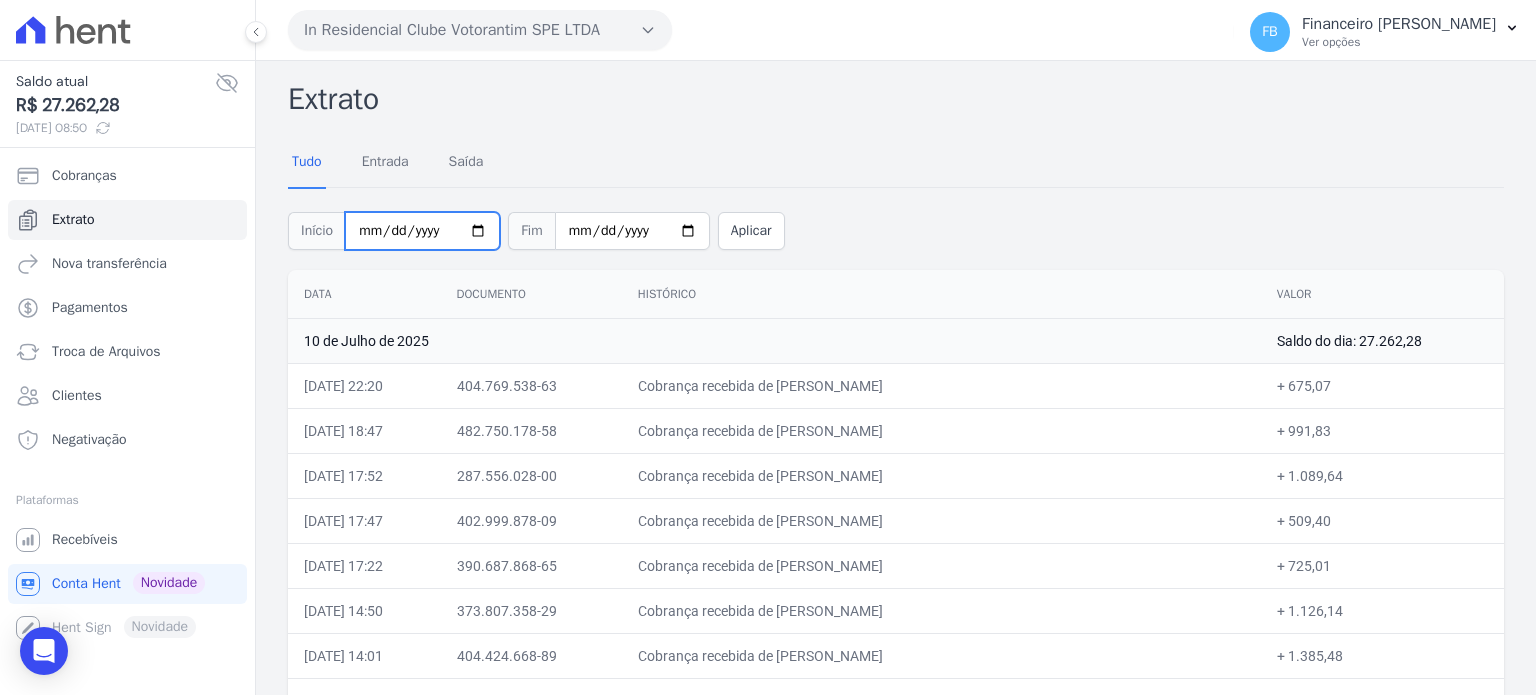 click on "2025-07-01" at bounding box center [422, 231] 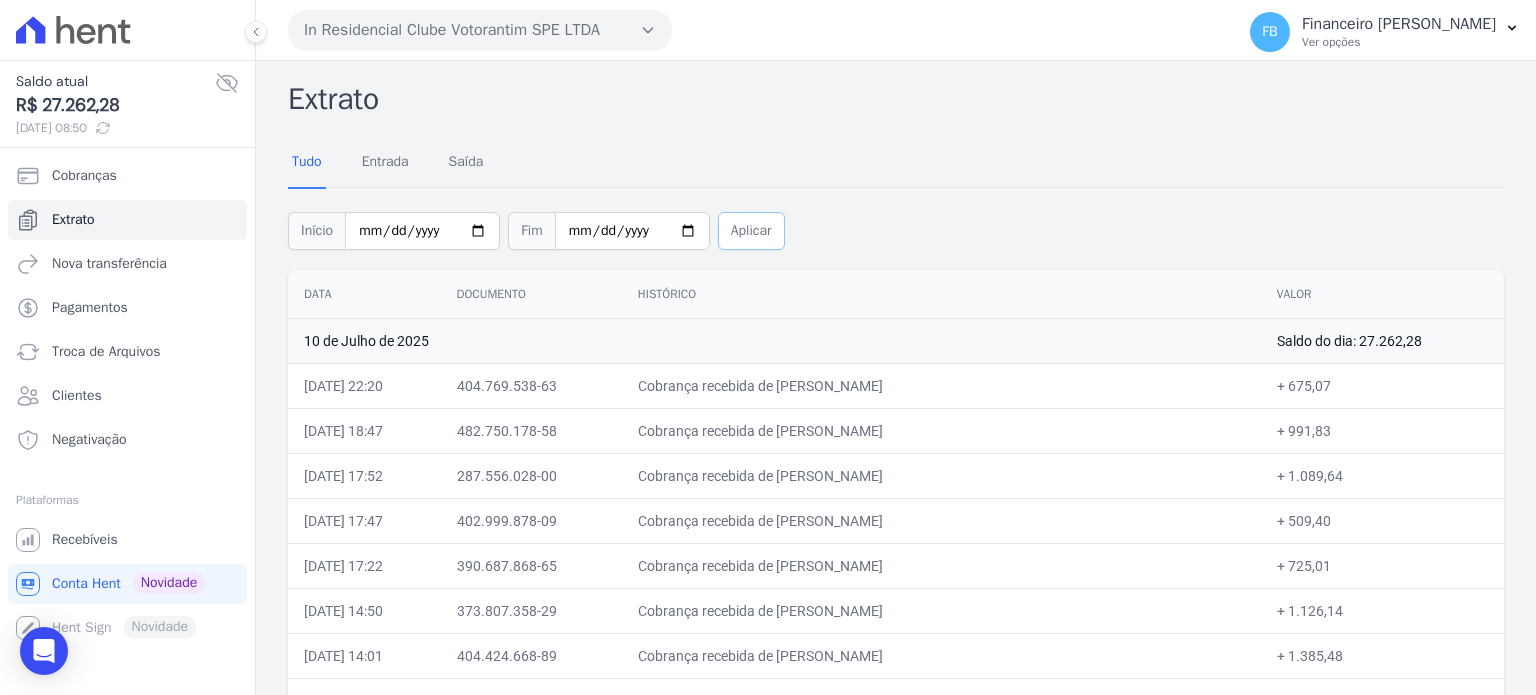click on "Aplicar" at bounding box center [751, 231] 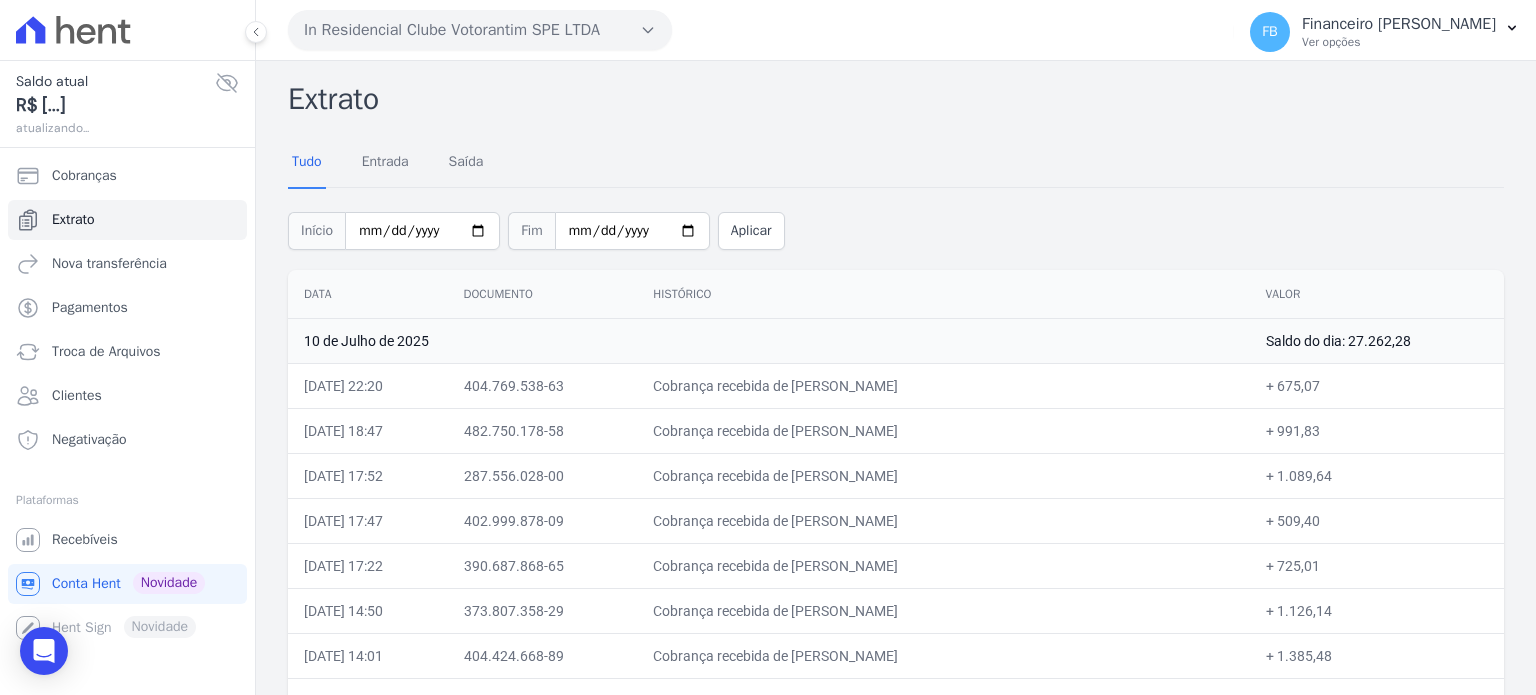 scroll, scrollTop: 0, scrollLeft: 0, axis: both 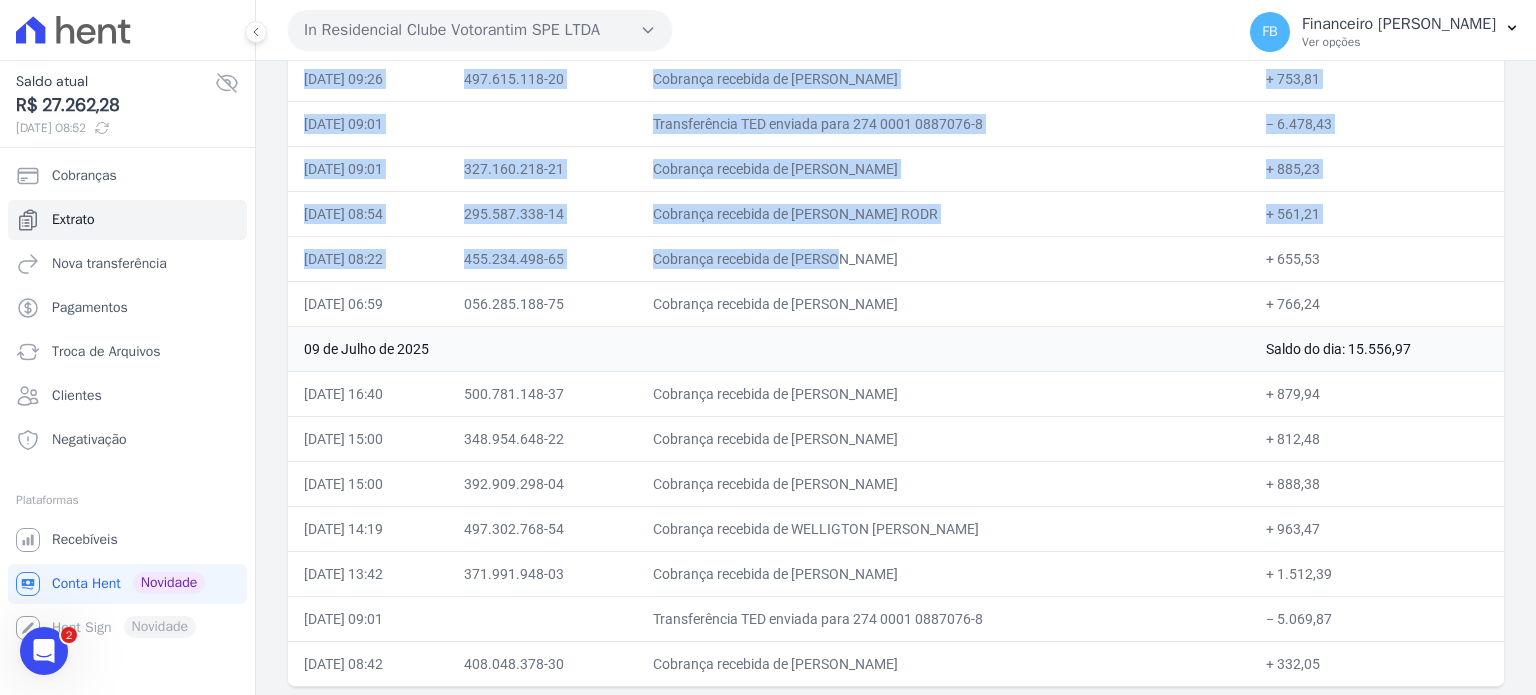 drag, startPoint x: 404, startPoint y: 356, endPoint x: 1411, endPoint y: 664, distance: 1053.0494 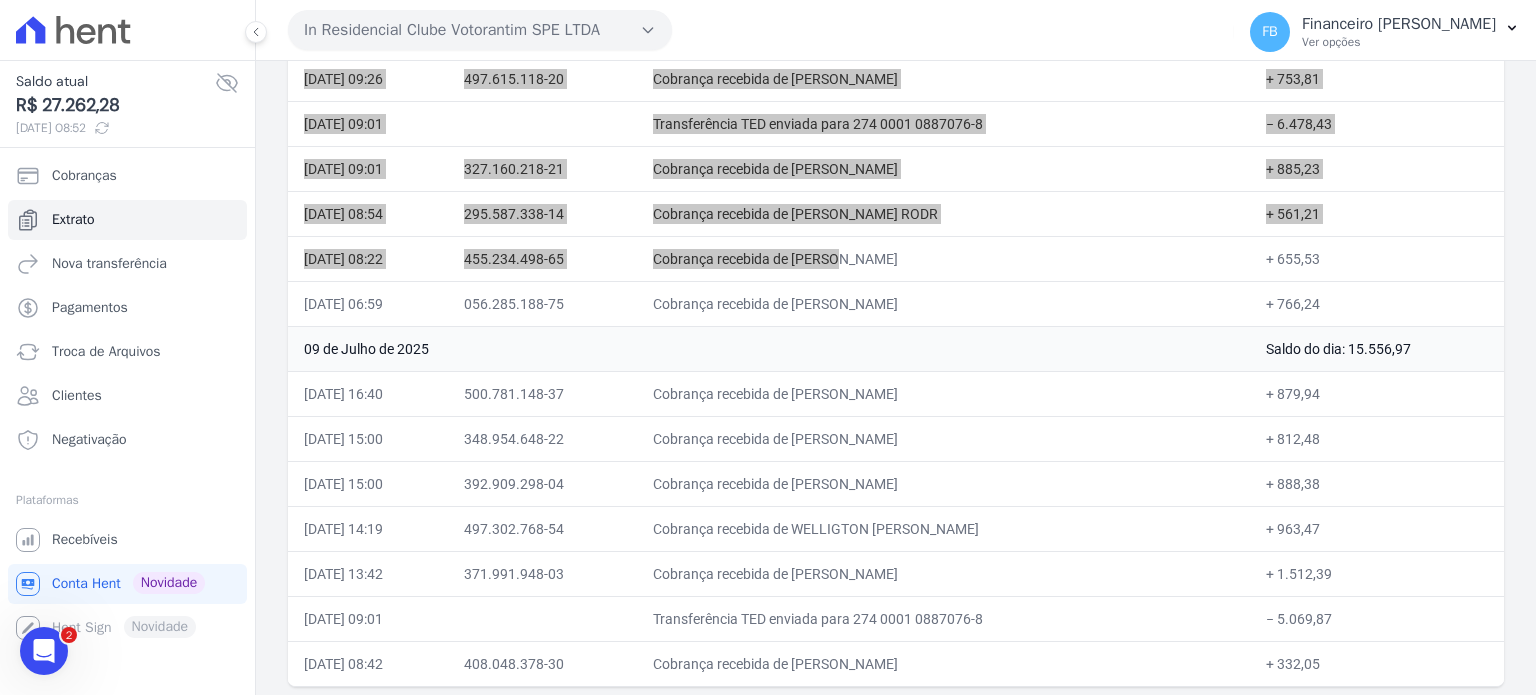 scroll, scrollTop: 847, scrollLeft: 0, axis: vertical 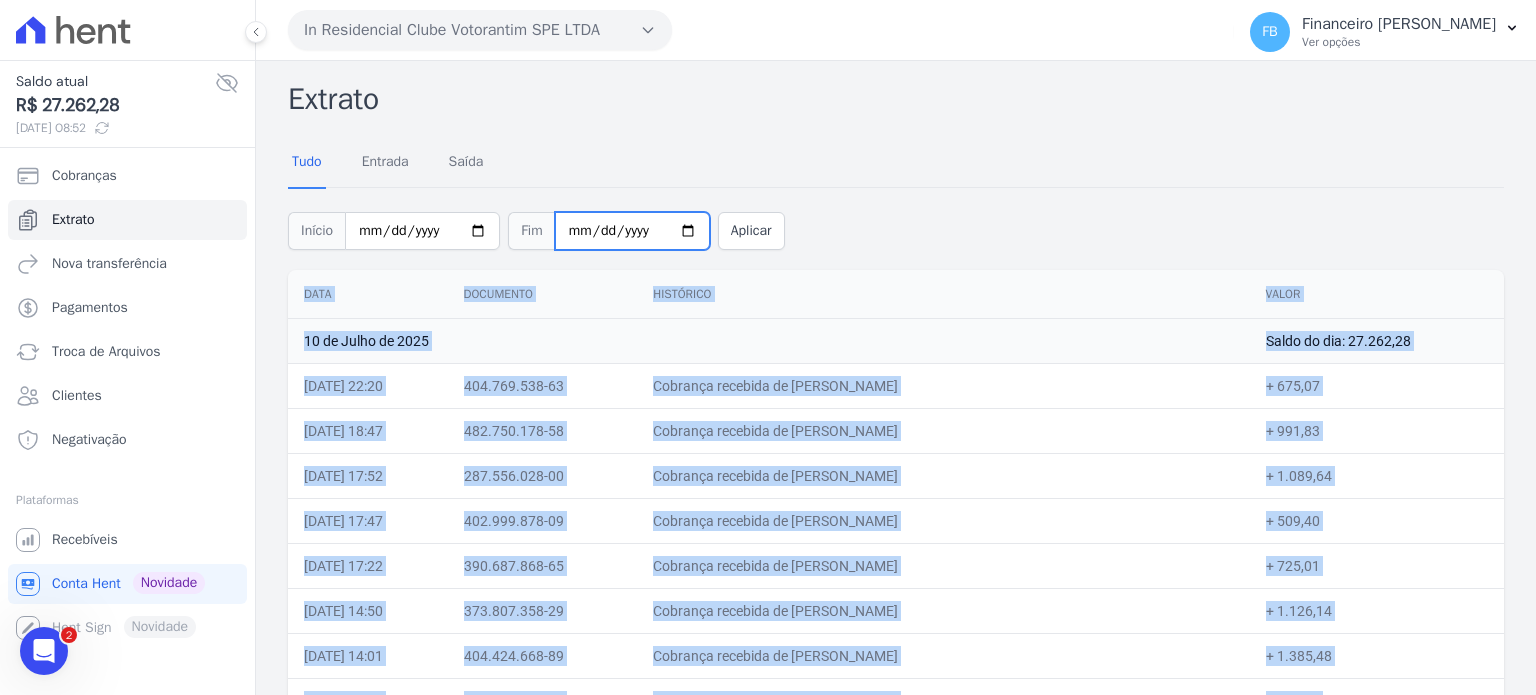 click on "[DATE]" at bounding box center [632, 231] 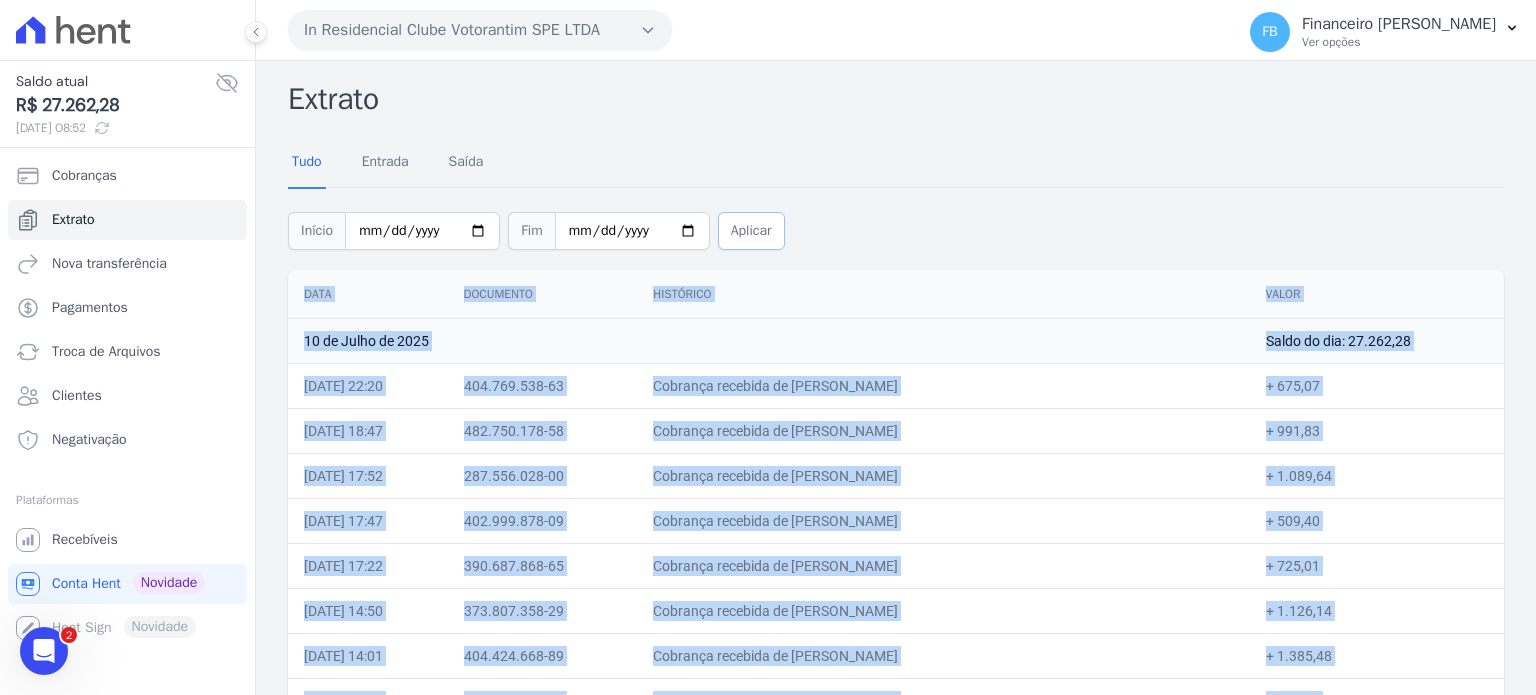 click on "Aplicar" at bounding box center (751, 231) 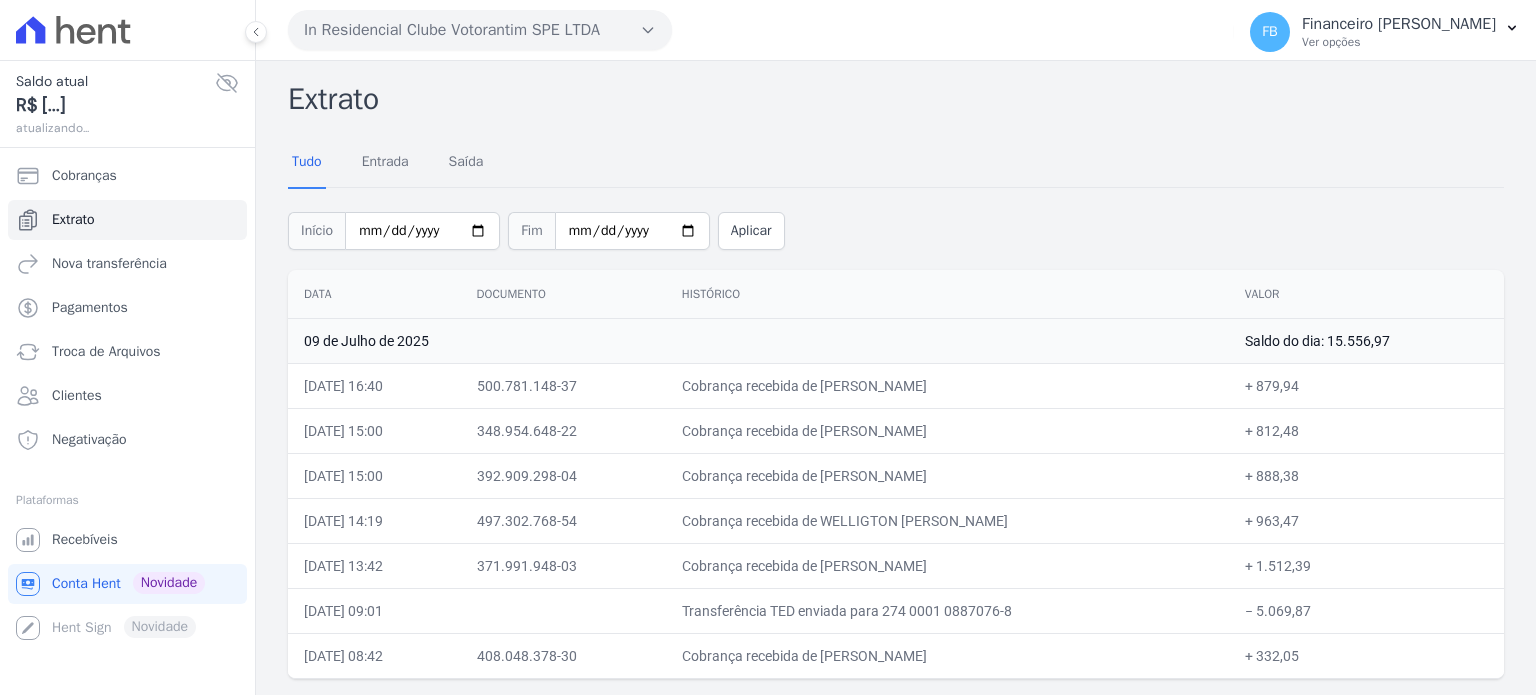 scroll, scrollTop: 0, scrollLeft: 0, axis: both 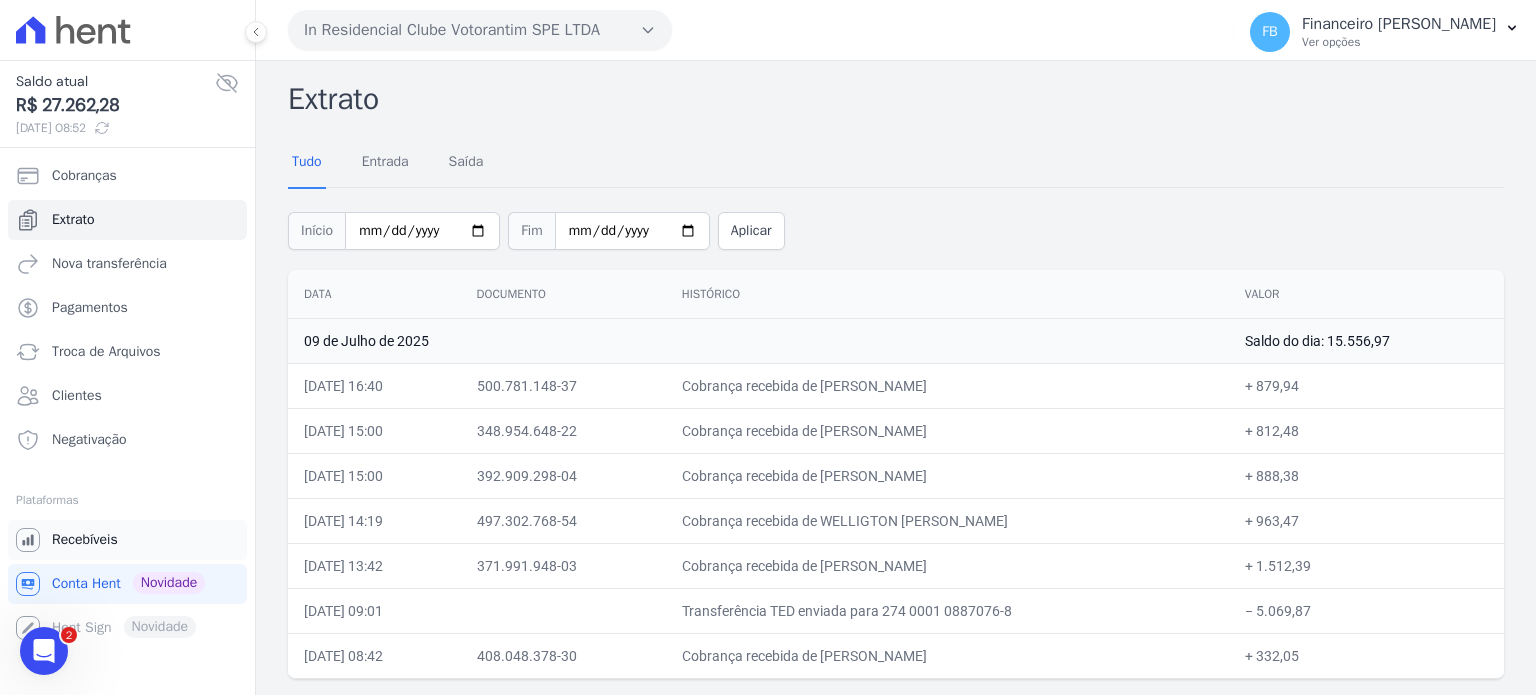 click on "Recebíveis" at bounding box center (85, 540) 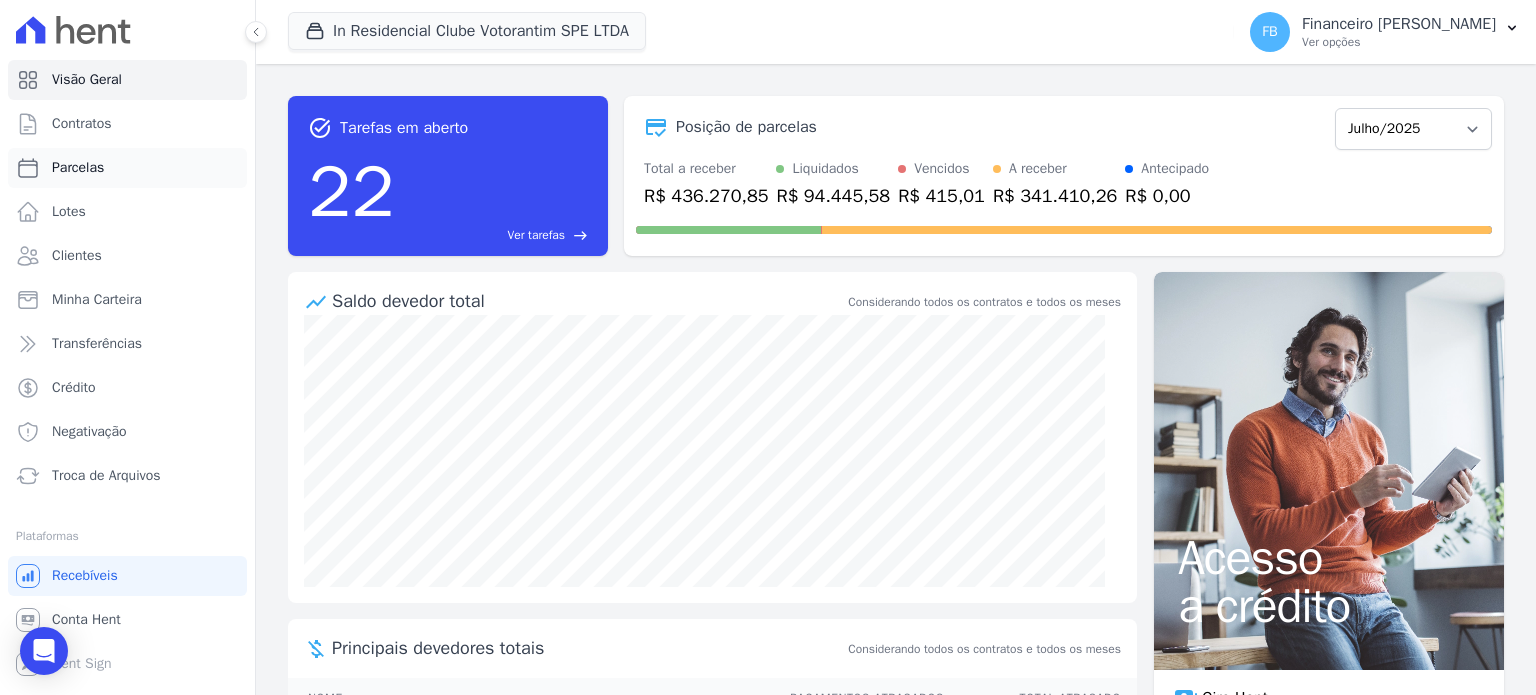 click on "Parcelas" at bounding box center (127, 168) 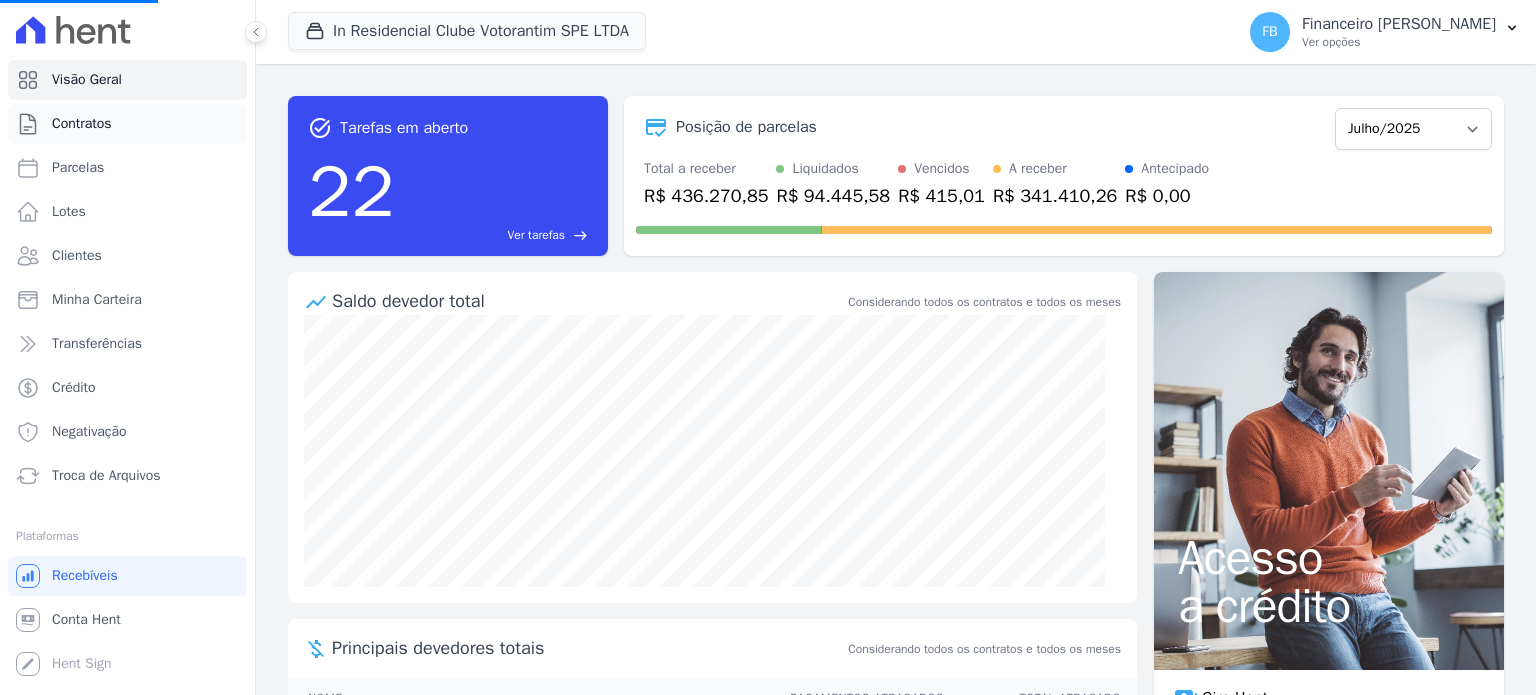 select 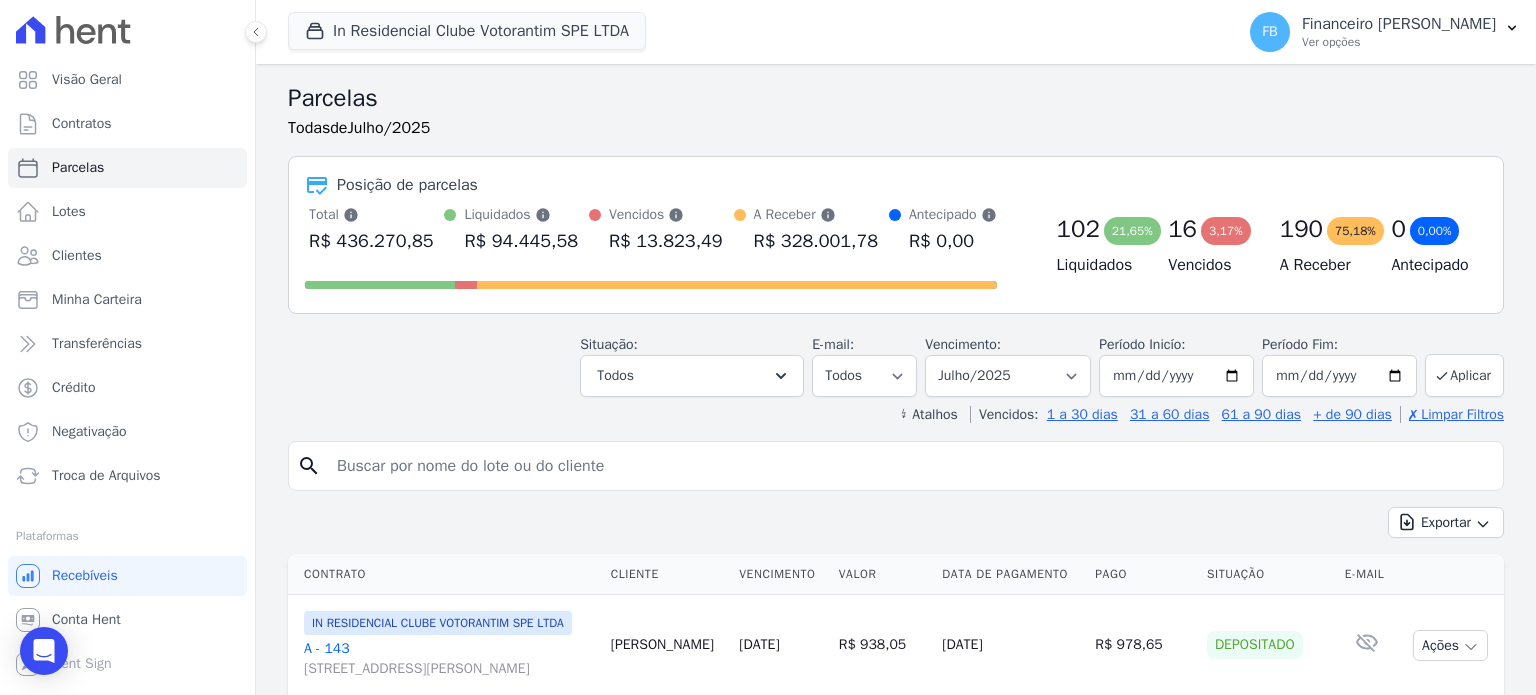 click at bounding box center [910, 466] 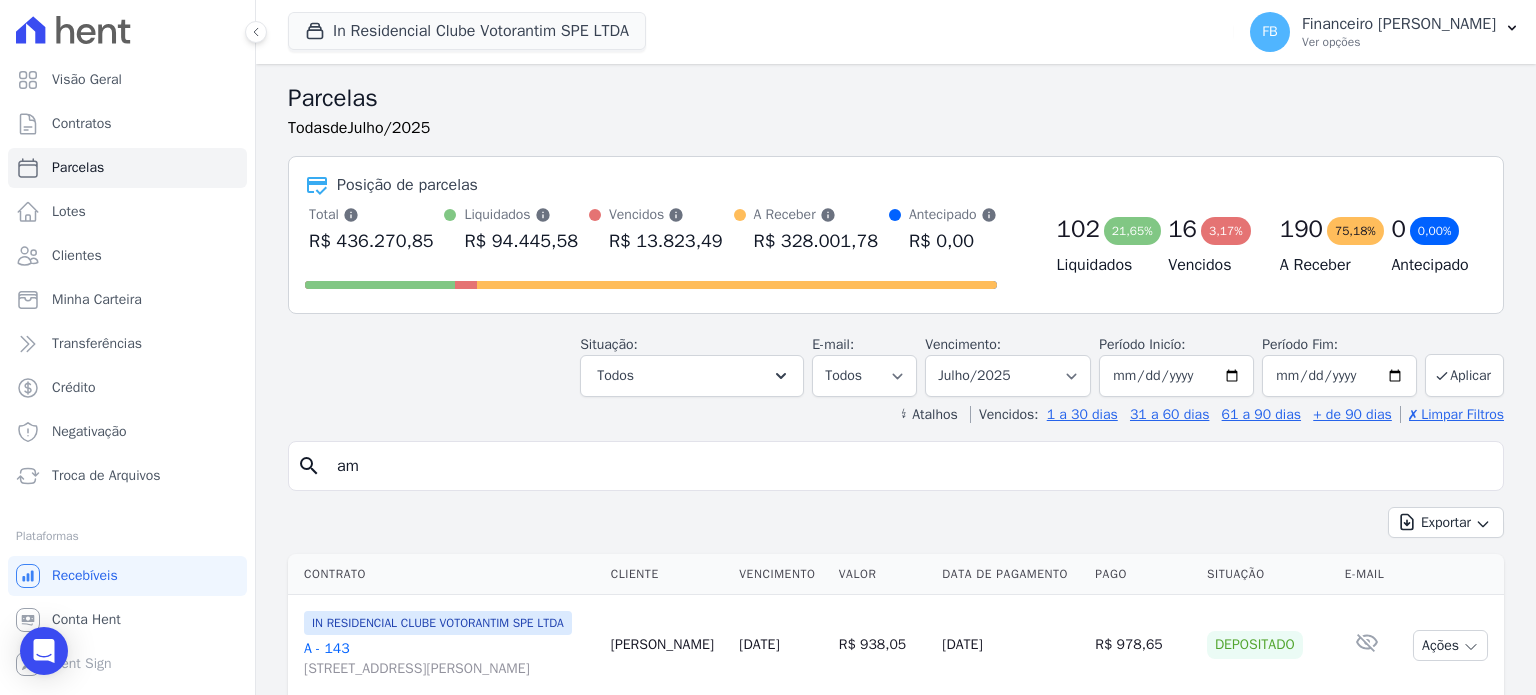 type on "a" 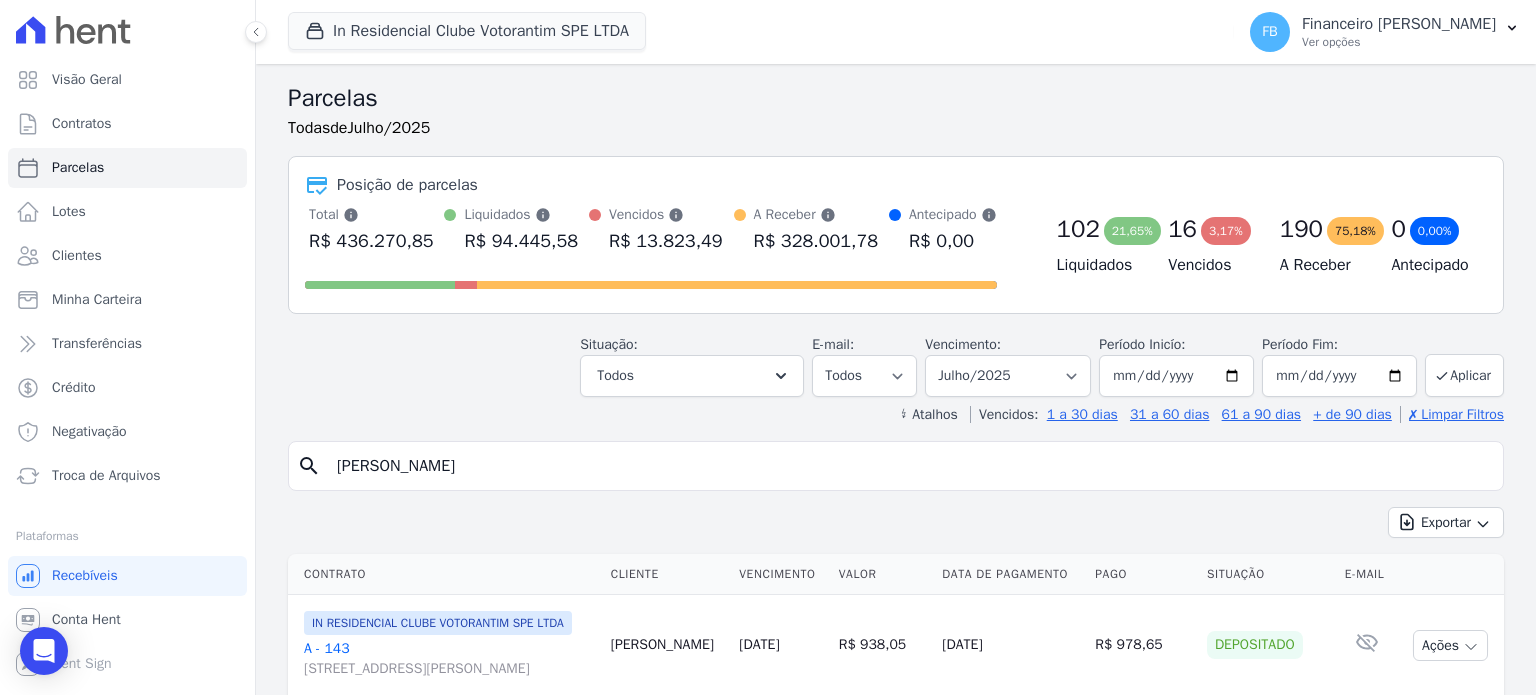 type on "samuel henrique" 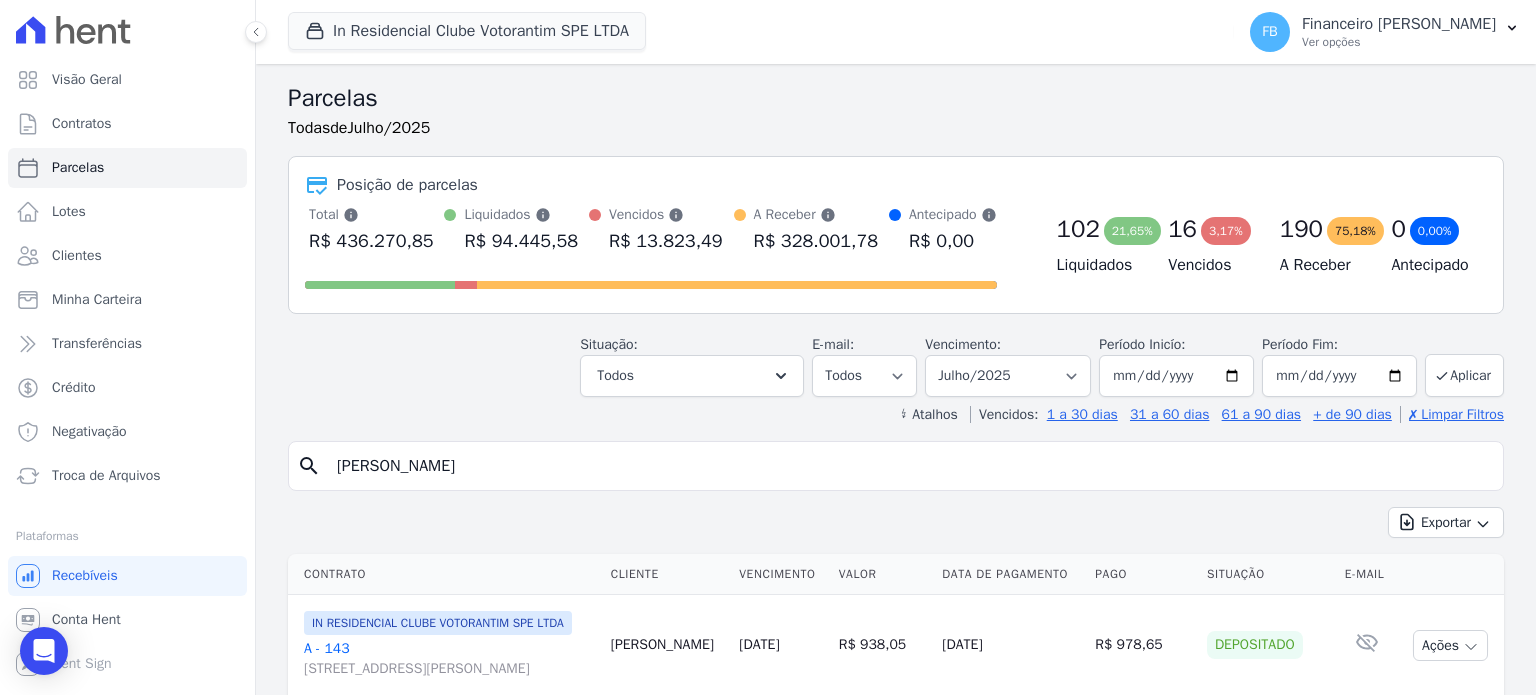 select 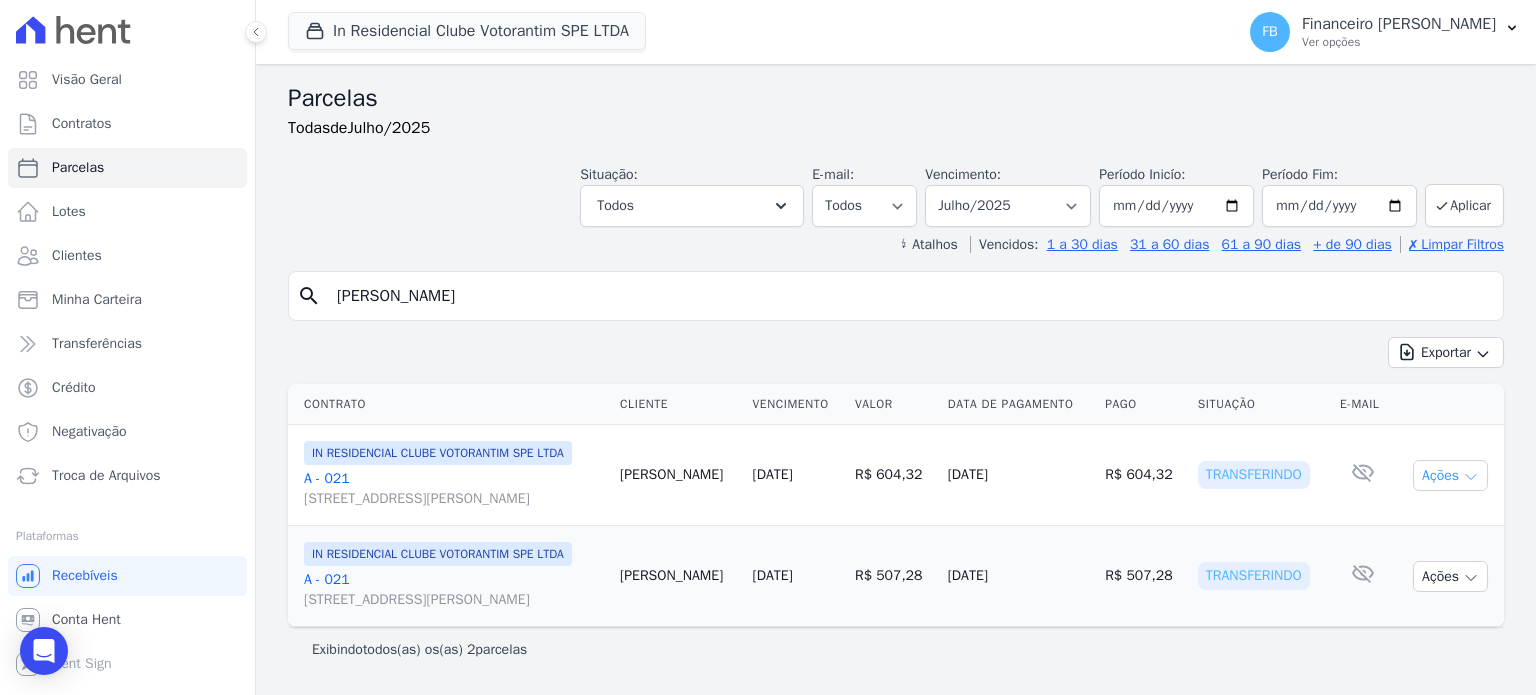 click 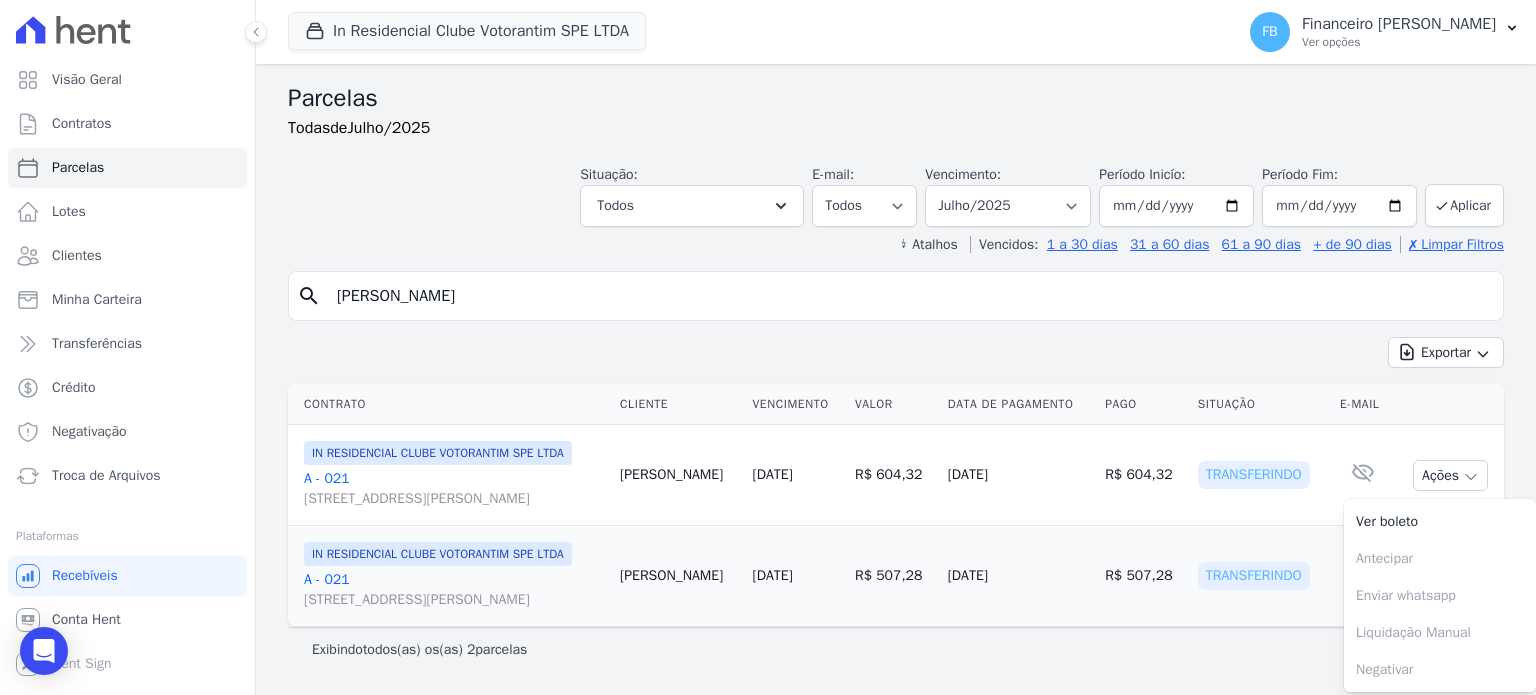scroll, scrollTop: 47, scrollLeft: 0, axis: vertical 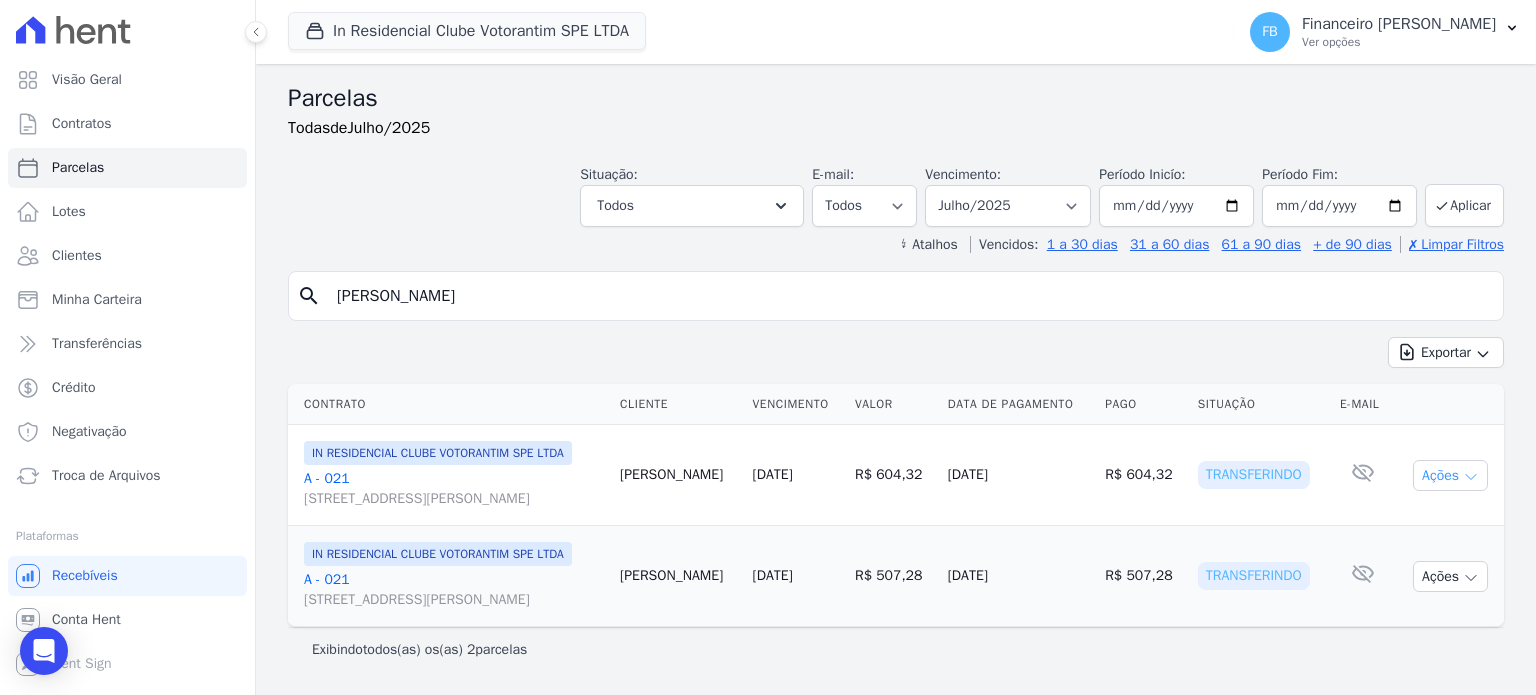 click 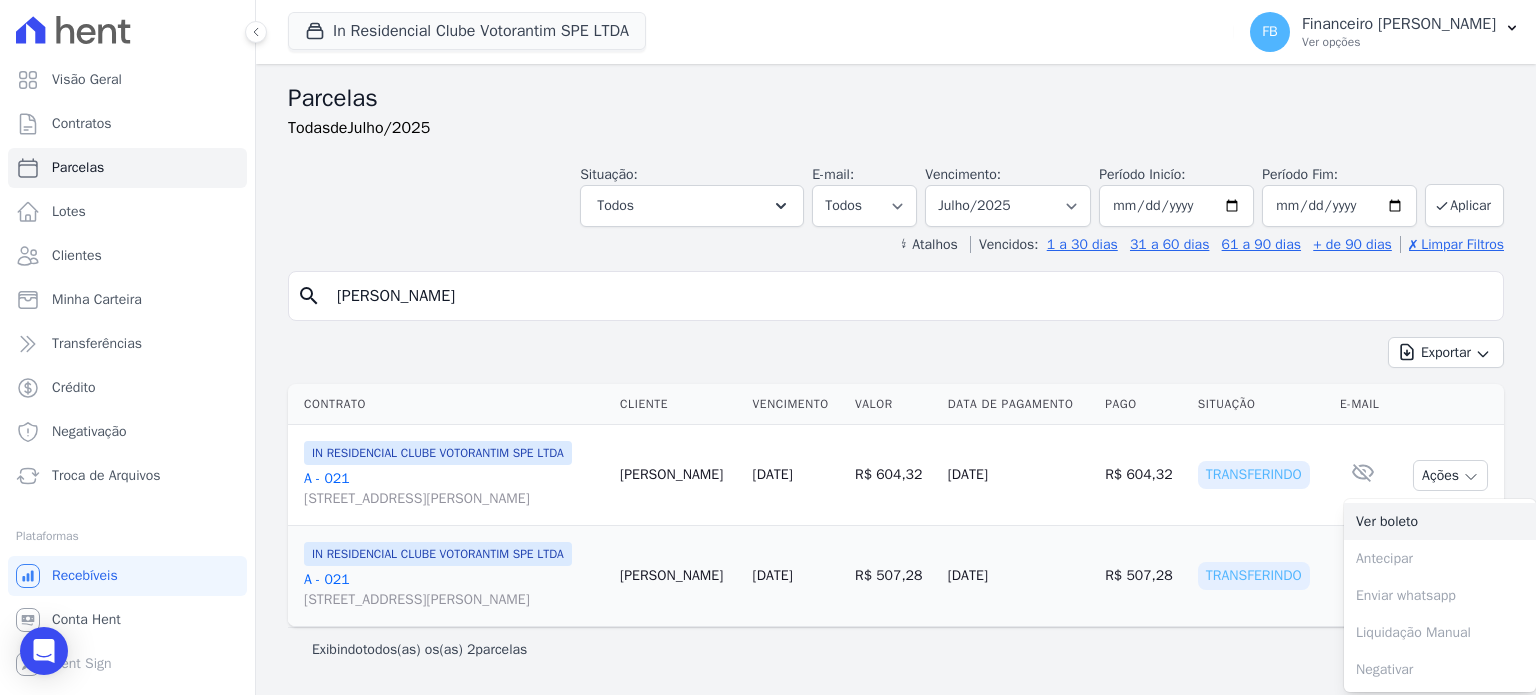 click on "Ver boleto" at bounding box center (1440, 521) 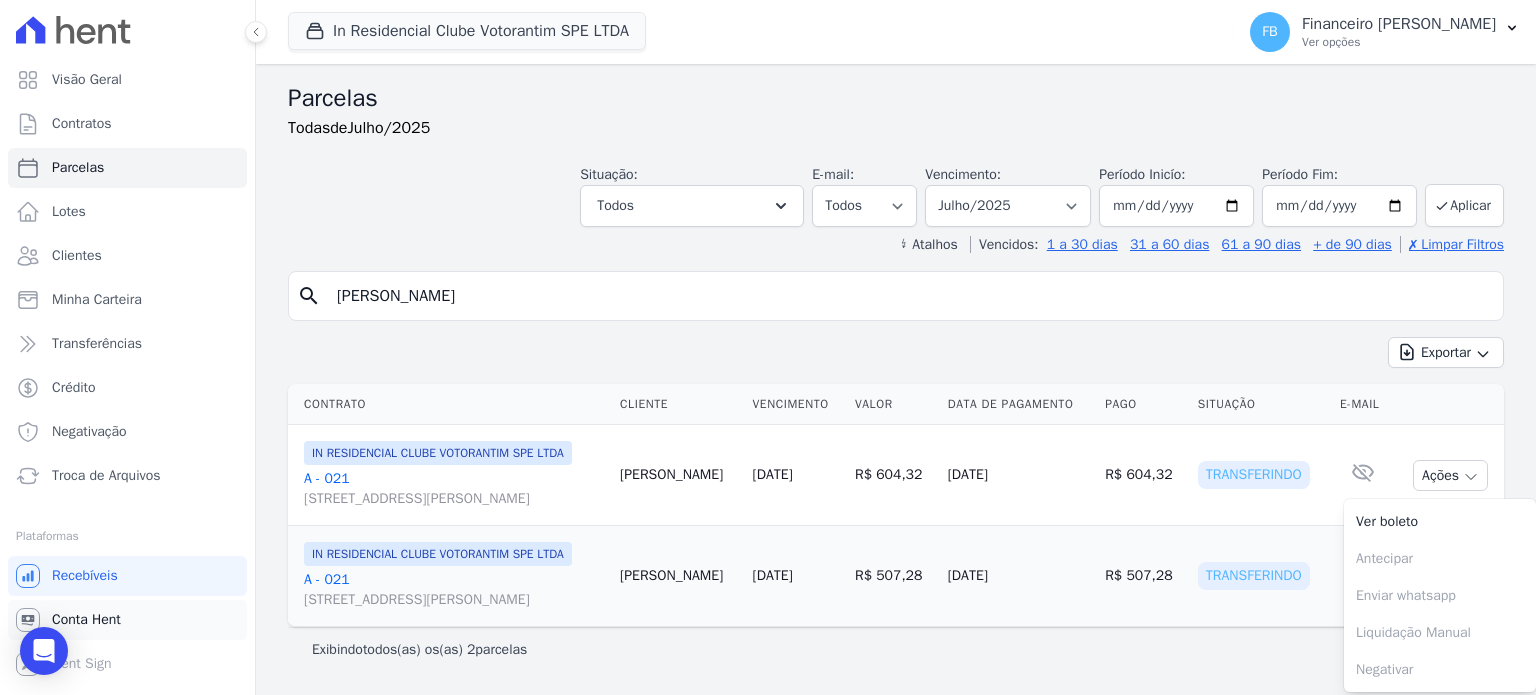 click on "Conta Hent" at bounding box center [86, 620] 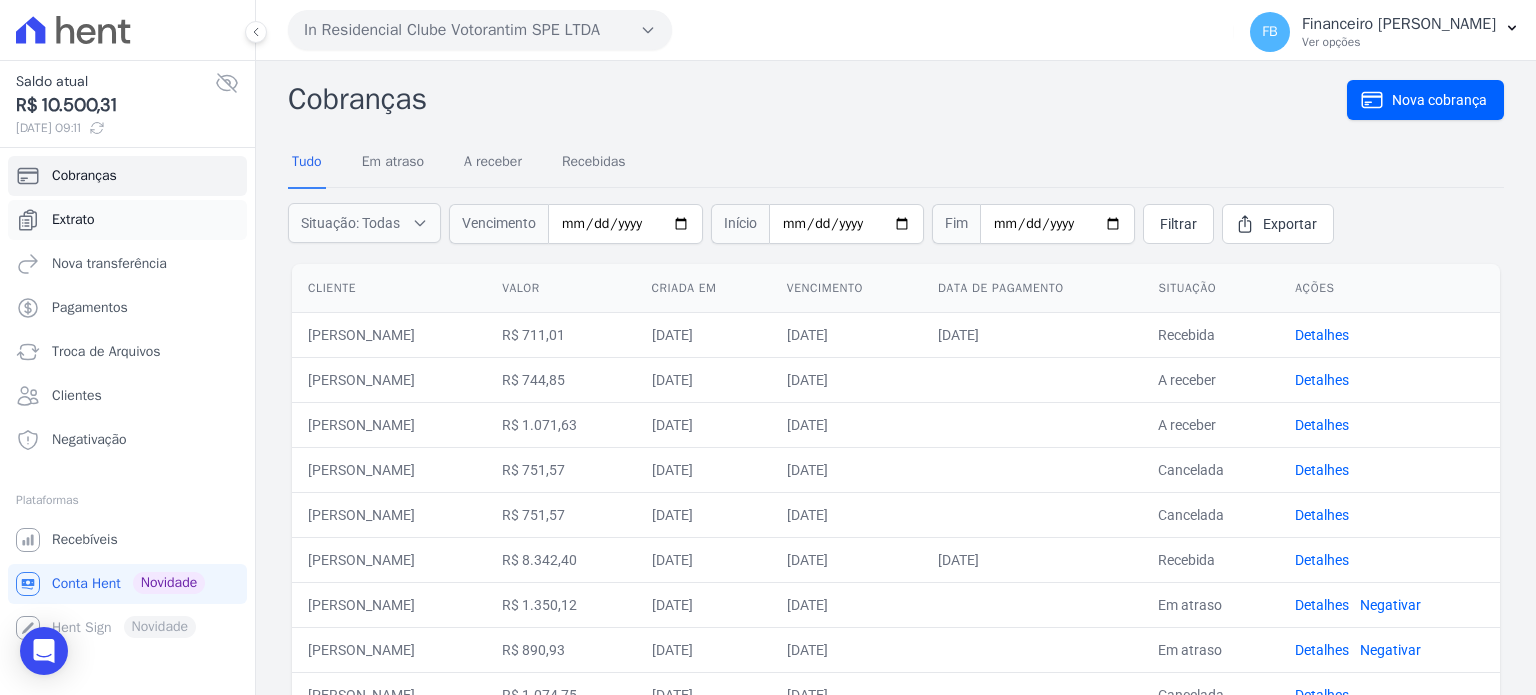 click on "Extrato" at bounding box center (127, 220) 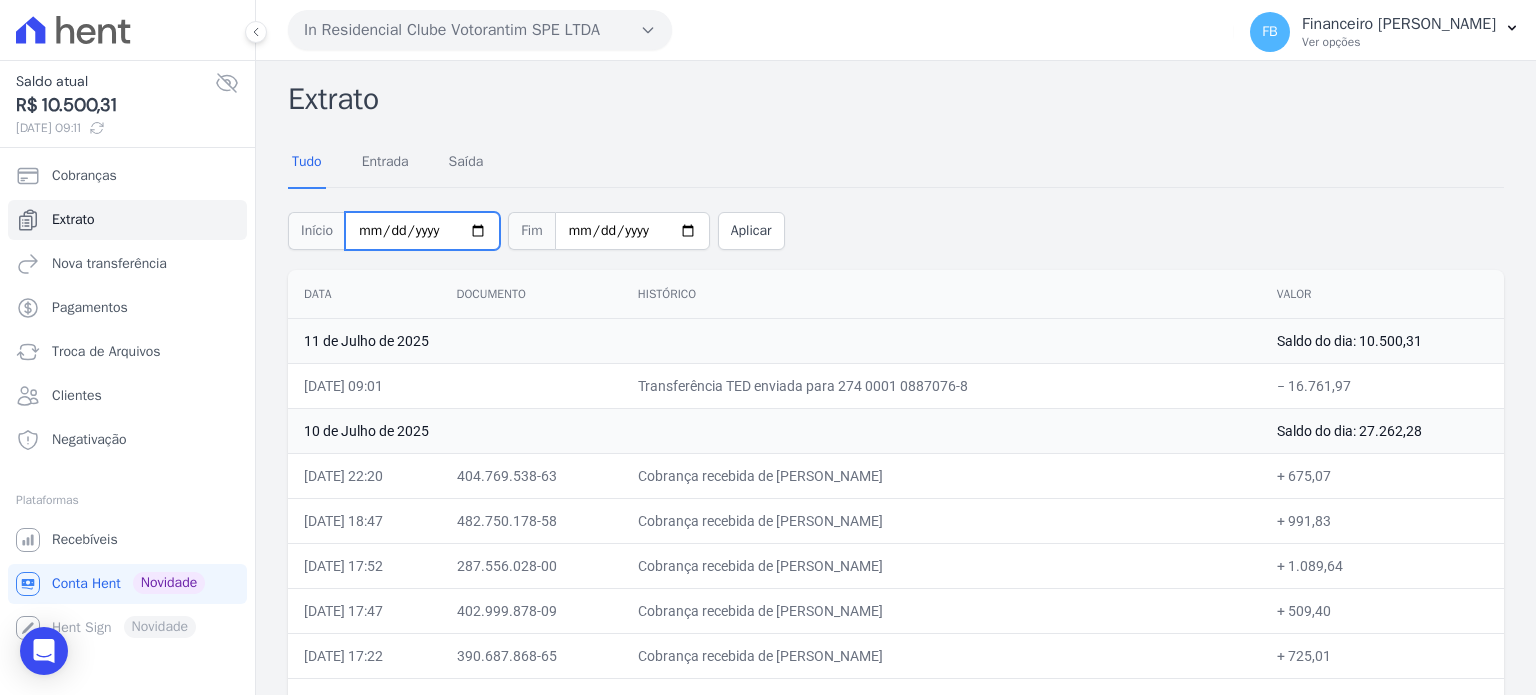 click on "[DATE]" at bounding box center (422, 231) 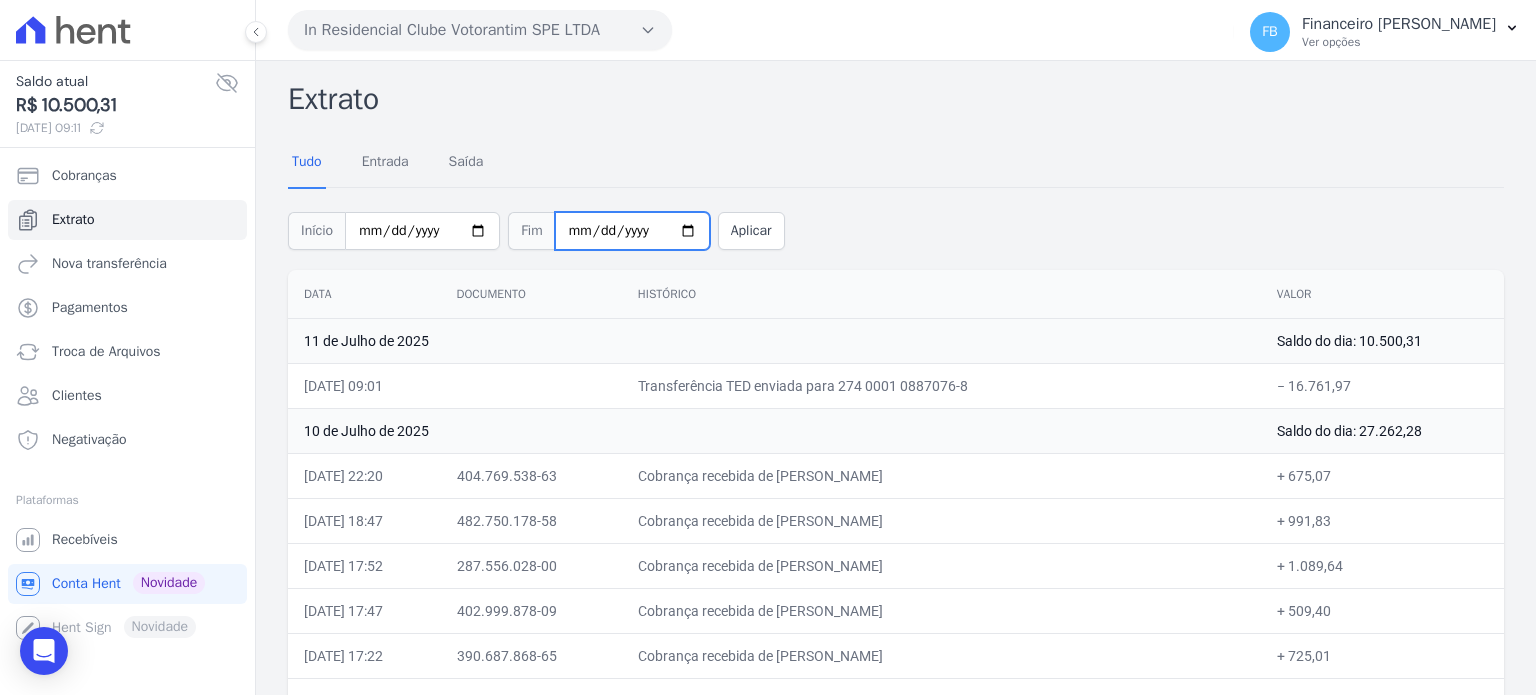 type on "2025-07-17" 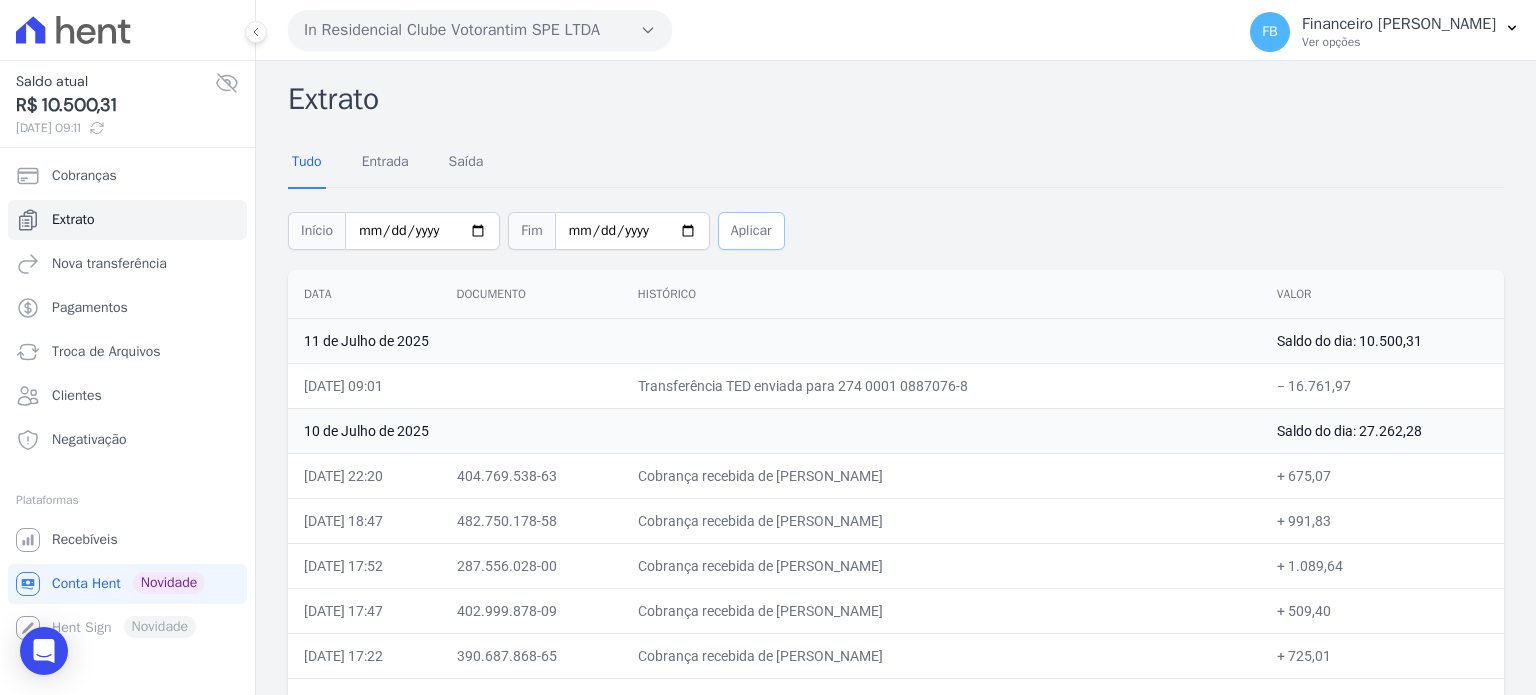 click on "Aplicar" at bounding box center [751, 231] 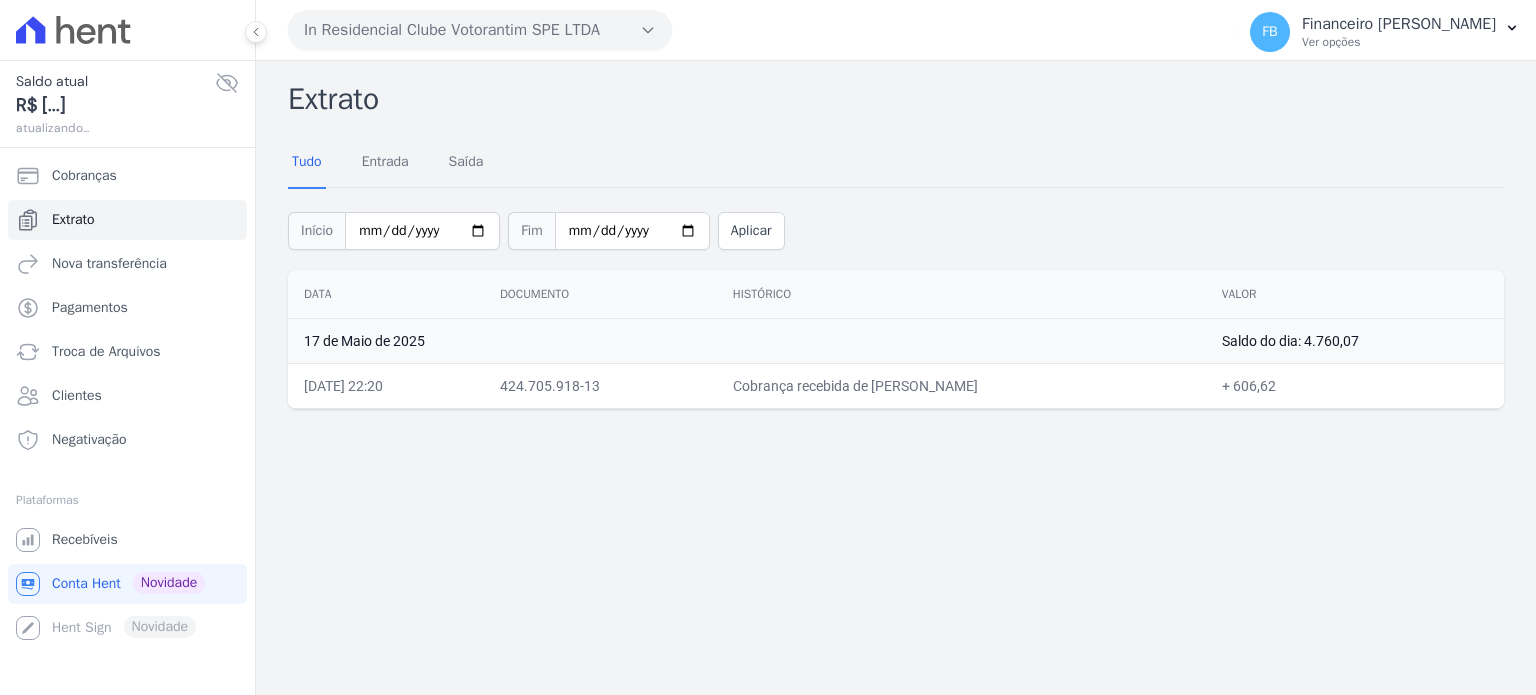 scroll, scrollTop: 0, scrollLeft: 0, axis: both 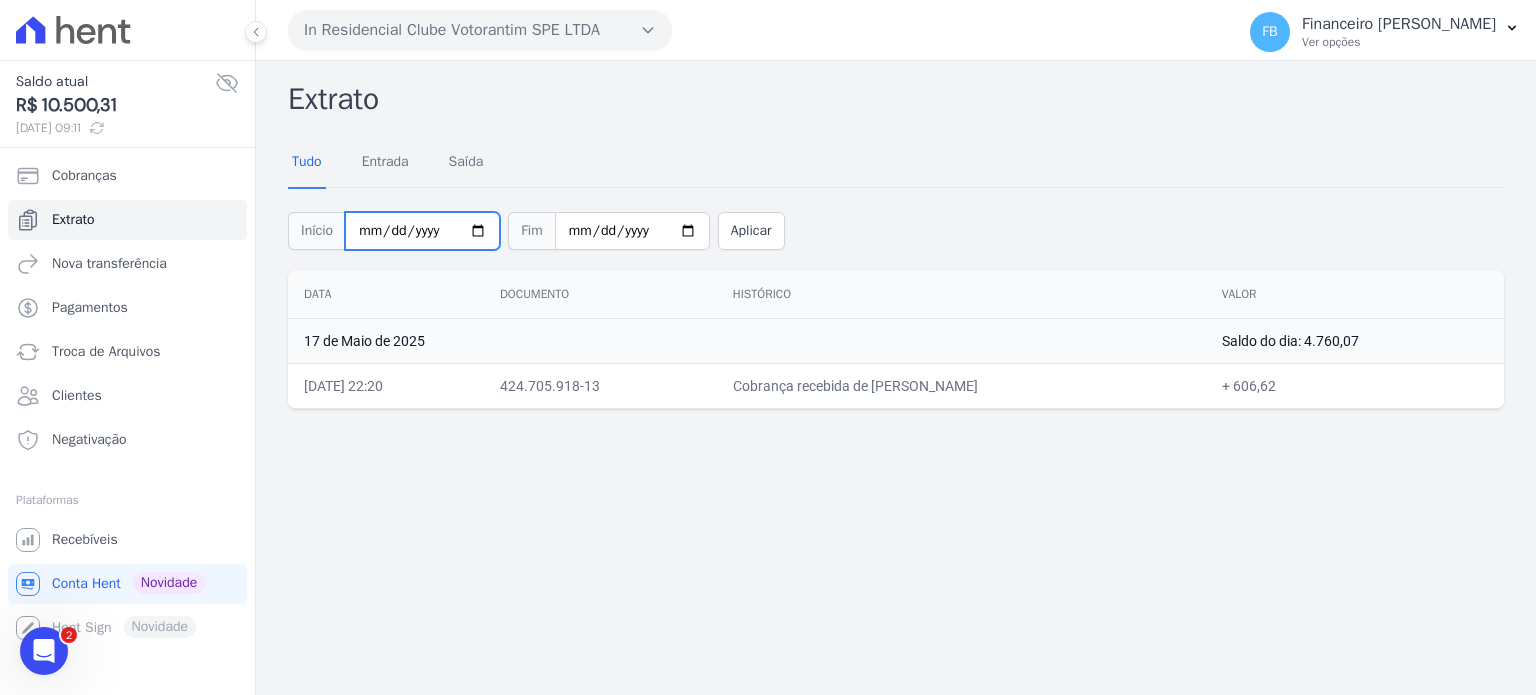 click on "[DATE]" at bounding box center (422, 231) 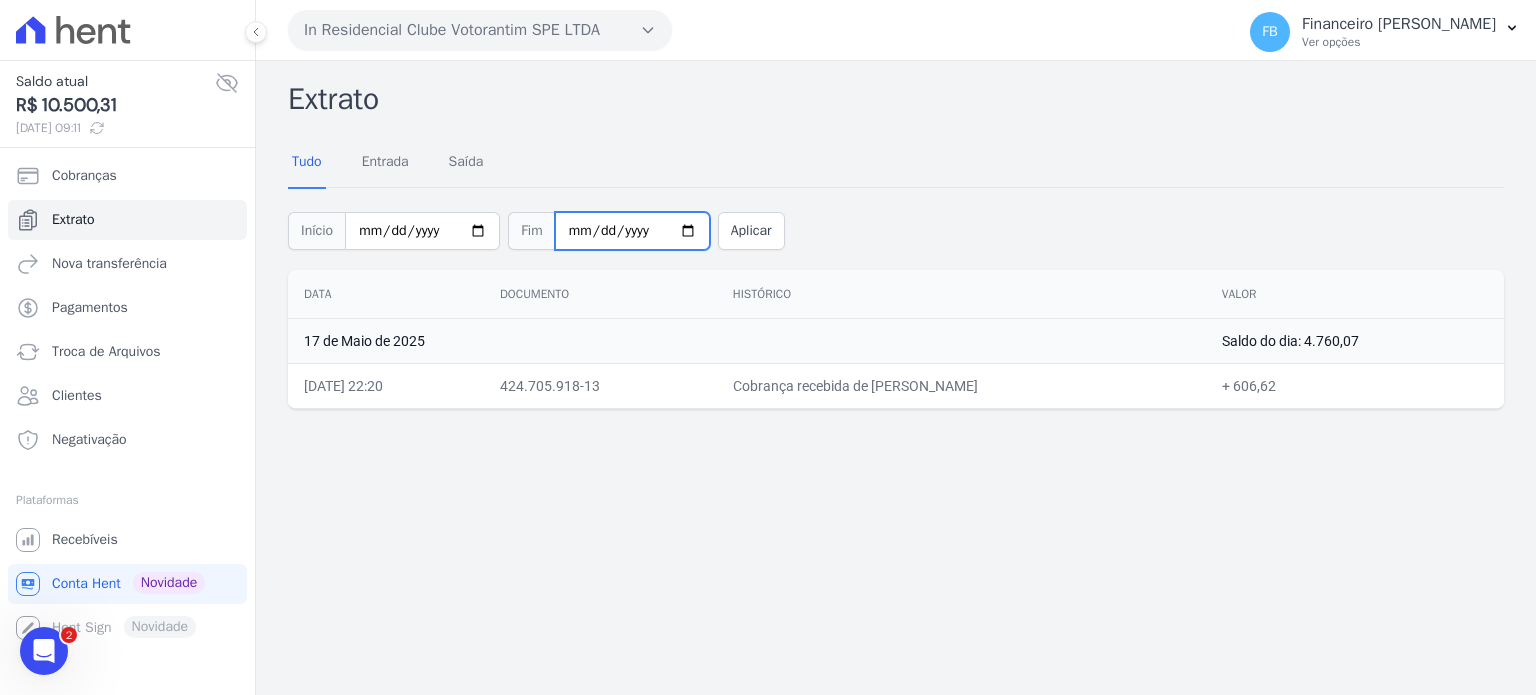 type on "2025-05-22" 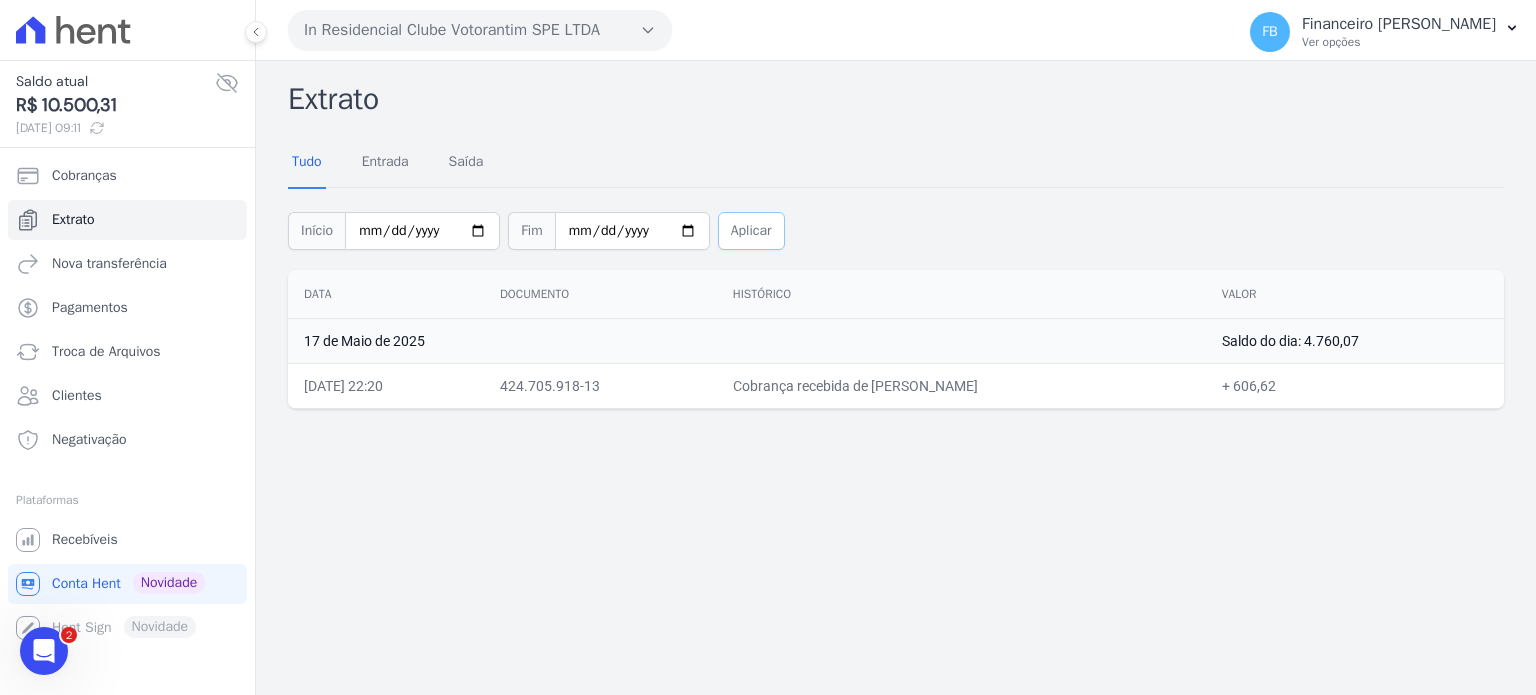 click on "Aplicar" at bounding box center [751, 231] 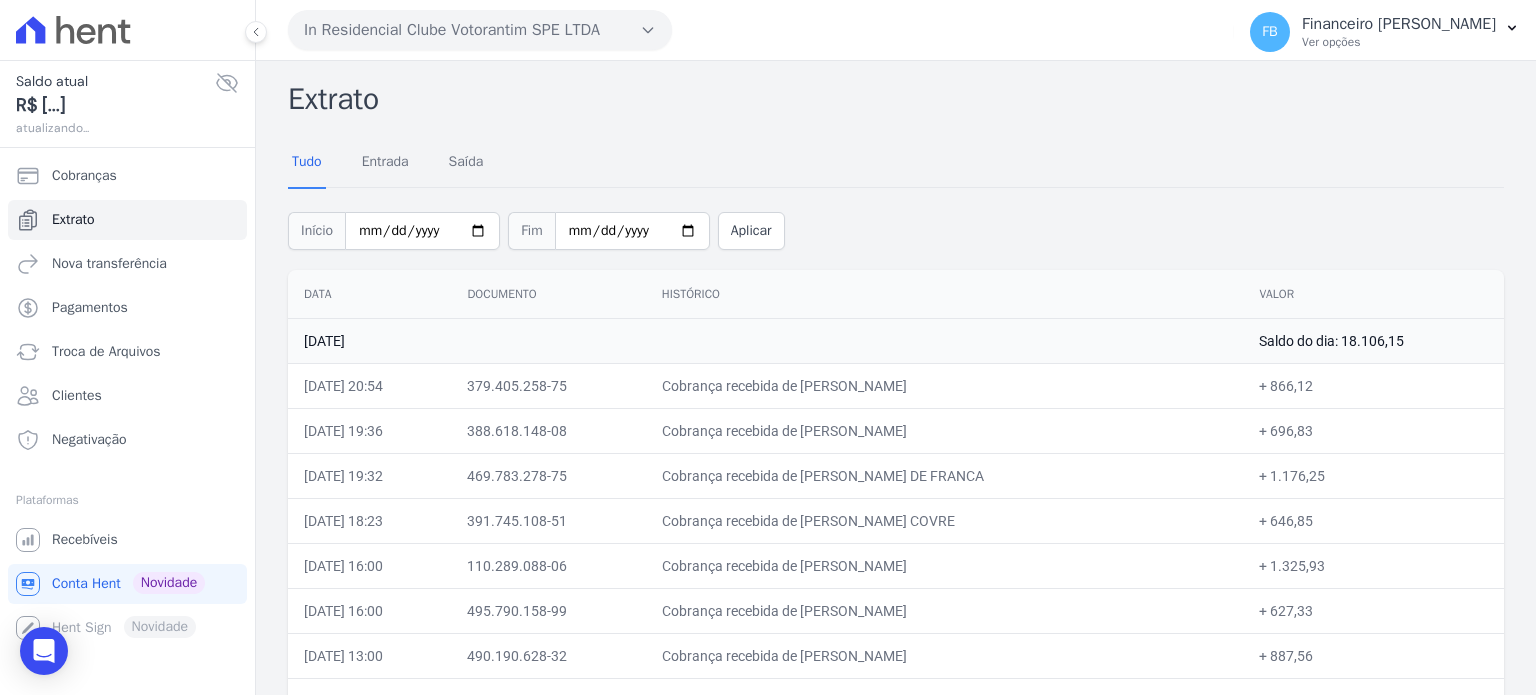 scroll, scrollTop: 0, scrollLeft: 0, axis: both 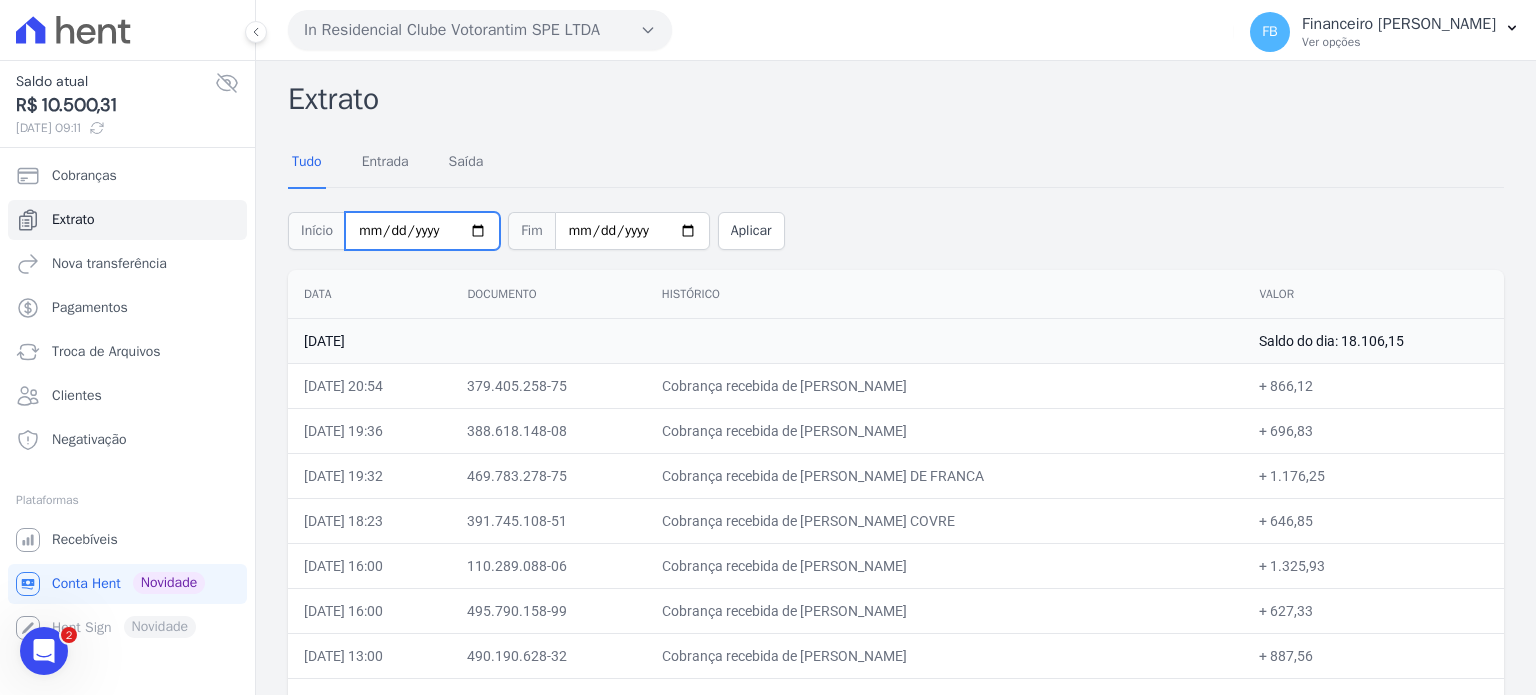 click on "[DATE]" at bounding box center (422, 231) 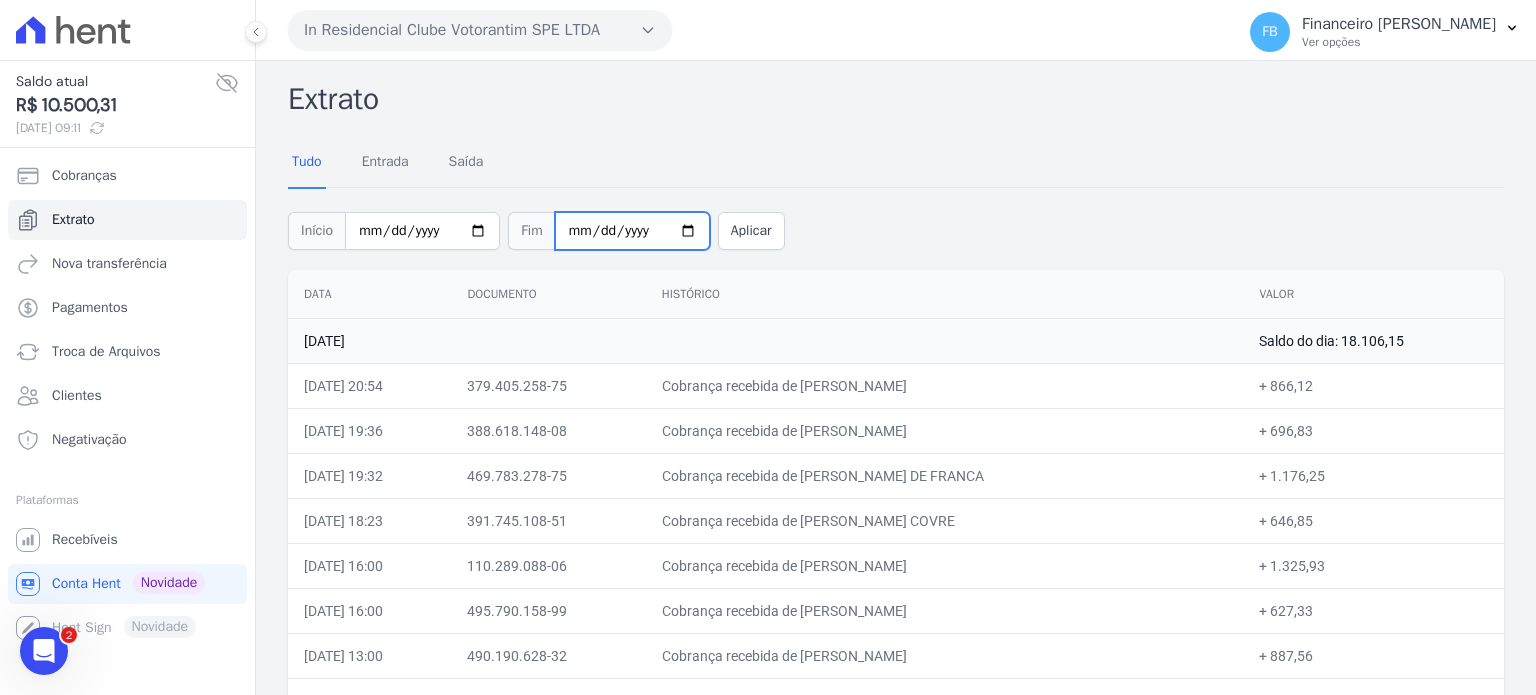 click on "[DATE]" at bounding box center (632, 231) 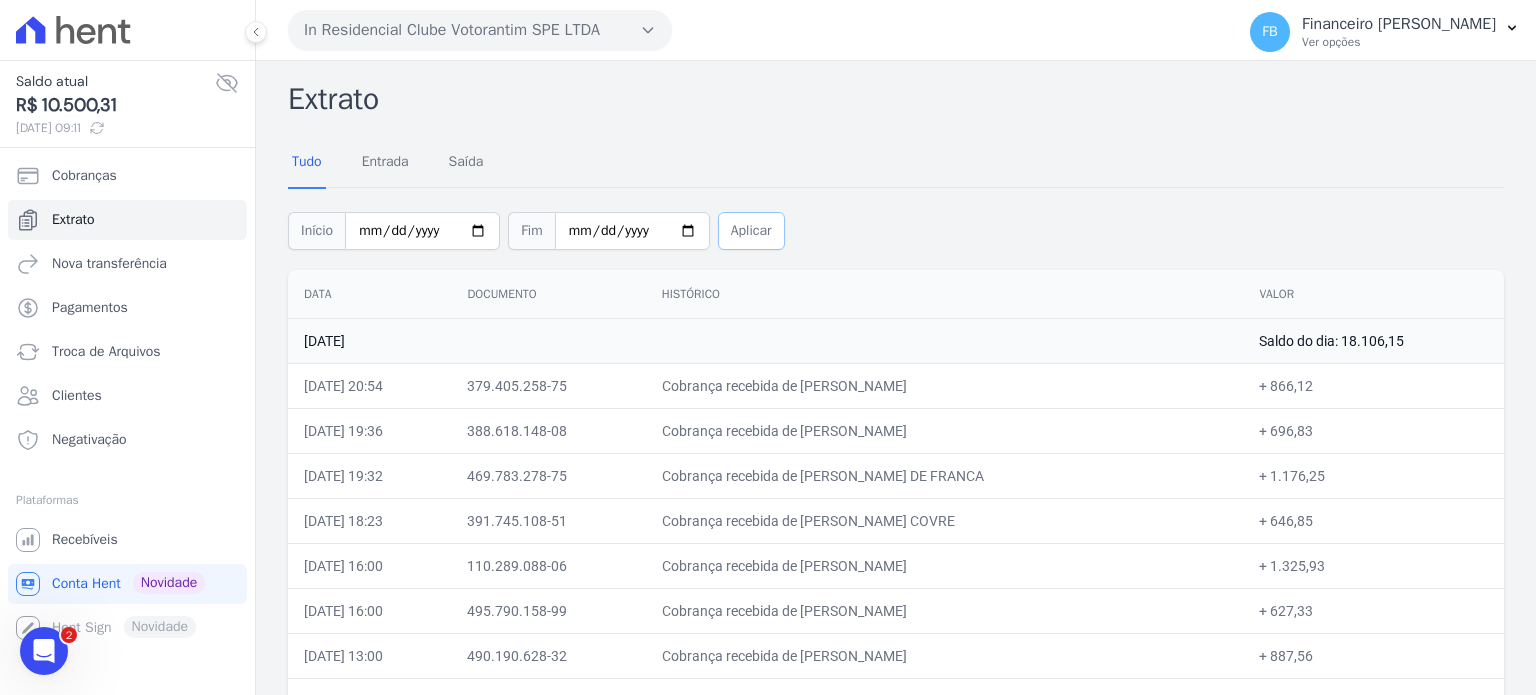 click on "Aplicar" at bounding box center (751, 231) 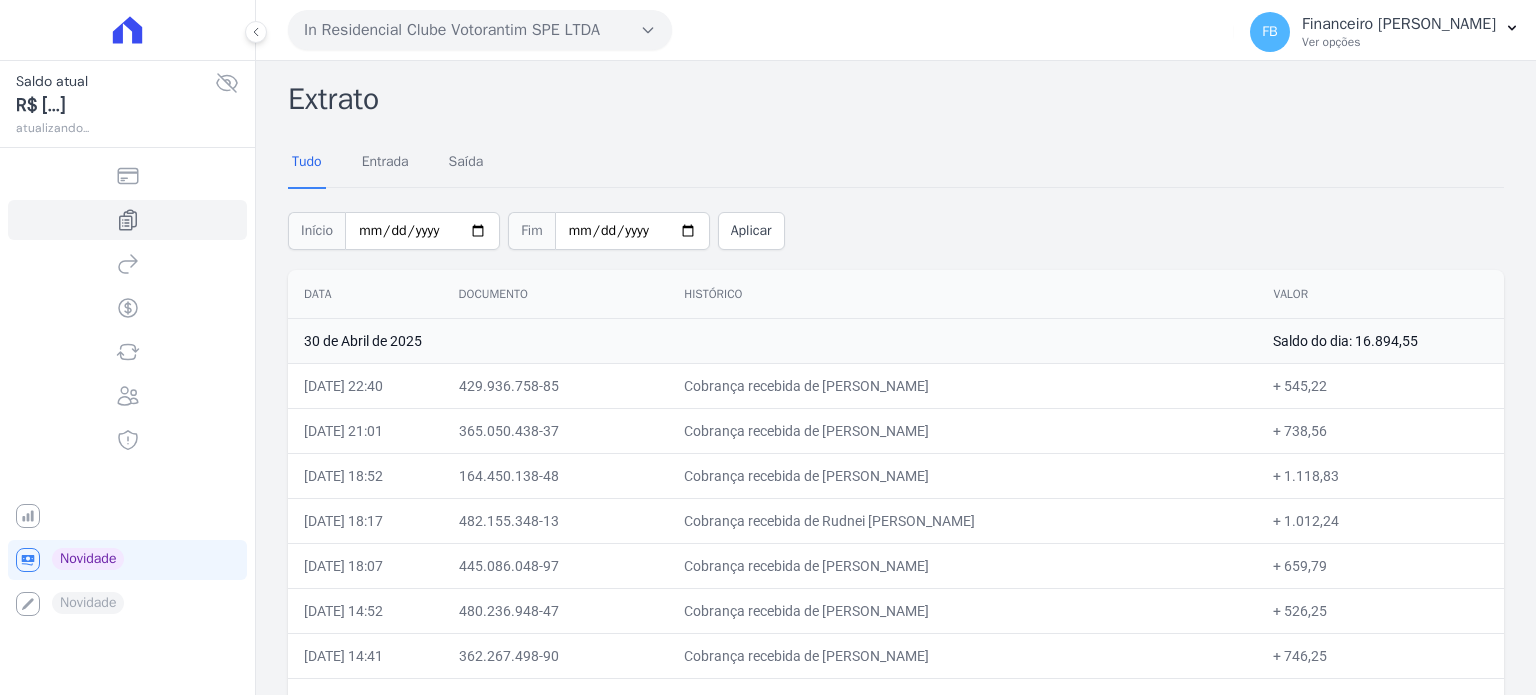 scroll, scrollTop: 0, scrollLeft: 0, axis: both 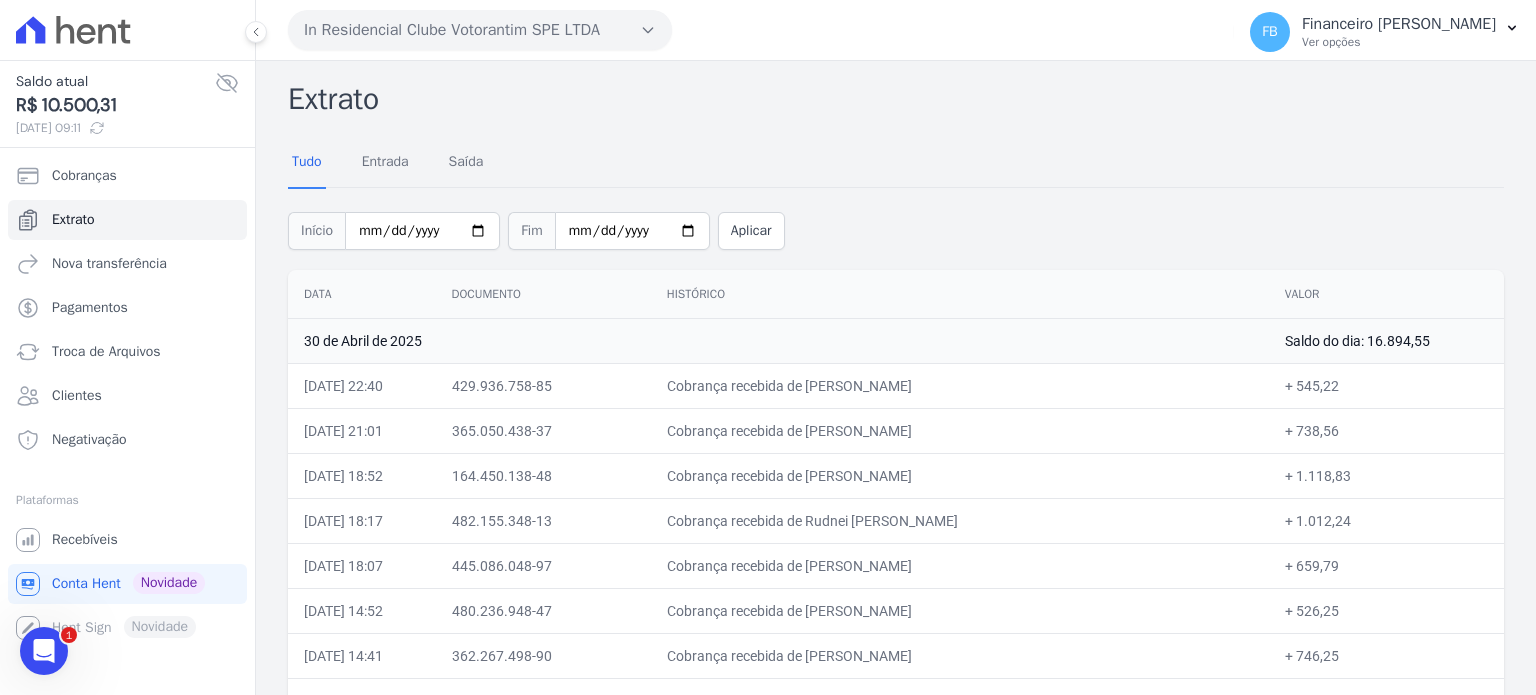 click on "Valor" at bounding box center [1386, 294] 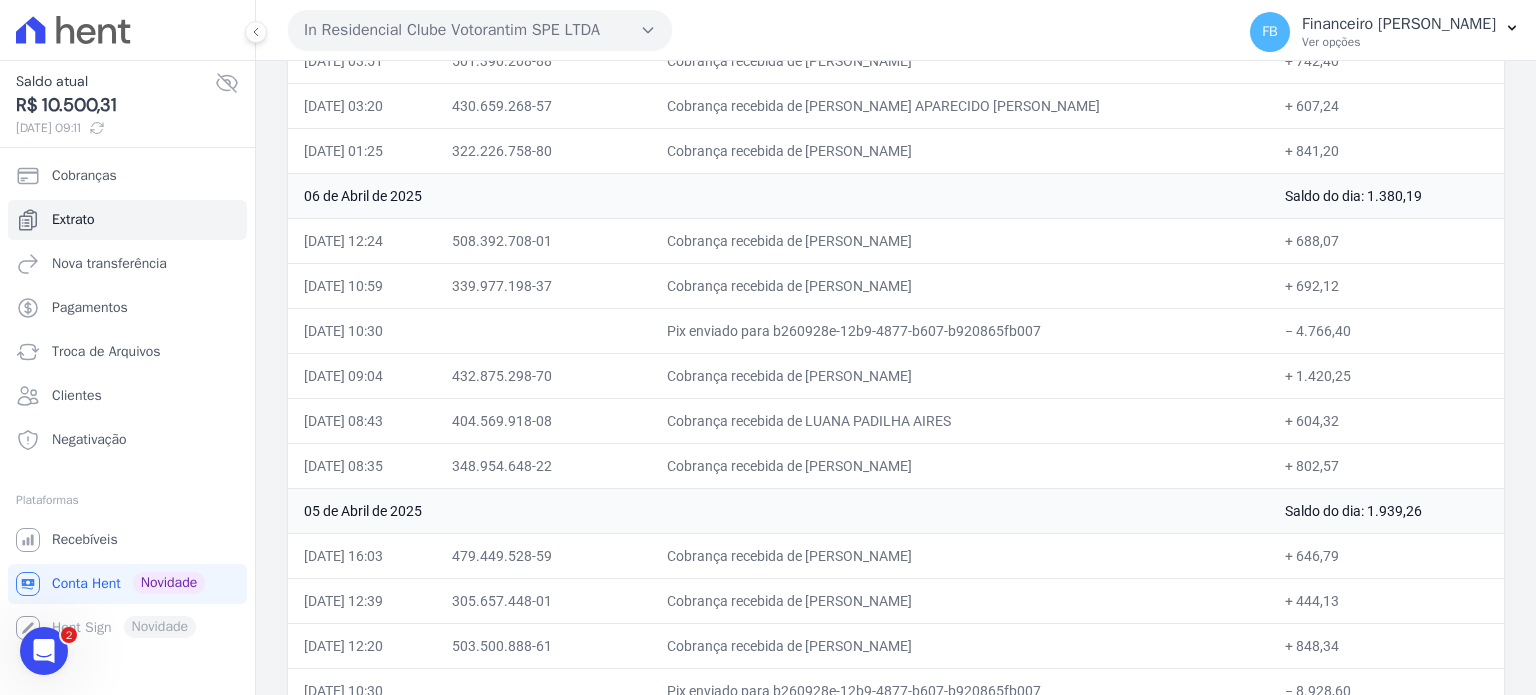 scroll, scrollTop: 3724, scrollLeft: 0, axis: vertical 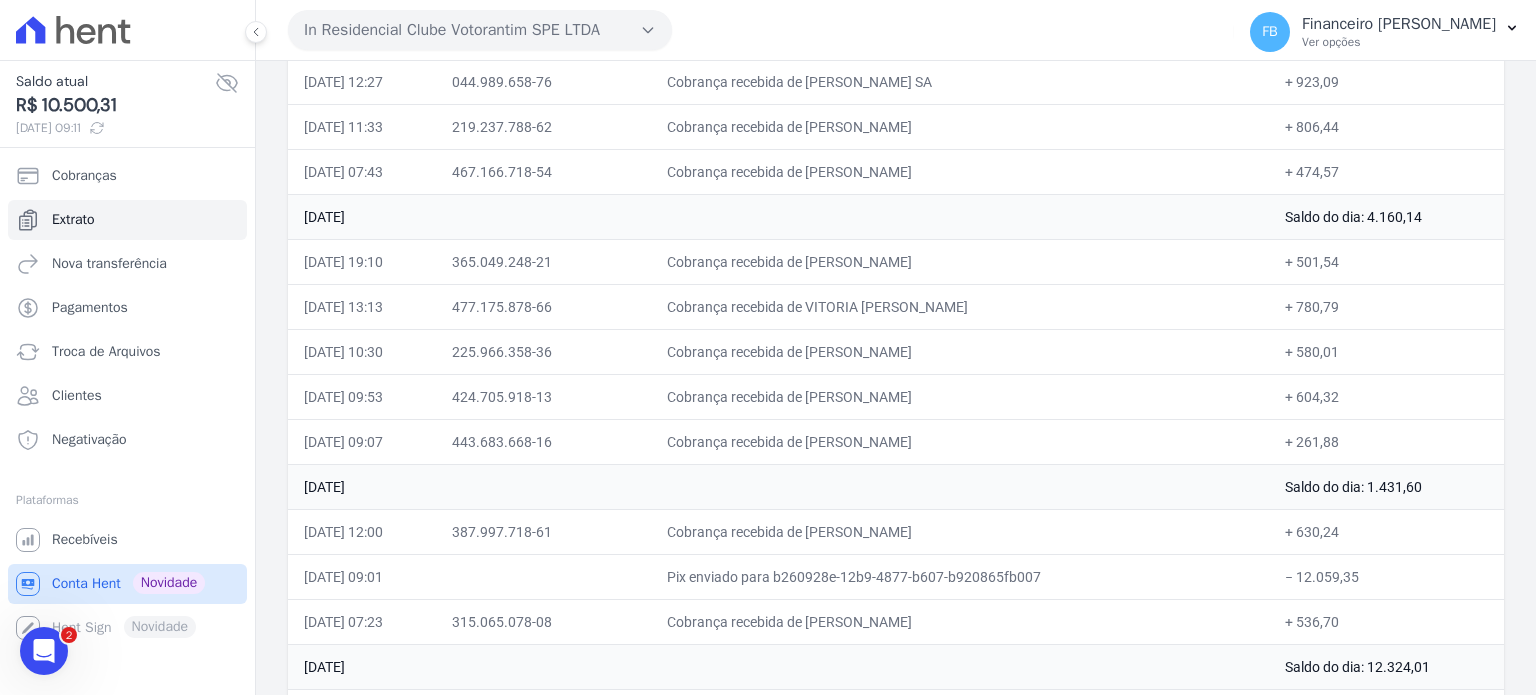click on "Conta Hent" at bounding box center (86, 584) 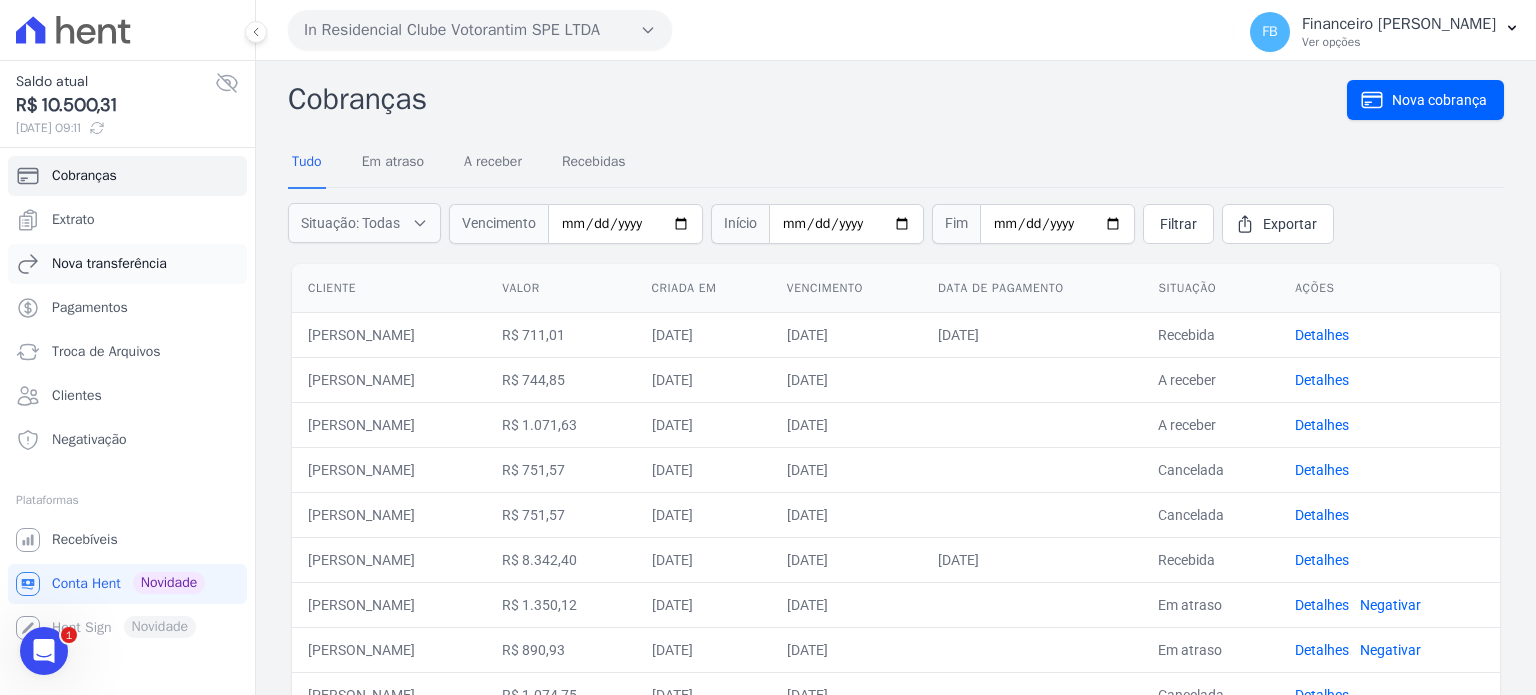 scroll, scrollTop: 0, scrollLeft: 0, axis: both 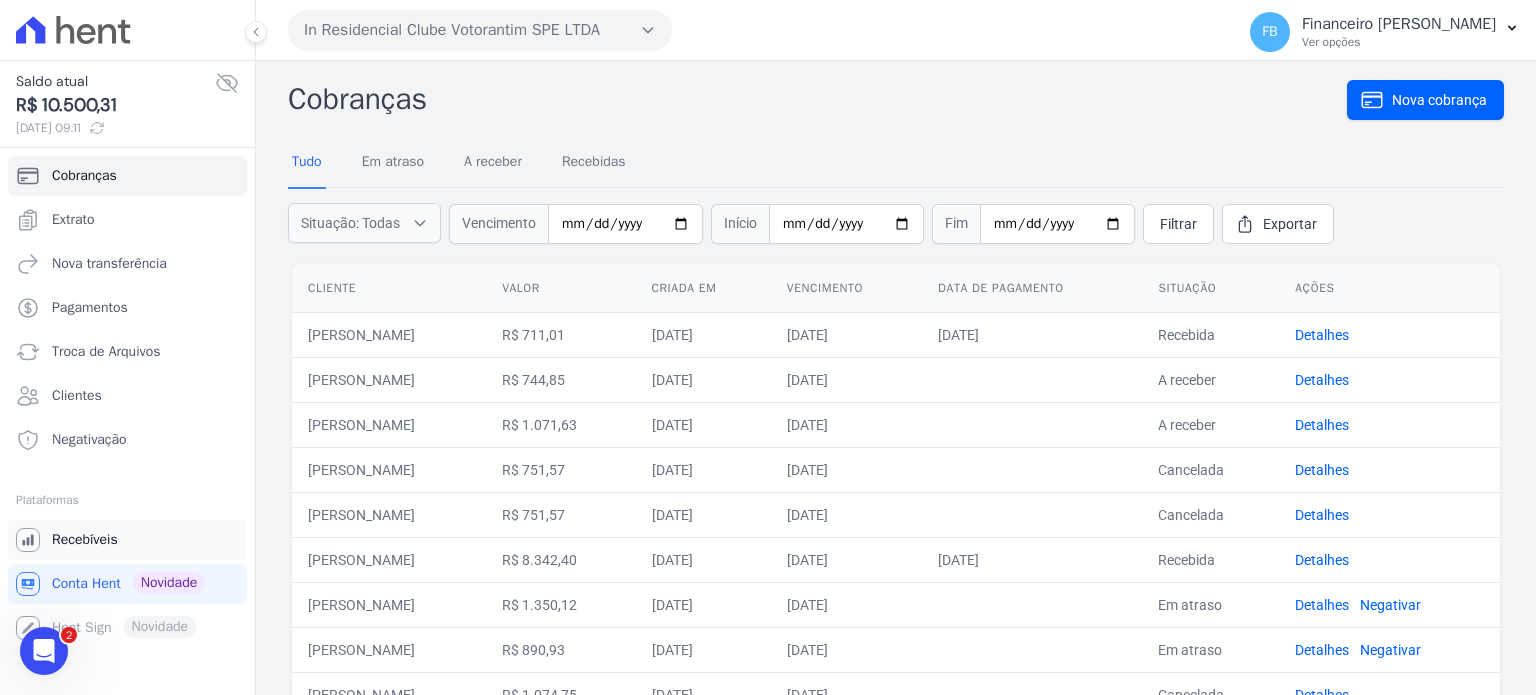 click on "Recebíveis" at bounding box center (85, 540) 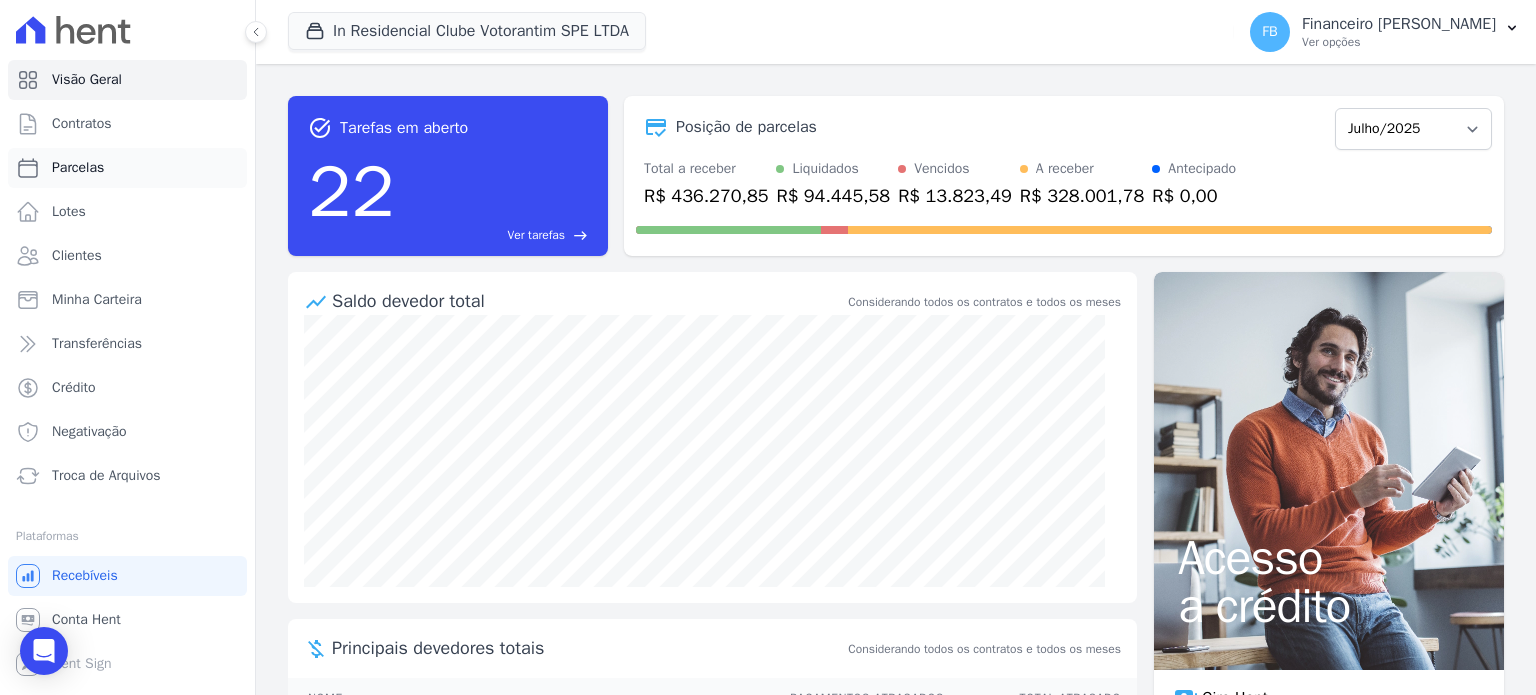click on "Parcelas" at bounding box center (127, 168) 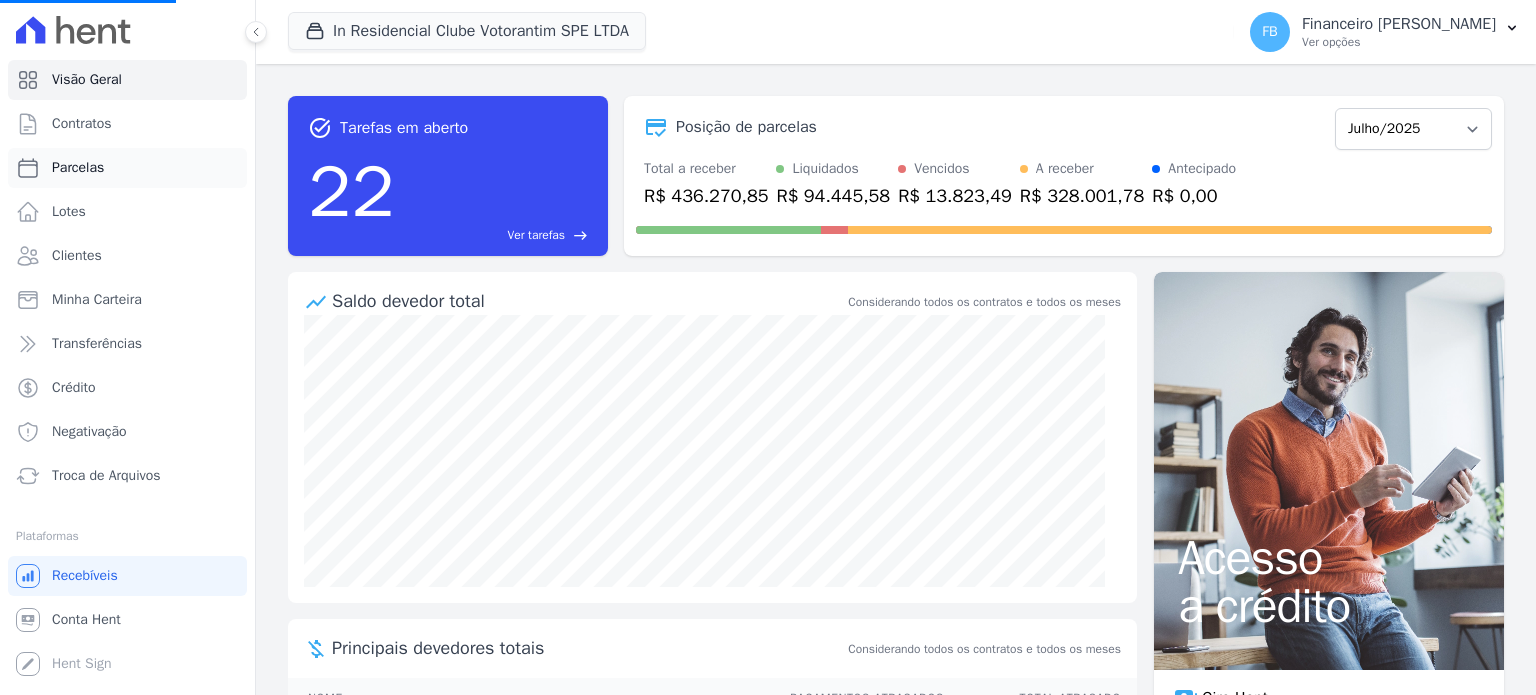 select 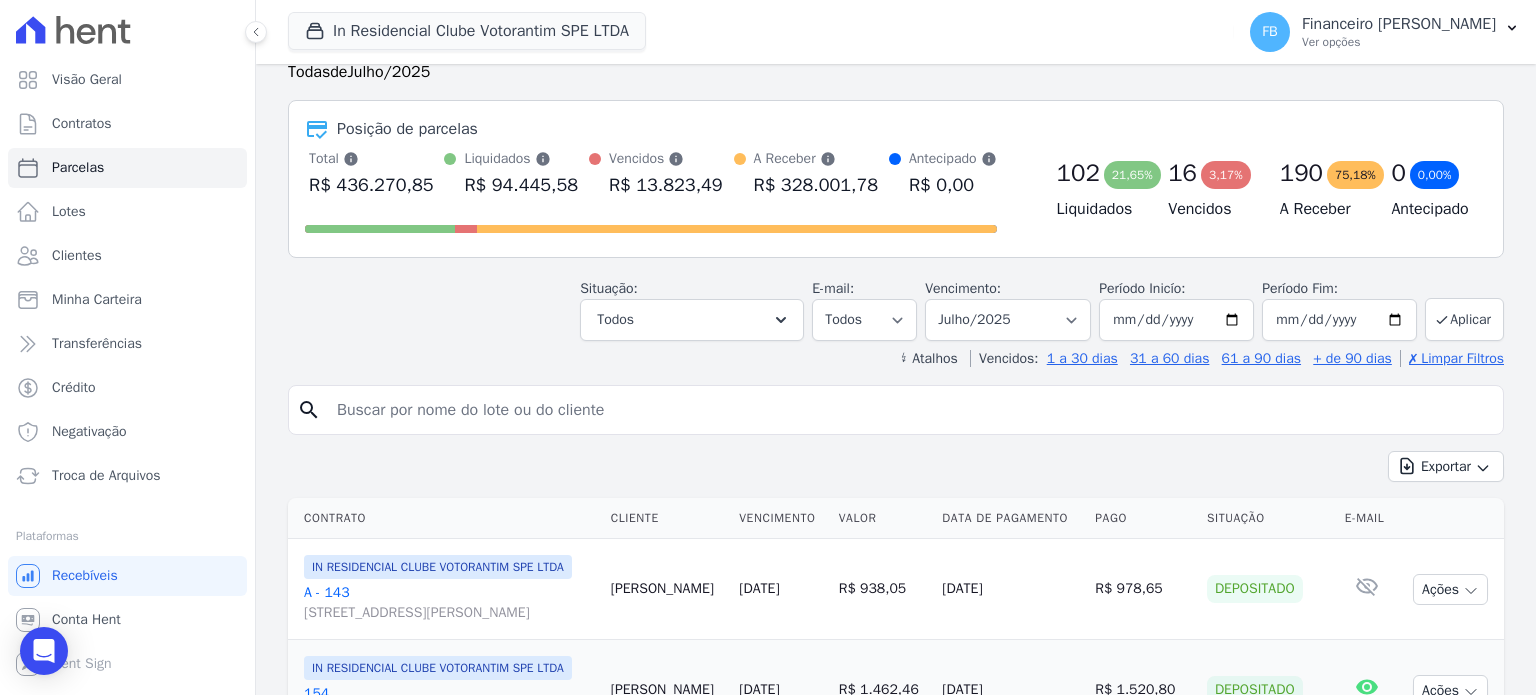 scroll, scrollTop: 100, scrollLeft: 0, axis: vertical 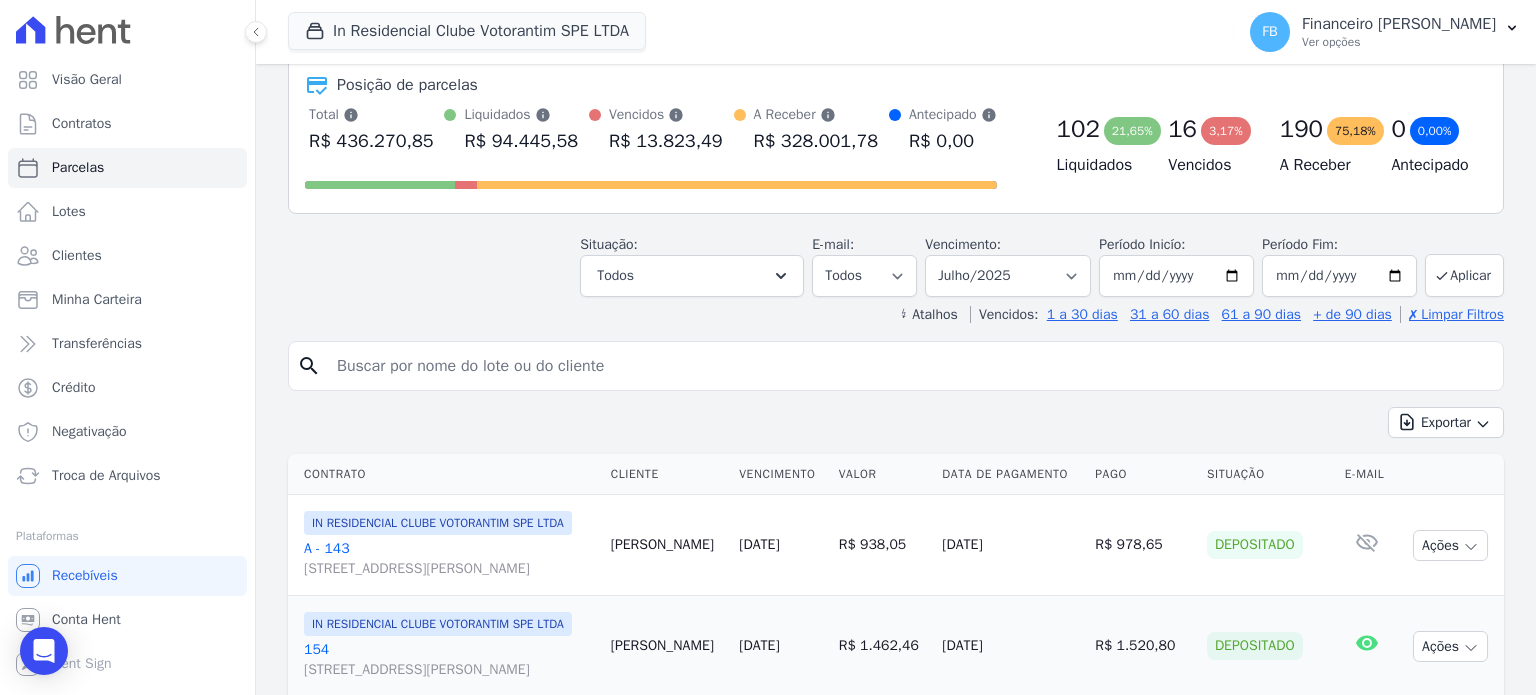 click at bounding box center [910, 366] 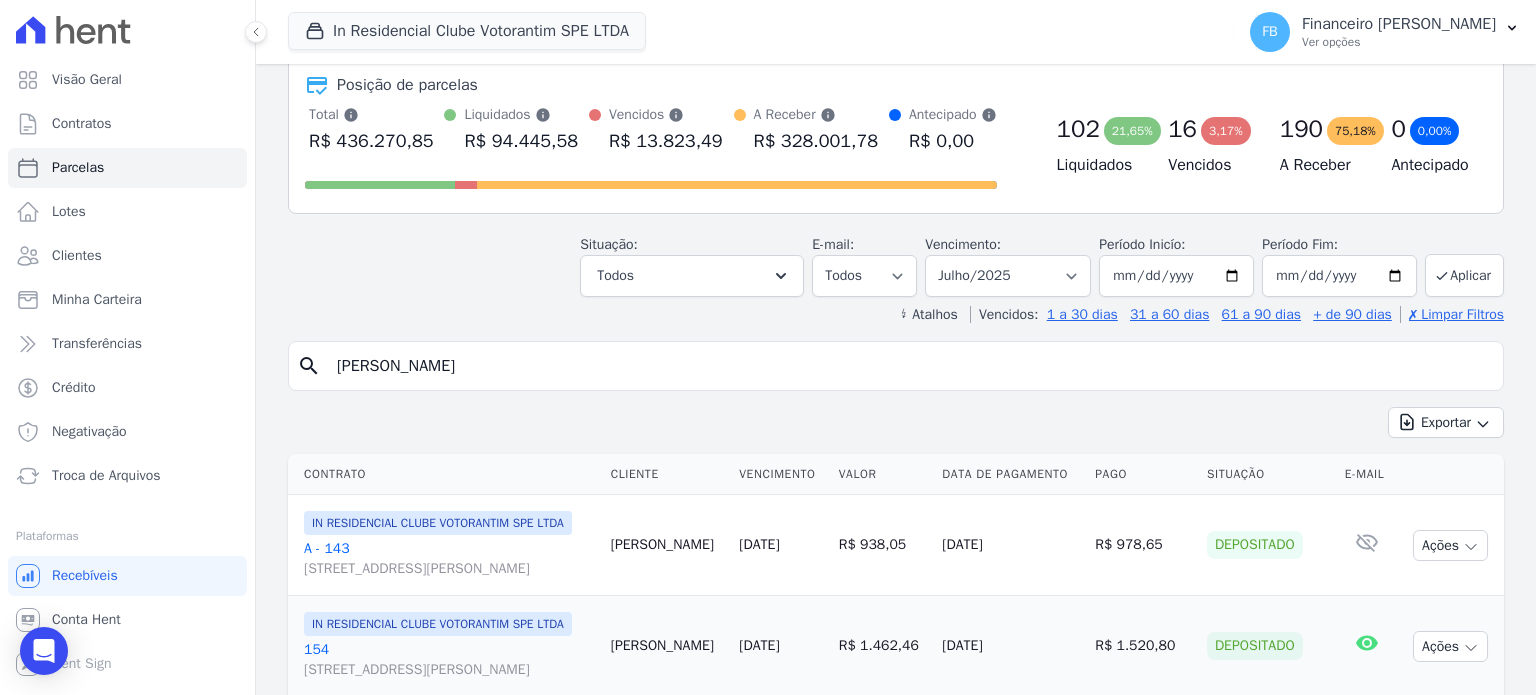 type on "SAMUEL HENRIQUE" 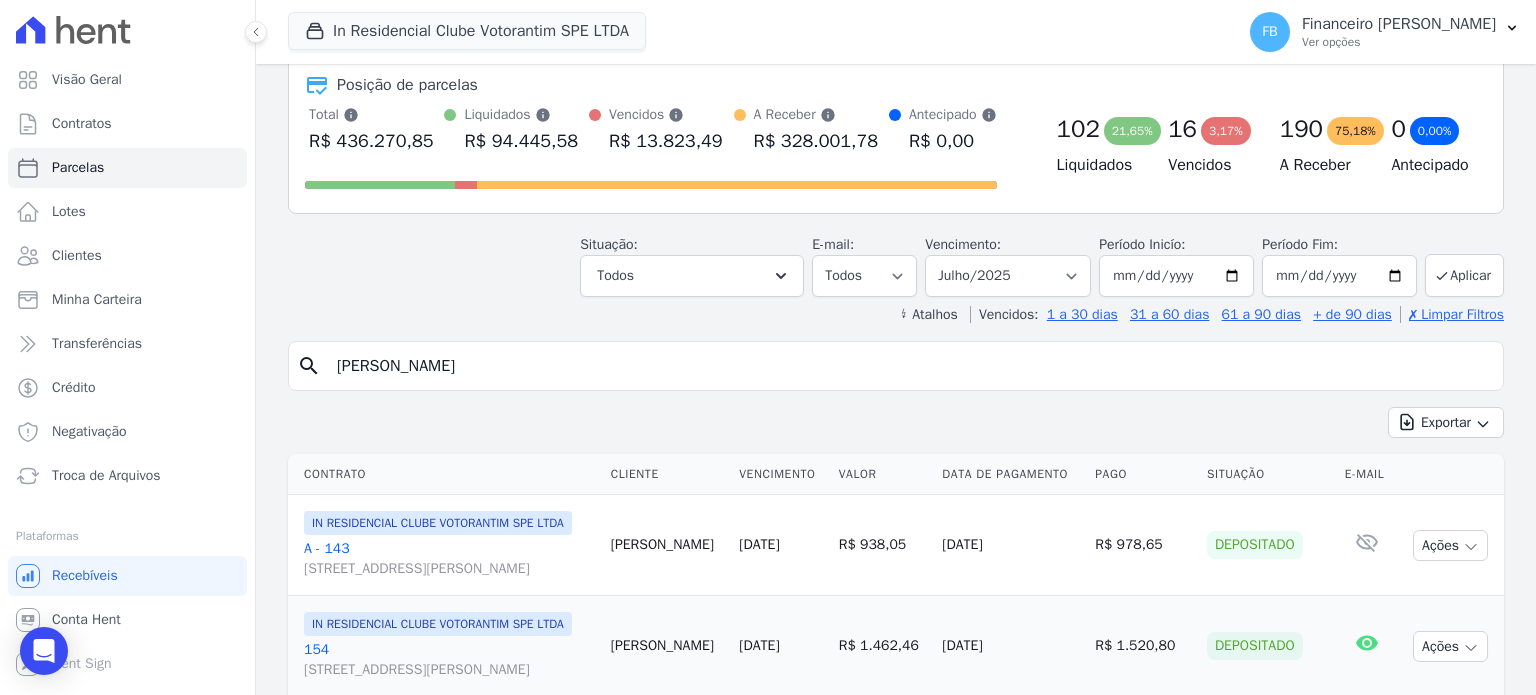 select 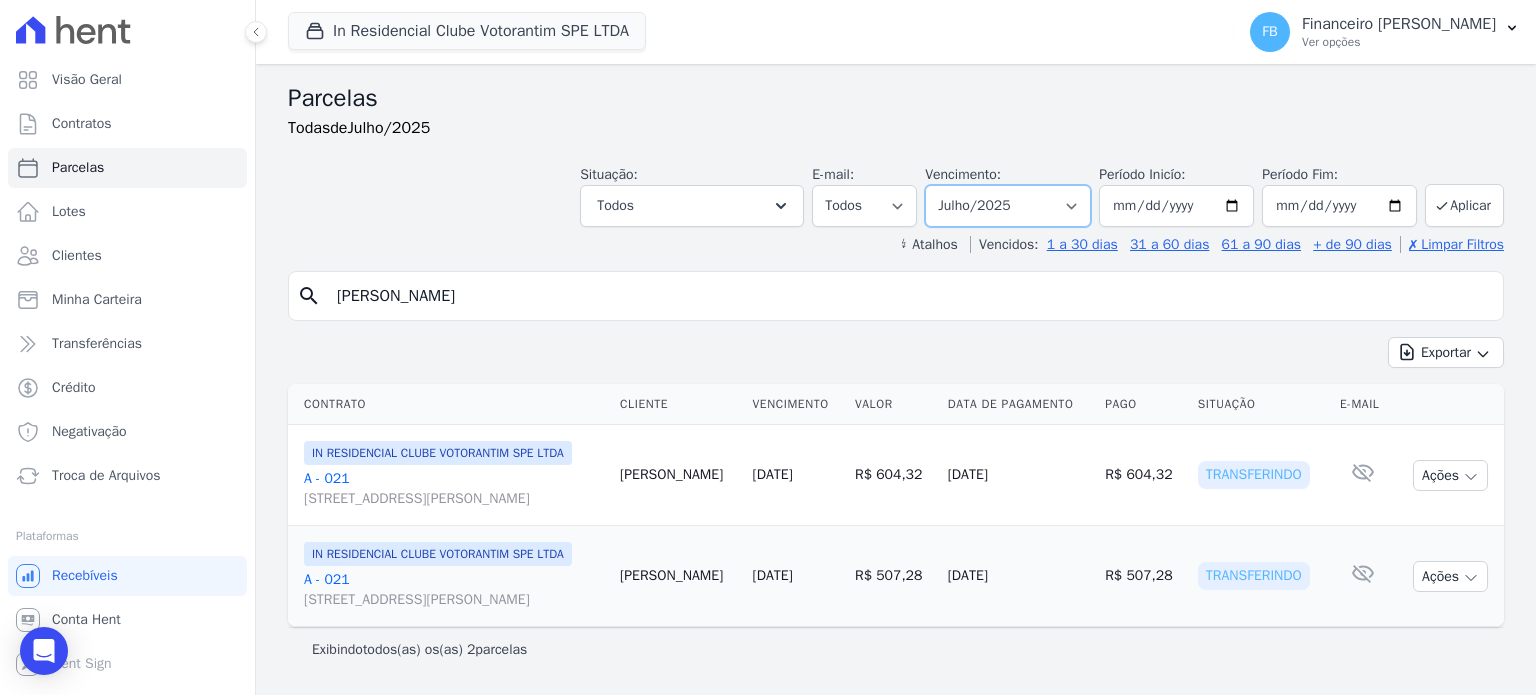 click on "Filtrar por período
────────
Todos os meses
Janeiro/2023
Fevereiro/2023
Março/2023
Abril/2023
Maio/2023
Junho/2023
Julho/2023
Agosto/2023
Setembro/2023
Outubro/2023
Novembro/2023
Dezembro/2023
Janeiro/2024
Fevereiro/2024
Março/2024
Abril/2024
Maio/2024
Junho/2024
Julho/2024
Agosto/2024
Setembro/2024
Outubro/2024
Novembro/2024
Dezembro/2024
Janeiro/2025
Fevereiro/2025
Março/2025
Abril/2025
Maio/2025
Junho/2025
Julho/2025
Agosto/2025
Setembro/2025
Outubro/2025
Novembro/2025
Dezembro/2025
Janeiro/2026
Fevereiro/2026
Março/2026
Abril/2026
Maio/2026
Junho/2026
Julho/2026
Agosto/2026
Setembro/2026
Outubro/2026
Novembro/2026
Dezembro/2026
Janeiro/2027
Fevereiro/2027
Março/2027
Abril/2027
Maio/2027
Junho/2027
Julho/2027
Agosto/2027
Setembro/2027
Outubro/2027
Novembro/2027
Dezembro/2027
Janeiro/2028
Fevereiro/2028
Março/2028
Abril/2028
Maio/2028" at bounding box center (1008, 206) 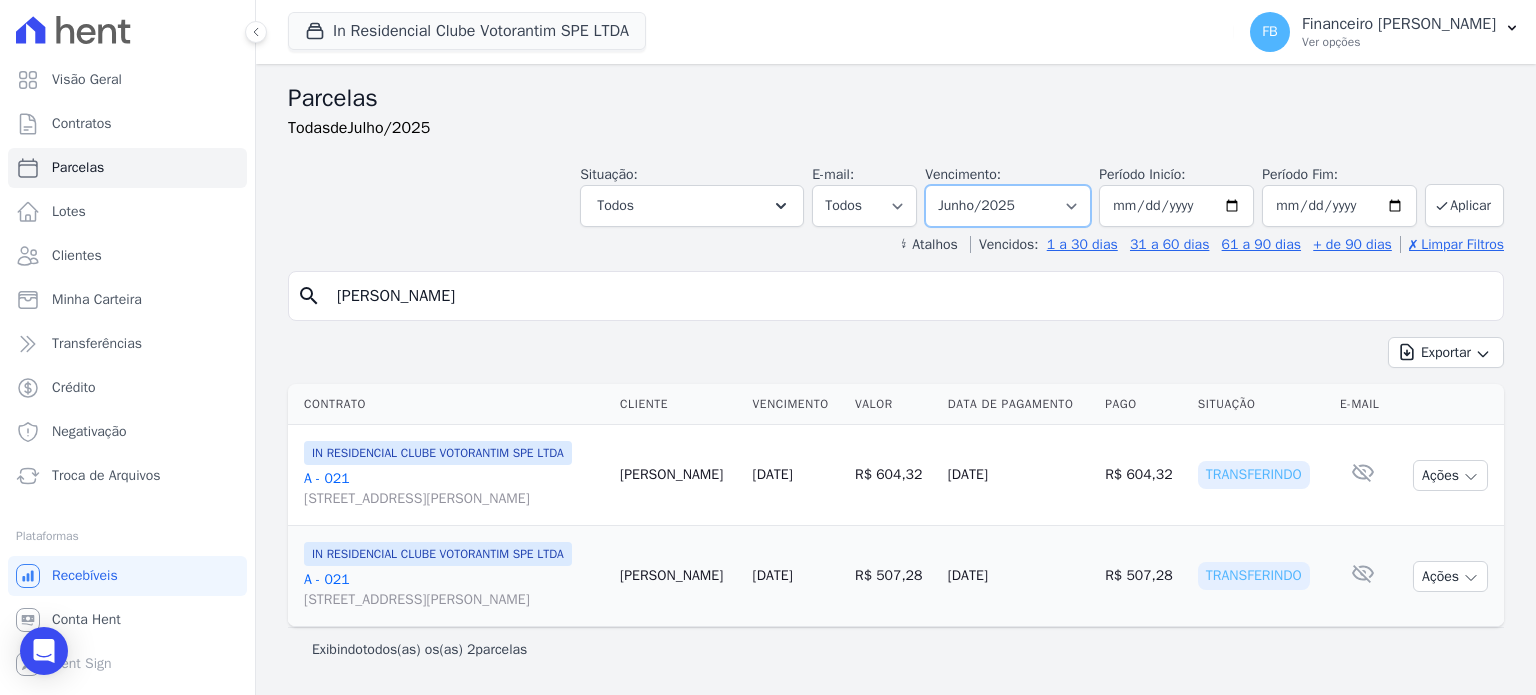 click on "Filtrar por período
────────
Todos os meses
Janeiro/2023
Fevereiro/2023
Março/2023
Abril/2023
Maio/2023
Junho/2023
Julho/2023
Agosto/2023
Setembro/2023
Outubro/2023
Novembro/2023
Dezembro/2023
Janeiro/2024
Fevereiro/2024
Março/2024
Abril/2024
Maio/2024
Junho/2024
Julho/2024
Agosto/2024
Setembro/2024
Outubro/2024
Novembro/2024
Dezembro/2024
Janeiro/2025
Fevereiro/2025
Março/2025
Abril/2025
Maio/2025
Junho/2025
Julho/2025
Agosto/2025
Setembro/2025
Outubro/2025
Novembro/2025
Dezembro/2025
Janeiro/2026
Fevereiro/2026
Março/2026
Abril/2026
Maio/2026
Junho/2026
Julho/2026
Agosto/2026
Setembro/2026
Outubro/2026
Novembro/2026
Dezembro/2026
Janeiro/2027
Fevereiro/2027
Março/2027
Abril/2027
Maio/2027
Junho/2027
Julho/2027
Agosto/2027
Setembro/2027
Outubro/2027
Novembro/2027
Dezembro/2027
Janeiro/2028
Fevereiro/2028
Março/2028
Abril/2028
Maio/2028" at bounding box center [1008, 206] 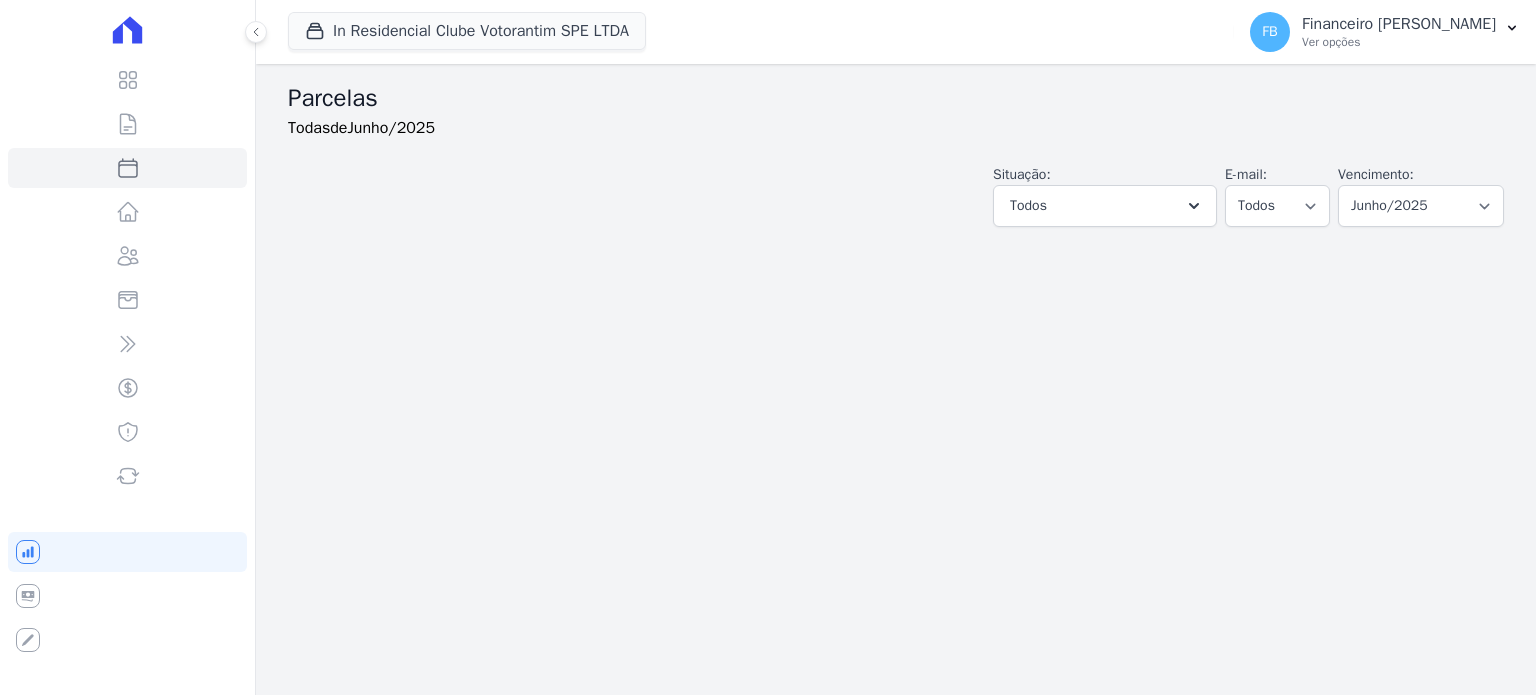 select 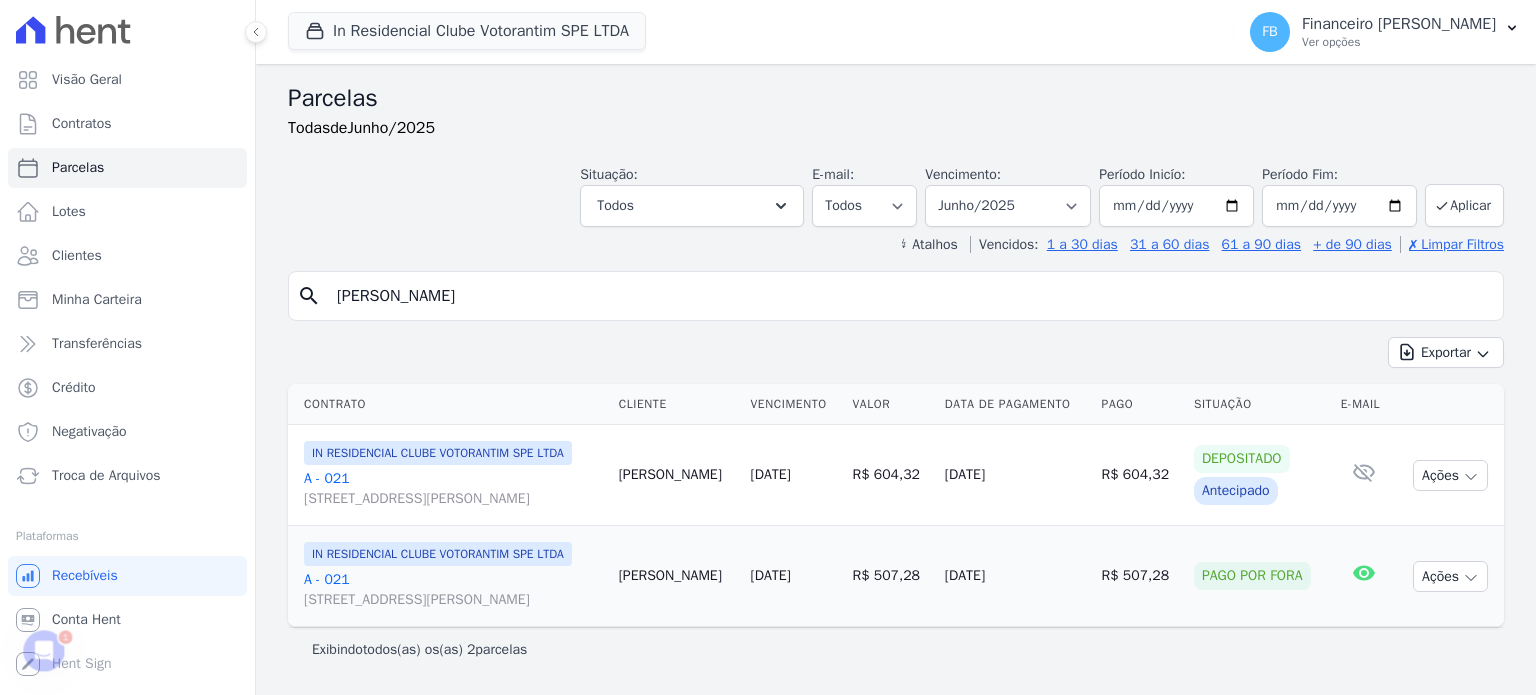 scroll, scrollTop: 0, scrollLeft: 0, axis: both 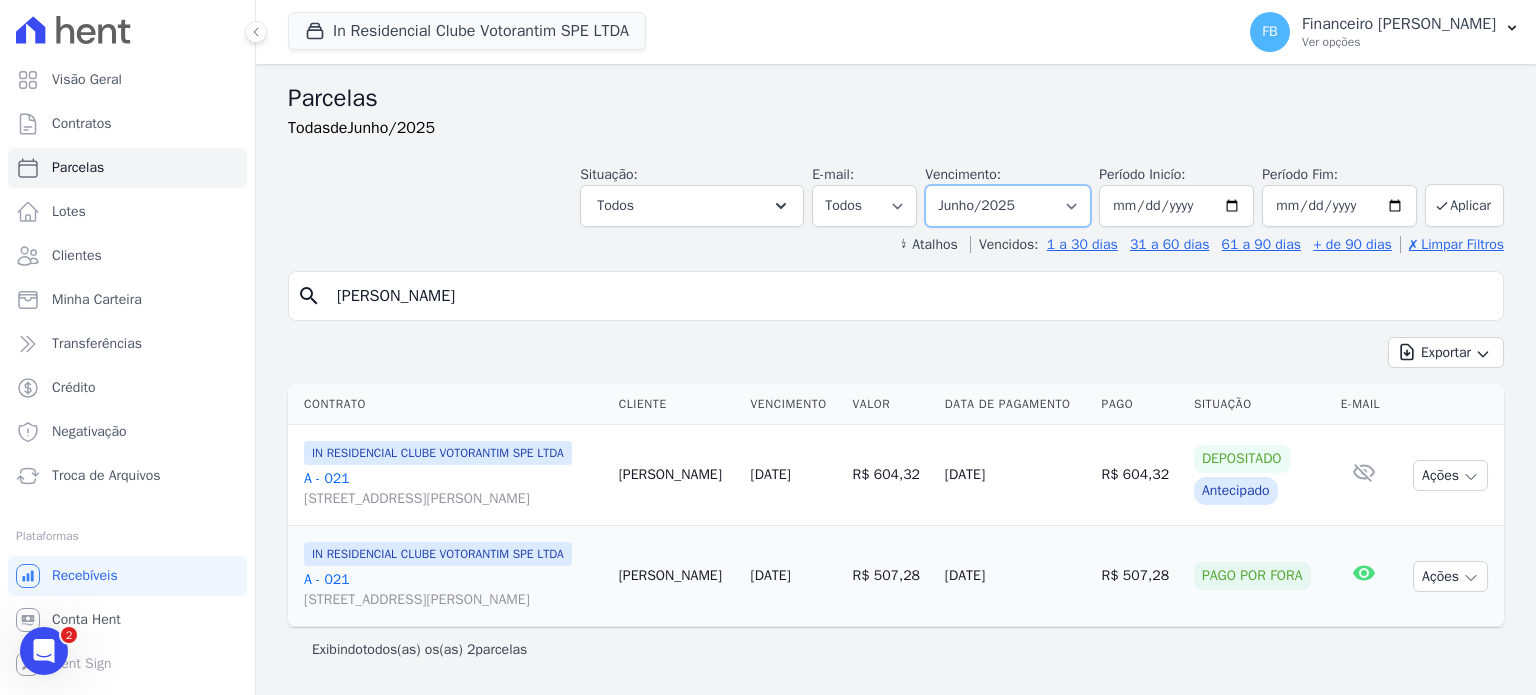 click on "Filtrar por período
────────
Todos os meses
Janeiro/2023
Fevereiro/2023
Março/2023
Abril/2023
Maio/2023
Junho/2023
Julho/2023
Agosto/2023
Setembro/2023
Outubro/2023
Novembro/2023
Dezembro/2023
Janeiro/2024
Fevereiro/2024
Março/2024
Abril/2024
Maio/2024
Junho/2024
Julho/2024
Agosto/2024
Setembro/2024
Outubro/2024
Novembro/2024
Dezembro/2024
Janeiro/2025
Fevereiro/2025
Março/2025
Abril/2025
Maio/2025
Junho/2025
Julho/2025
Agosto/2025
Setembro/2025
Outubro/2025
Novembro/2025
Dezembro/2025
Janeiro/2026
Fevereiro/2026
Março/2026
Abril/2026
Maio/2026
Junho/2026
Julho/2026
Agosto/2026
Setembro/2026
Outubro/2026
Novembro/2026
Dezembro/2026
Janeiro/2027
Fevereiro/2027
Março/2027
Abril/2027
Maio/2027
Junho/2027
Julho/2027
Agosto/2027
Setembro/2027
Outubro/2027
Novembro/2027
Dezembro/2027
Janeiro/2028
Fevereiro/2028
Março/2028
Abril/2028
Maio/2028" at bounding box center [1008, 206] 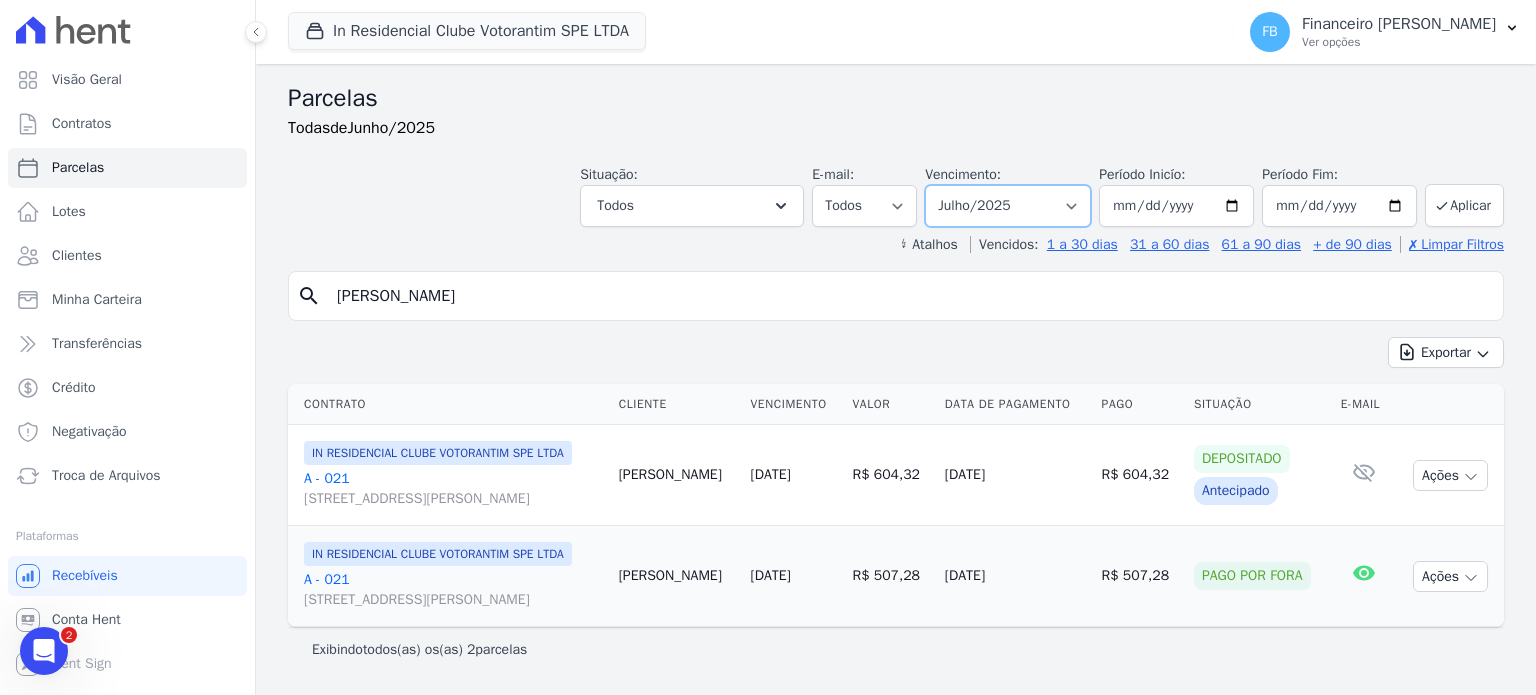 click on "Filtrar por período
────────
Todos os meses
Janeiro/2023
Fevereiro/2023
Março/2023
Abril/2023
Maio/2023
Junho/2023
Julho/2023
Agosto/2023
Setembro/2023
Outubro/2023
Novembro/2023
Dezembro/2023
Janeiro/2024
Fevereiro/2024
Março/2024
Abril/2024
Maio/2024
Junho/2024
Julho/2024
Agosto/2024
Setembro/2024
Outubro/2024
Novembro/2024
Dezembro/2024
Janeiro/2025
Fevereiro/2025
Março/2025
Abril/2025
Maio/2025
Junho/2025
Julho/2025
Agosto/2025
Setembro/2025
Outubro/2025
Novembro/2025
Dezembro/2025
Janeiro/2026
Fevereiro/2026
Março/2026
Abril/2026
Maio/2026
Junho/2026
Julho/2026
Agosto/2026
Setembro/2026
Outubro/2026
Novembro/2026
Dezembro/2026
Janeiro/2027
Fevereiro/2027
Março/2027
Abril/2027
Maio/2027
Junho/2027
Julho/2027
Agosto/2027
Setembro/2027
Outubro/2027
Novembro/2027
Dezembro/2027
Janeiro/2028
Fevereiro/2028
Março/2028
Abril/2028
Maio/2028" at bounding box center [1008, 206] 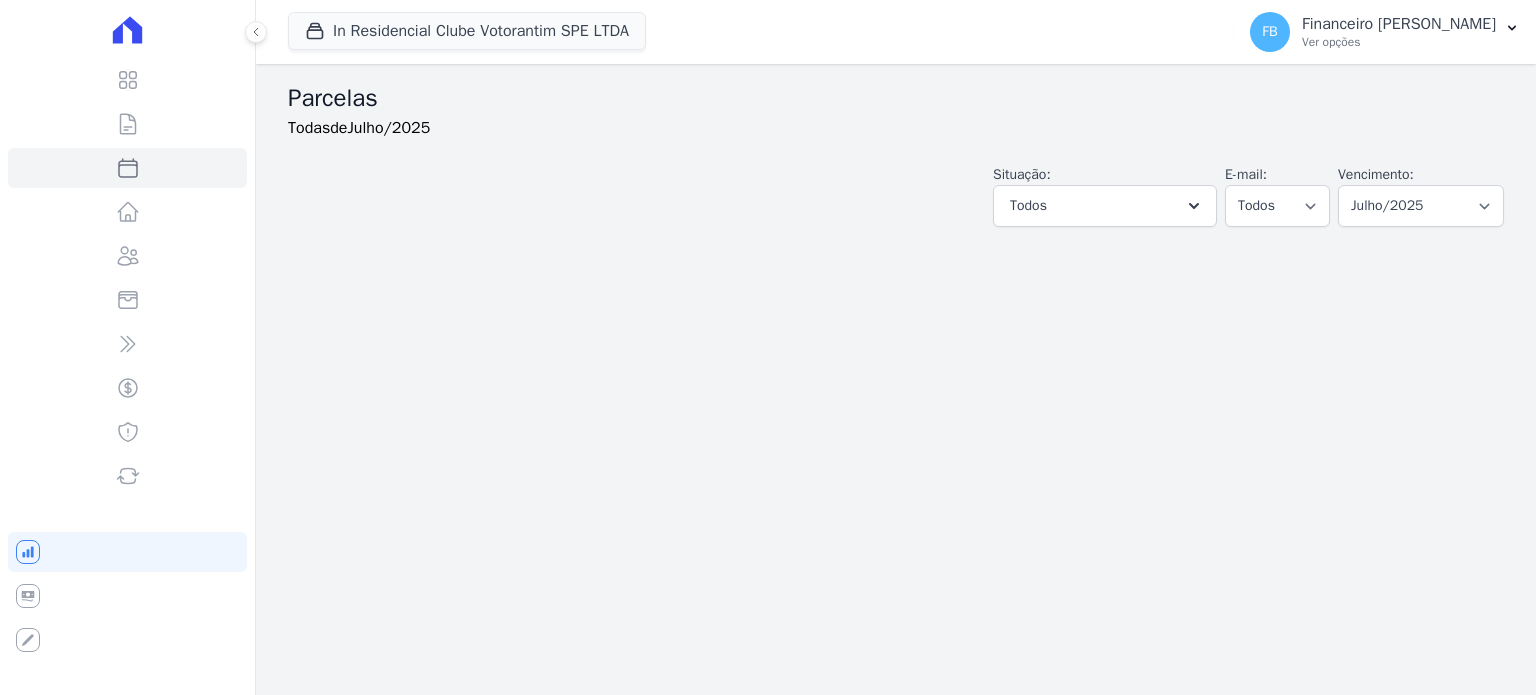 select 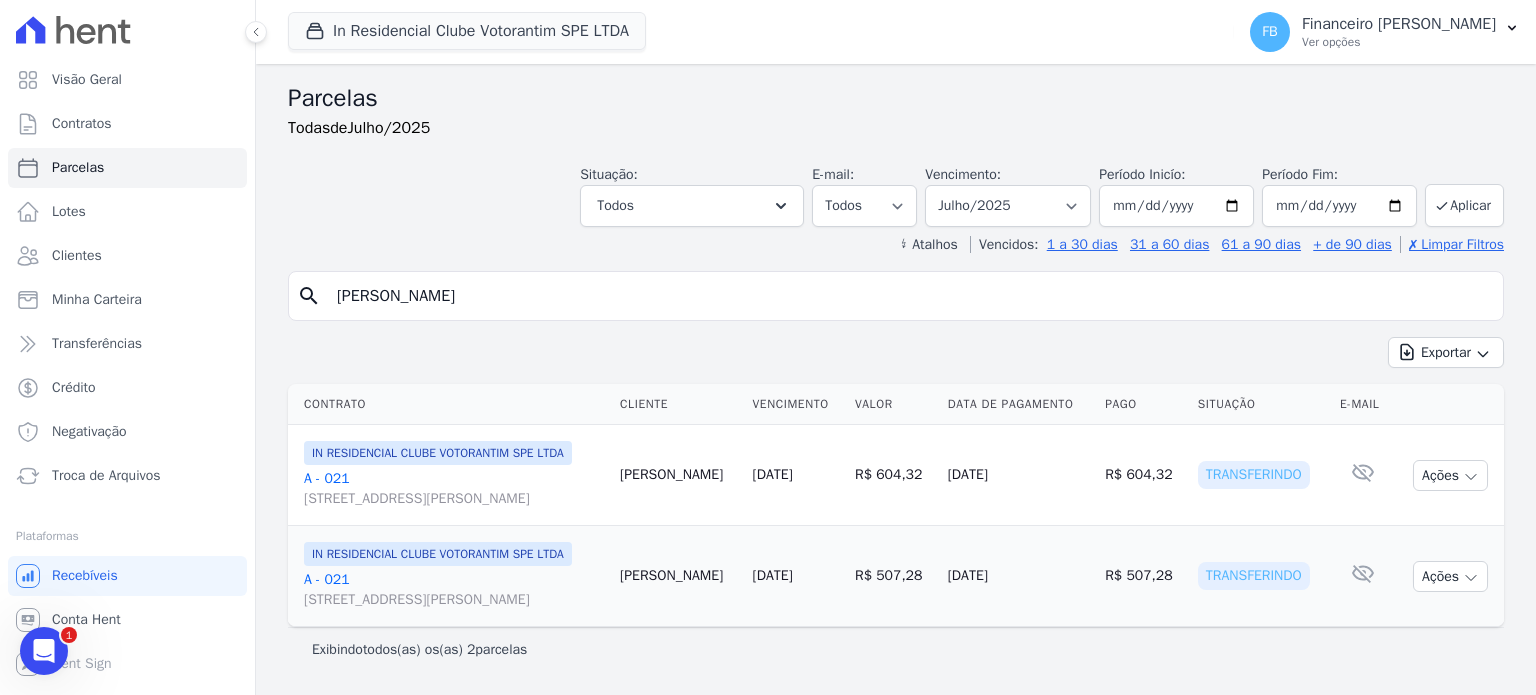 scroll, scrollTop: 0, scrollLeft: 0, axis: both 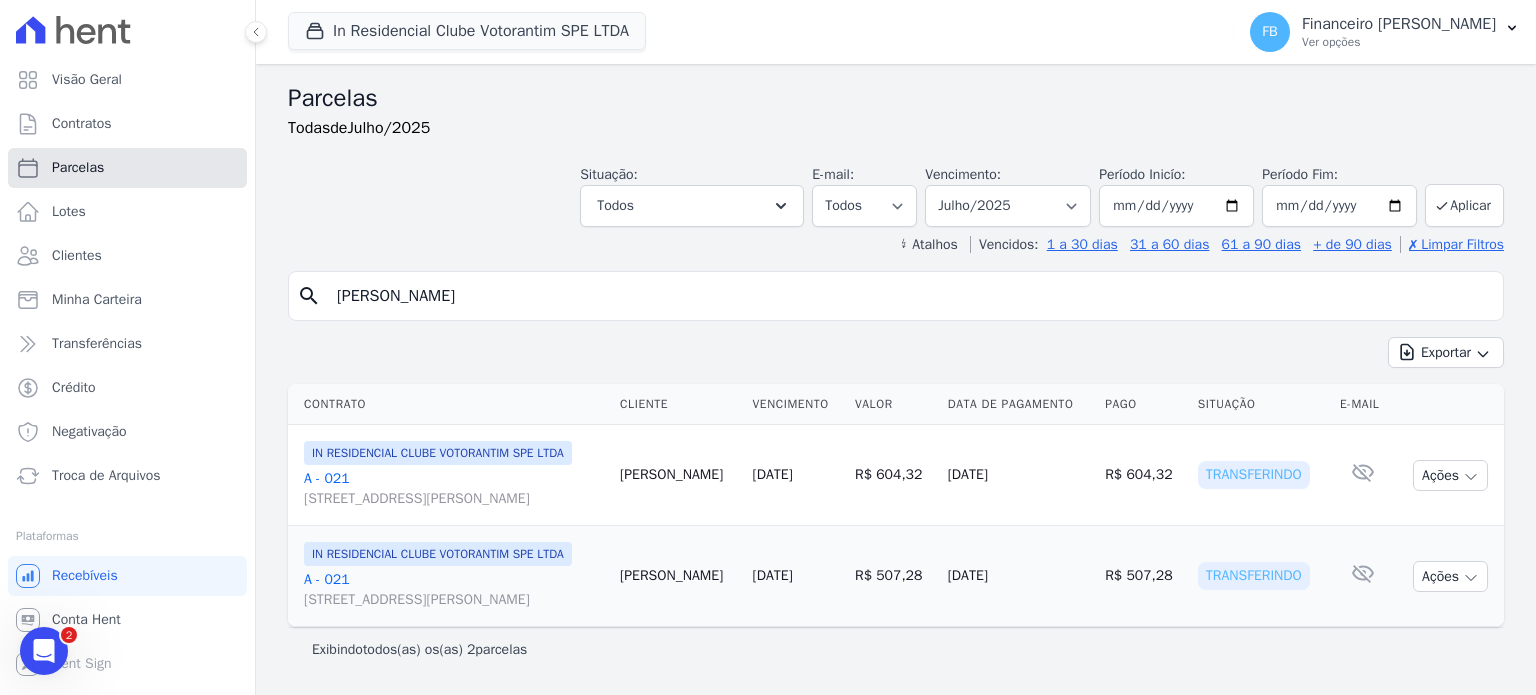 click on "Parcelas" at bounding box center (127, 168) 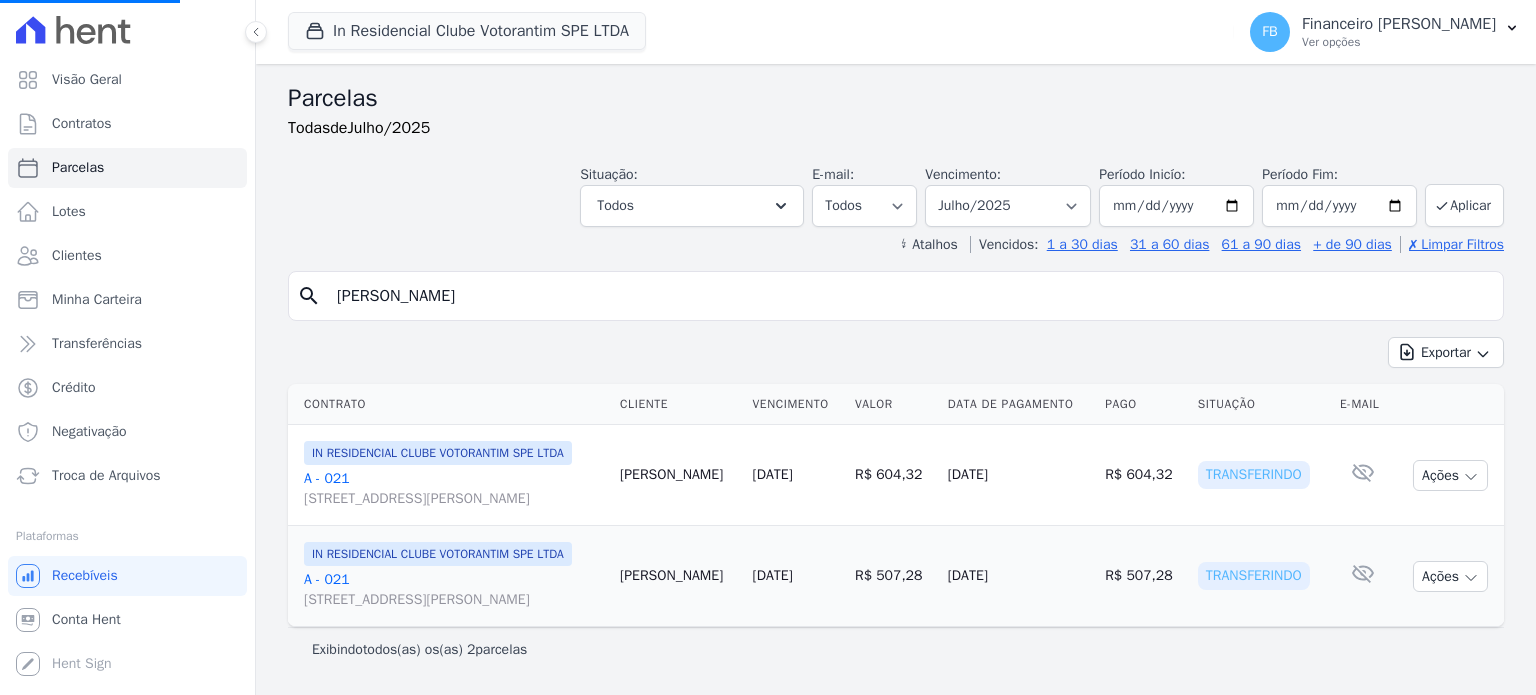 drag, startPoint x: 560, startPoint y: 302, endPoint x: 169, endPoint y: 234, distance: 396.869 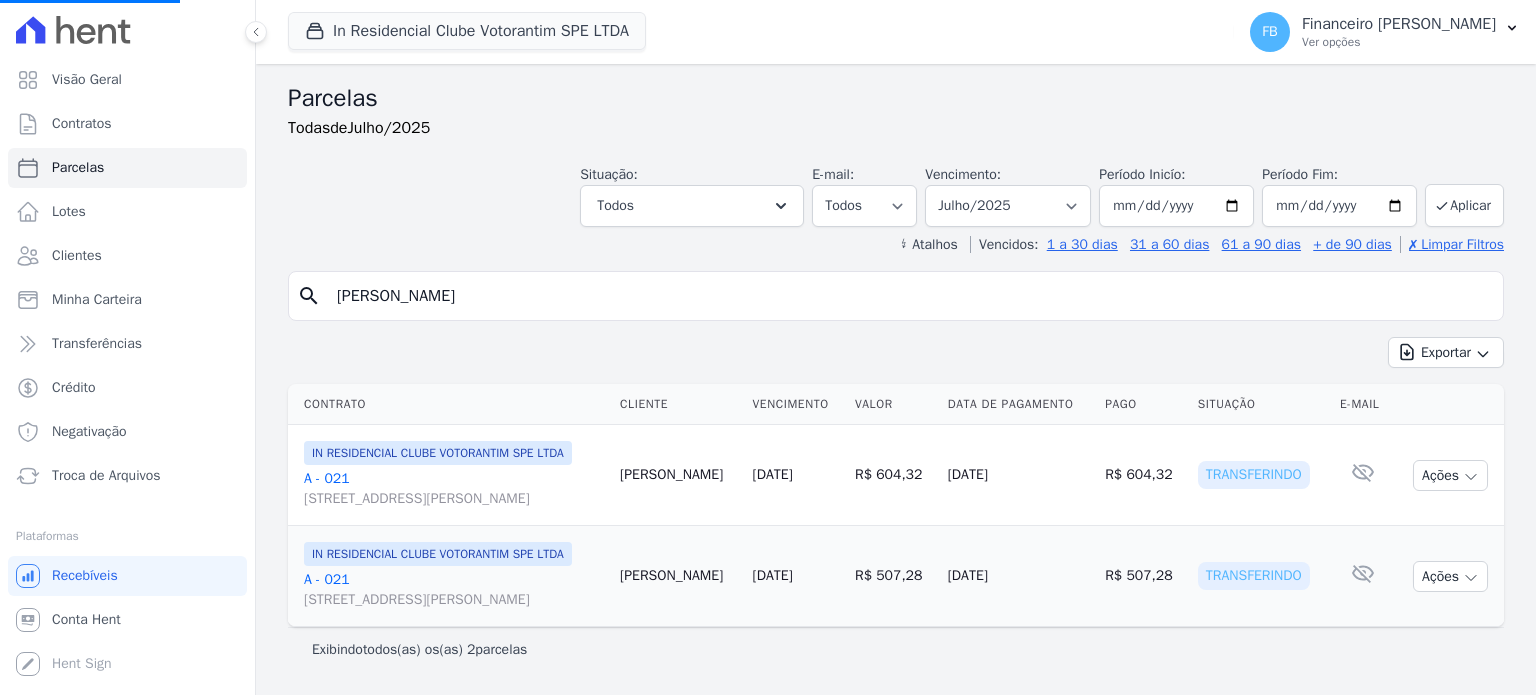 click on "Visão Geral
Contratos
Parcelas
Lotes
Clientes
Minha Carteira
Transferências
Crédito
Negativação" at bounding box center (768, 347) 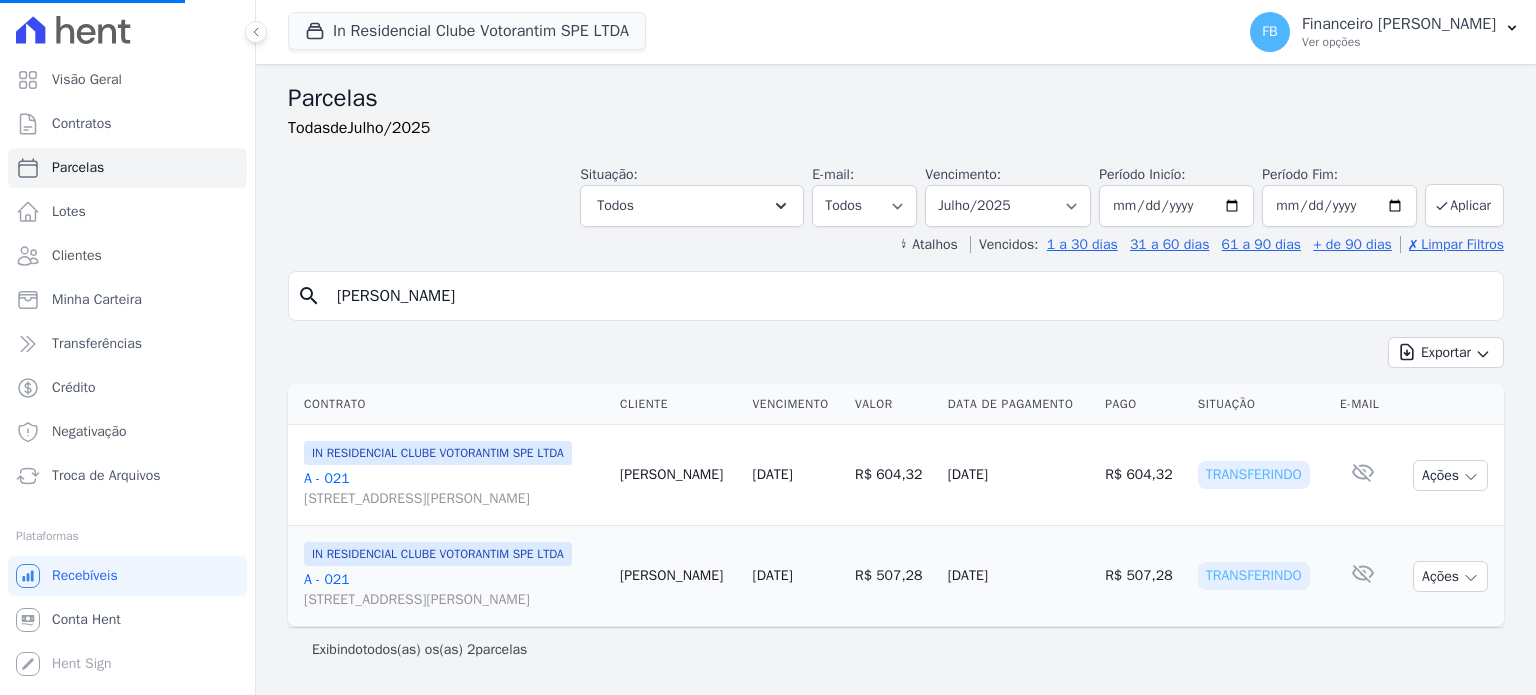 select 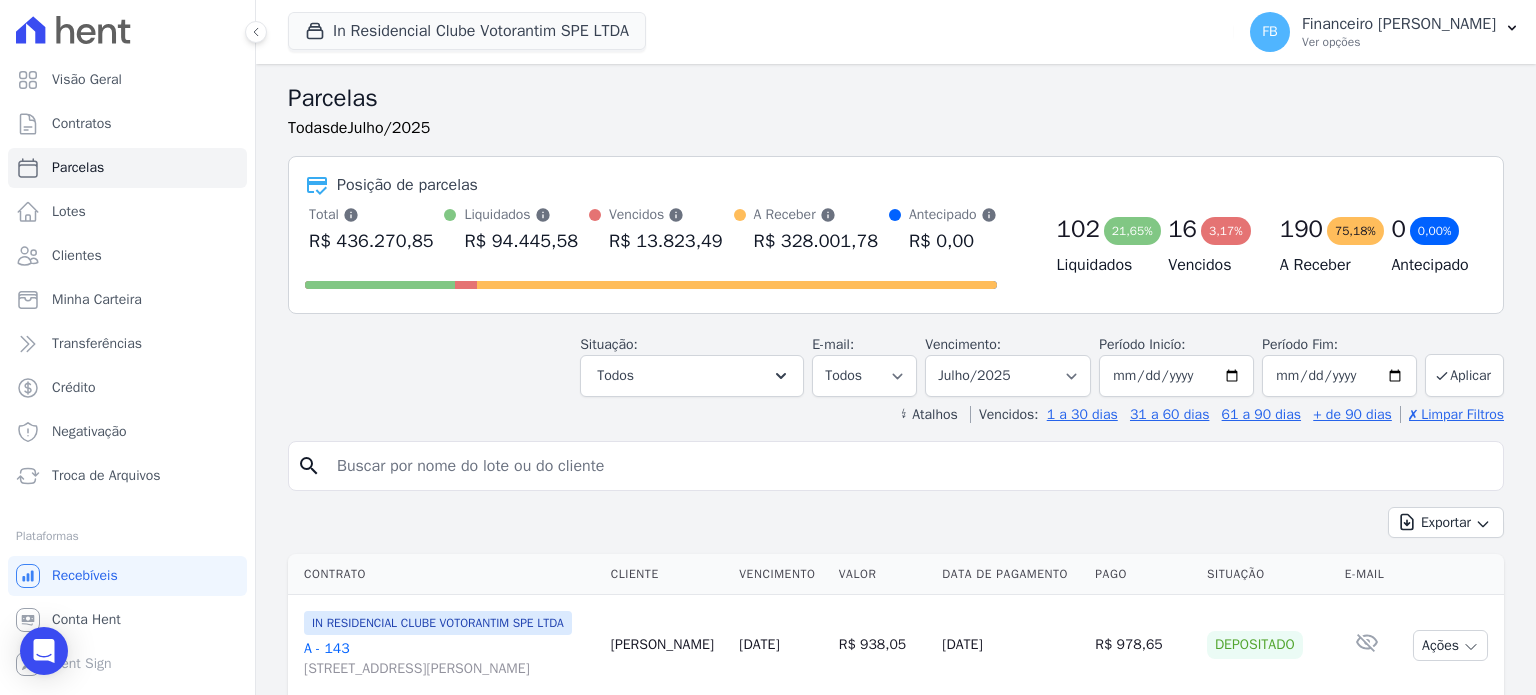 click at bounding box center [910, 466] 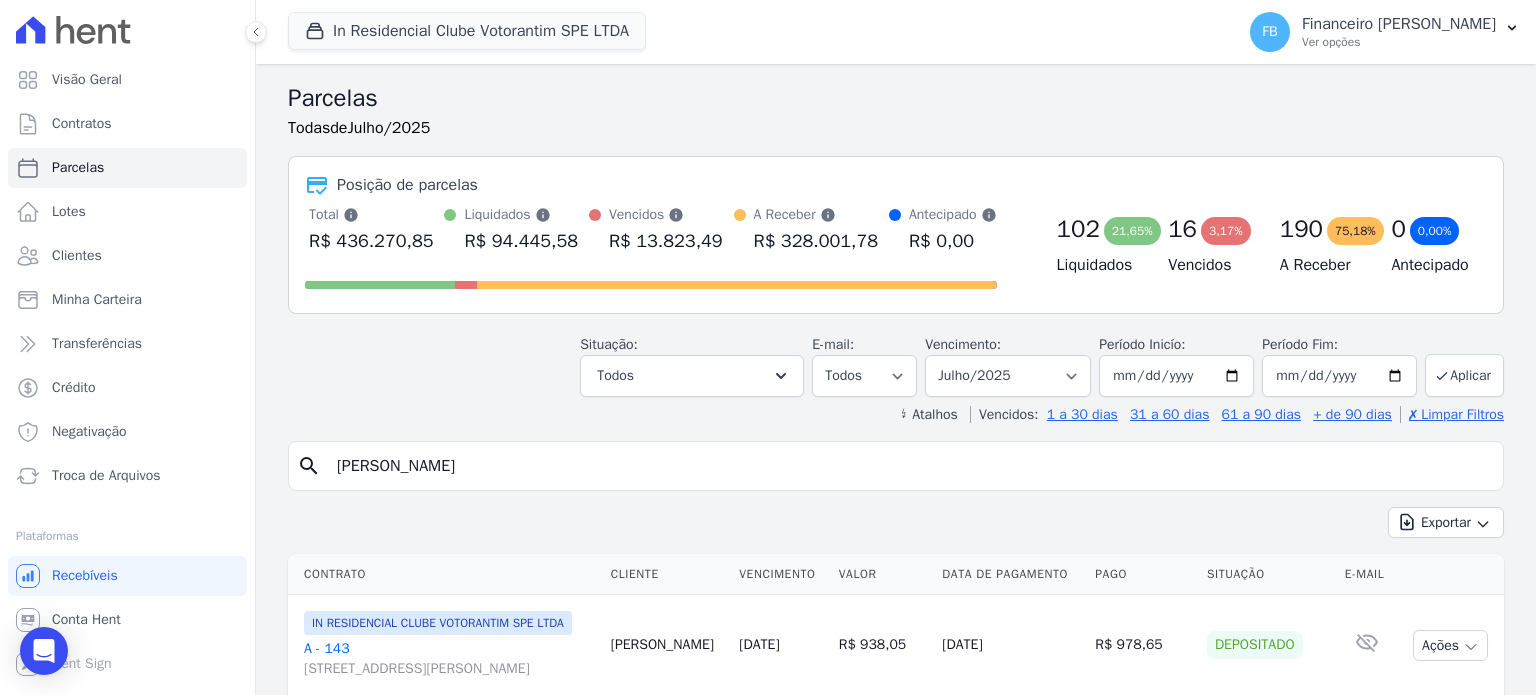 type on "leandro carlos" 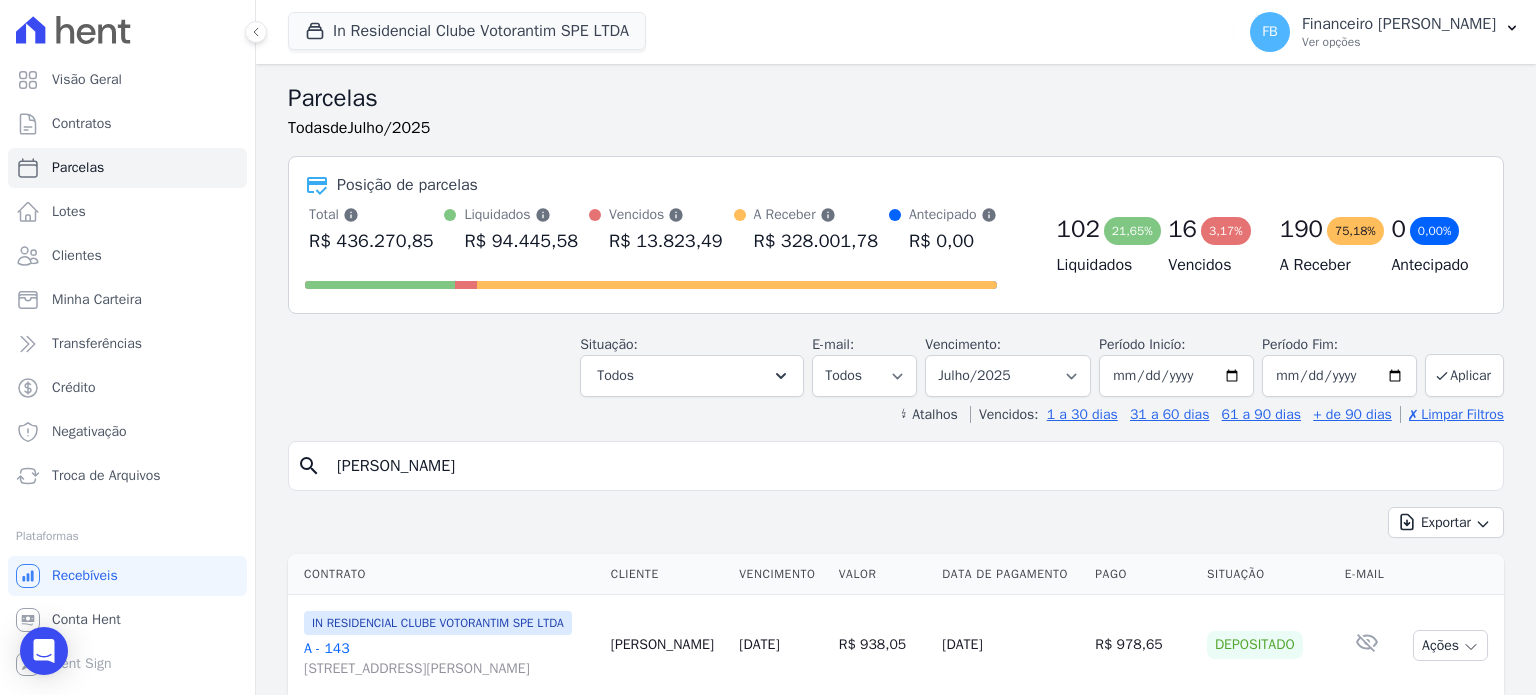 select 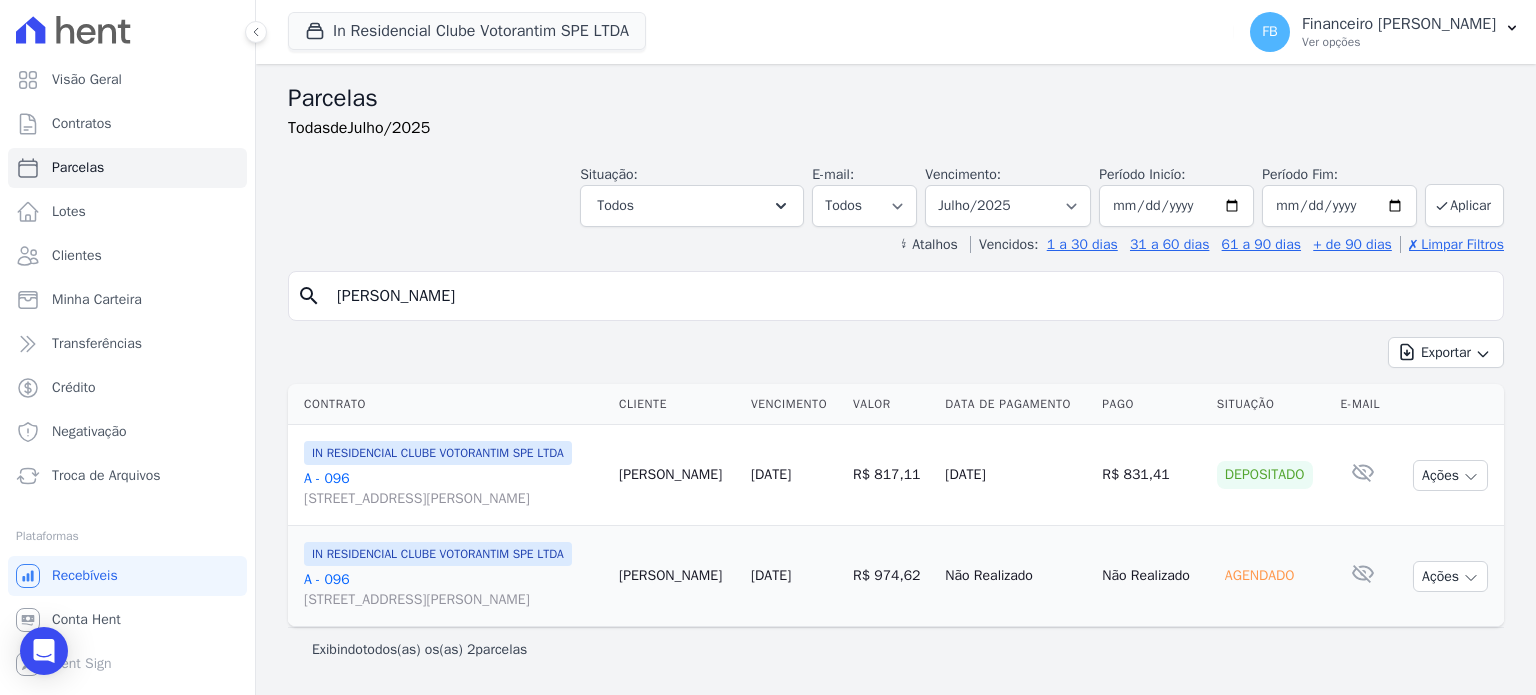 scroll, scrollTop: 47, scrollLeft: 0, axis: vertical 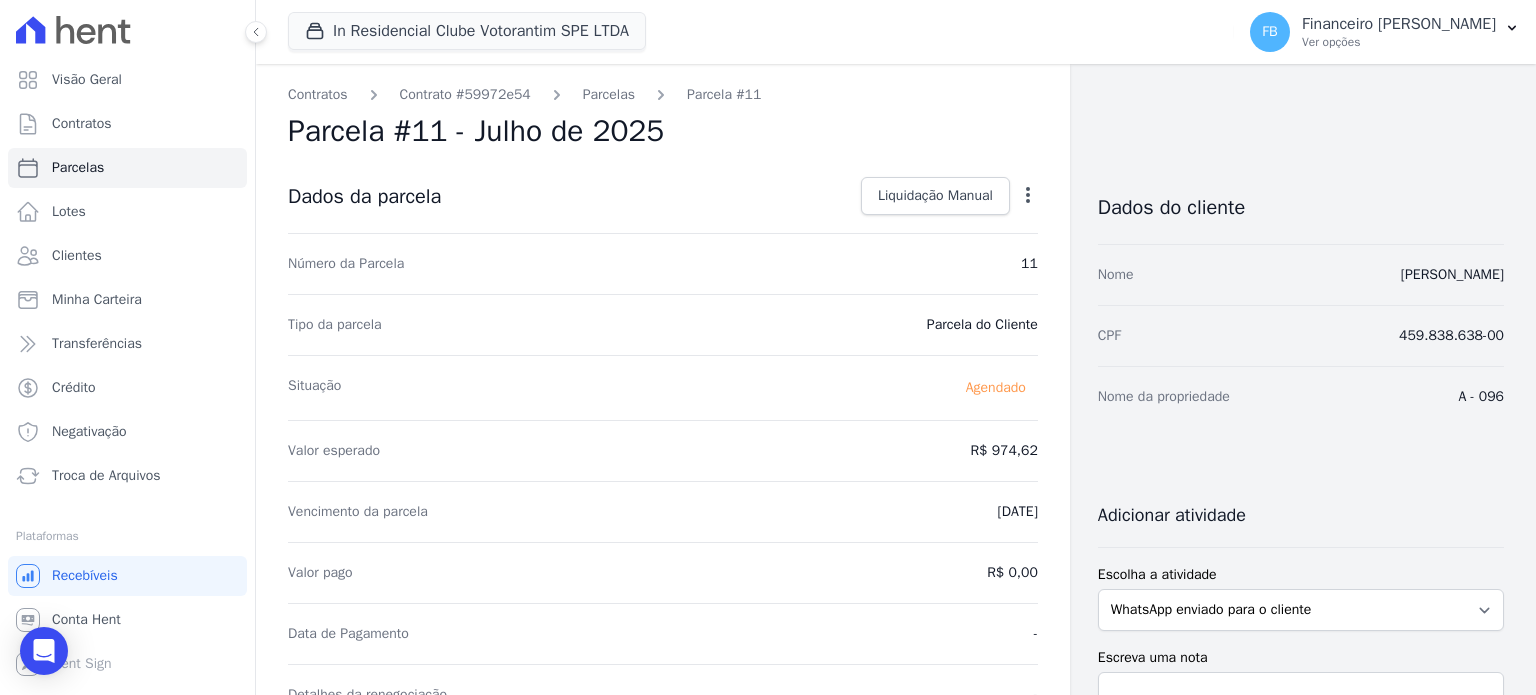 click 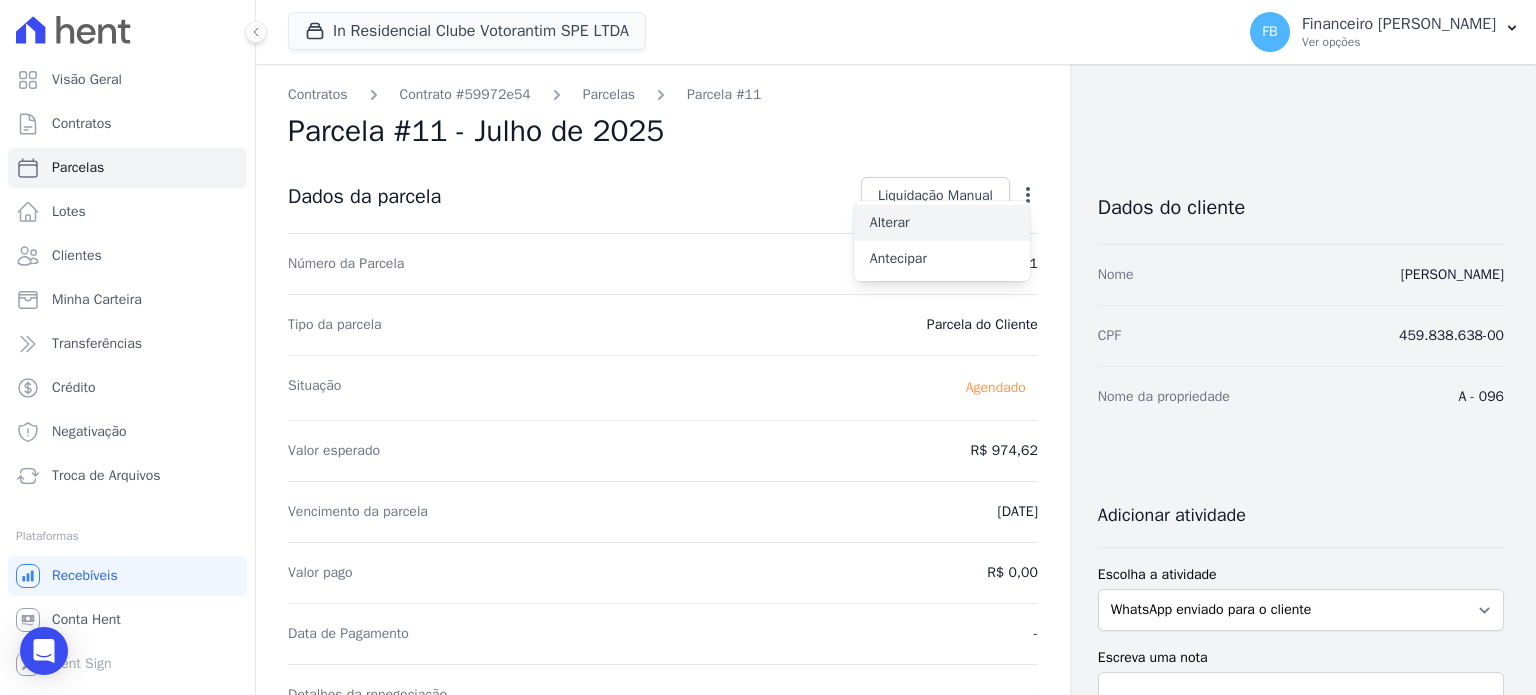 click on "Alterar" at bounding box center (942, 223) 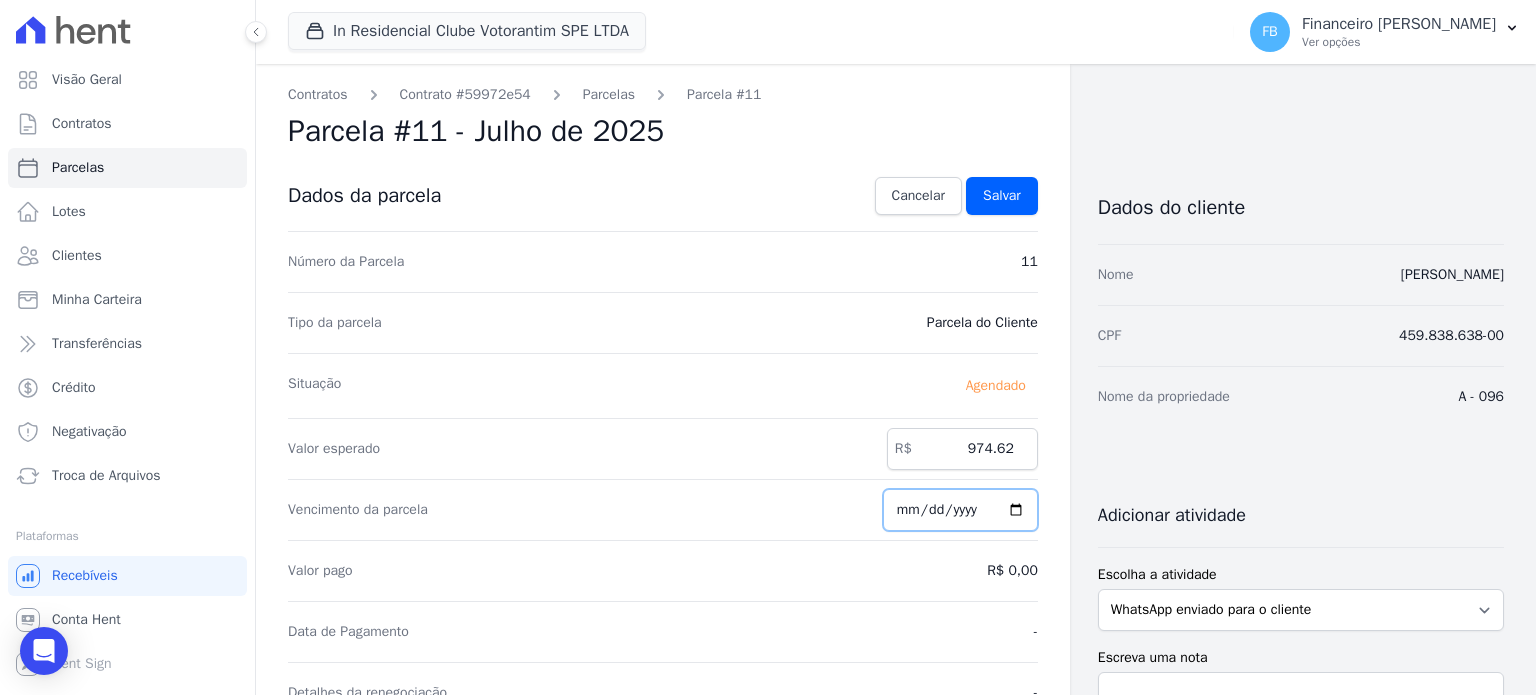 click on "2025-07-10" at bounding box center (960, 510) 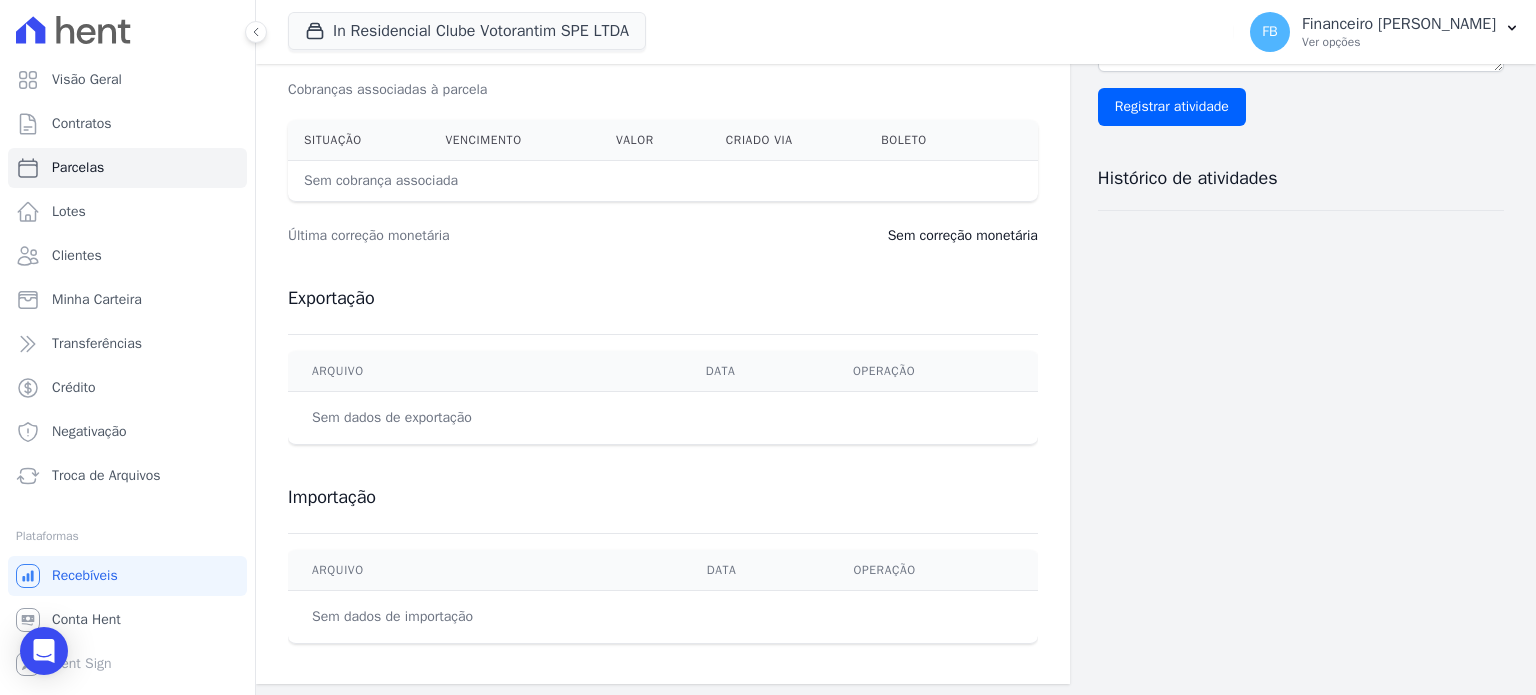 scroll, scrollTop: 0, scrollLeft: 0, axis: both 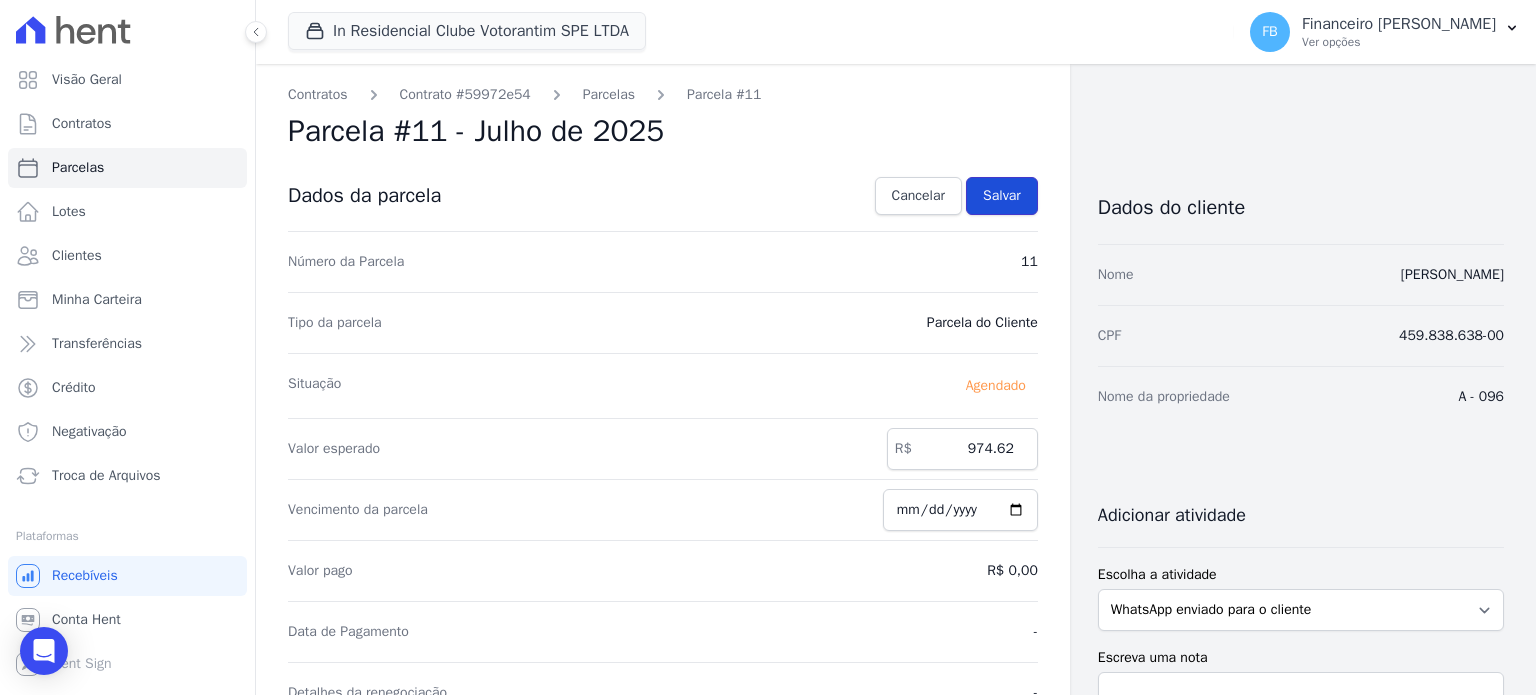 click on "Salvar" at bounding box center (1002, 196) 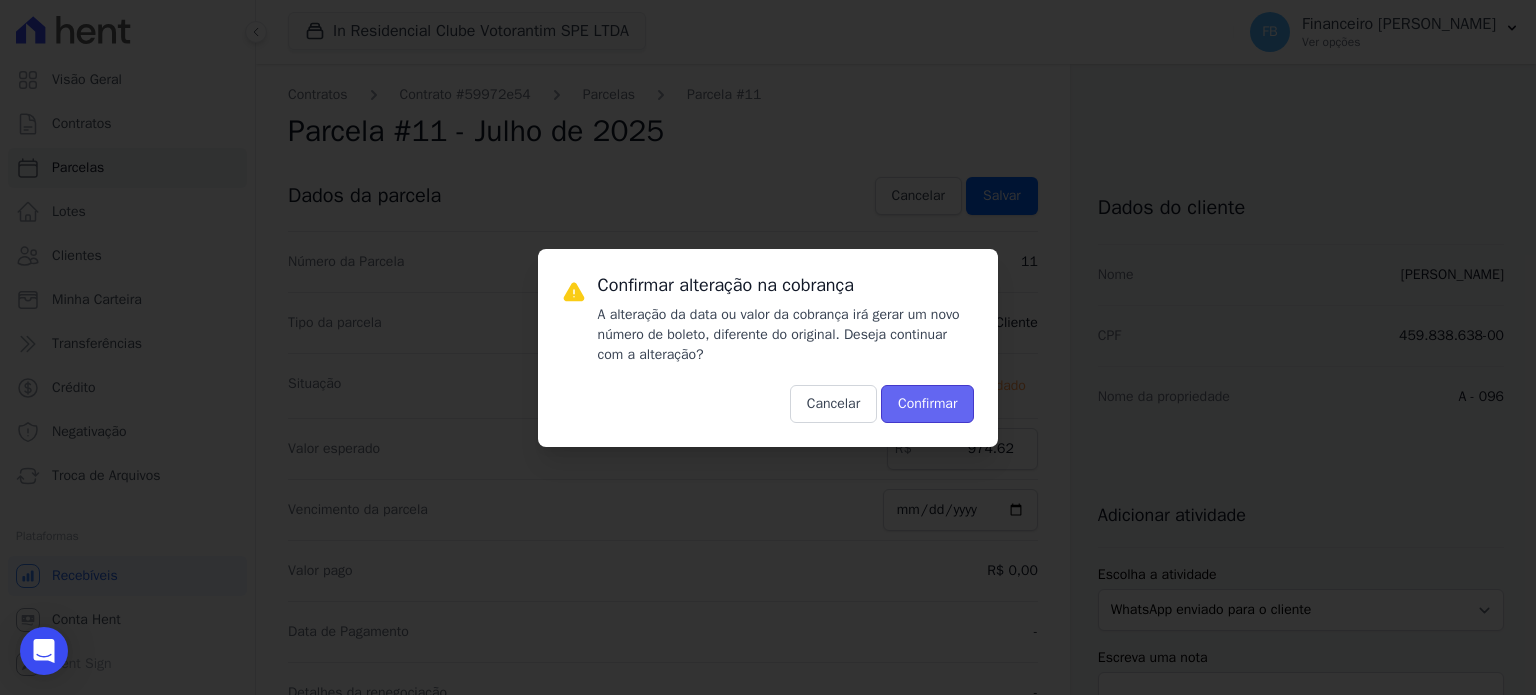 click on "Confirmar" at bounding box center [927, 404] 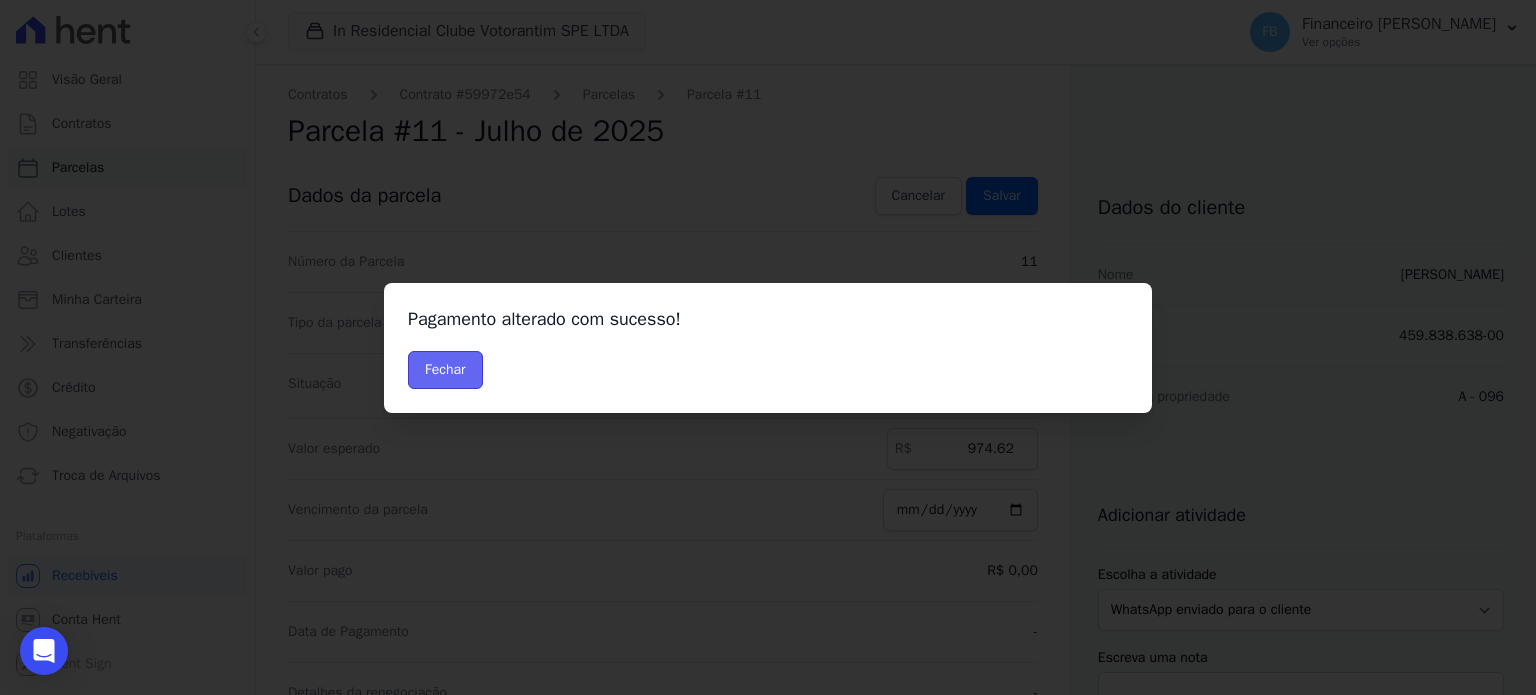 click on "Fechar" at bounding box center (445, 370) 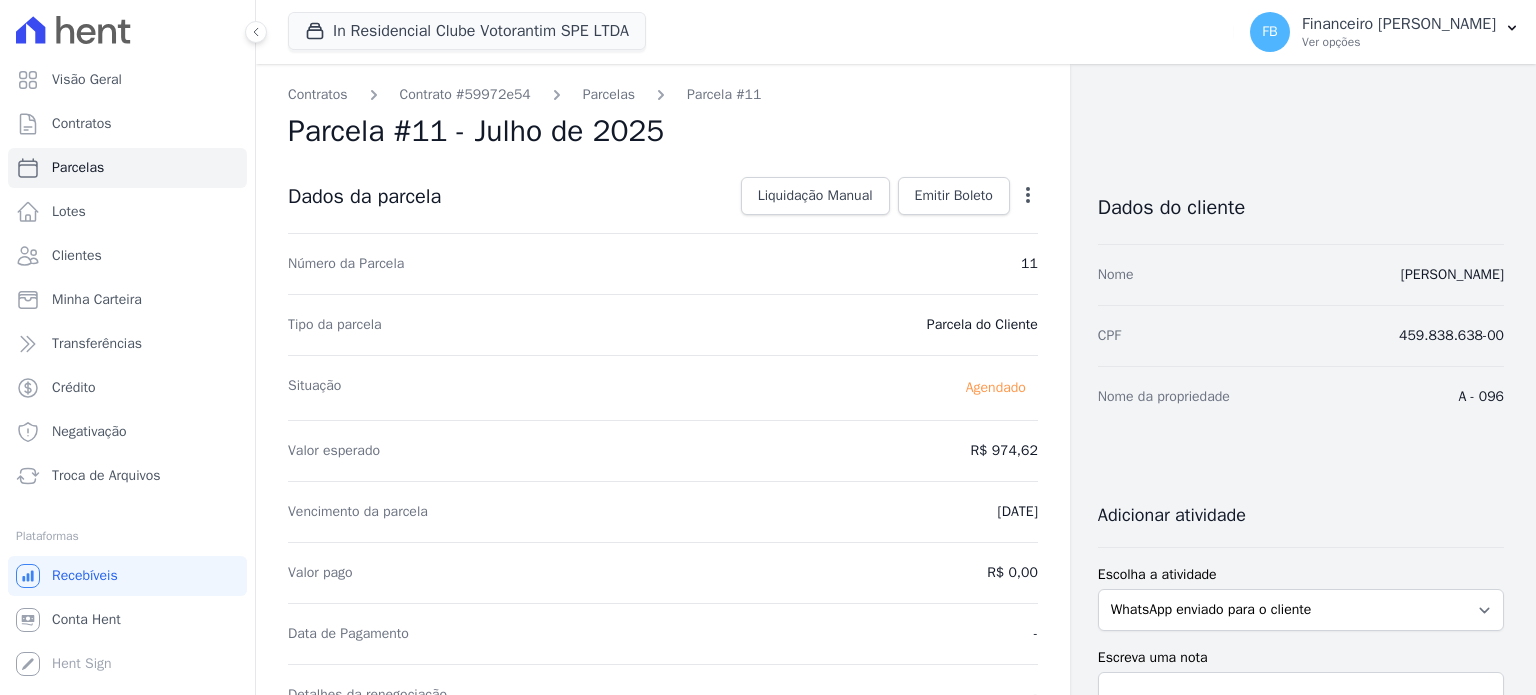 scroll, scrollTop: 0, scrollLeft: 0, axis: both 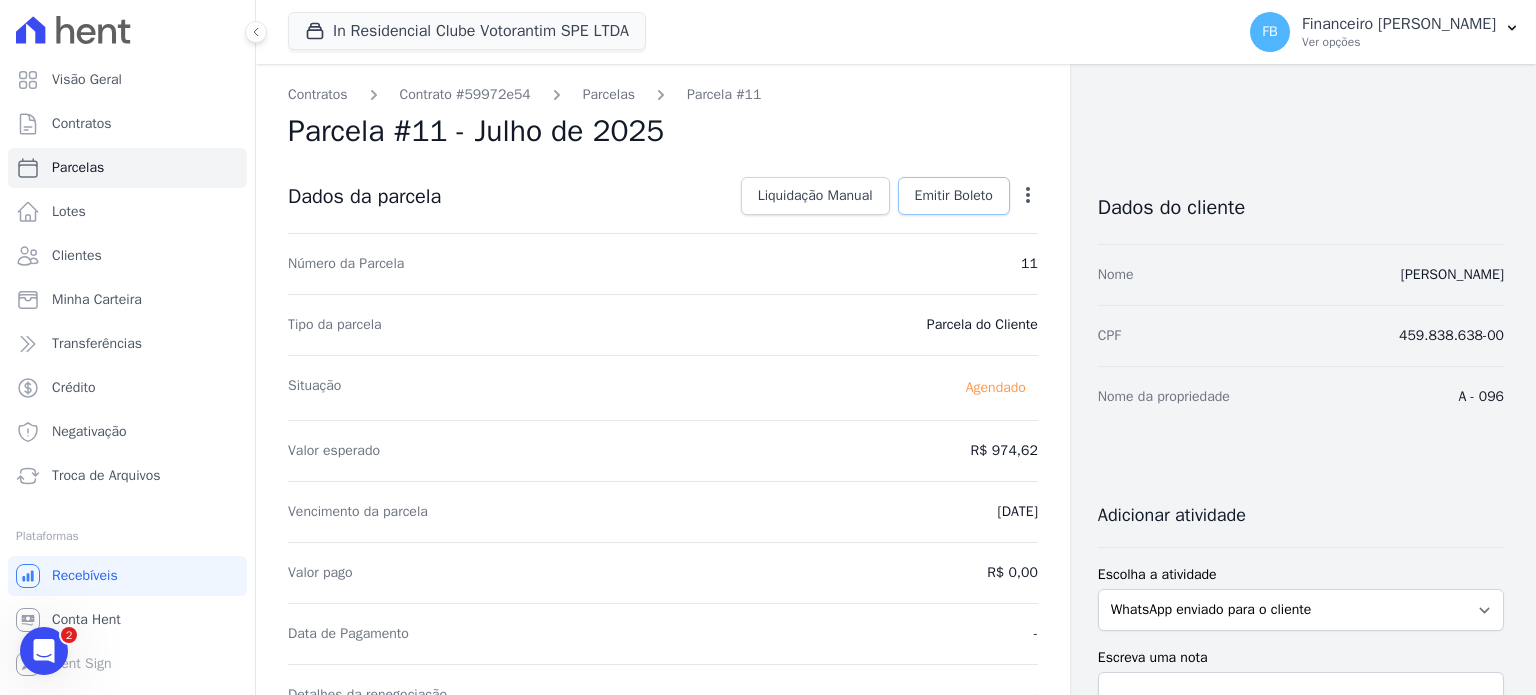 click on "Emitir Boleto" at bounding box center (954, 196) 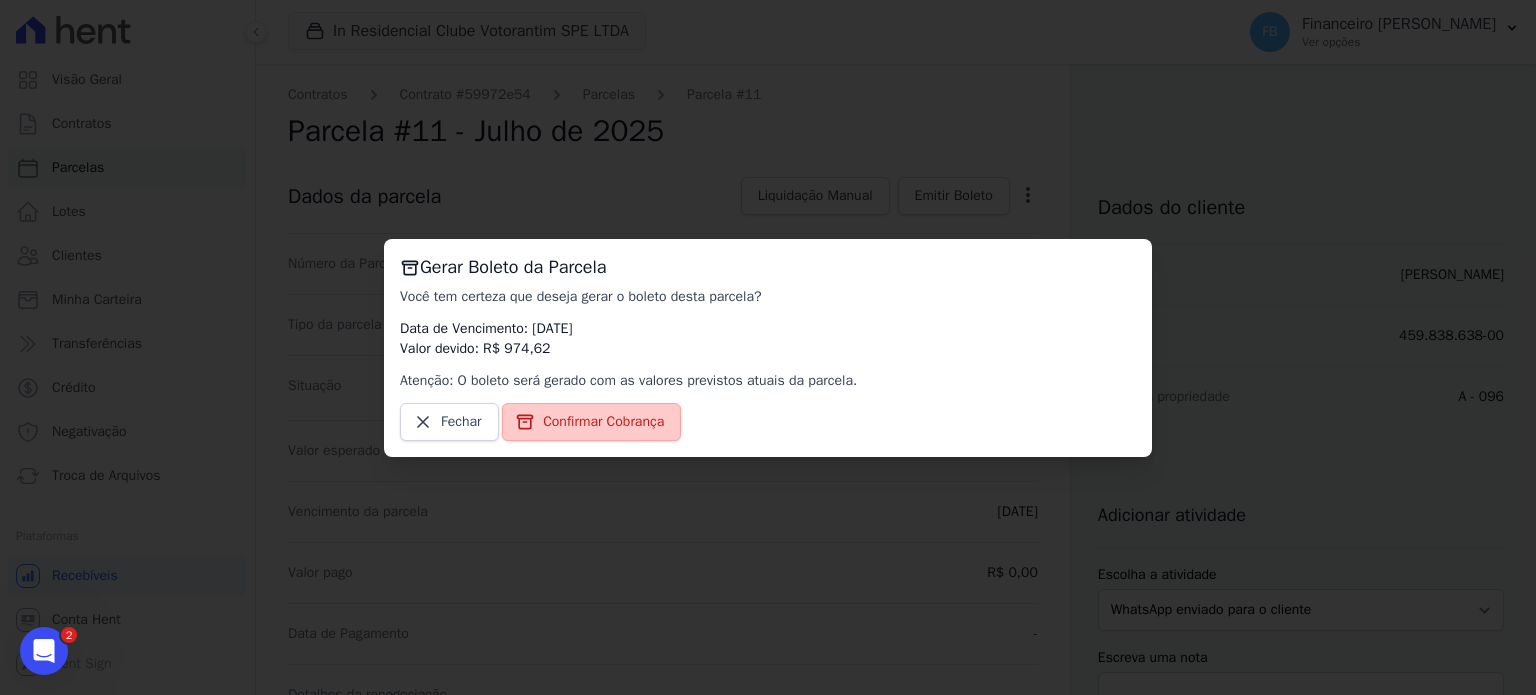 click on "Confirmar Cobrança" at bounding box center (603, 422) 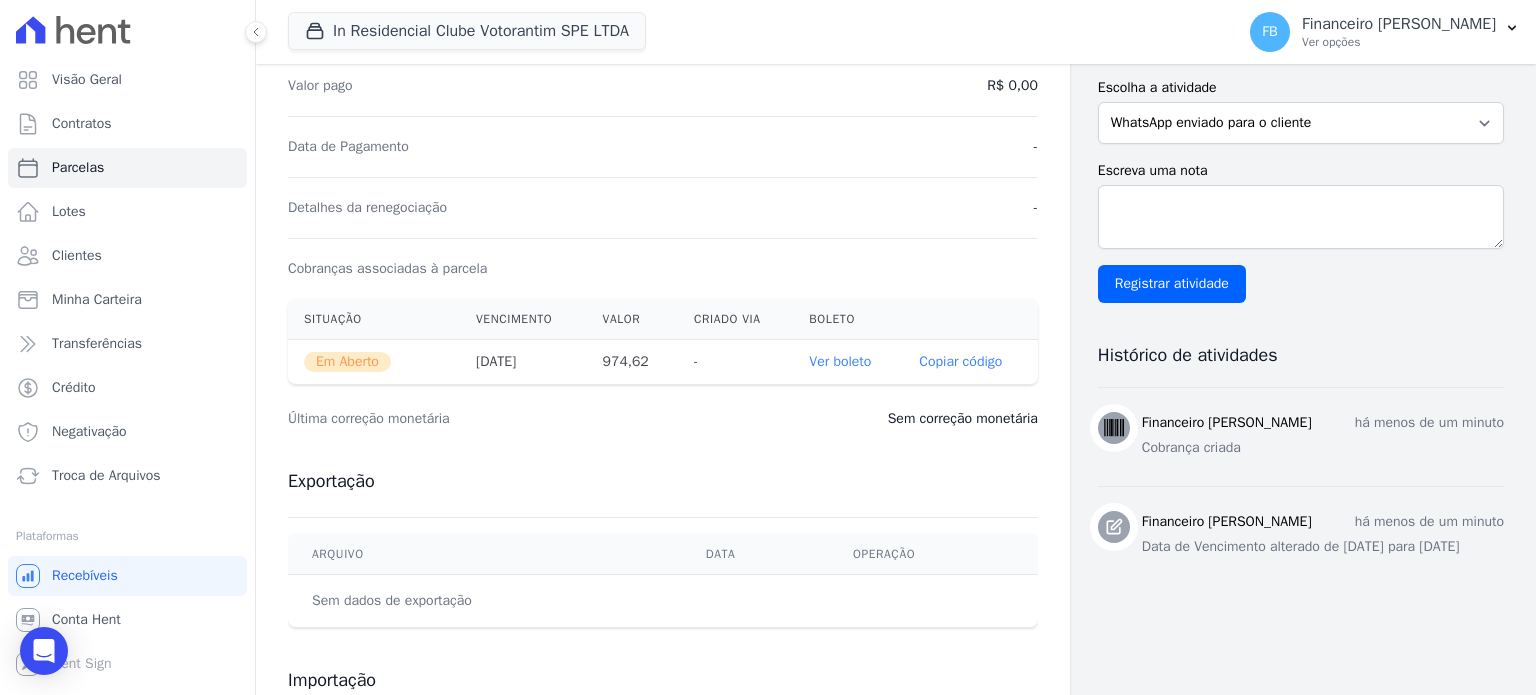 scroll, scrollTop: 500, scrollLeft: 0, axis: vertical 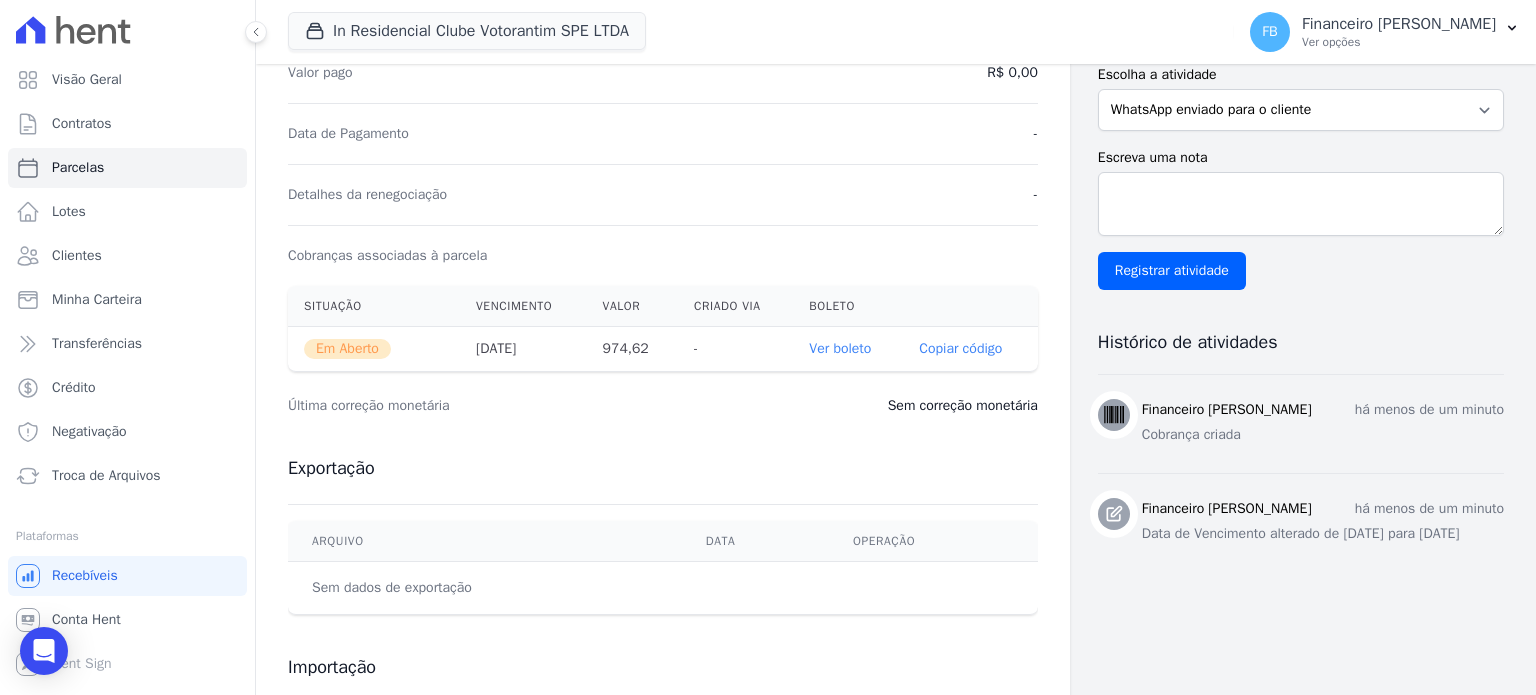 click on "Ver boleto" at bounding box center (840, 348) 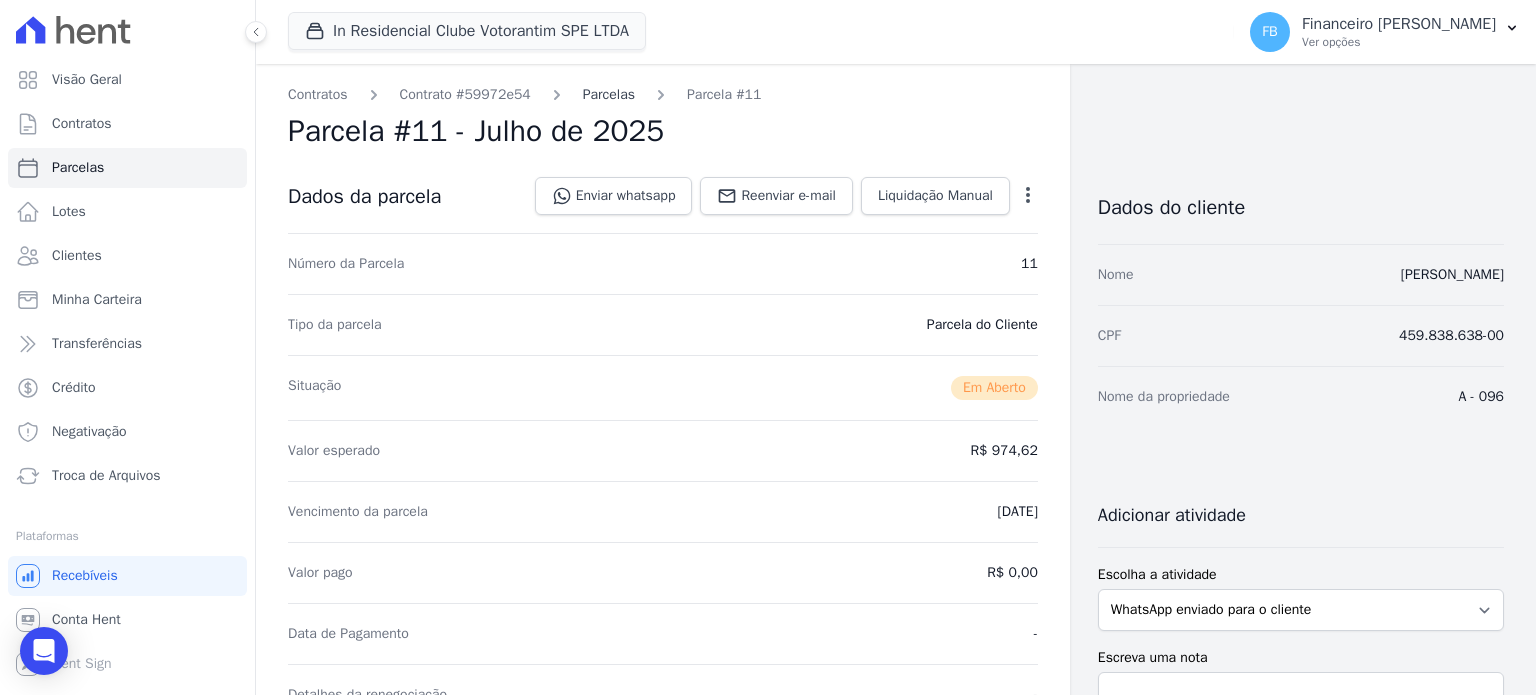 click on "Parcelas" at bounding box center (609, 94) 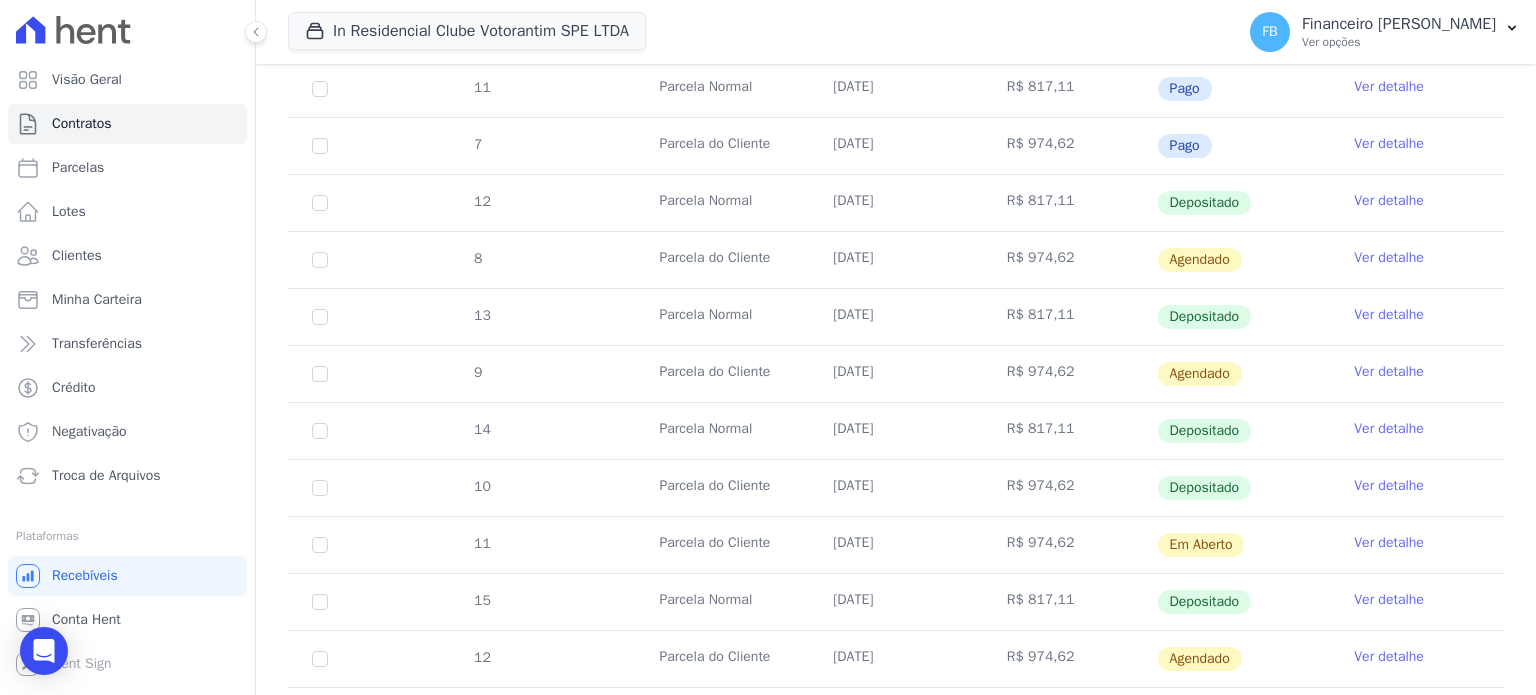 scroll, scrollTop: 700, scrollLeft: 0, axis: vertical 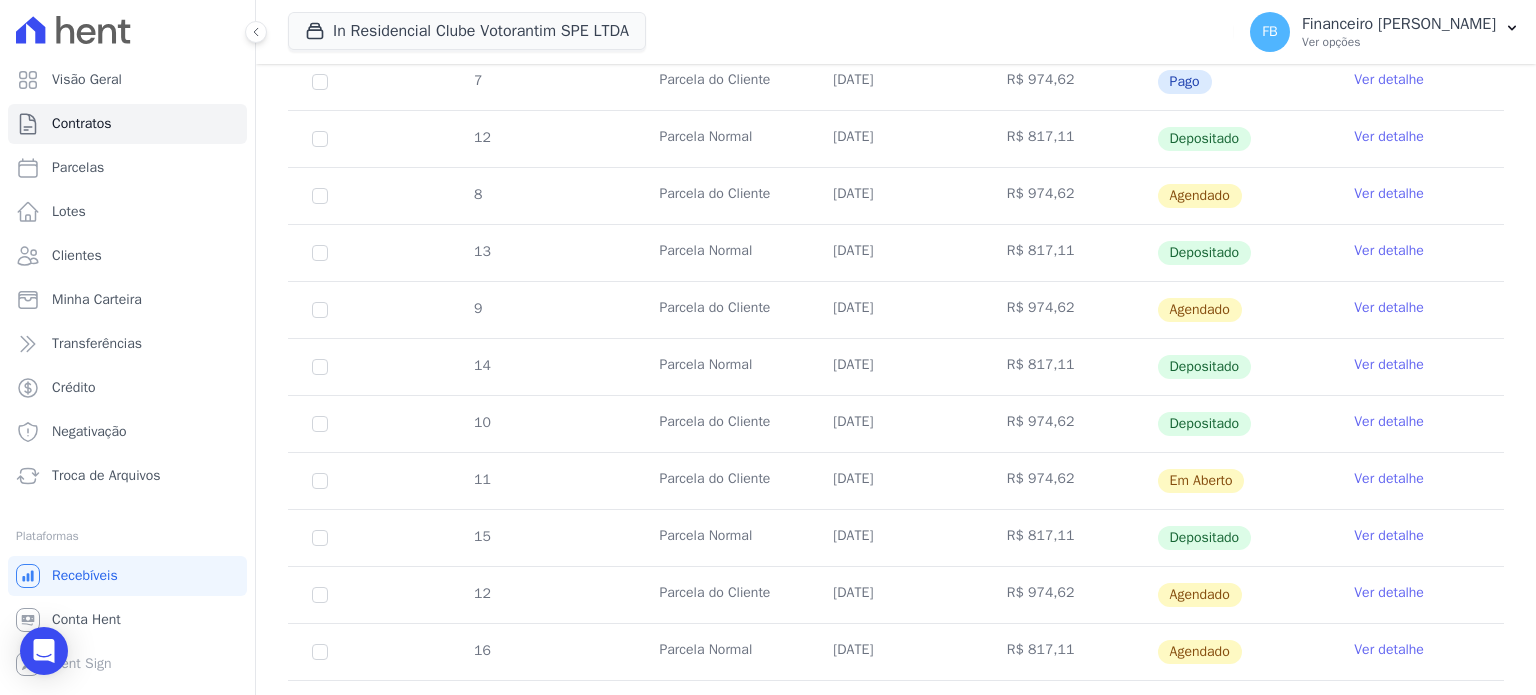 click on "Ver detalhe" at bounding box center [1389, 536] 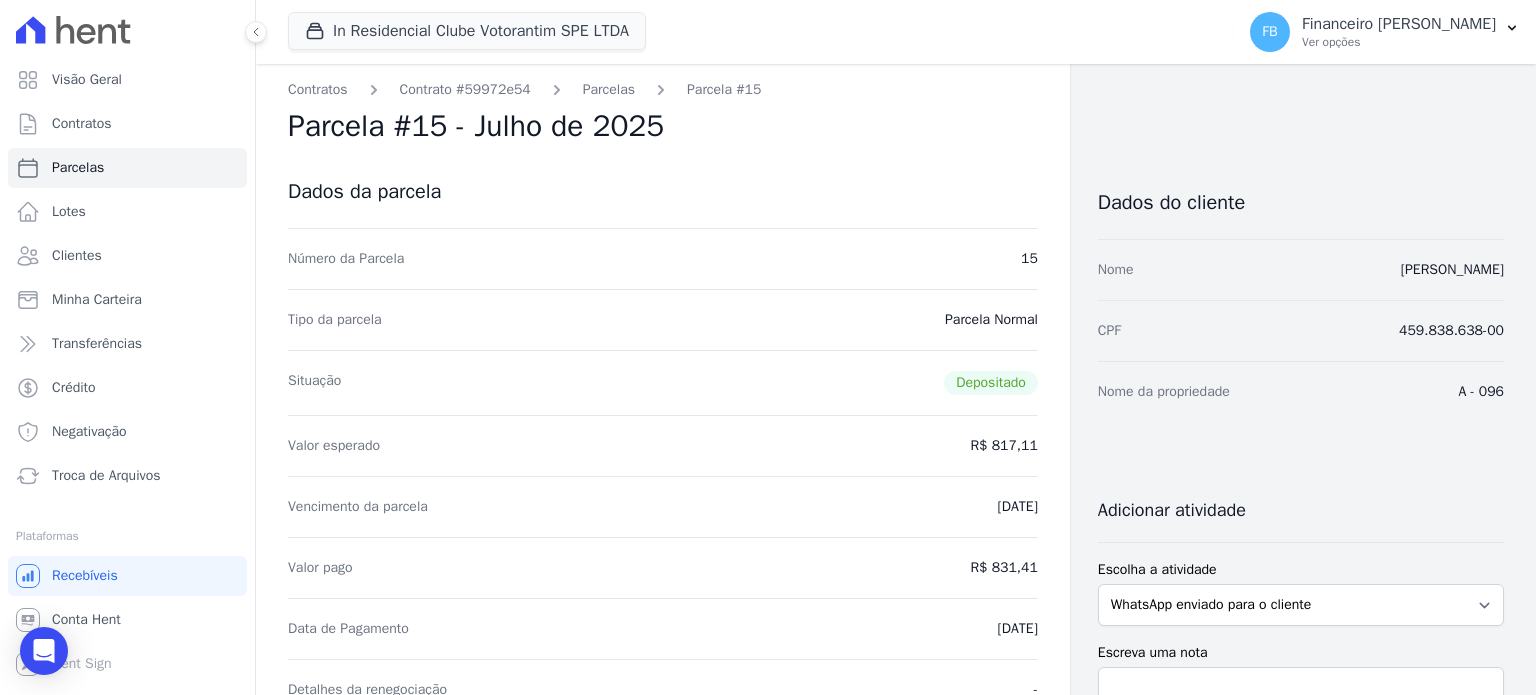 scroll, scrollTop: 0, scrollLeft: 0, axis: both 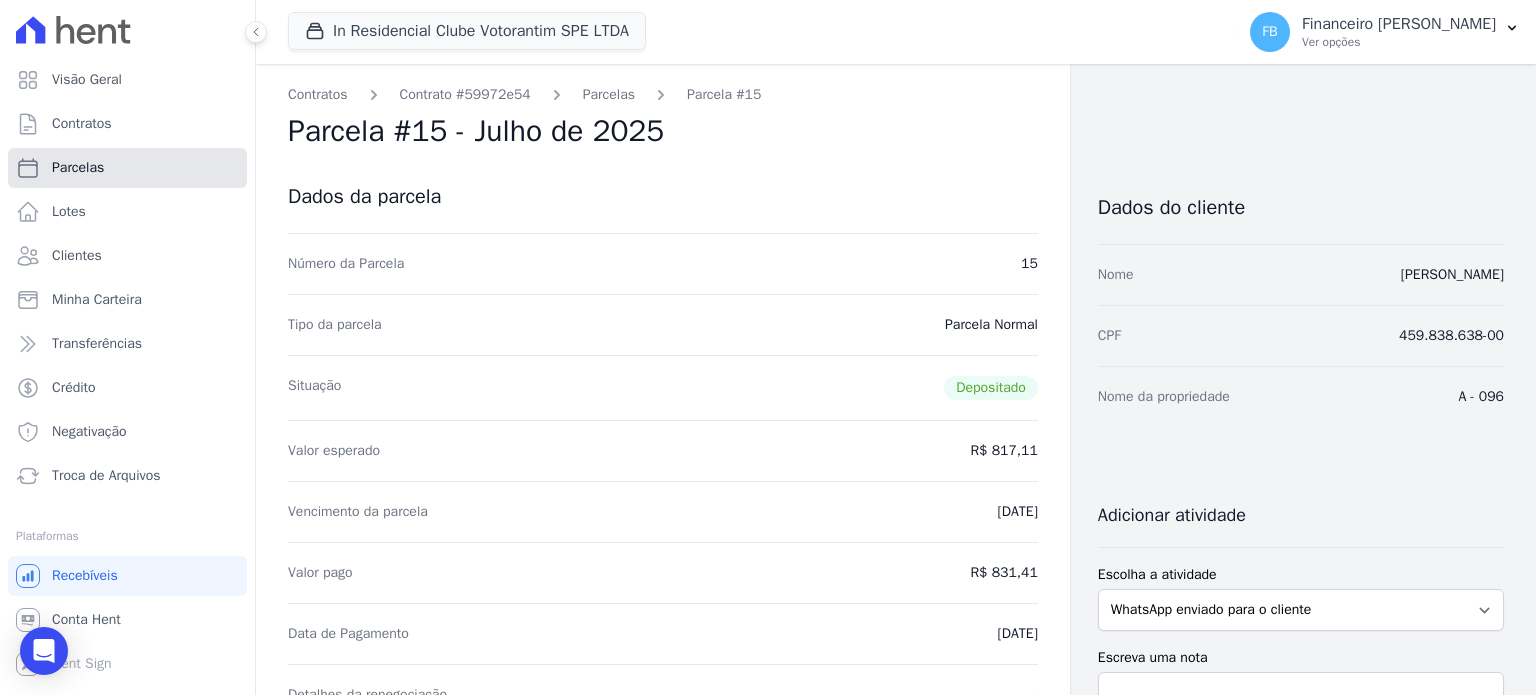 click on "Parcelas" at bounding box center [127, 168] 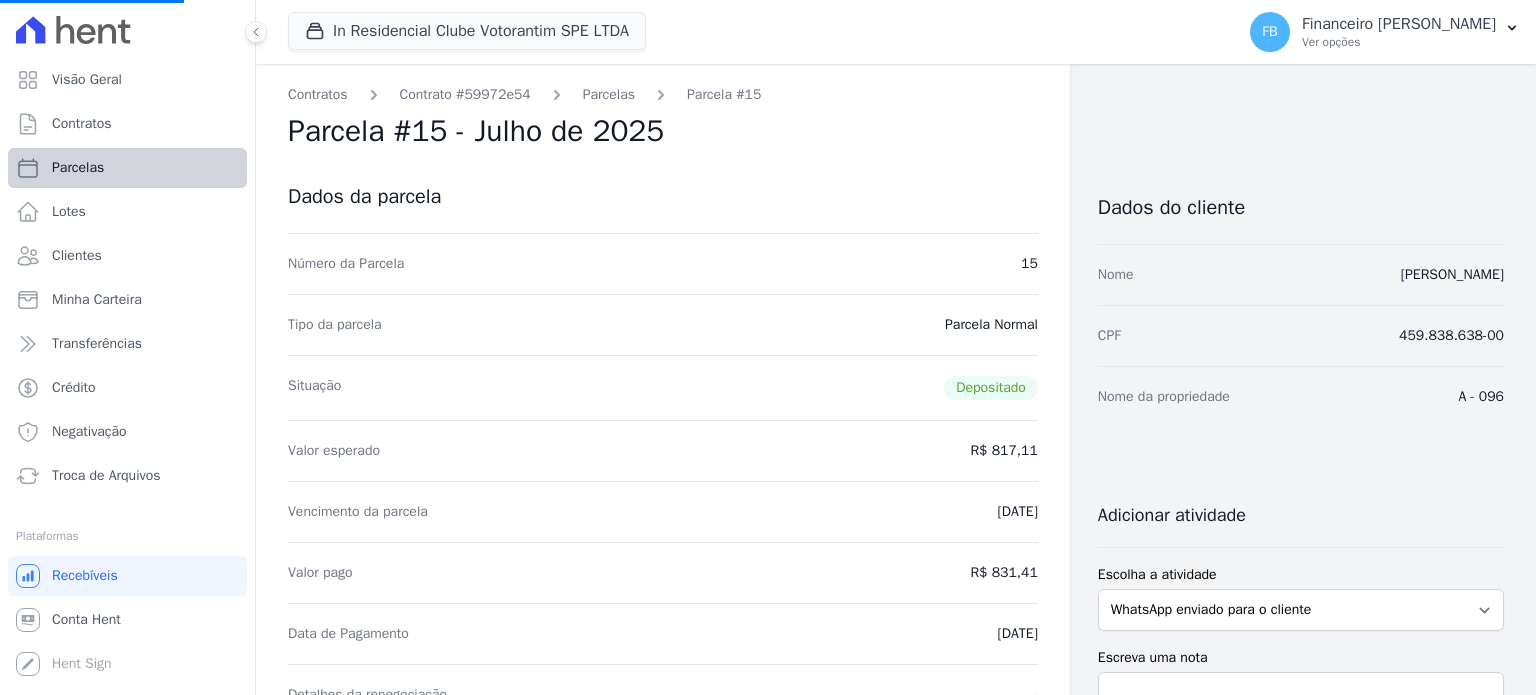 select 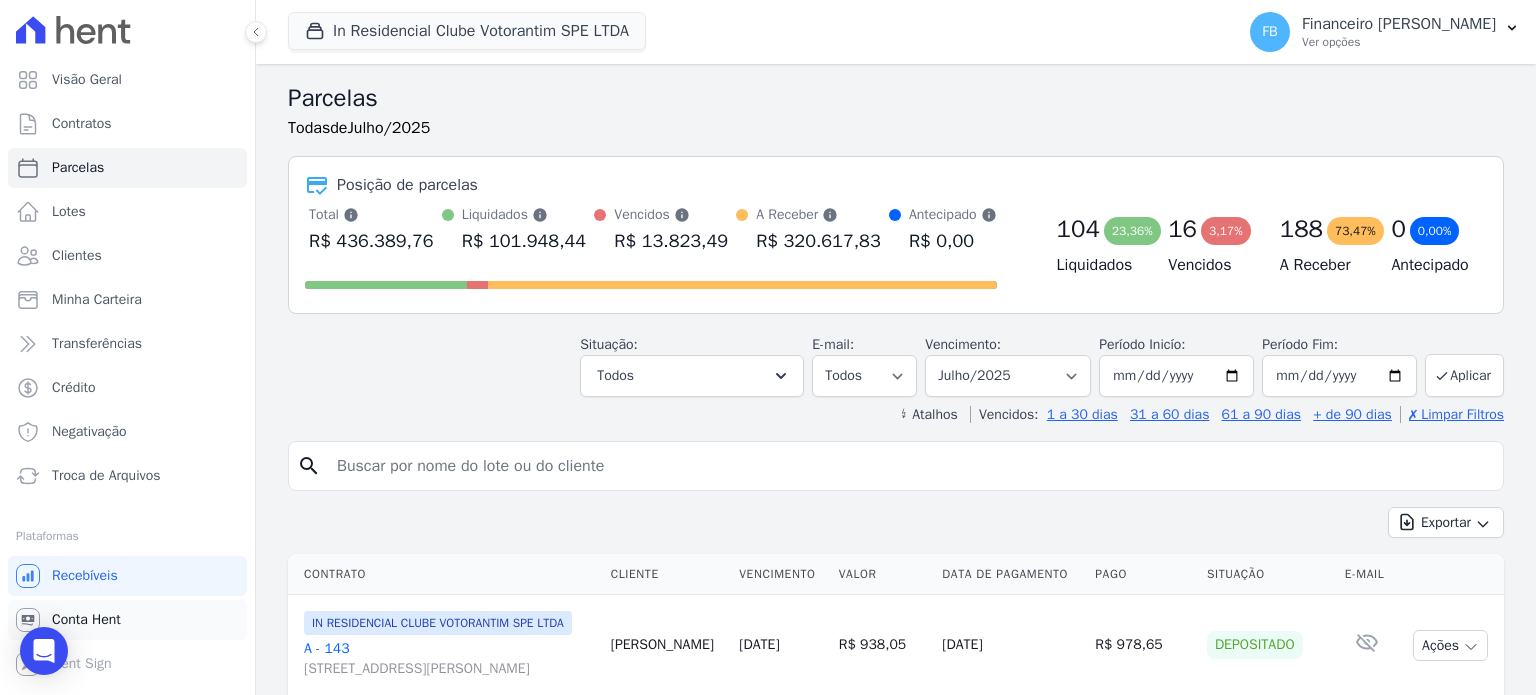 click on "Conta Hent" at bounding box center (86, 620) 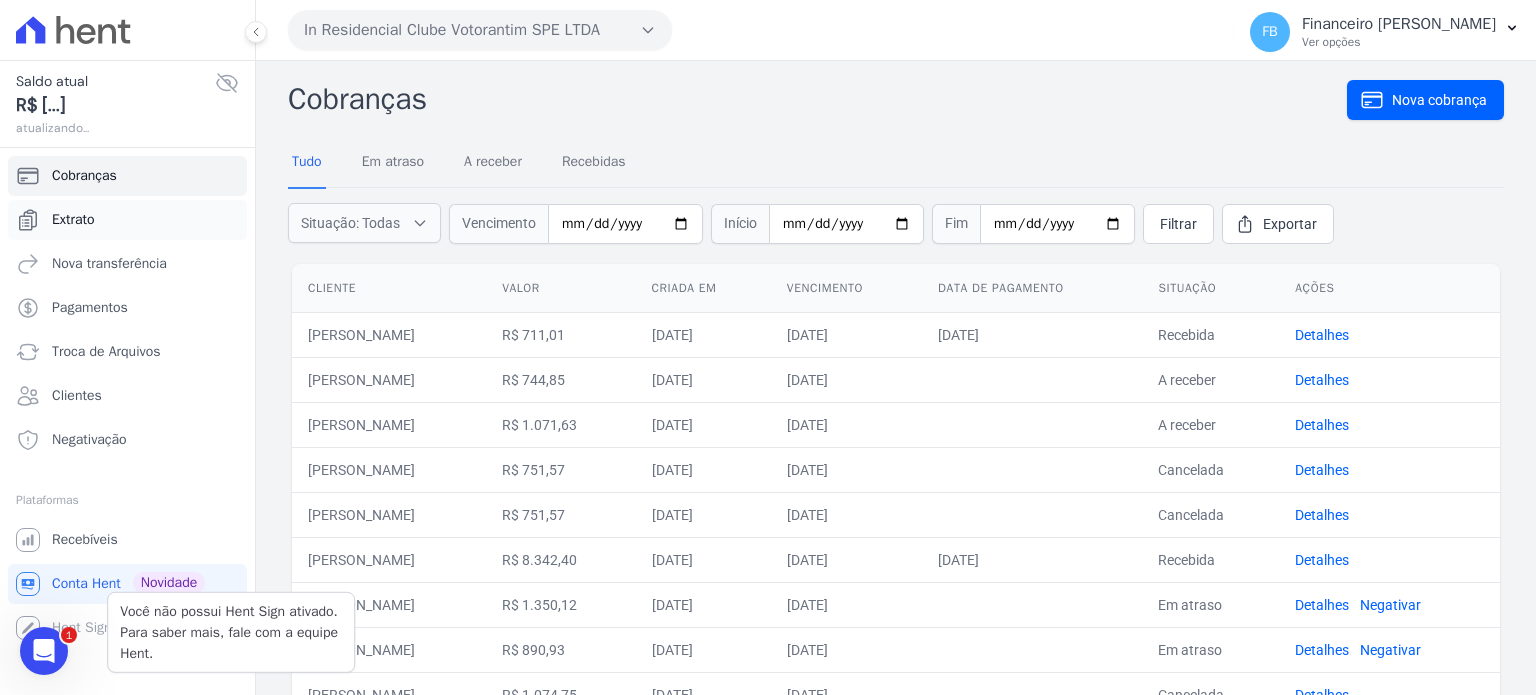 scroll, scrollTop: 0, scrollLeft: 0, axis: both 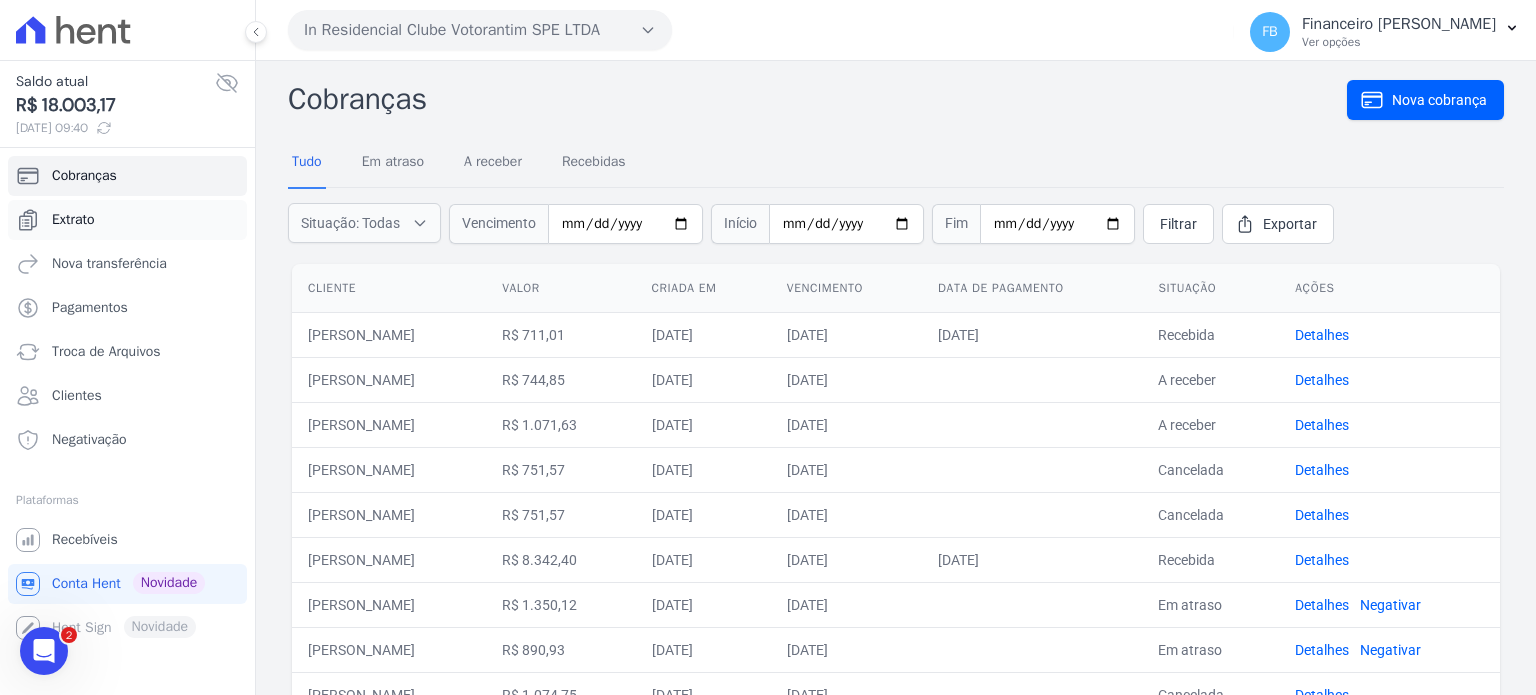 click on "Extrato" at bounding box center [127, 220] 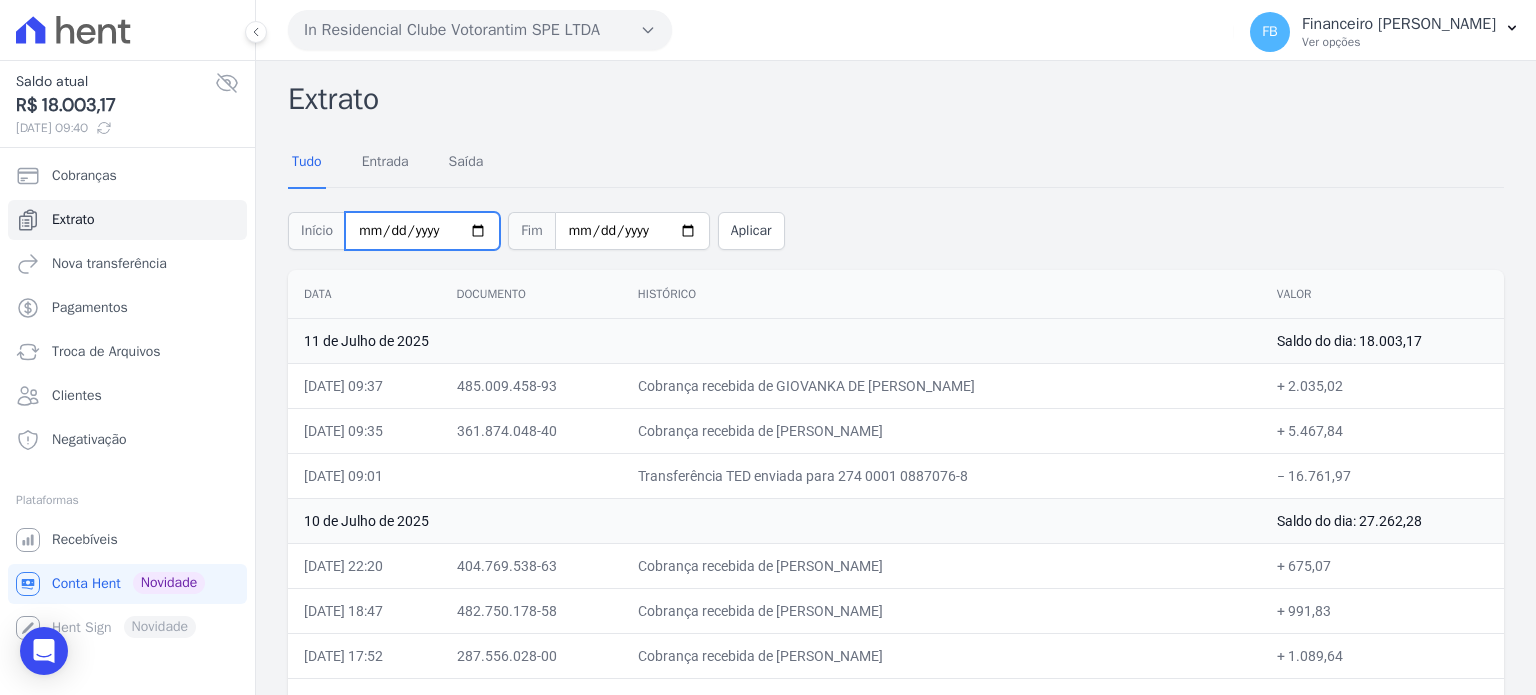 click on "[DATE]" at bounding box center [422, 231] 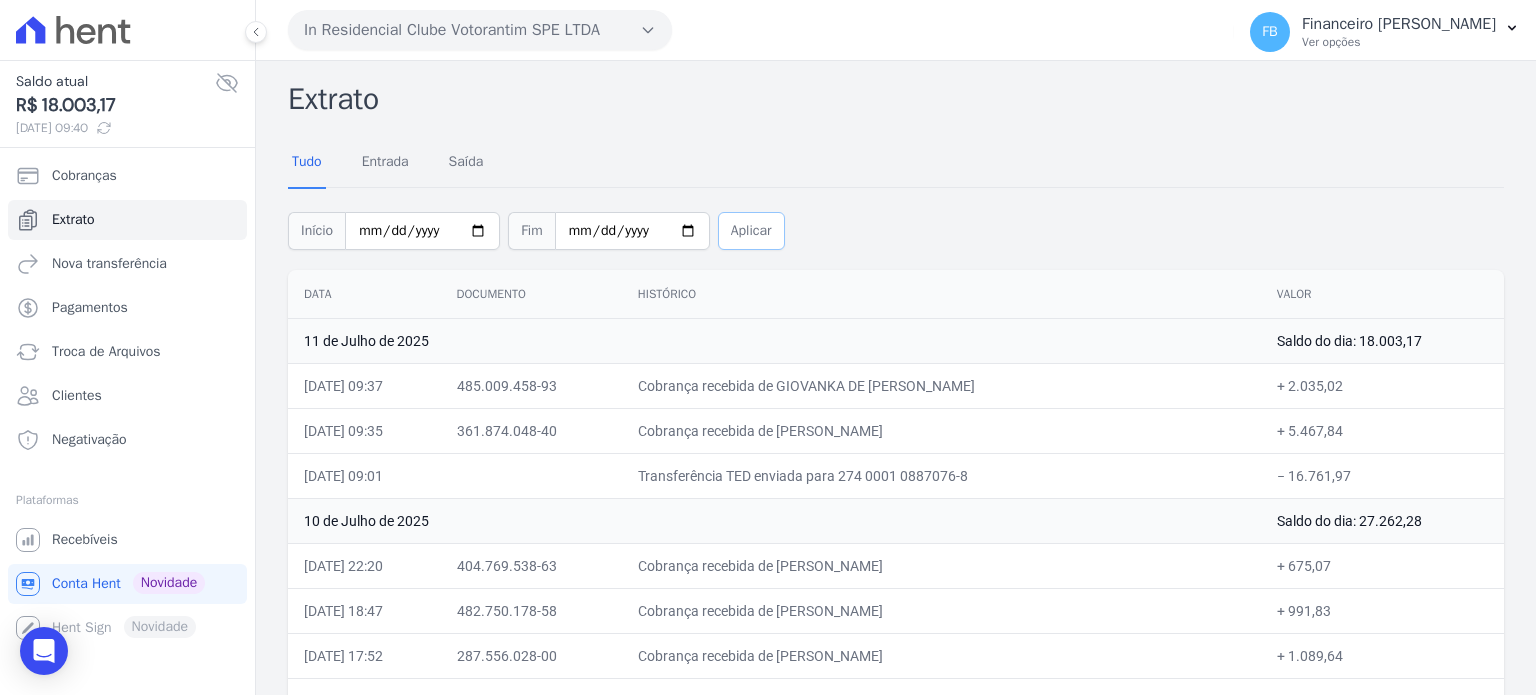 click on "Aplicar" at bounding box center [751, 231] 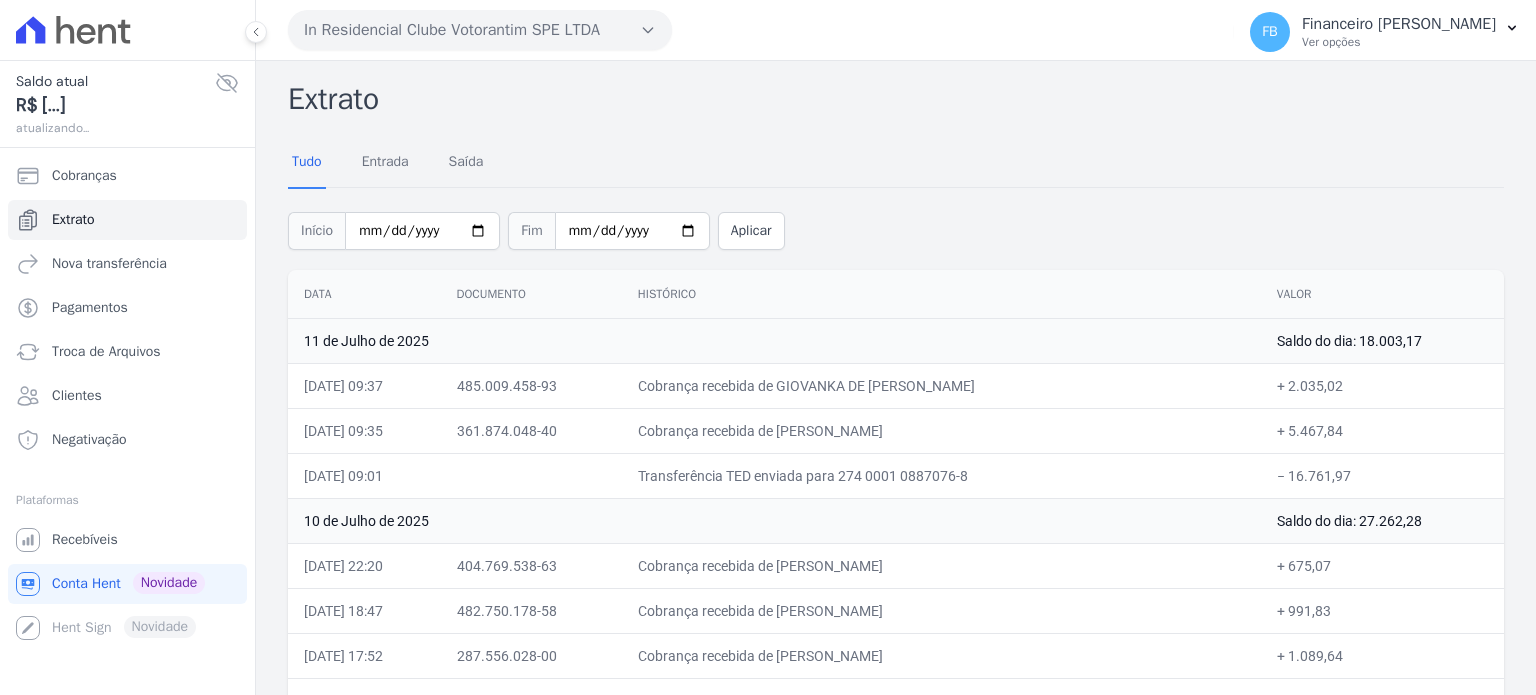 scroll, scrollTop: 0, scrollLeft: 0, axis: both 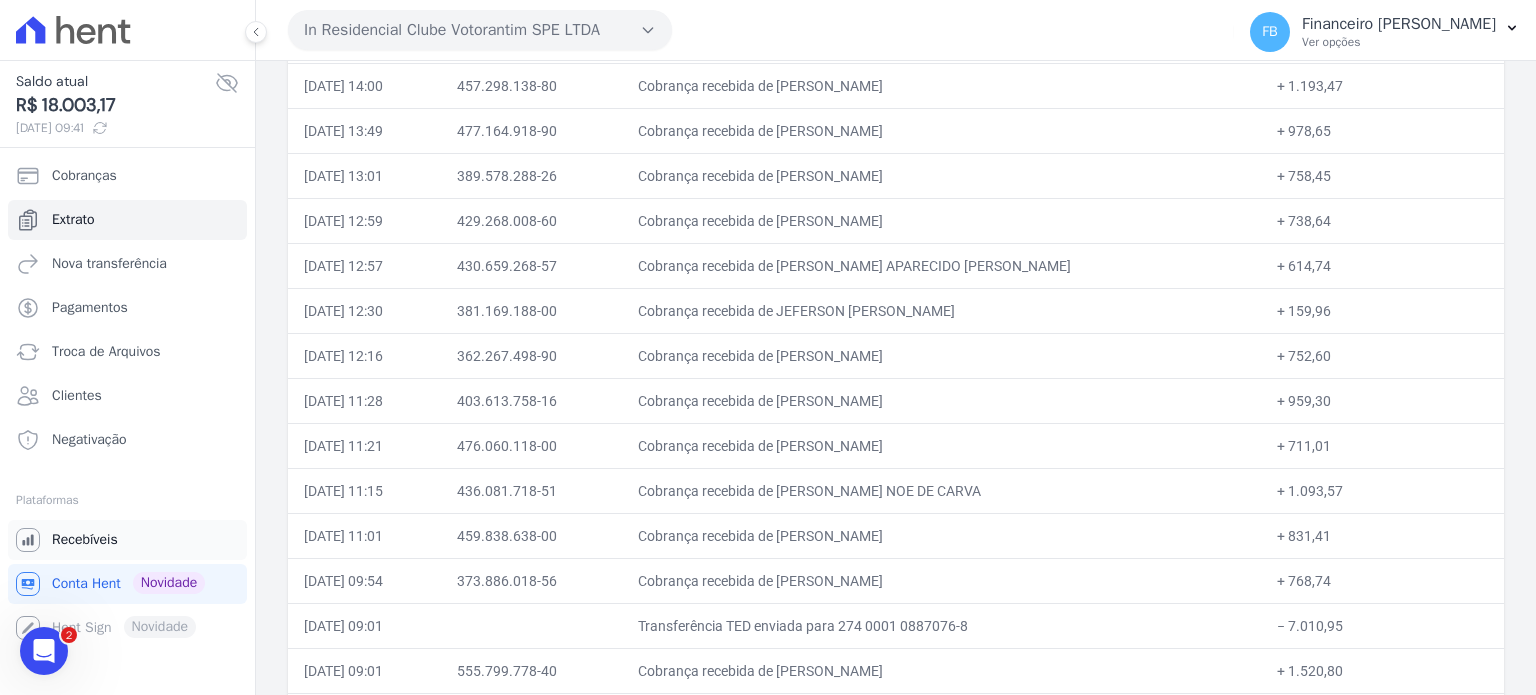 click on "Recebíveis" at bounding box center [85, 540] 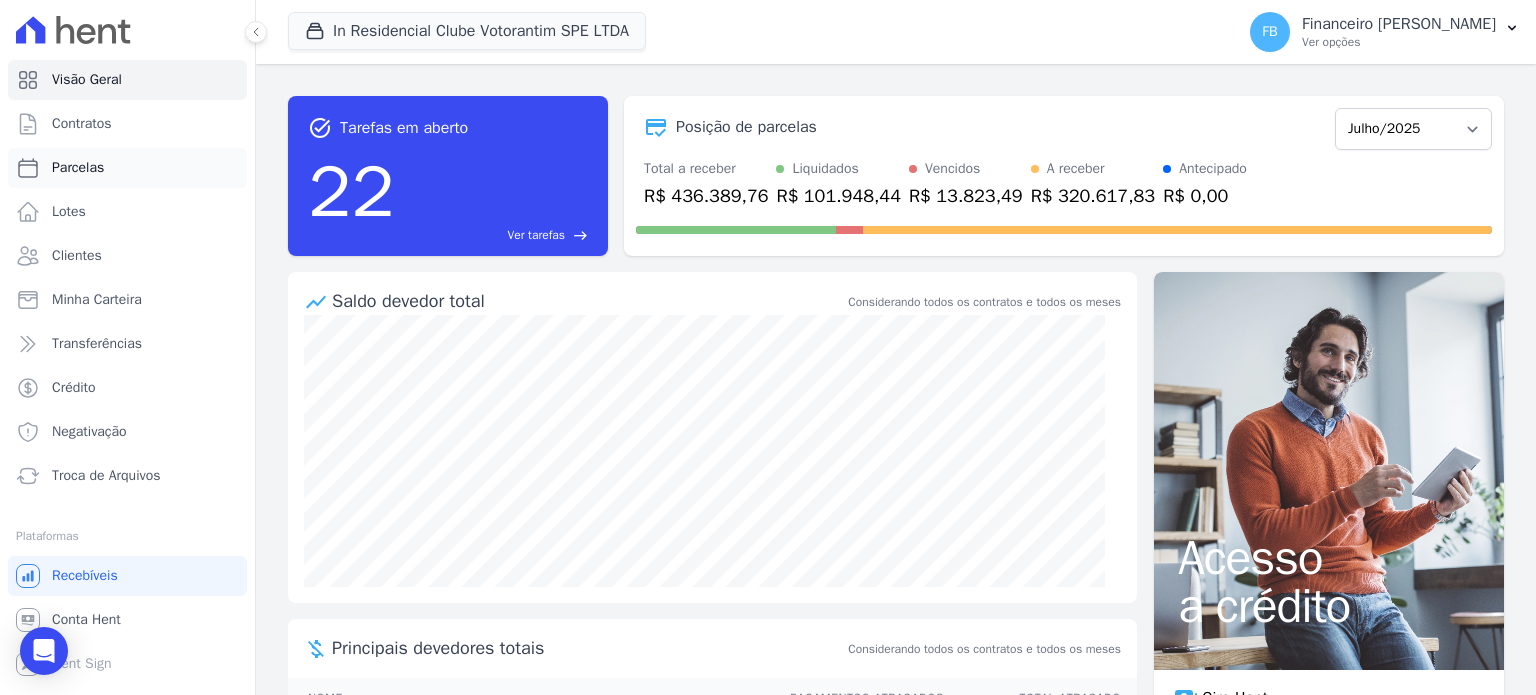 click on "Parcelas" at bounding box center (127, 168) 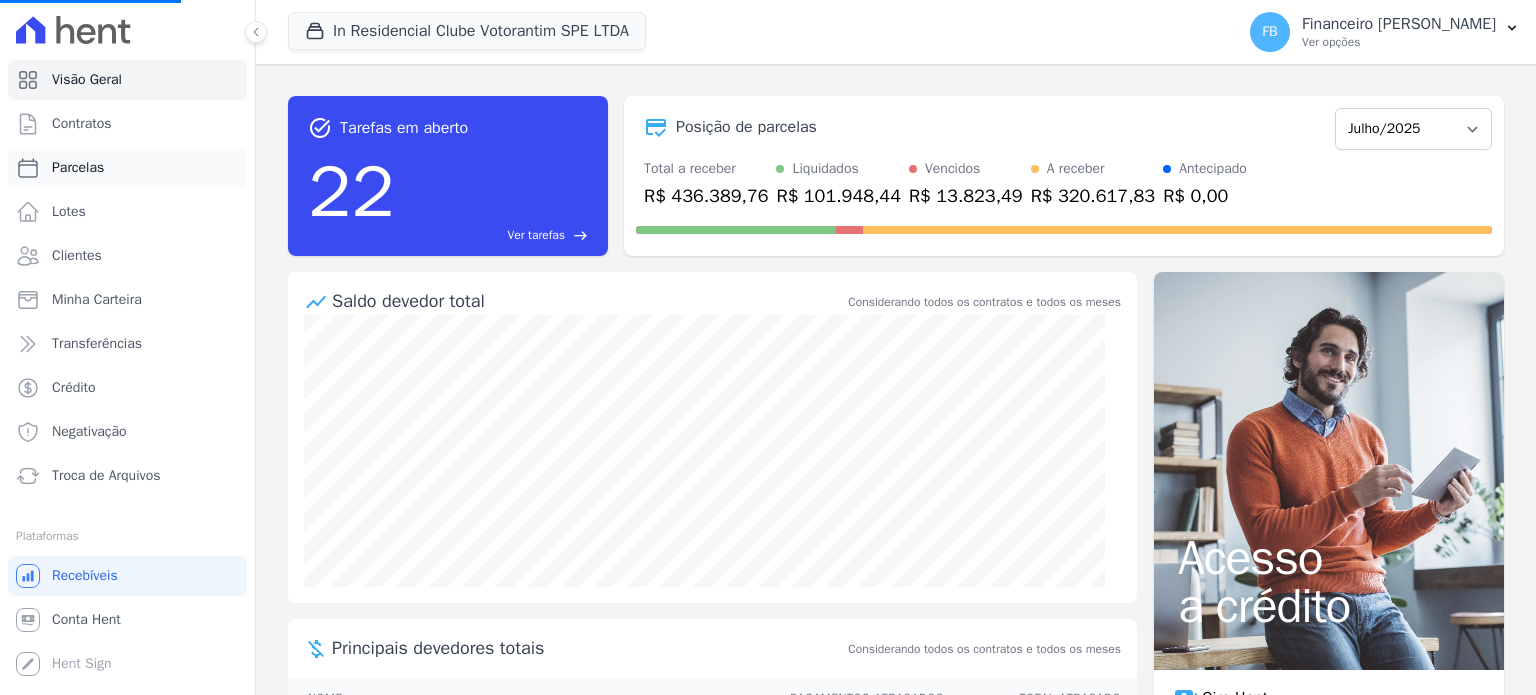 select 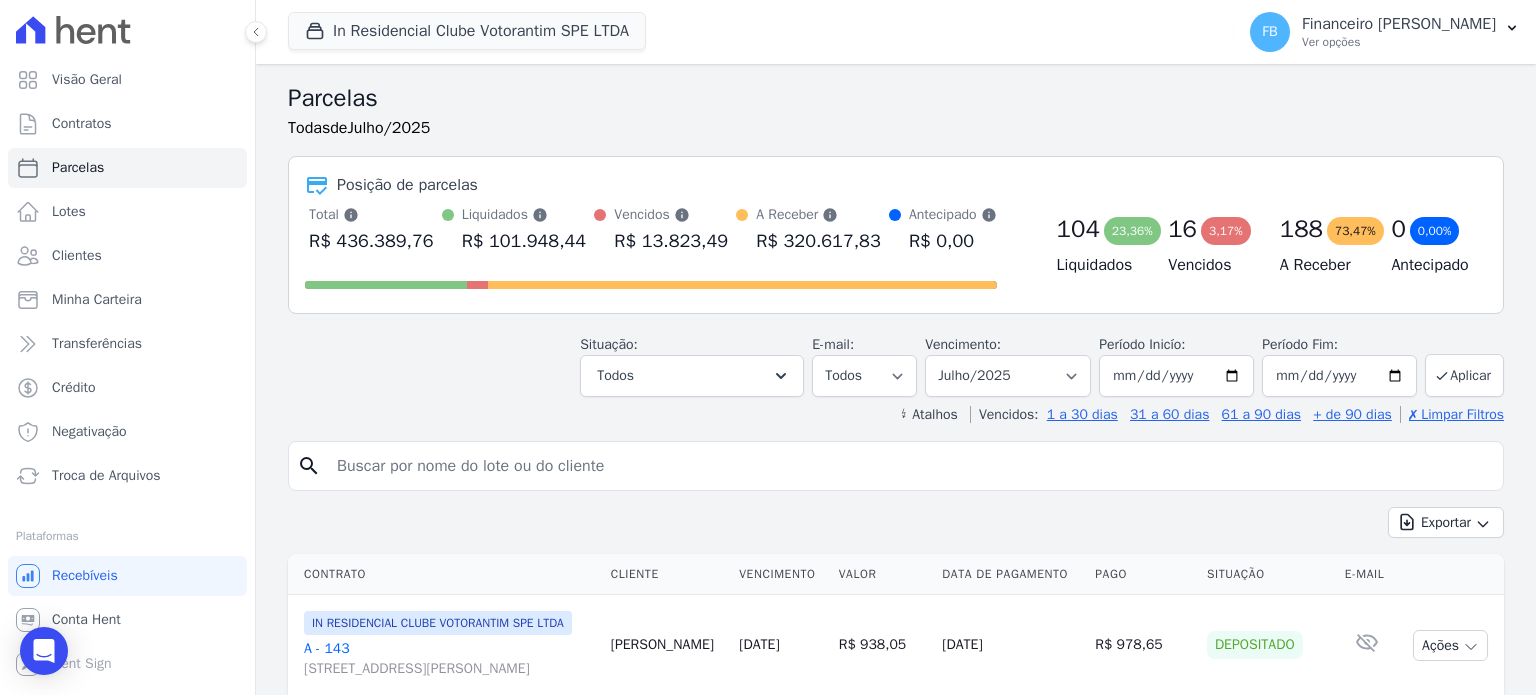 click at bounding box center (910, 466) 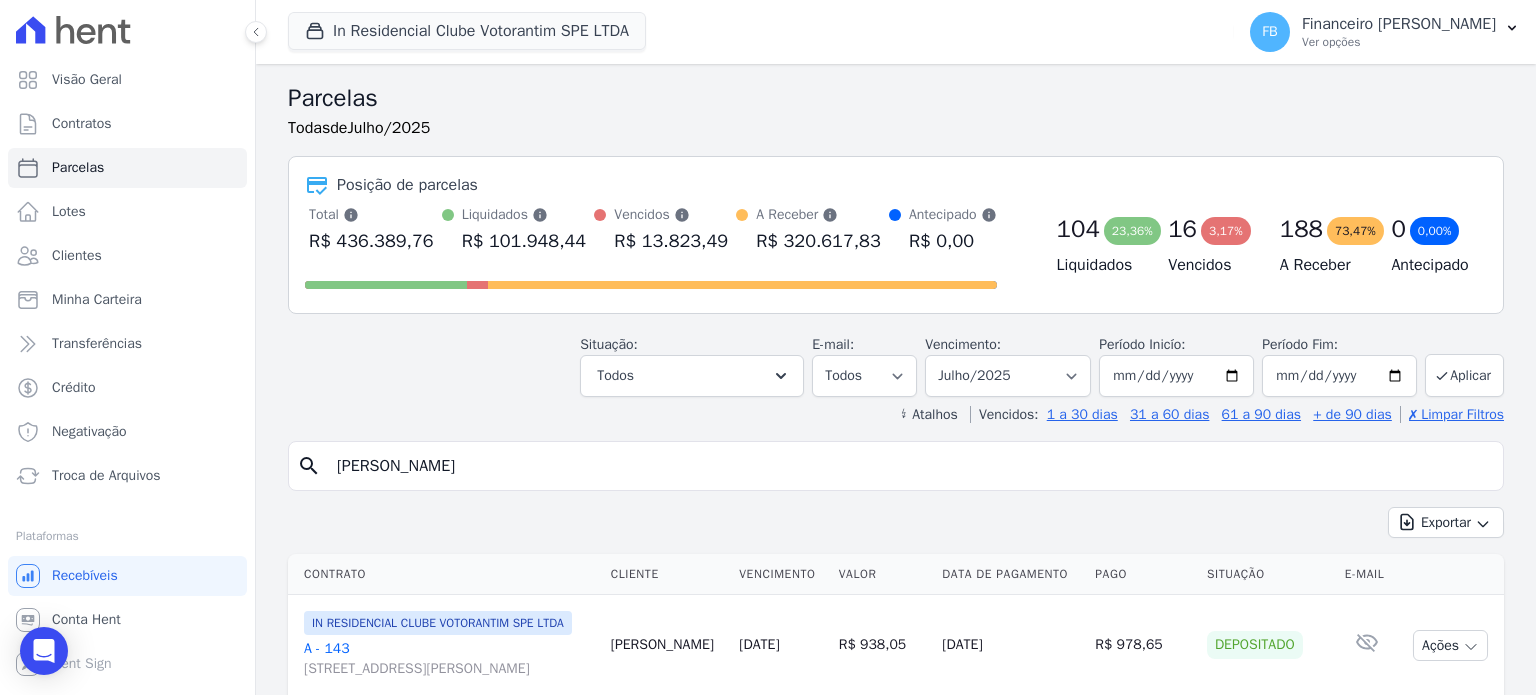 type on "[PERSON_NAME]" 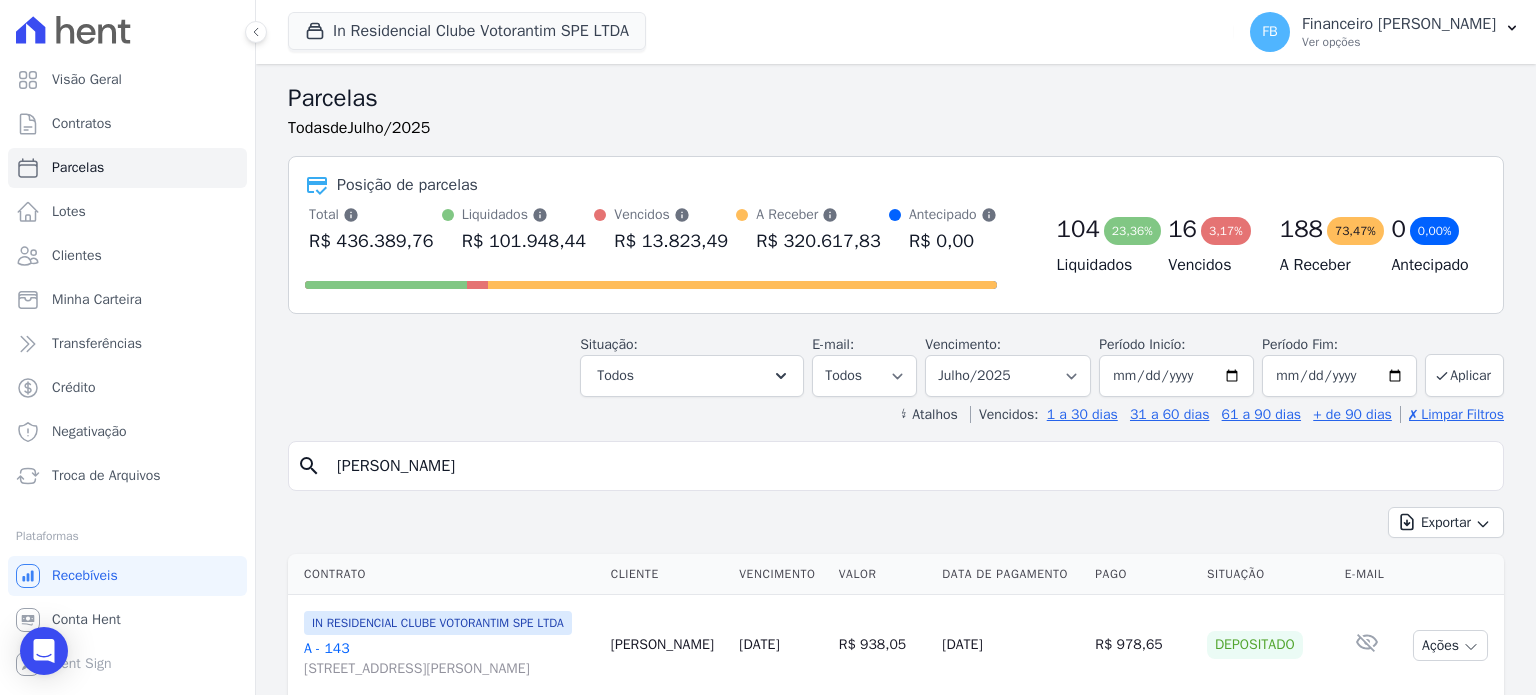select 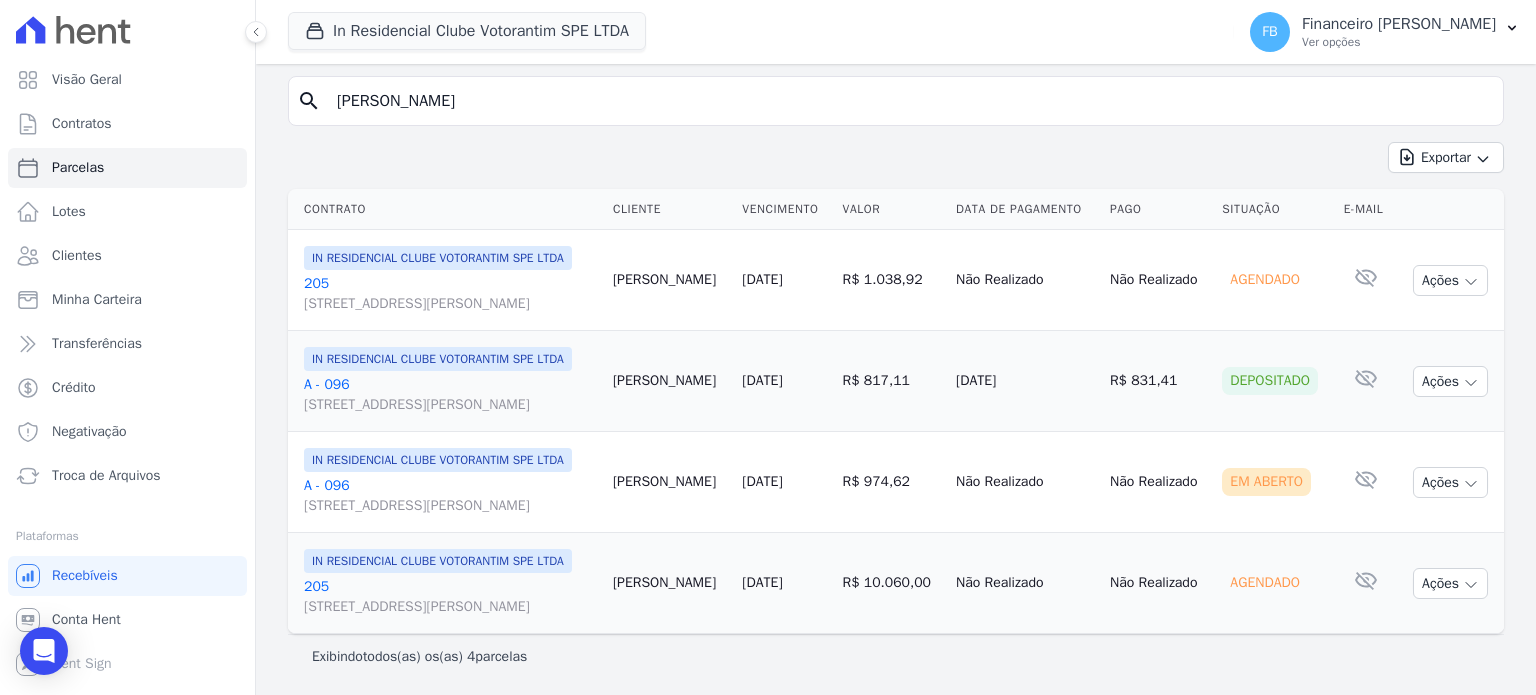 scroll, scrollTop: 200, scrollLeft: 0, axis: vertical 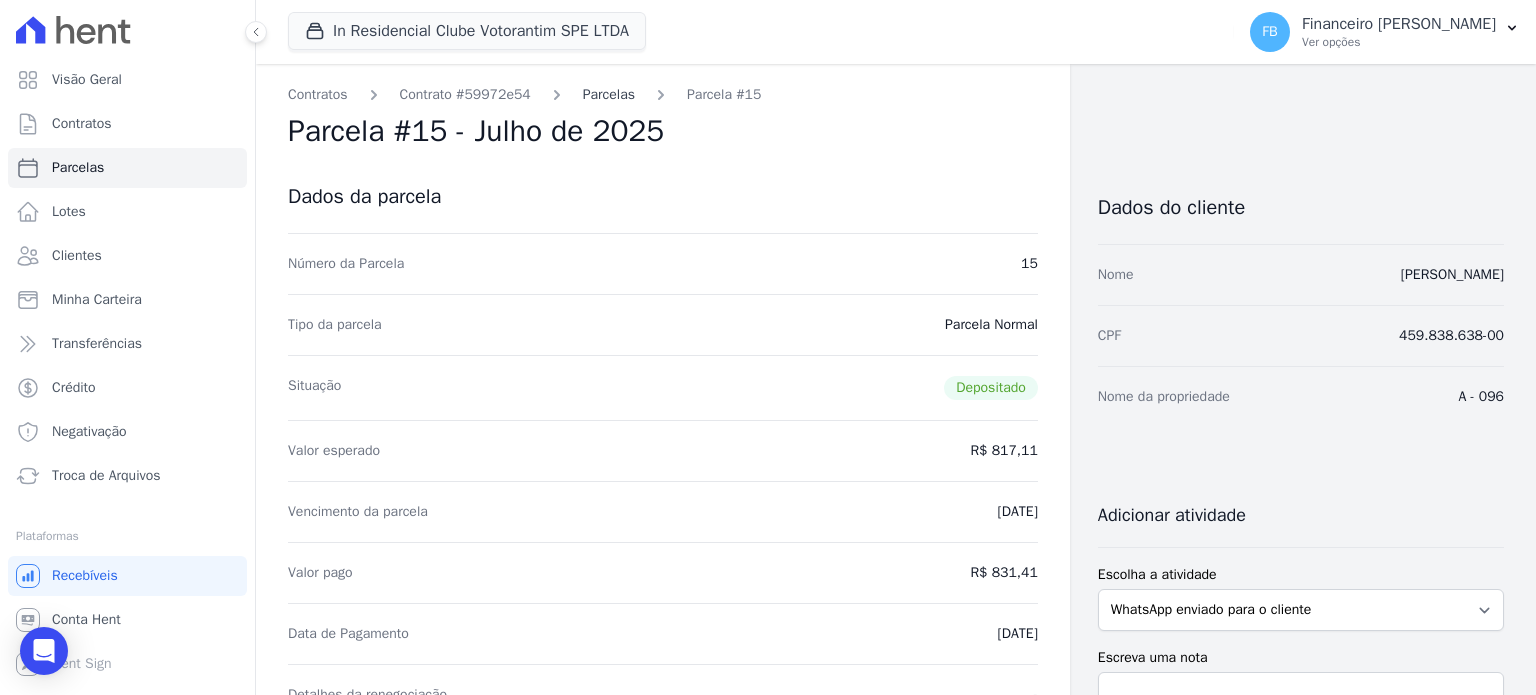 click on "Parcelas" at bounding box center [609, 94] 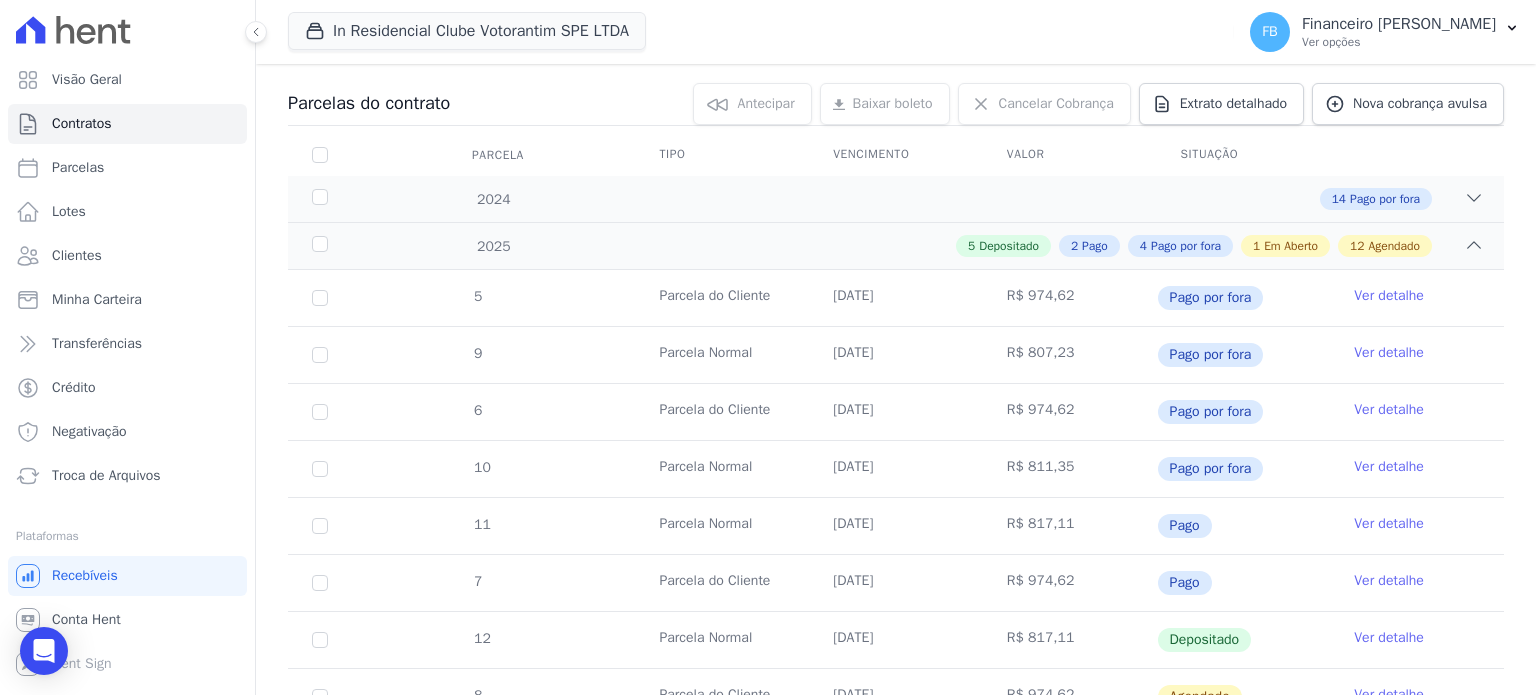 scroll, scrollTop: 0, scrollLeft: 0, axis: both 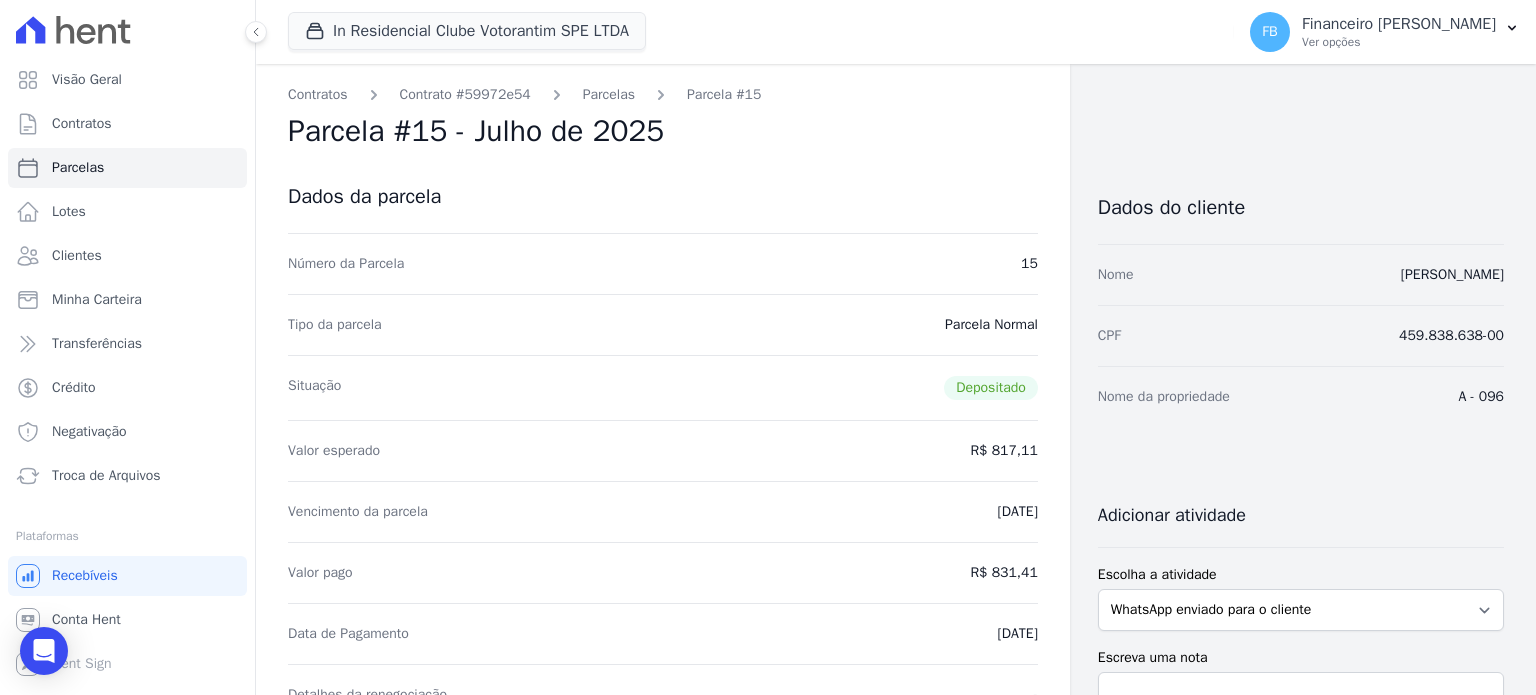 select 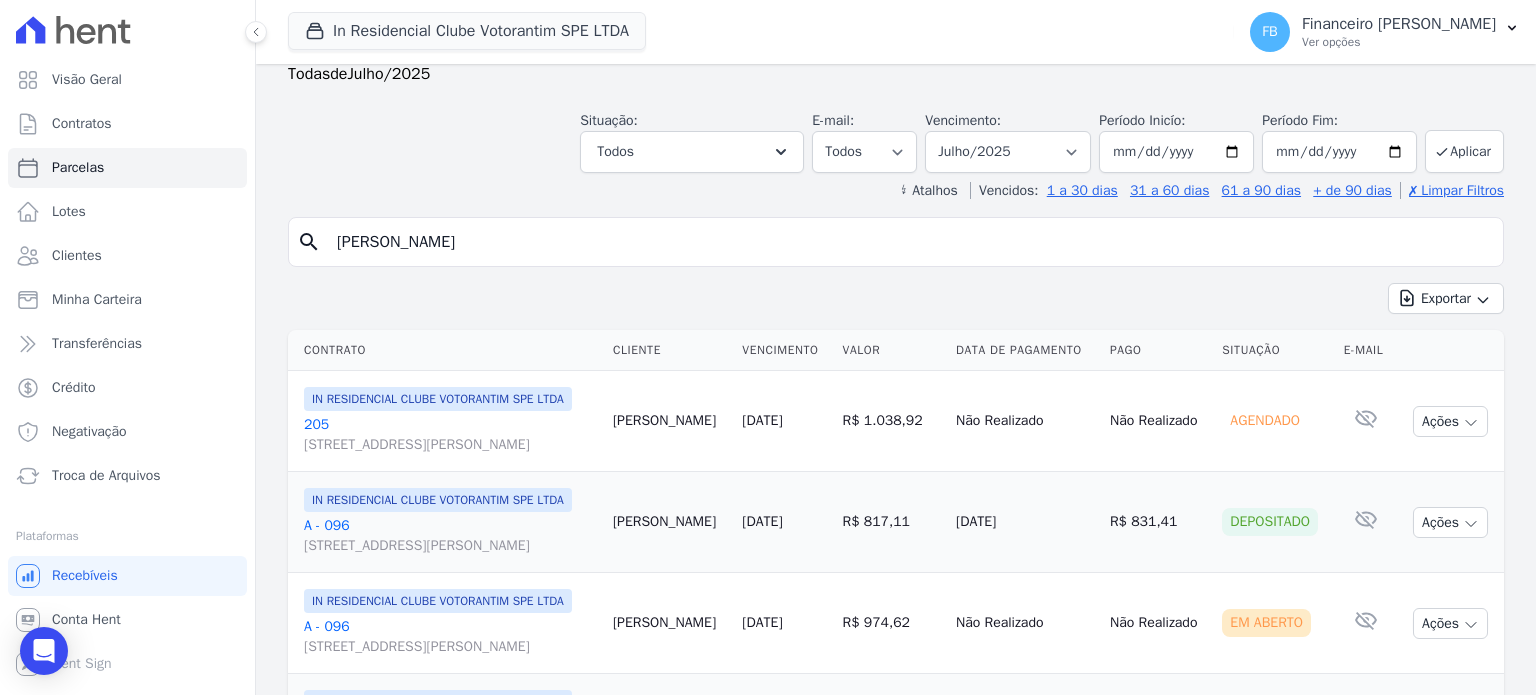 scroll, scrollTop: 100, scrollLeft: 0, axis: vertical 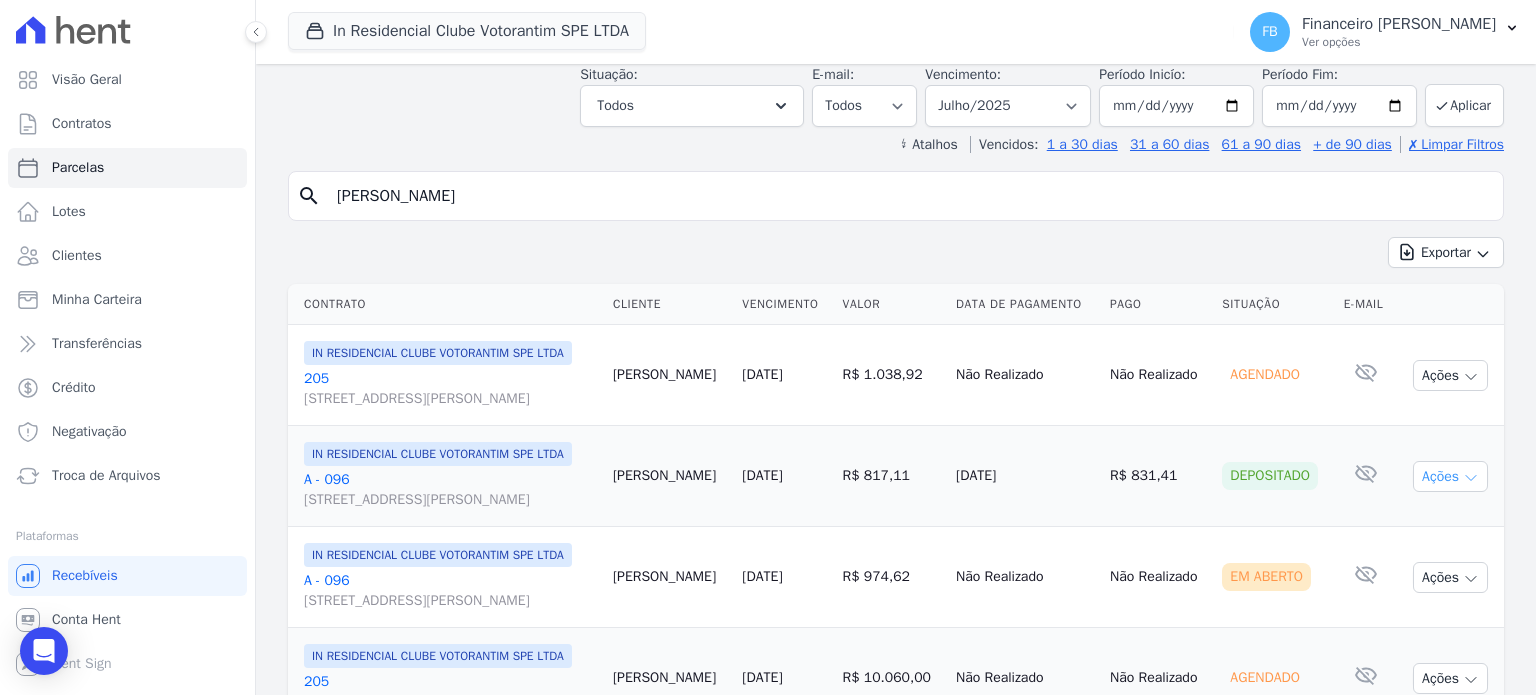 click 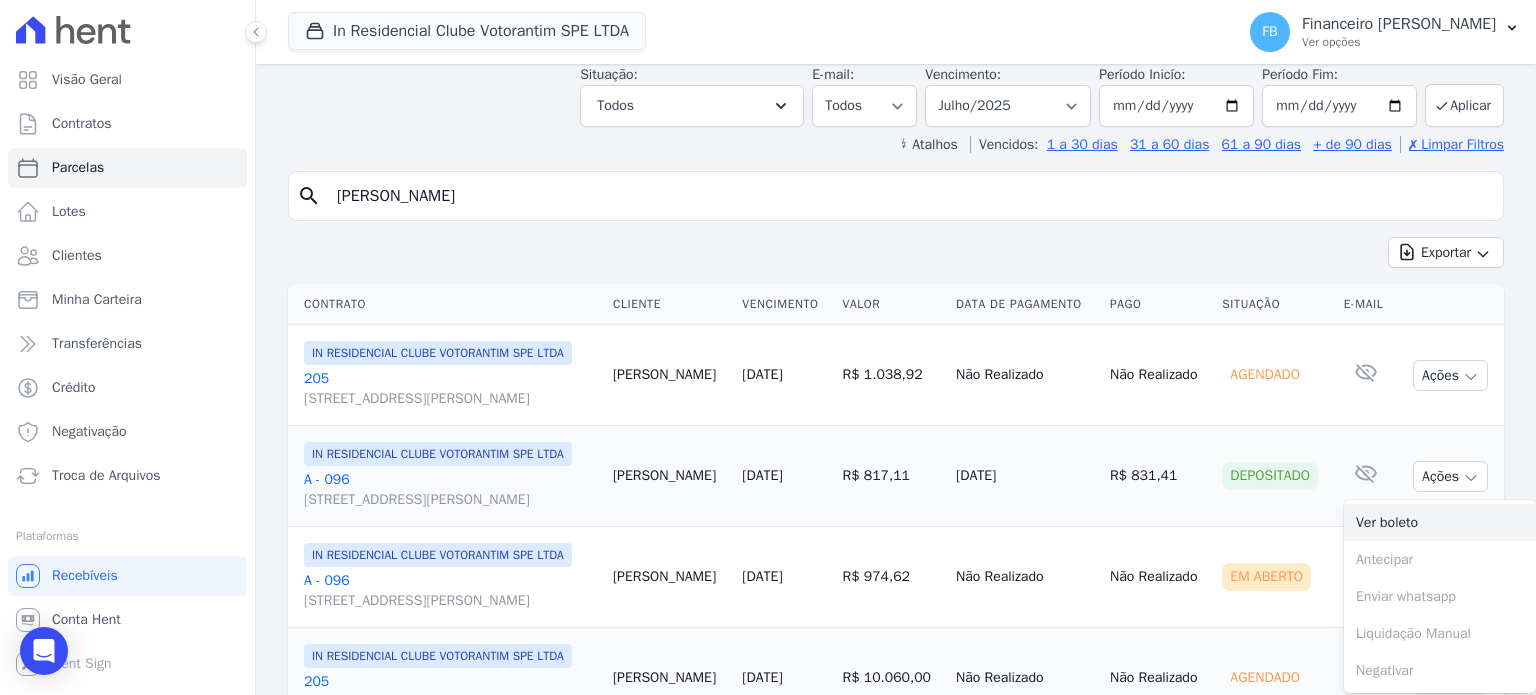 click on "Ver boleto" at bounding box center (1440, 522) 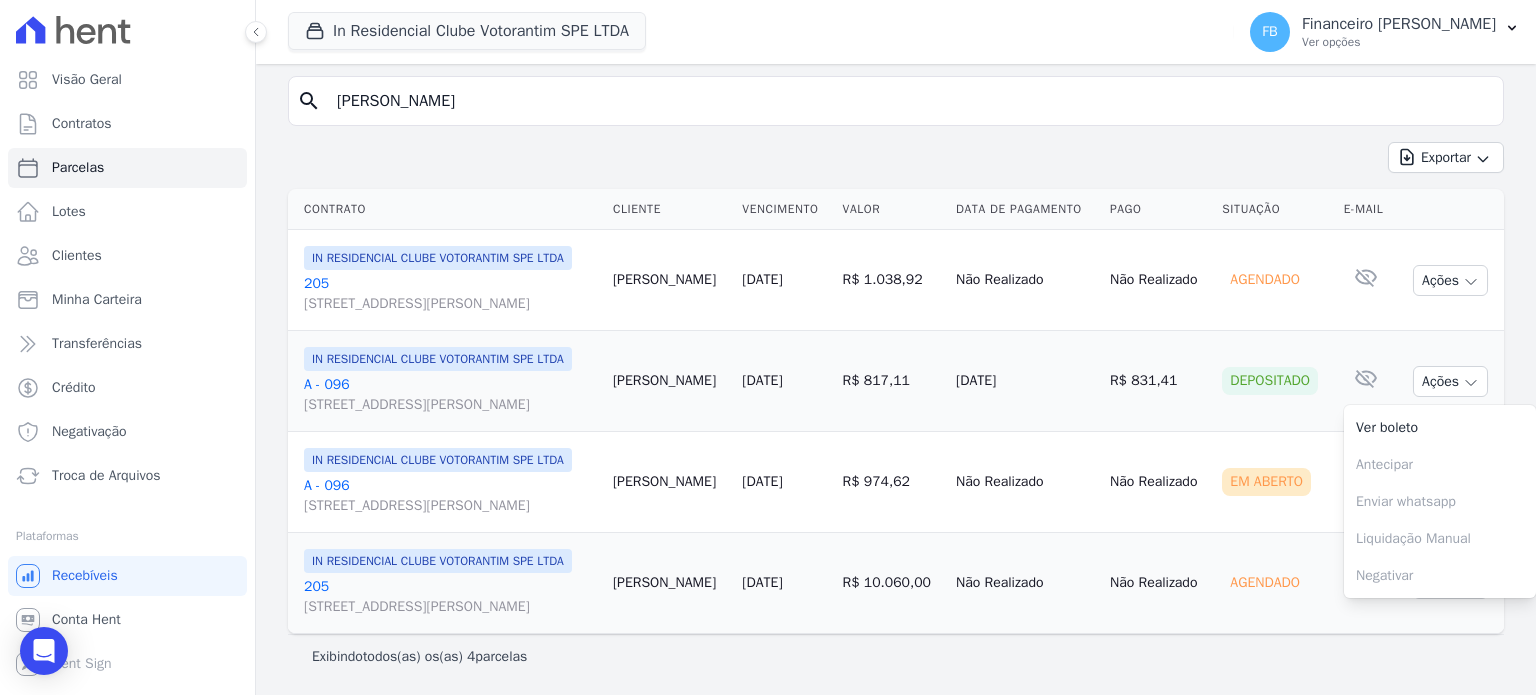 scroll, scrollTop: 288, scrollLeft: 0, axis: vertical 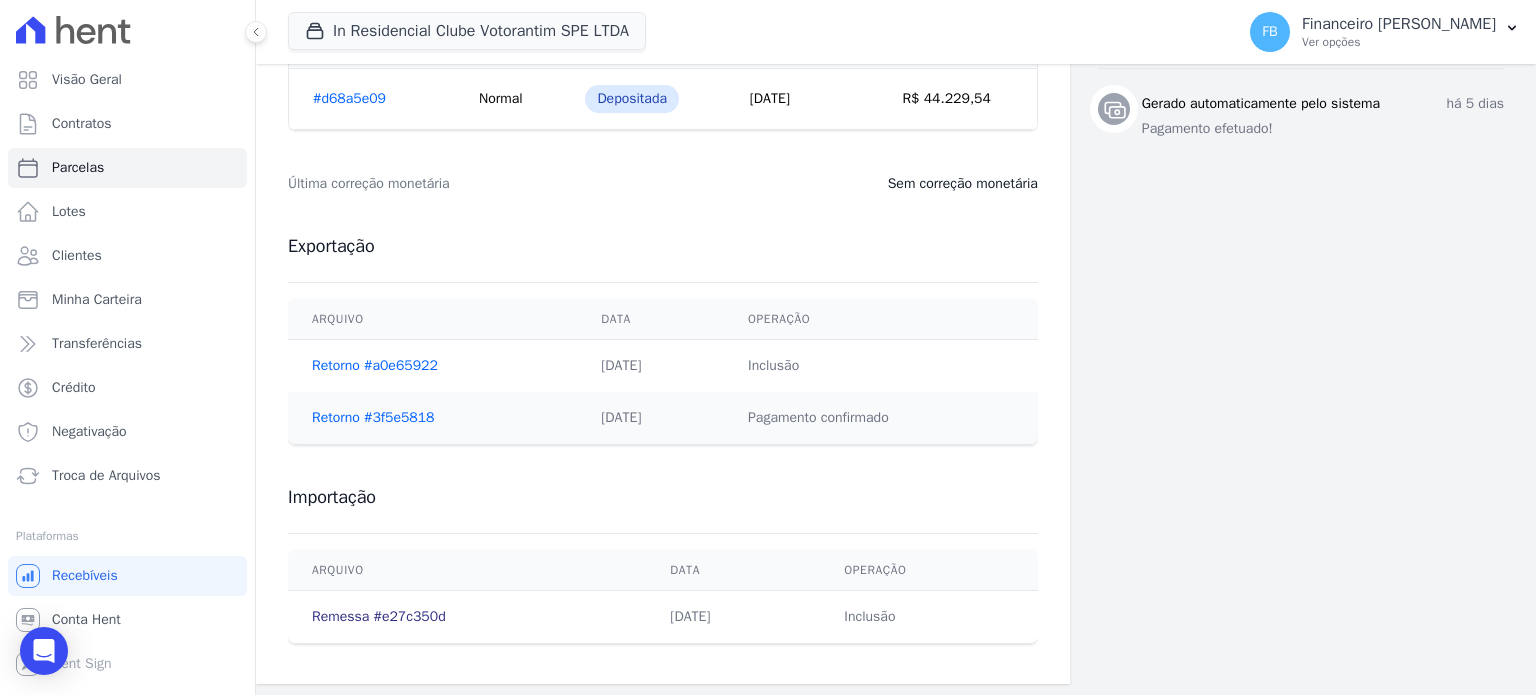click on "Remessa #e27c350d" at bounding box center [379, 616] 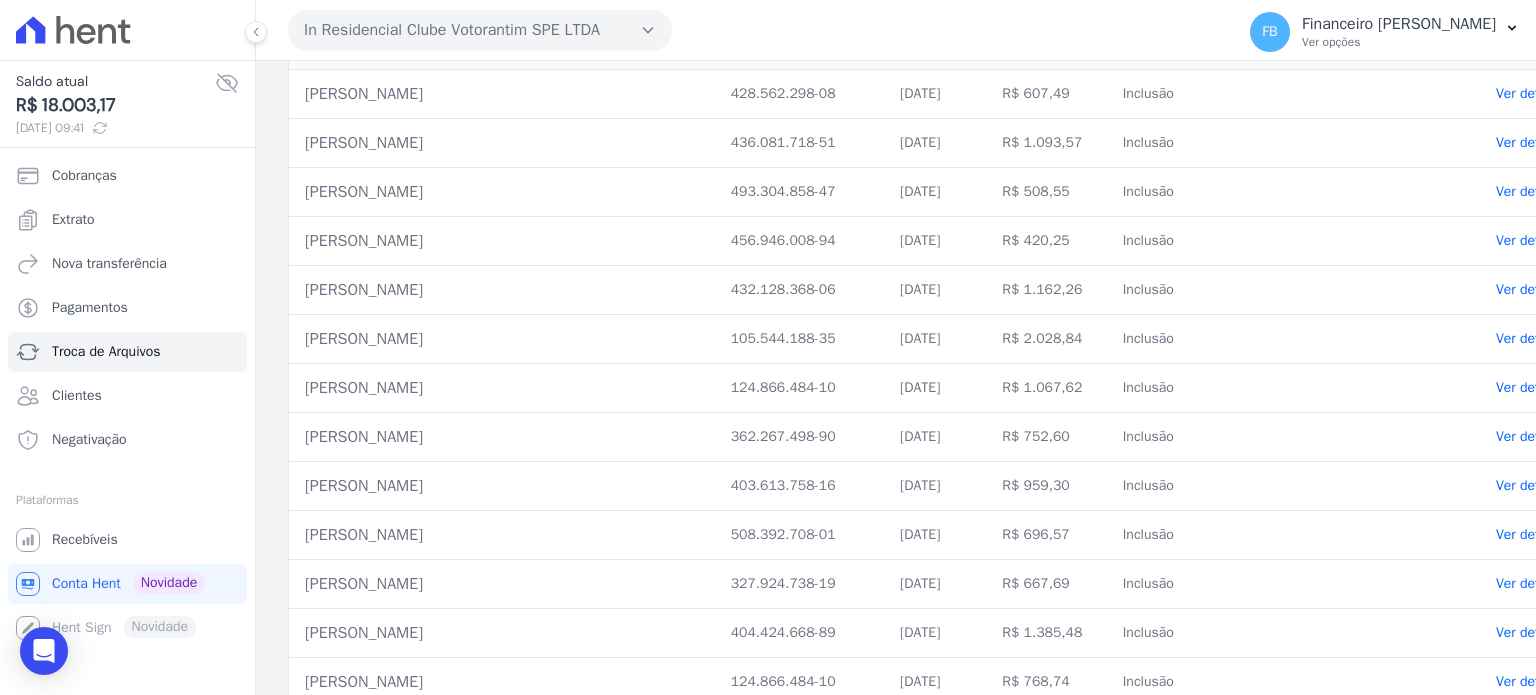 scroll, scrollTop: 0, scrollLeft: 0, axis: both 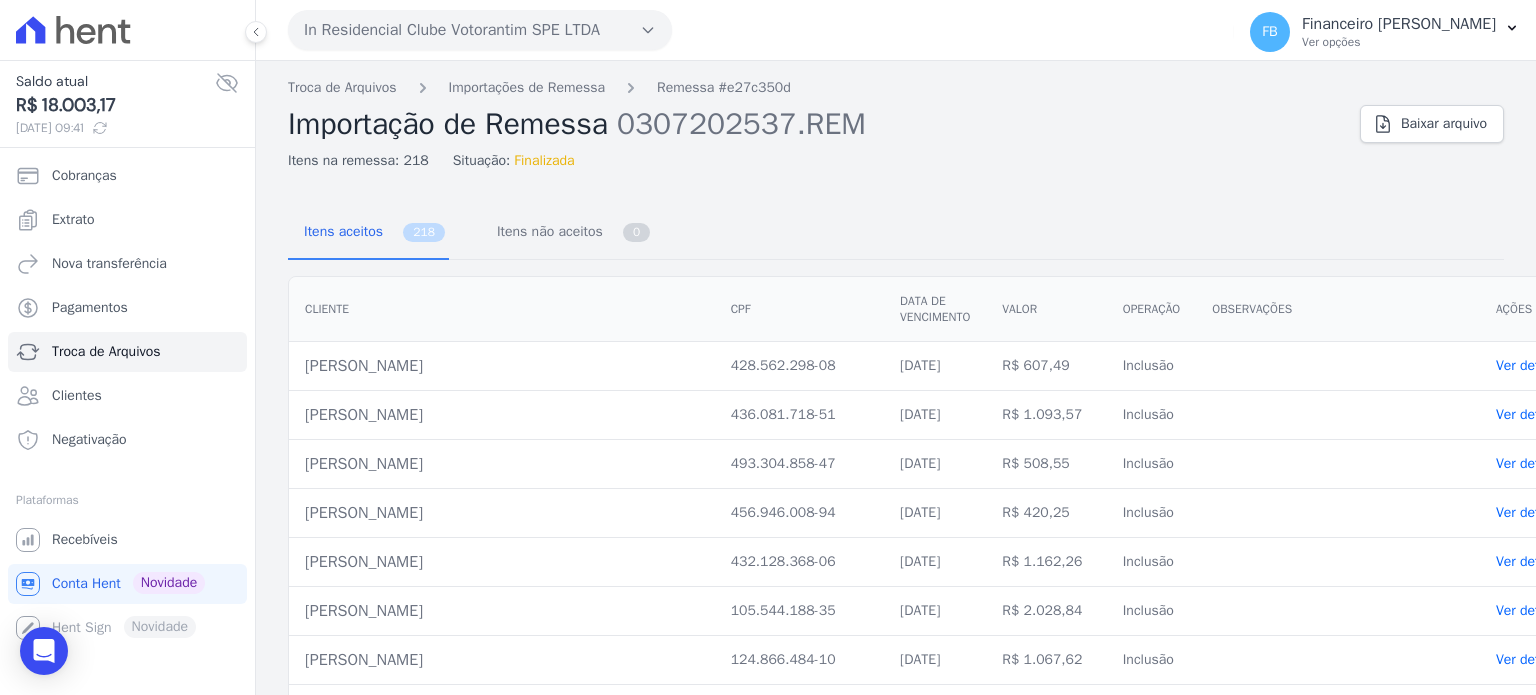 click on "Cliente" at bounding box center (502, 309) 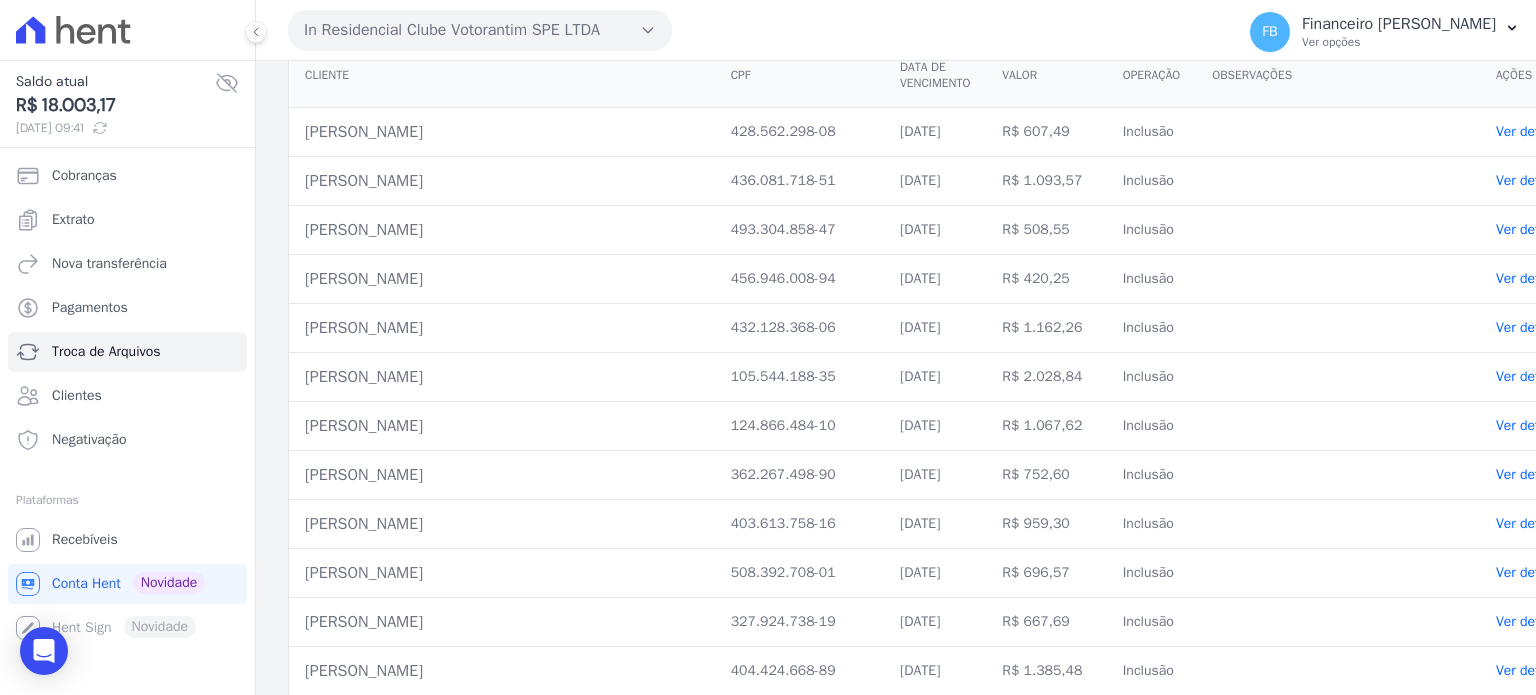 scroll, scrollTop: 0, scrollLeft: 0, axis: both 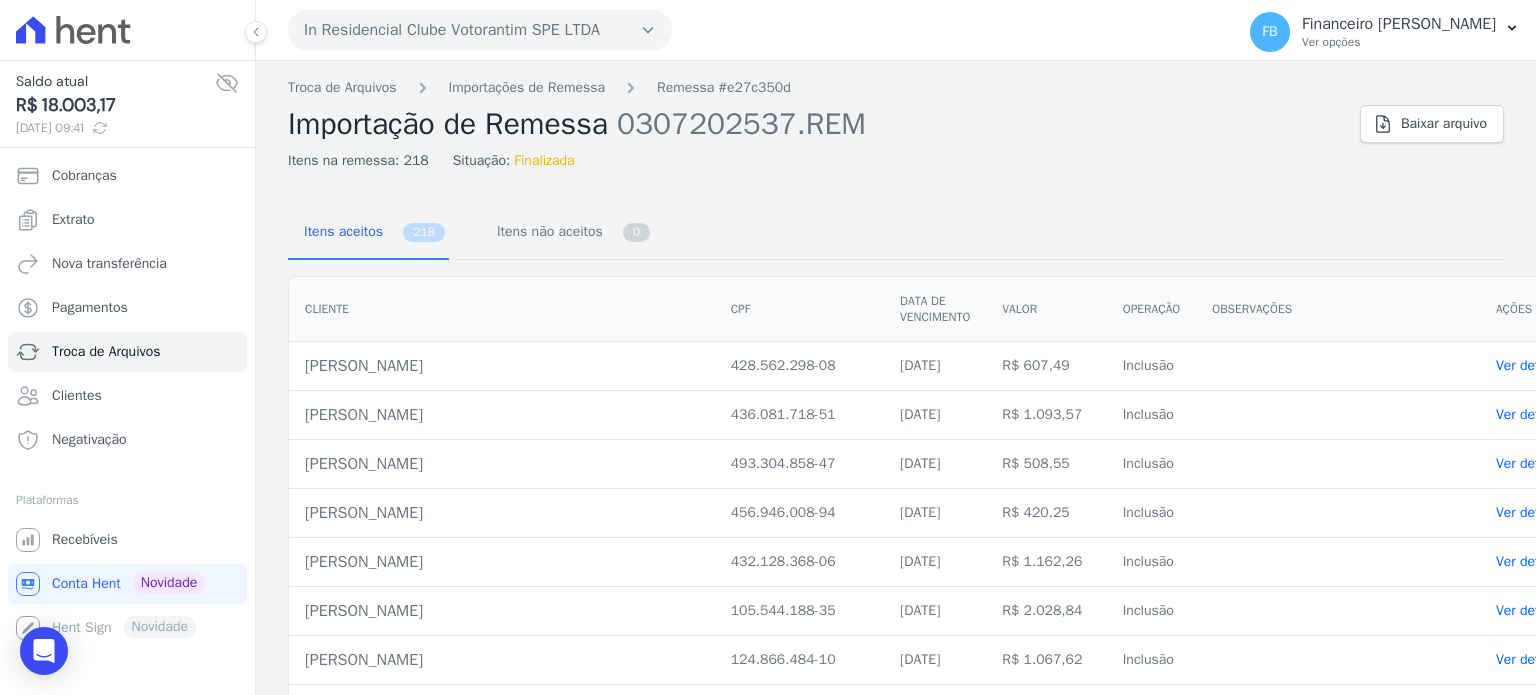 drag, startPoint x: 1007, startPoint y: 291, endPoint x: 1009, endPoint y: 301, distance: 10.198039 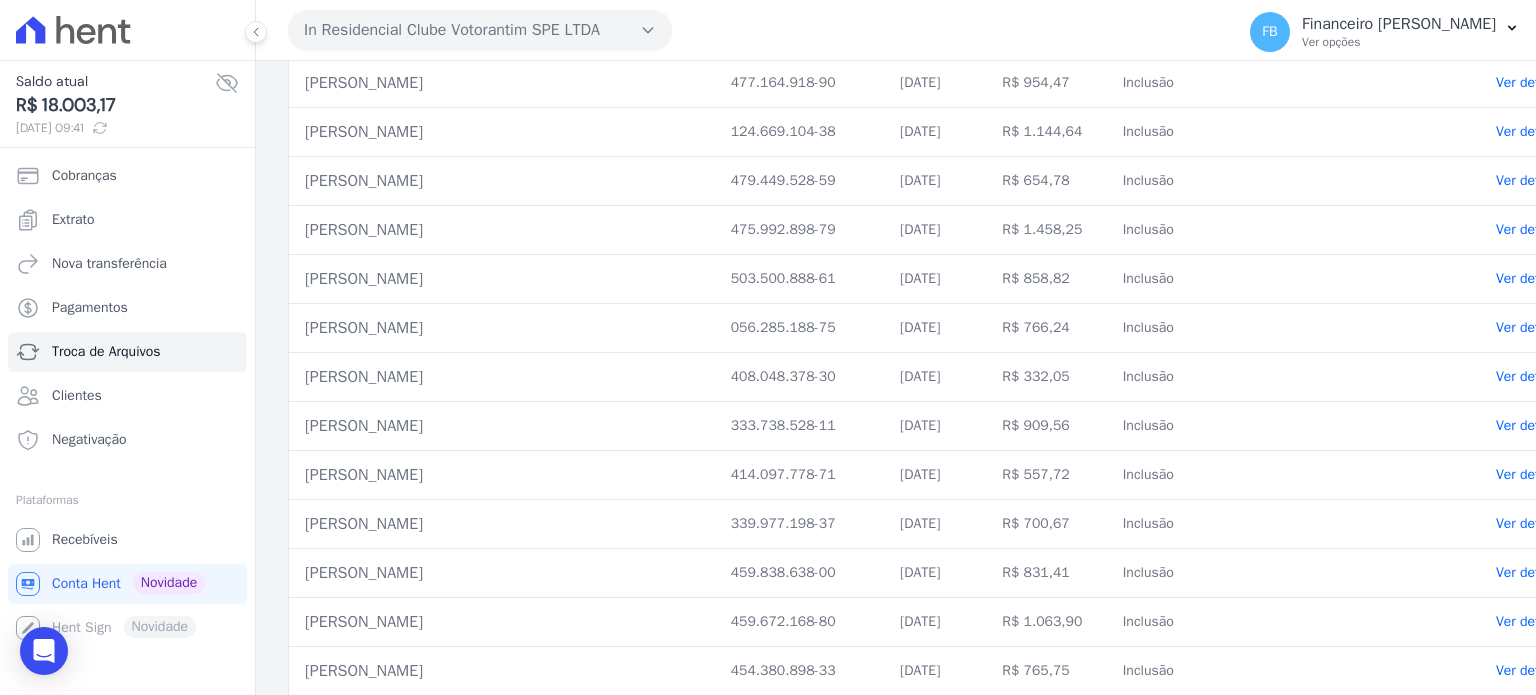 scroll, scrollTop: 1200, scrollLeft: 0, axis: vertical 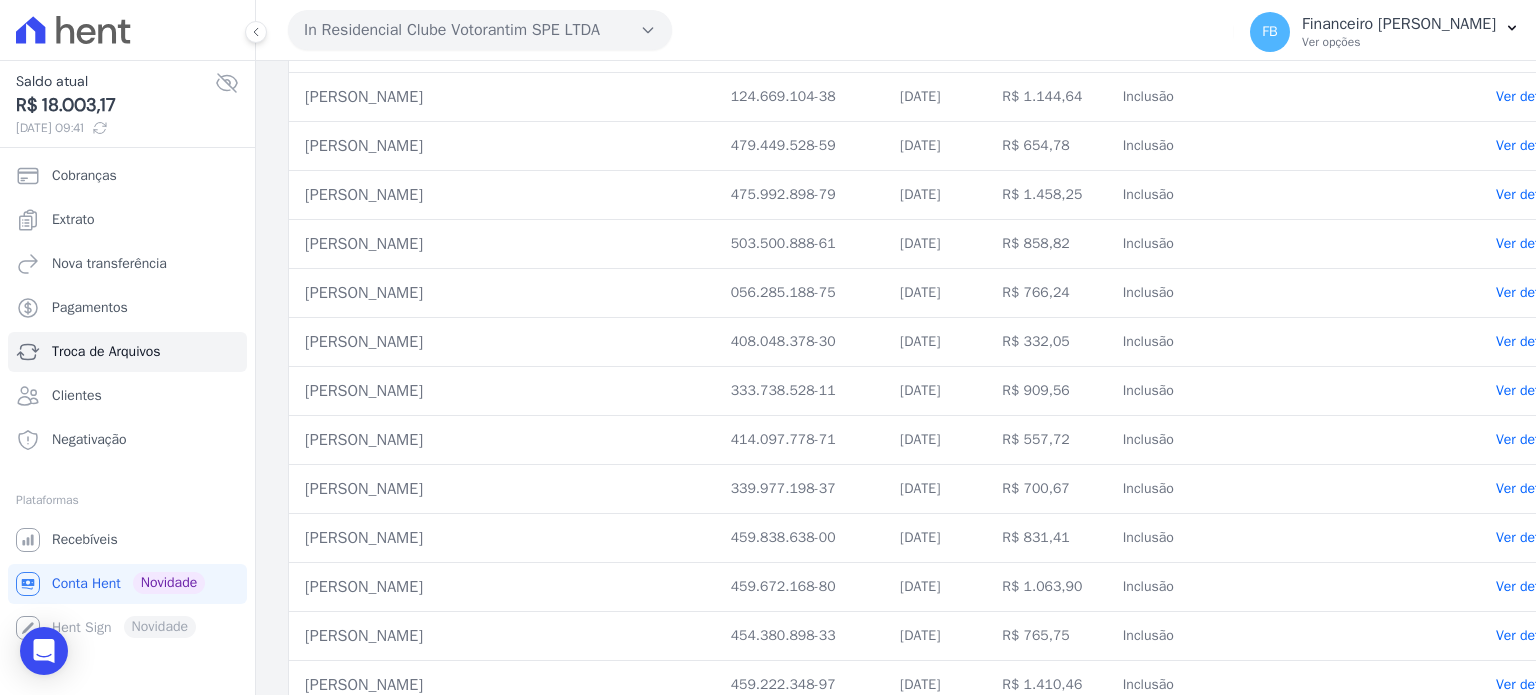 click on "Ver detalhes" at bounding box center [1534, 537] 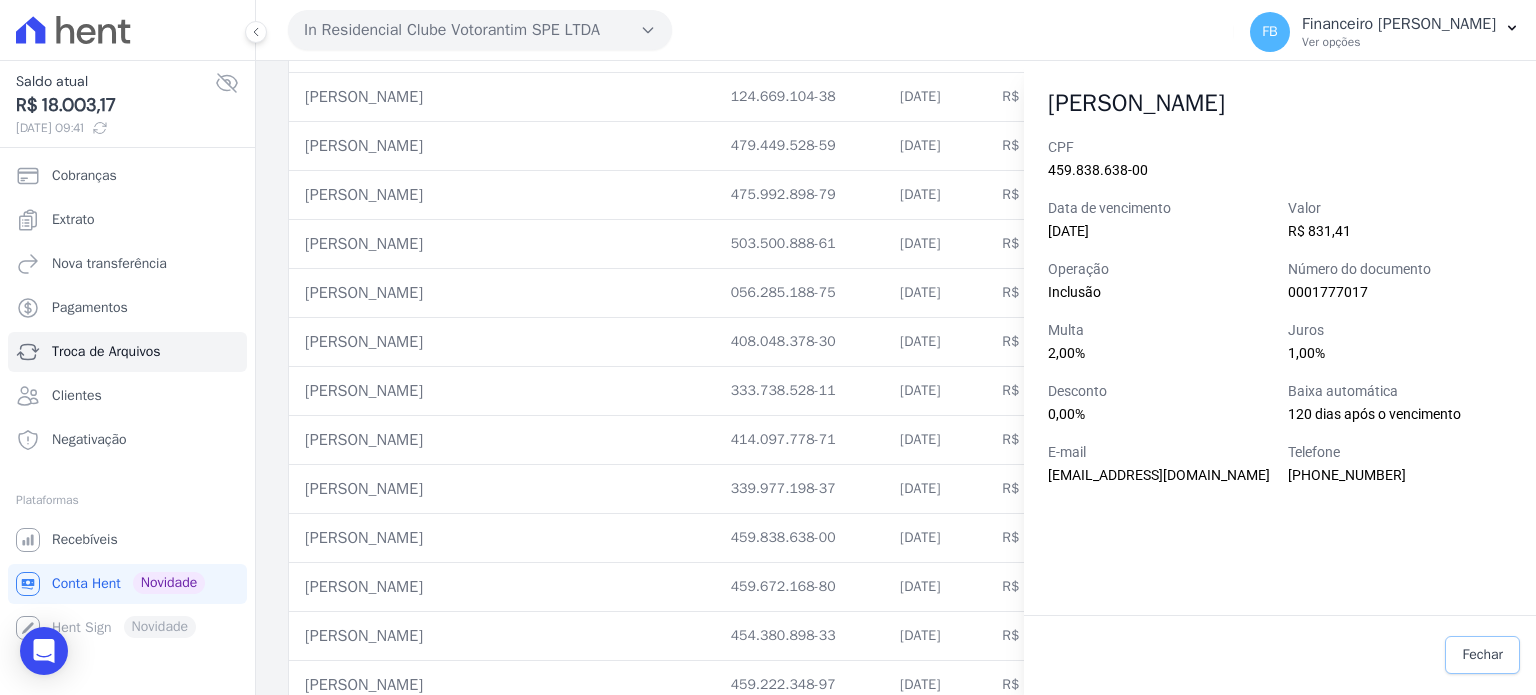 click on "Fechar" at bounding box center (1482, 655) 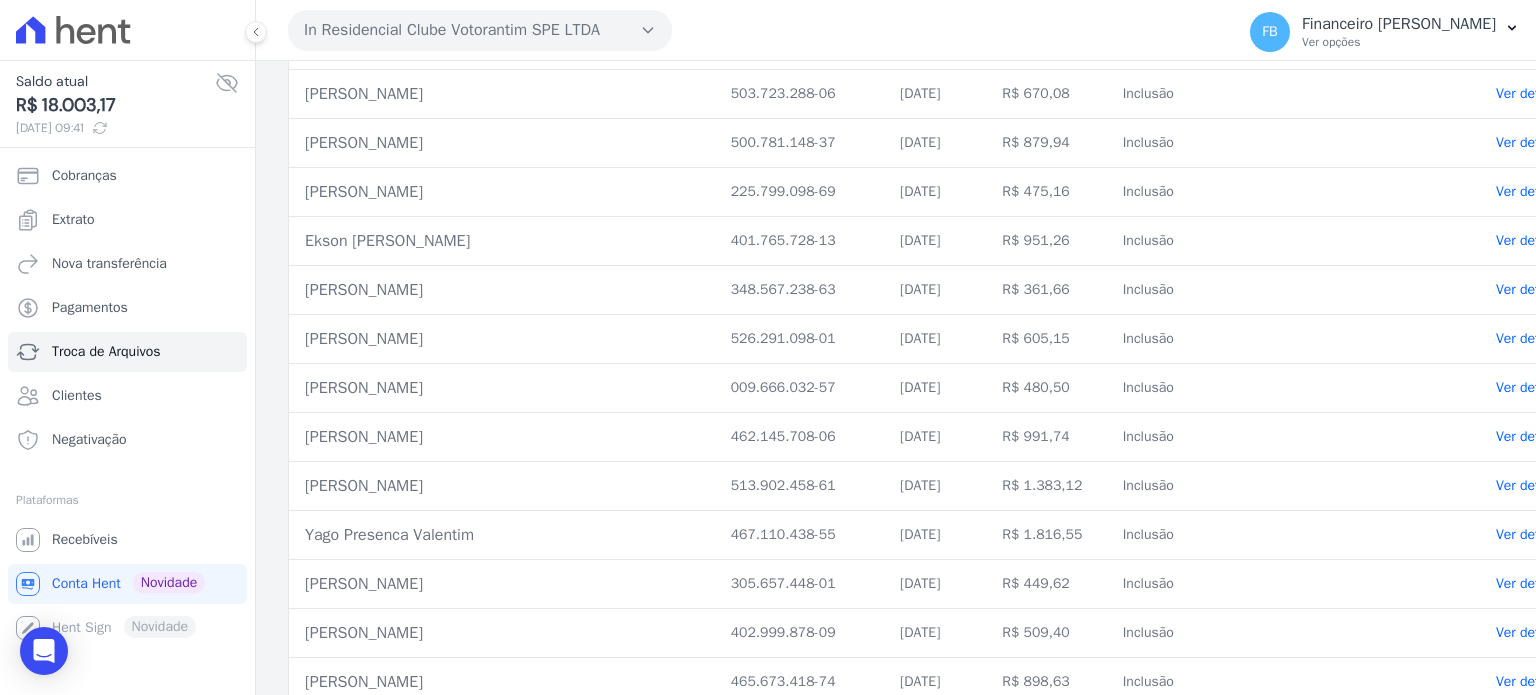scroll, scrollTop: 4672, scrollLeft: 0, axis: vertical 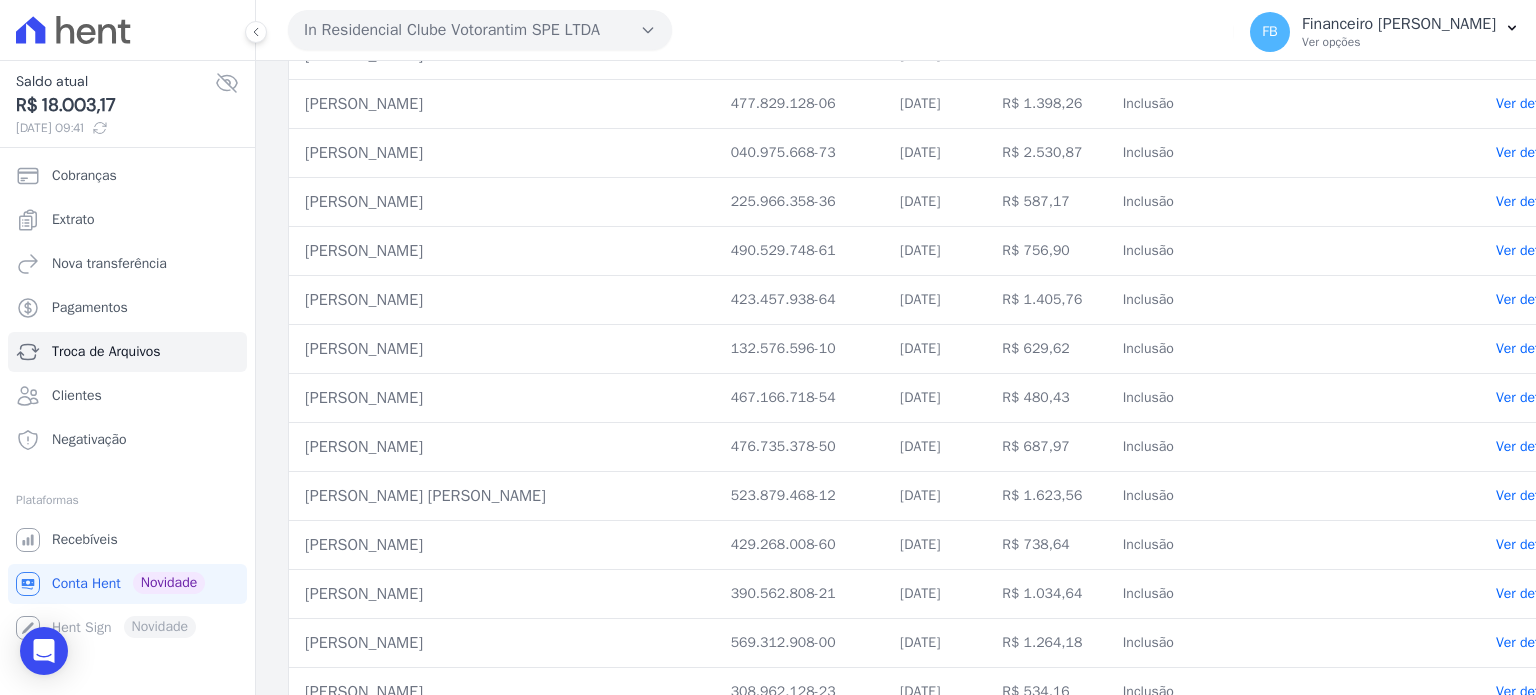 click on "Ver detalhes" at bounding box center (1534, 397) 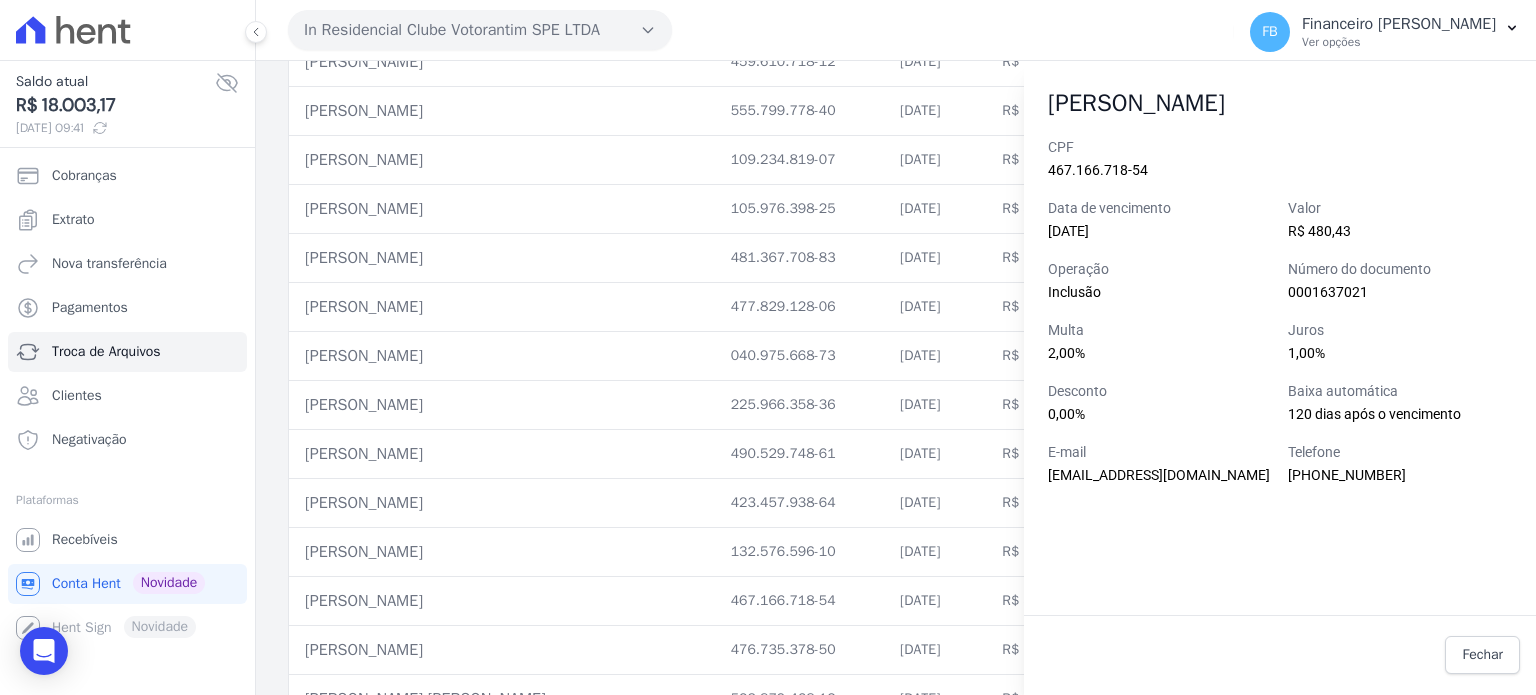 scroll, scrollTop: 4172, scrollLeft: 0, axis: vertical 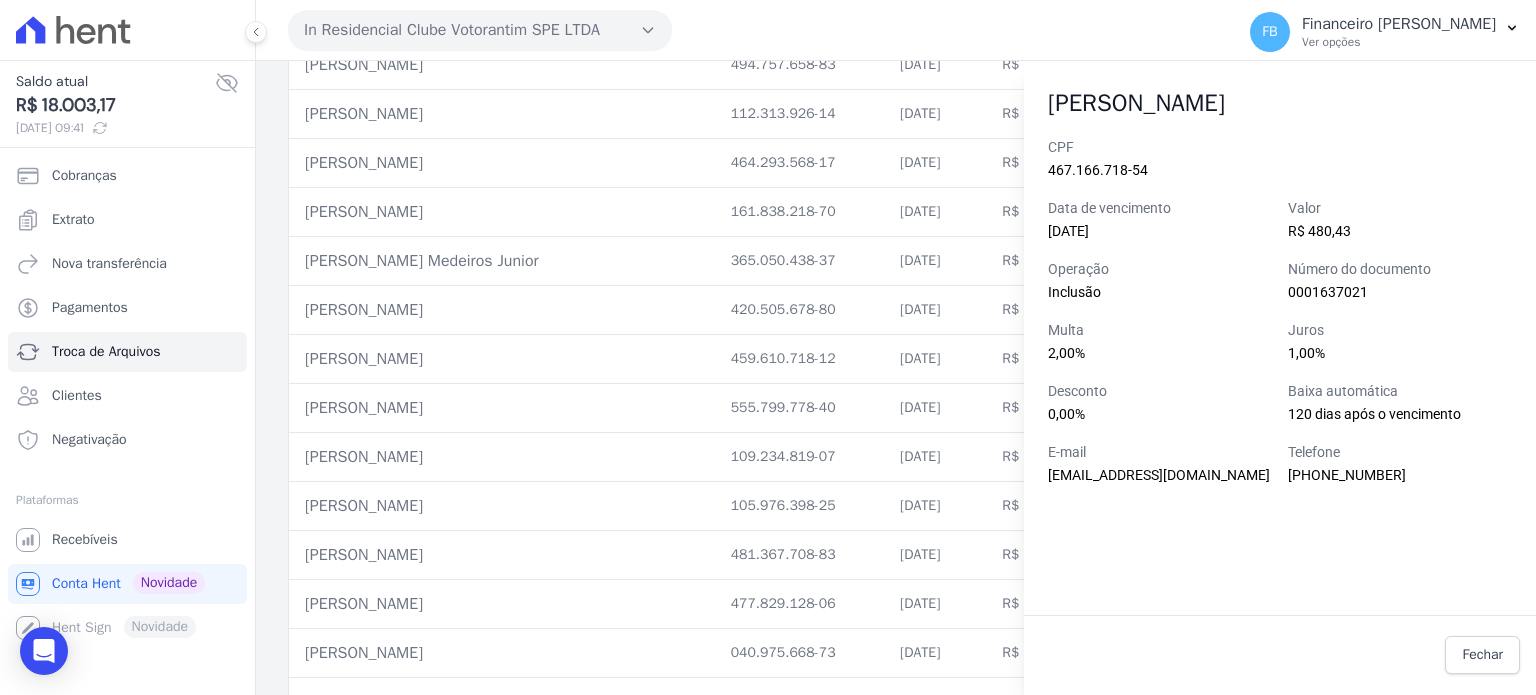 click on "In Residencial Clube Votorantim SPE LTDA
BONELLI EMPREENDIMENTOS IMOBILIARIOS LTDA
EDIFICIO RESIDENCIAL IN ZONA NORTE SPE LTDA
IN RESIDENCIAL CLUBE VOTORANTIM SPE LTDA
Aplicar" at bounding box center [757, 30] 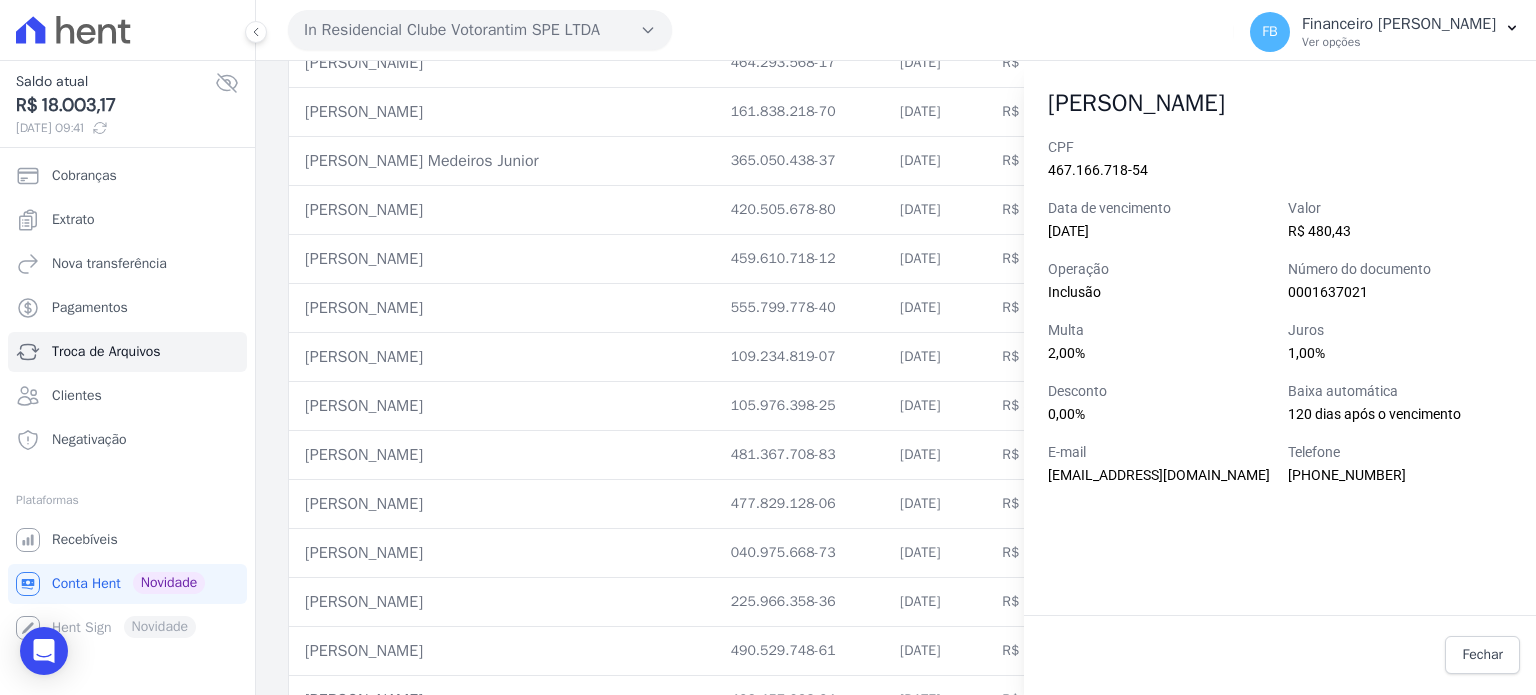 scroll, scrollTop: 4572, scrollLeft: 0, axis: vertical 